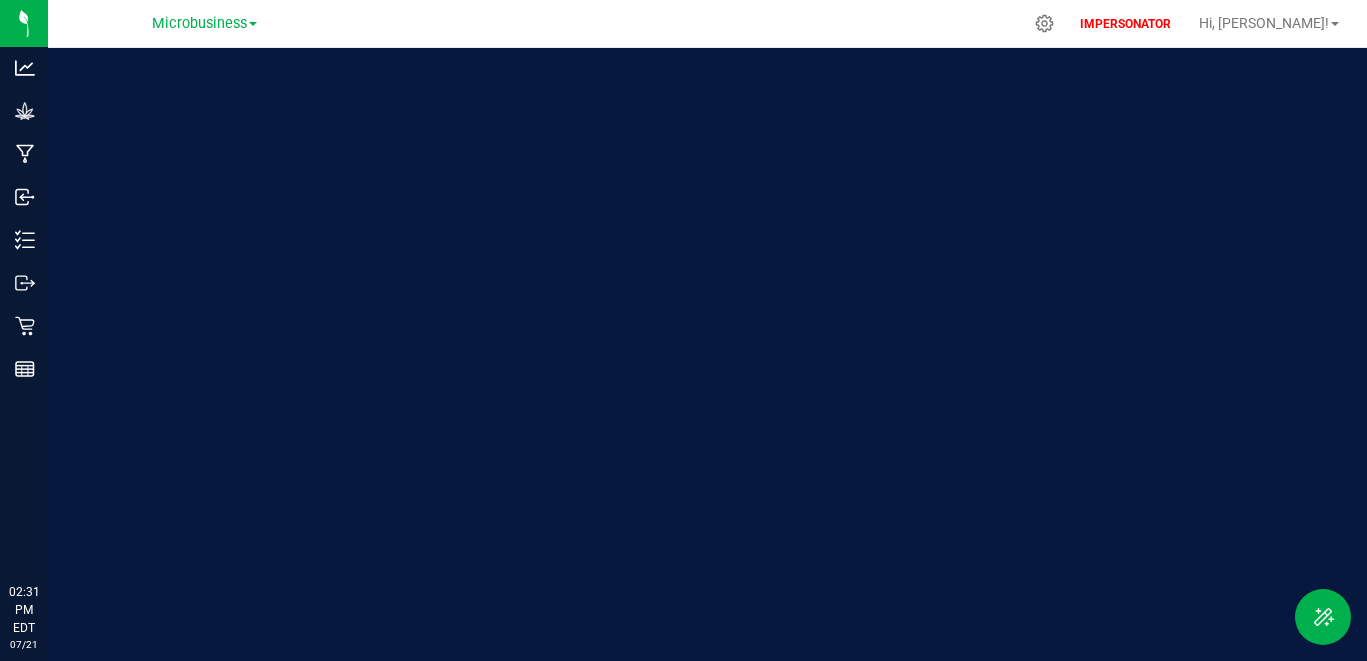 scroll, scrollTop: 0, scrollLeft: 0, axis: both 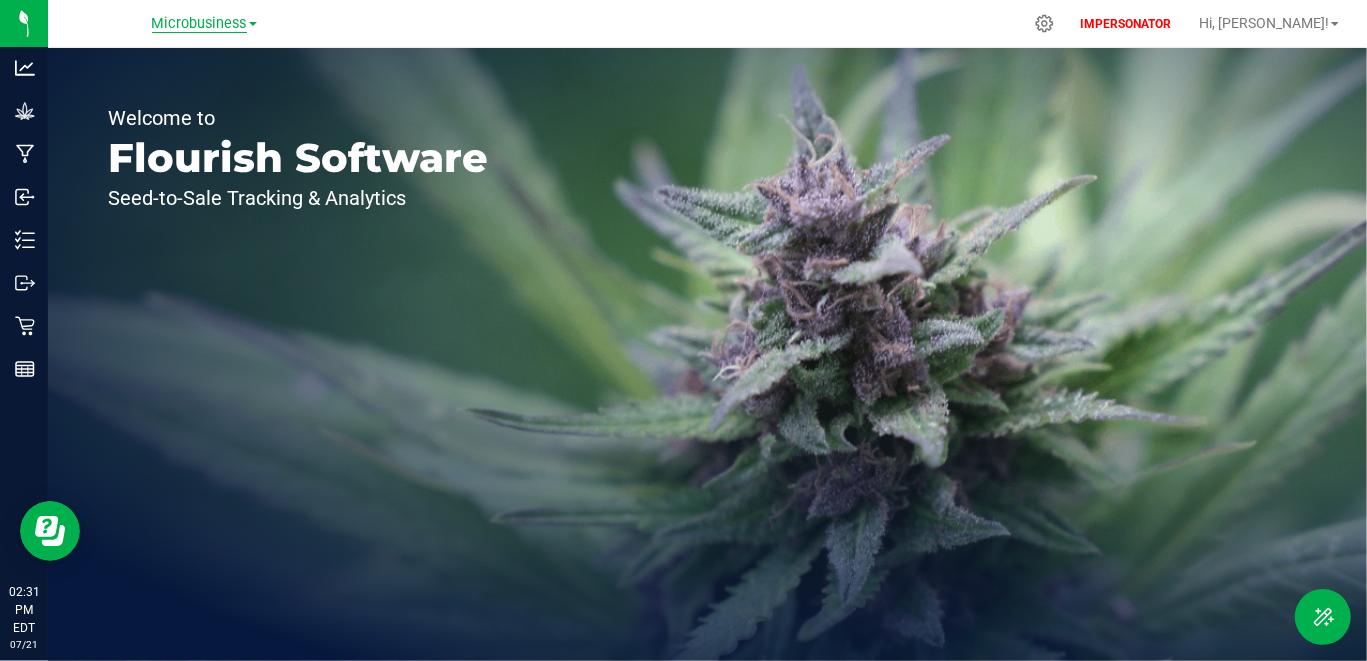 click on "Microbusiness" at bounding box center [199, 24] 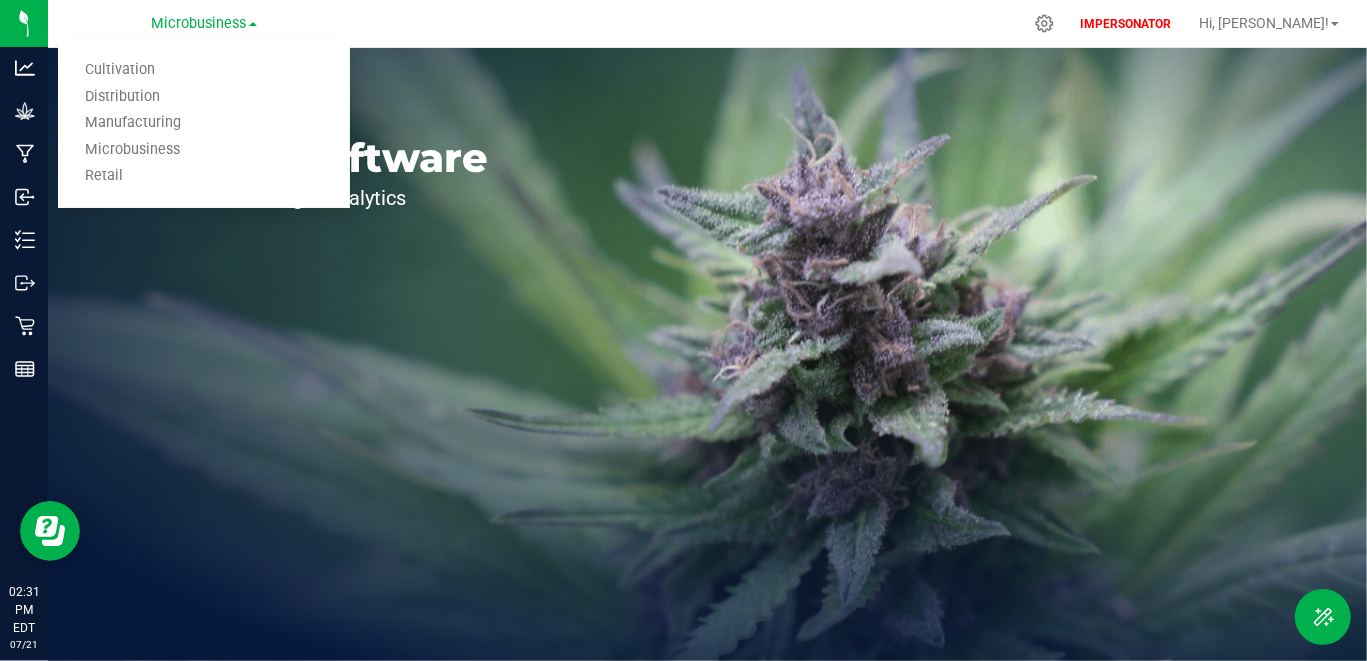 click on "Welcome to   Flourish Software   Seed-to-Sale Tracking & Analytics" at bounding box center (298, 354) 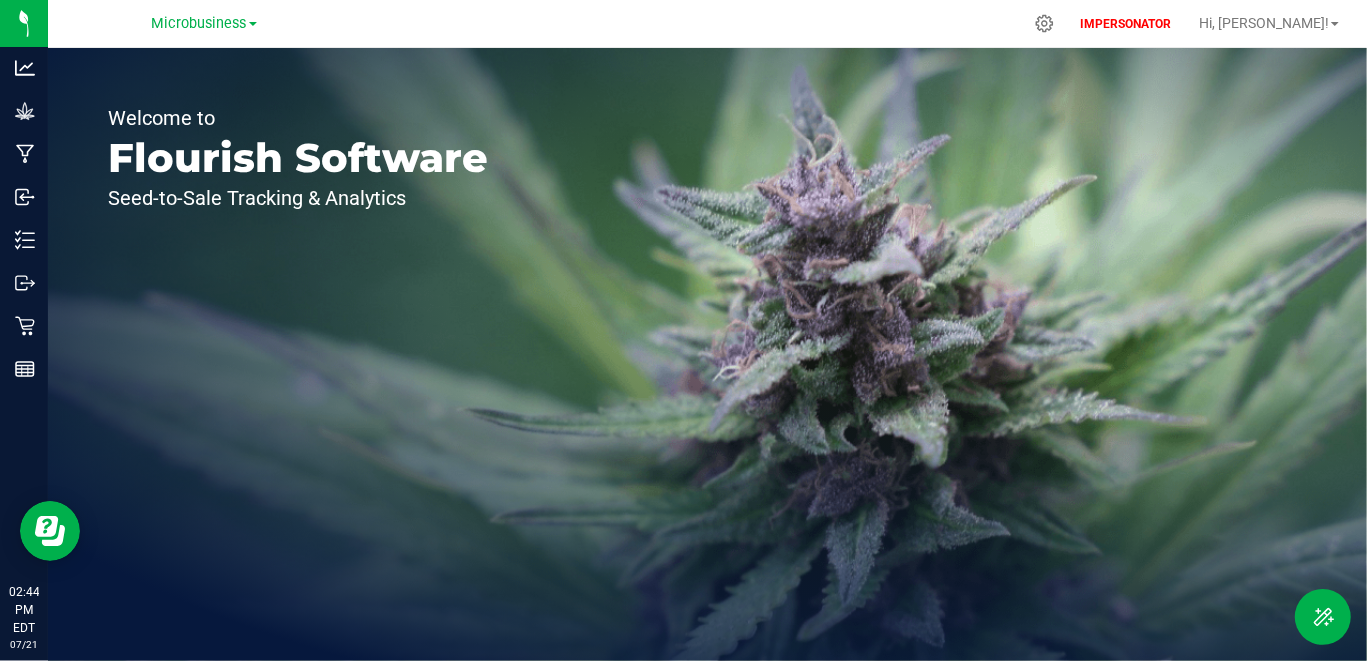 click on "Microbusiness   Cultivation   Distribution    Manufacturing   Microbusiness   Retail" at bounding box center (204, 23) 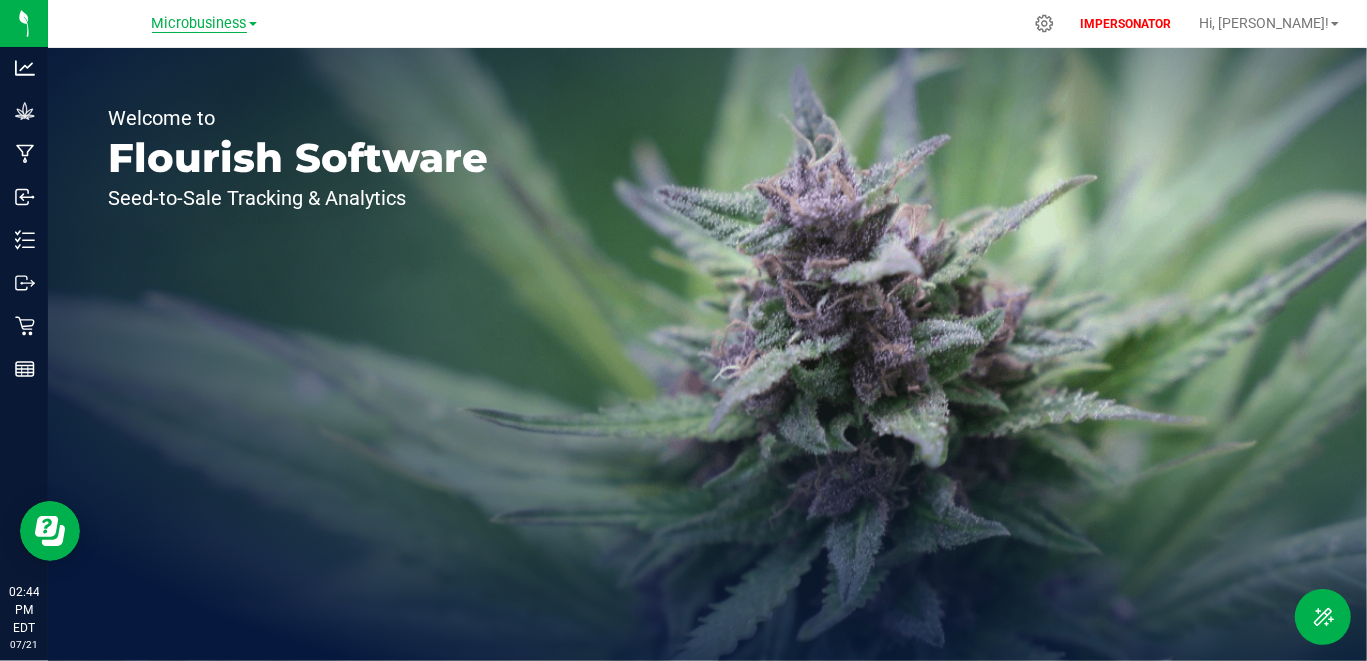 click on "Microbusiness" at bounding box center [199, 24] 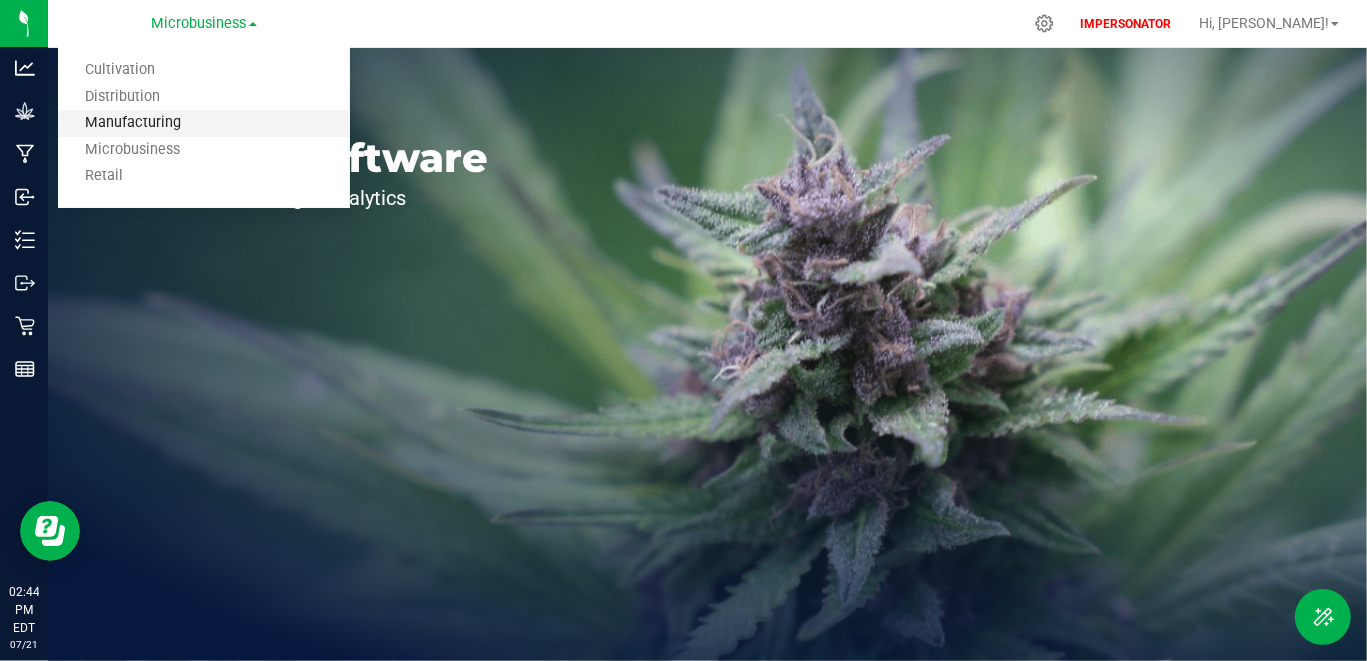 click on "Manufacturing" at bounding box center [204, 123] 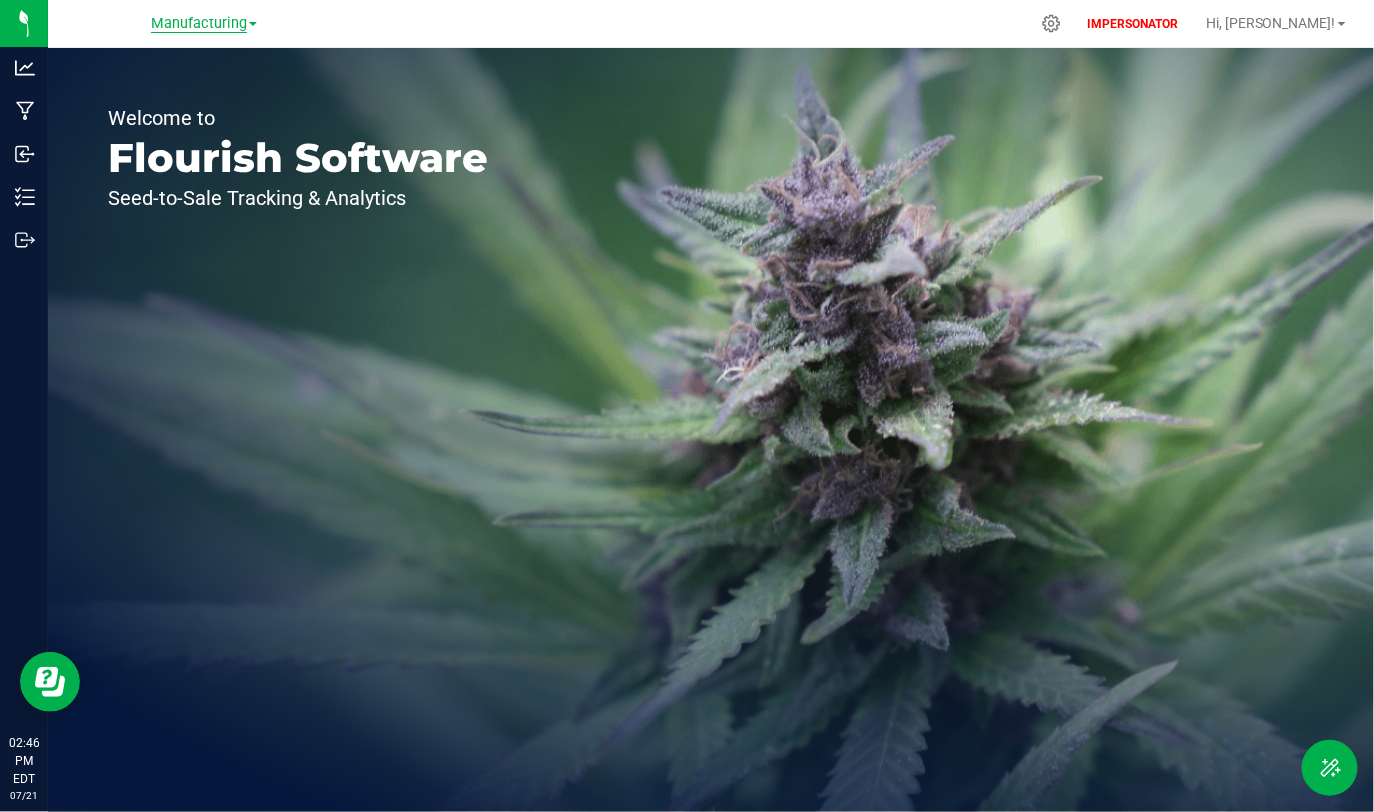 click on "Manufacturing" at bounding box center [199, 24] 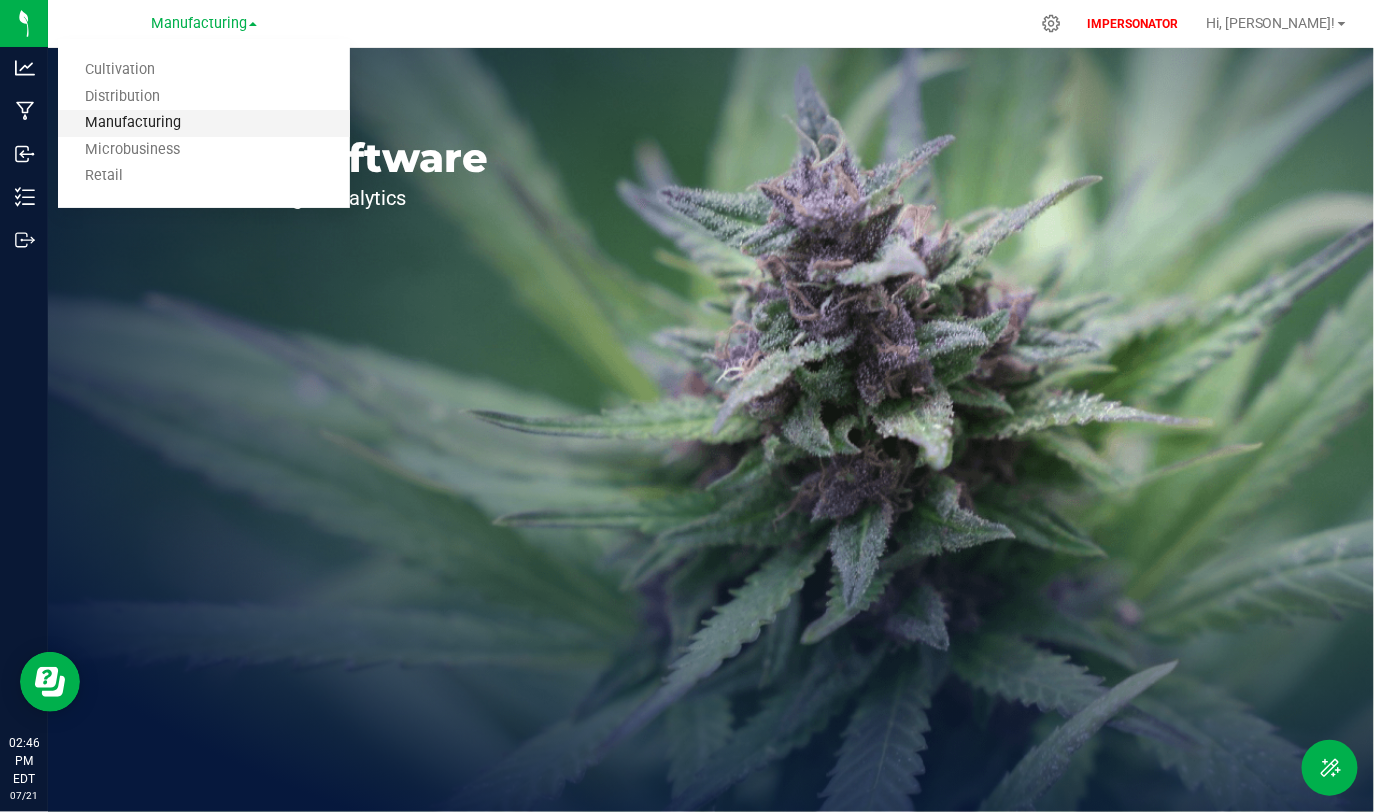 click on "Manufacturing" at bounding box center (204, 123) 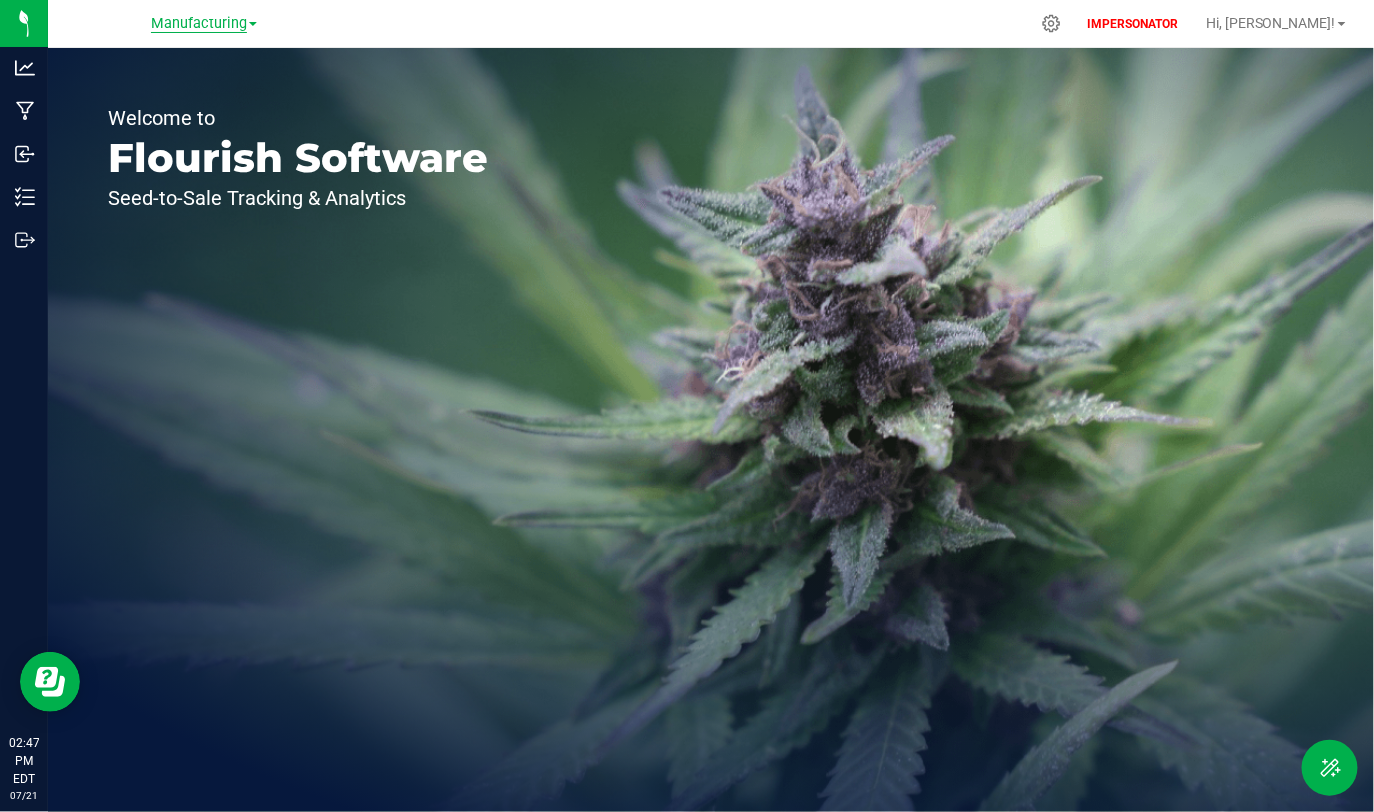 click on "Manufacturing" at bounding box center [199, 24] 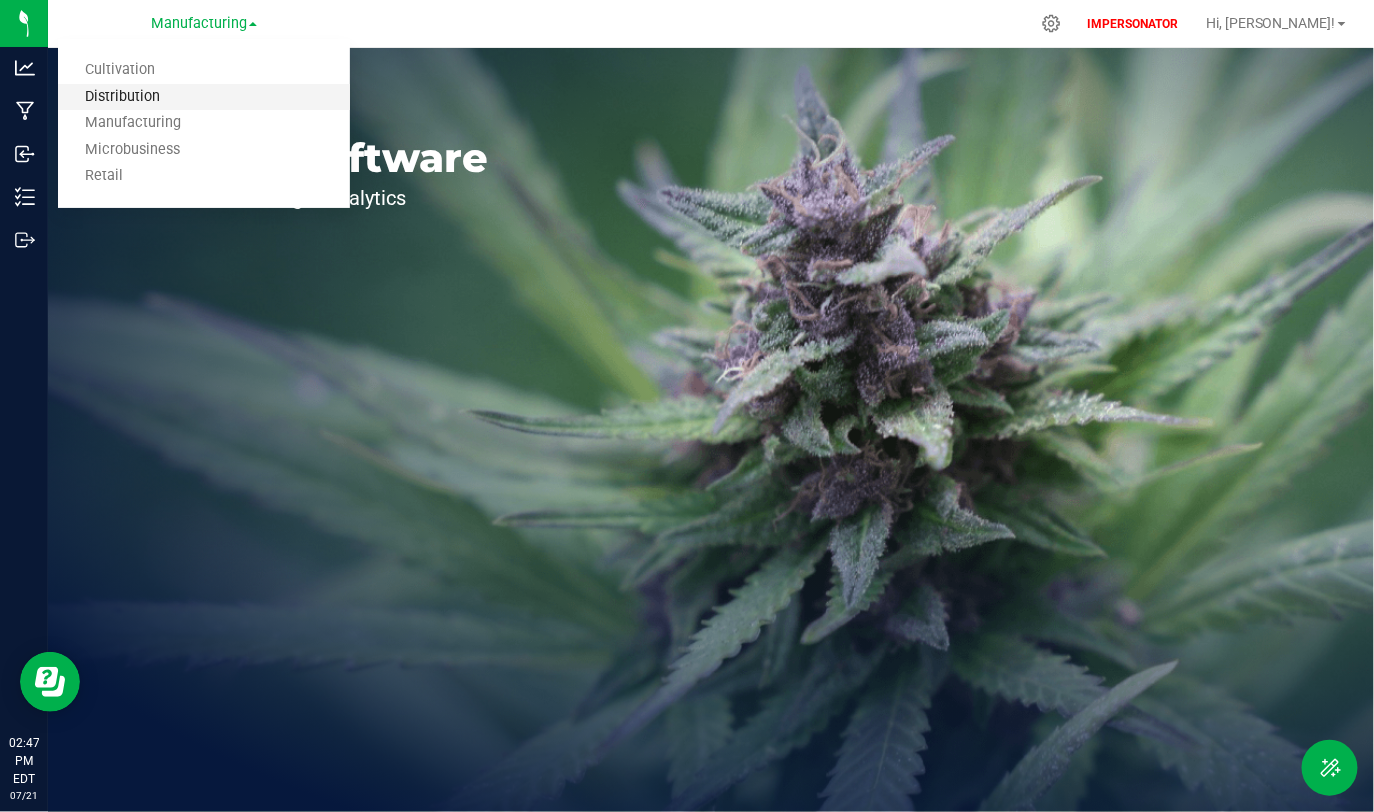click on "Distribution" at bounding box center [204, 97] 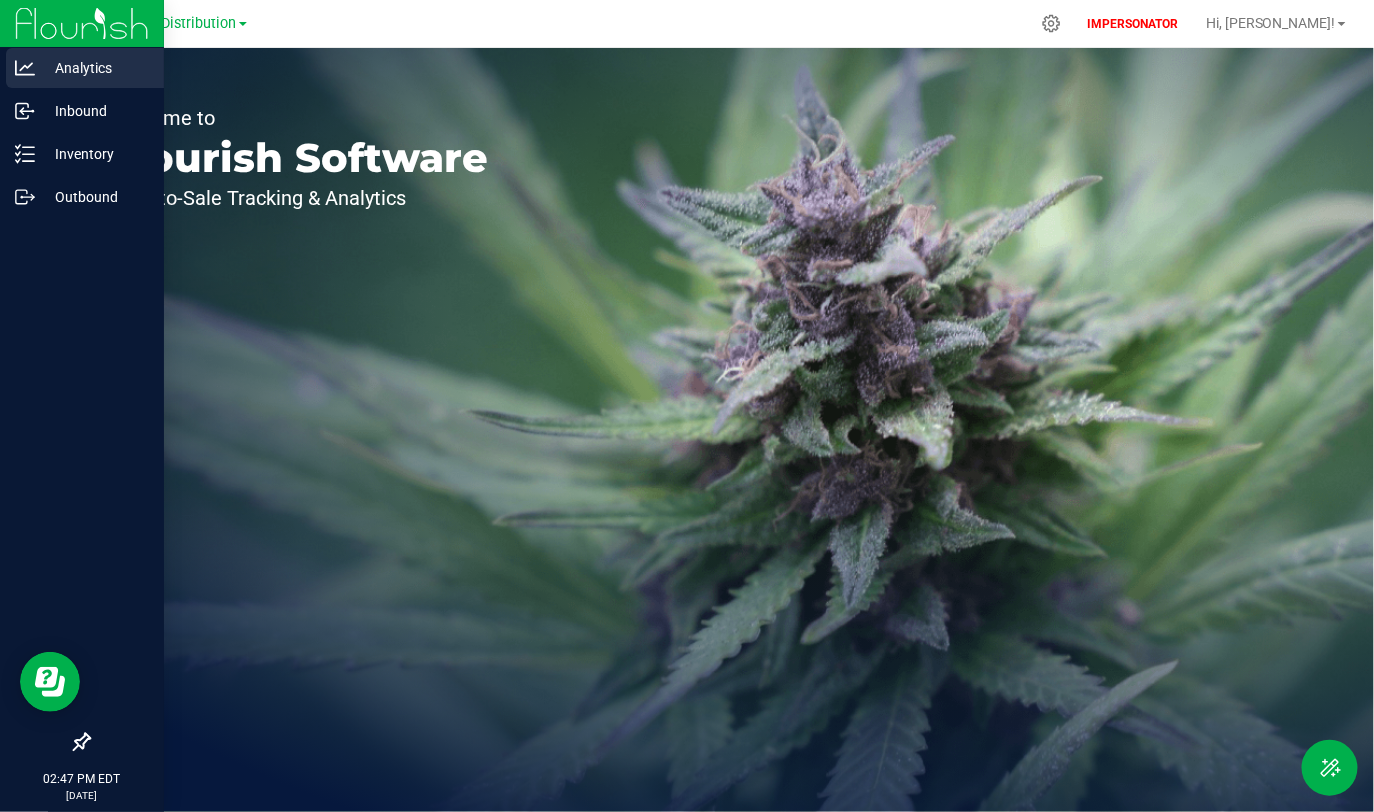 click on "Analytics" at bounding box center [95, 68] 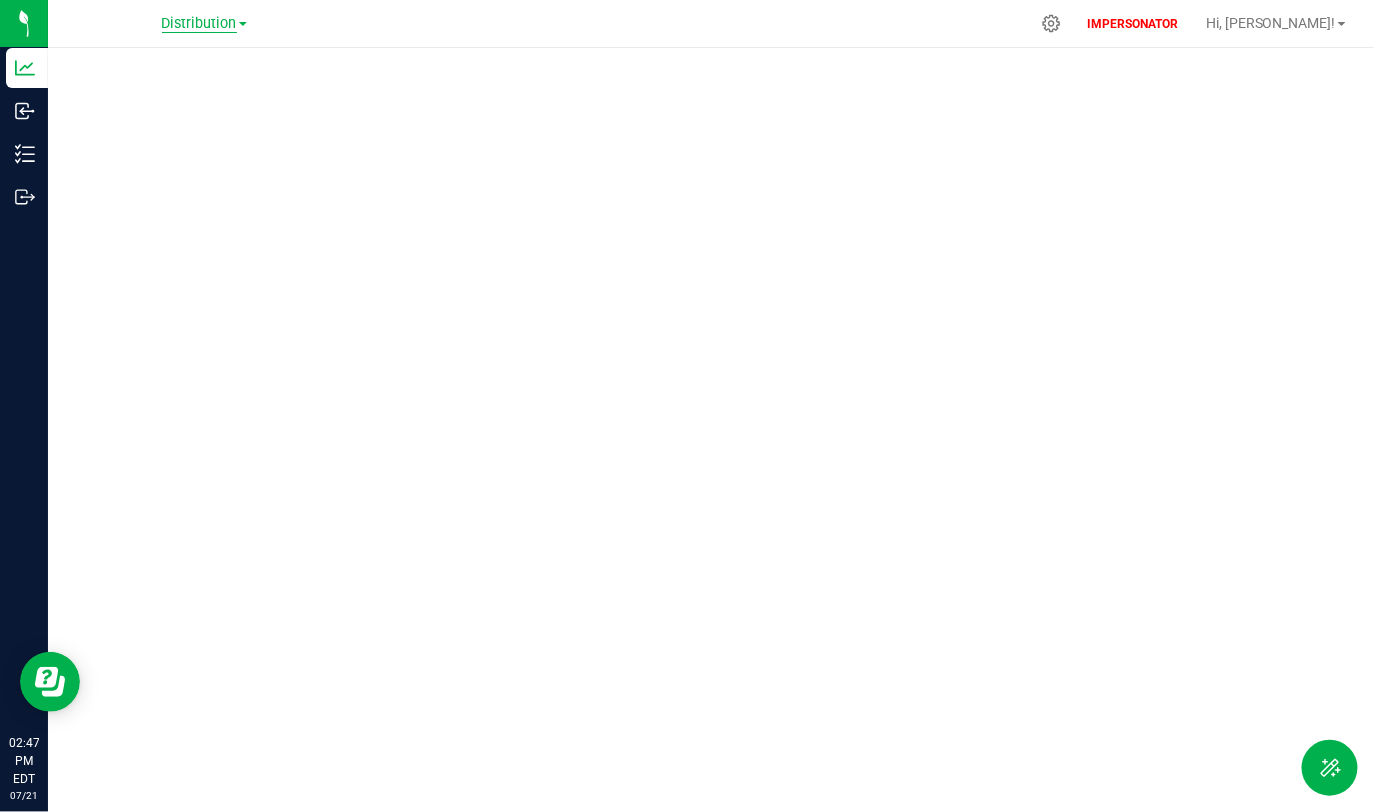 click on "Distribution" at bounding box center (199, 24) 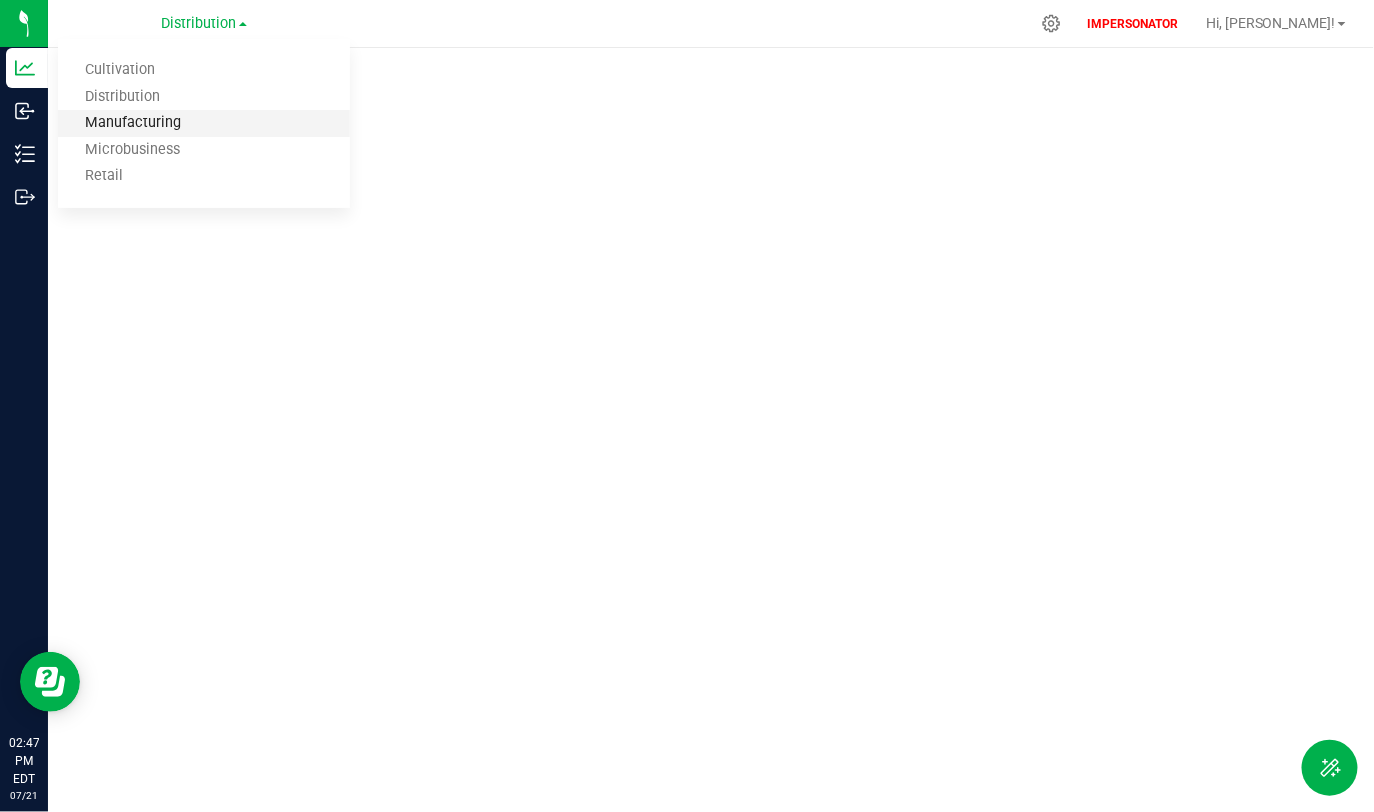 click on "Manufacturing" at bounding box center [204, 123] 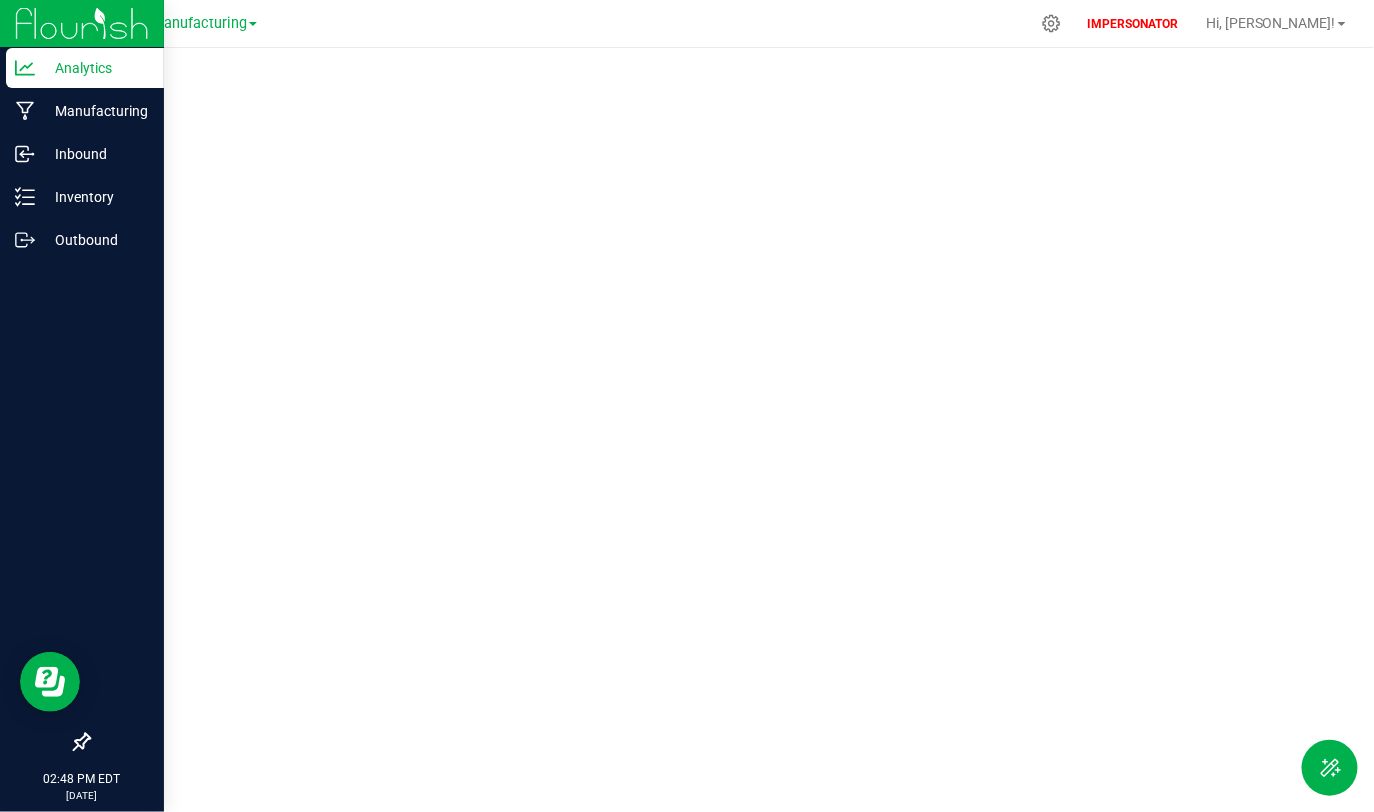 click 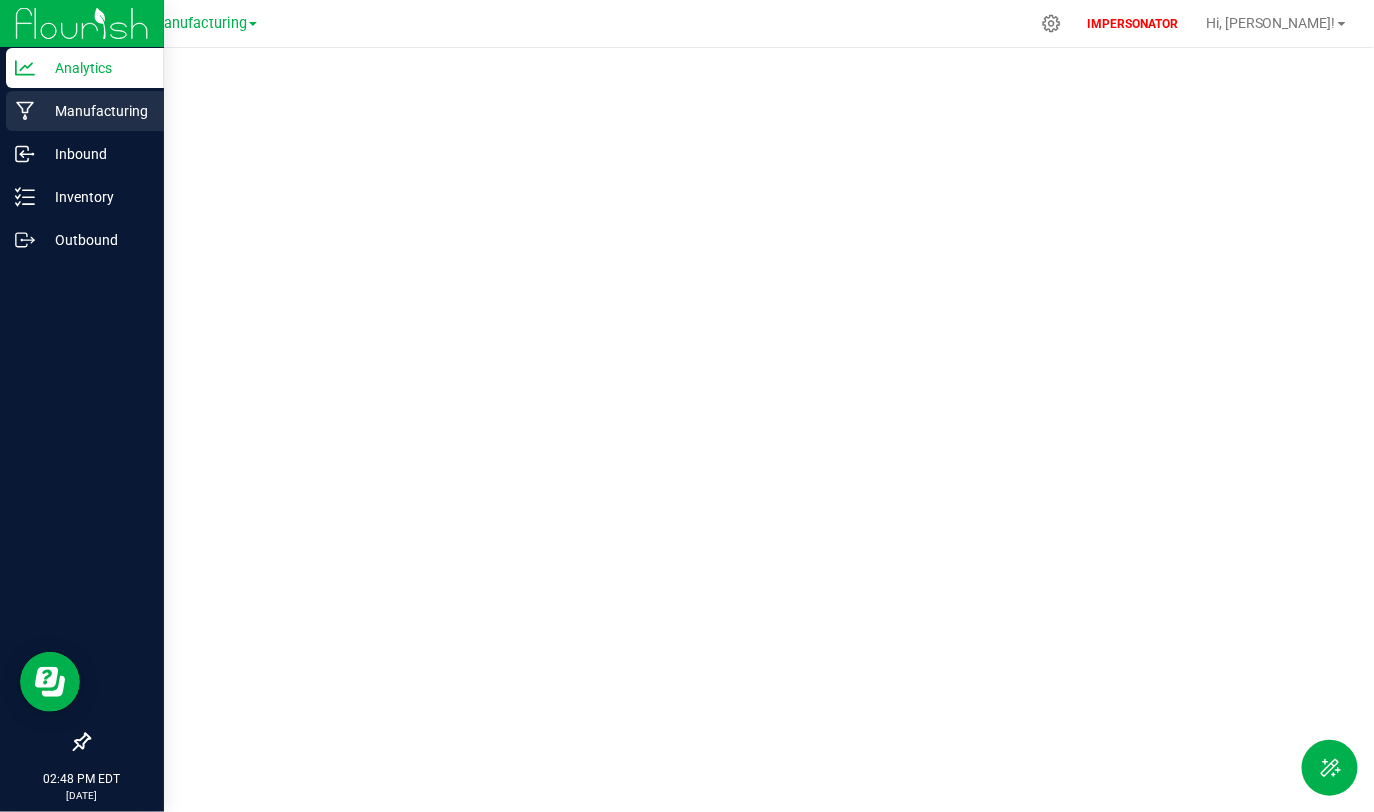 click on "Manufacturing" at bounding box center [95, 111] 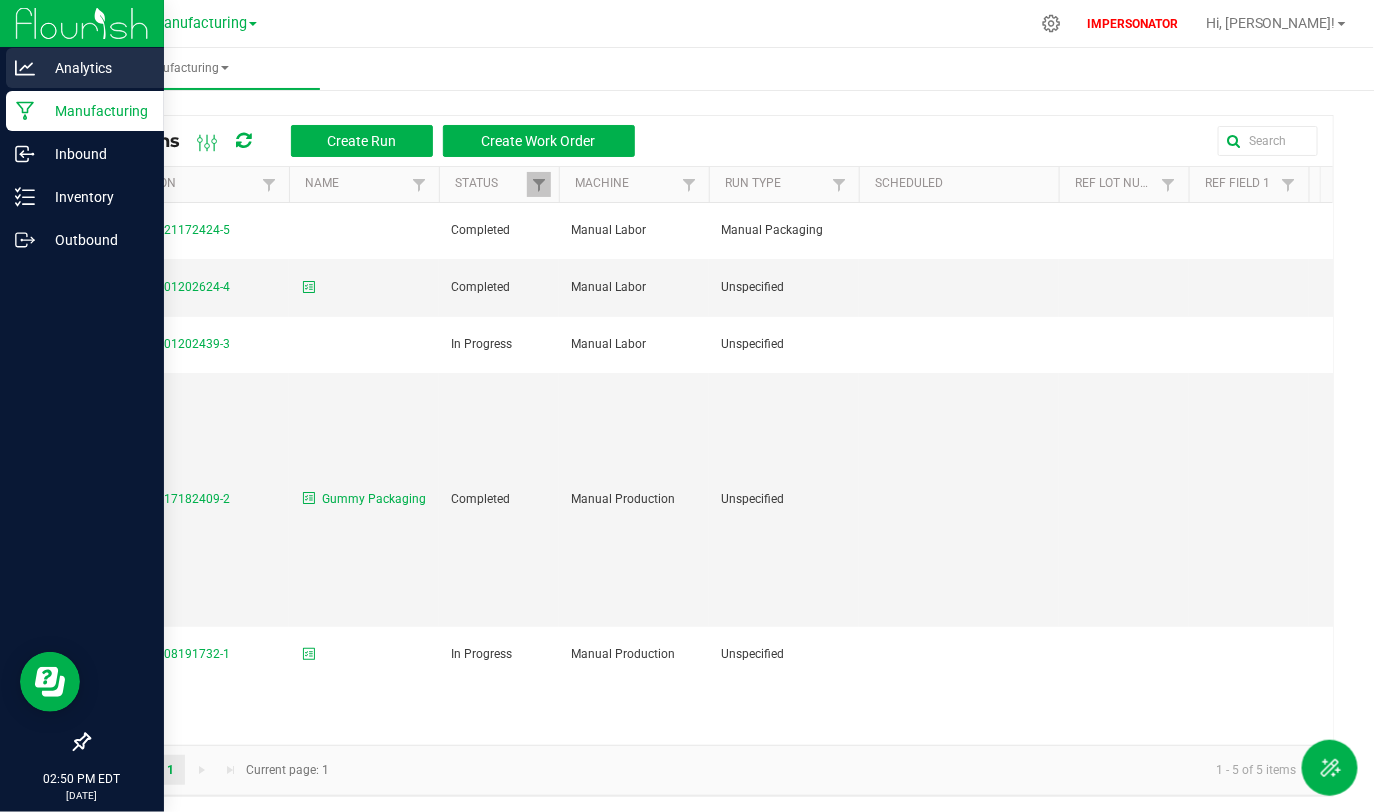 click on "Analytics" at bounding box center (95, 68) 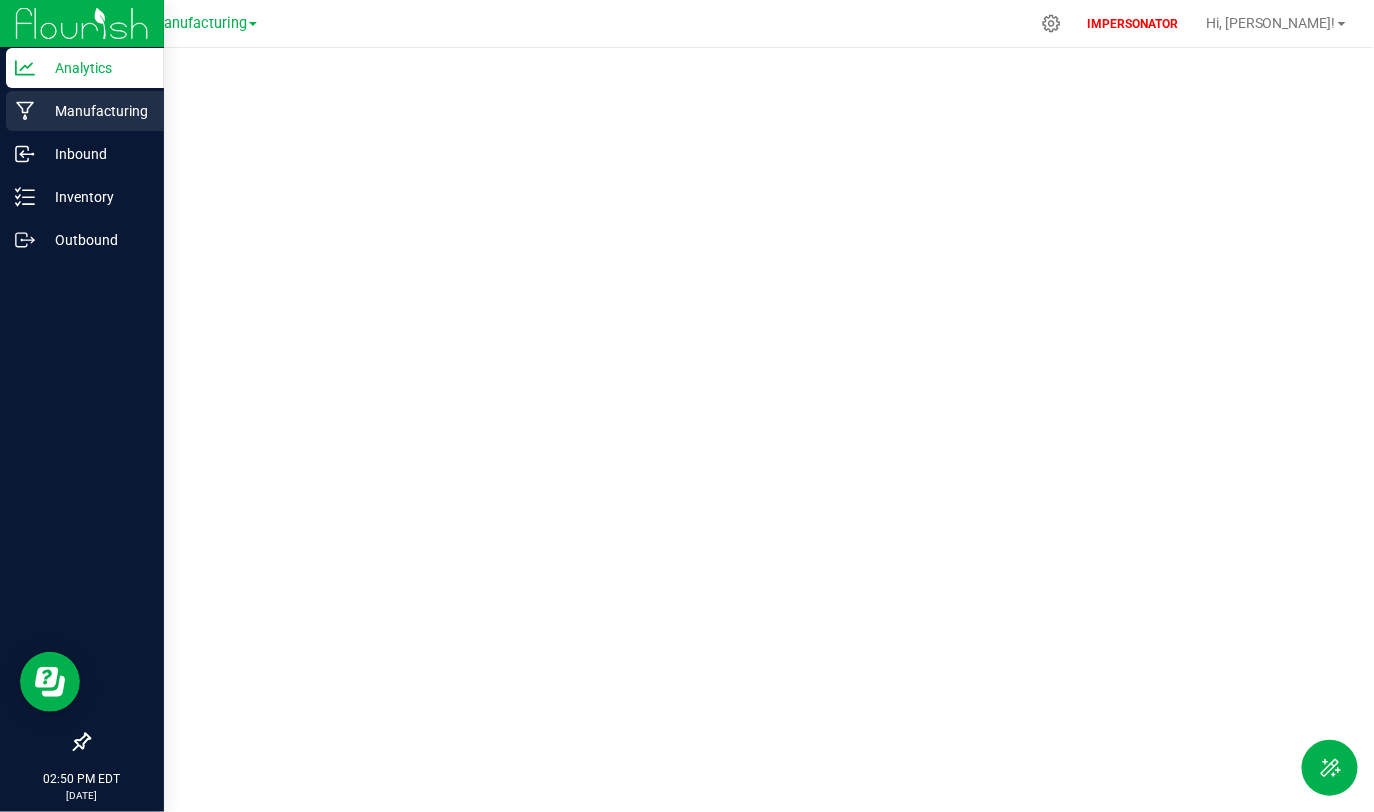 click on "Manufacturing" at bounding box center [95, 111] 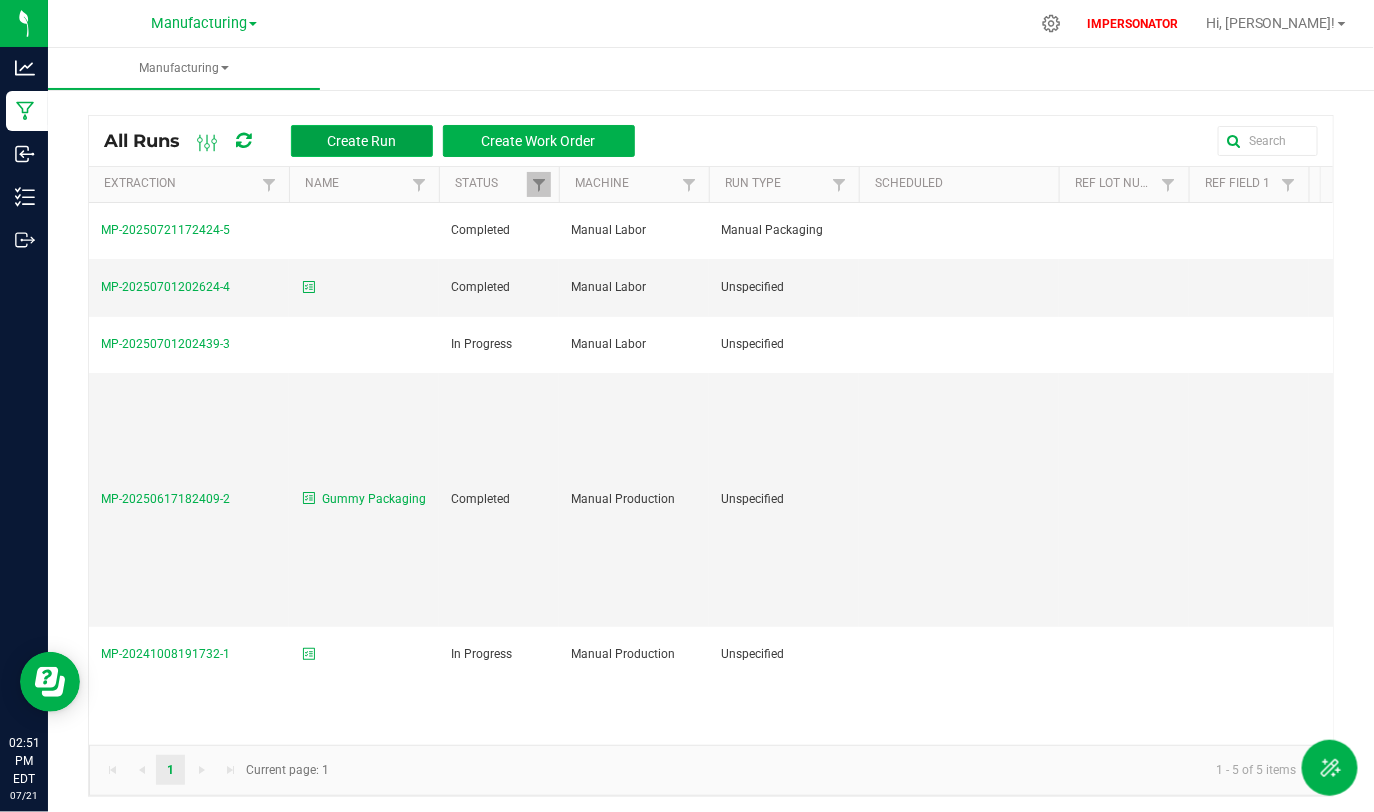 click on "Create Run" at bounding box center (361, 141) 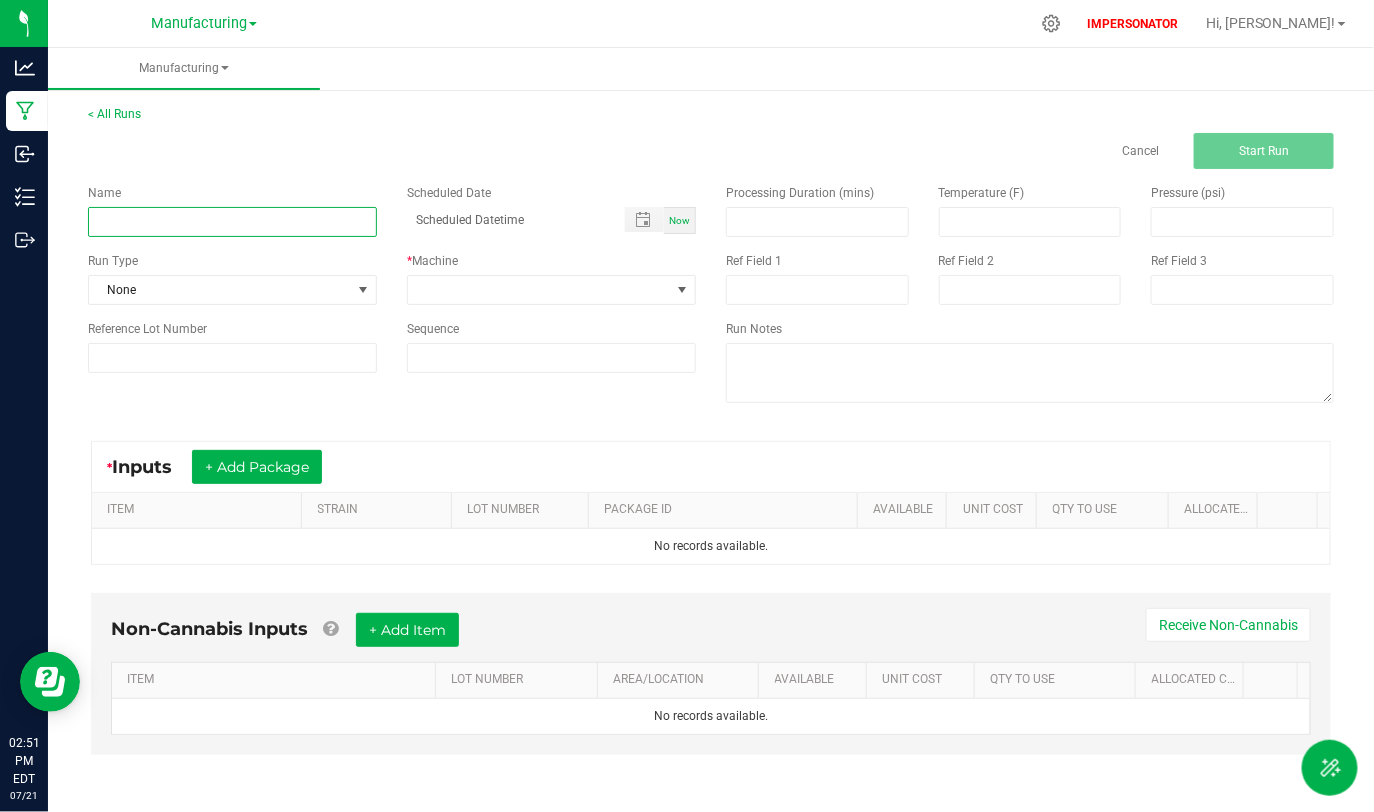 click at bounding box center [232, 222] 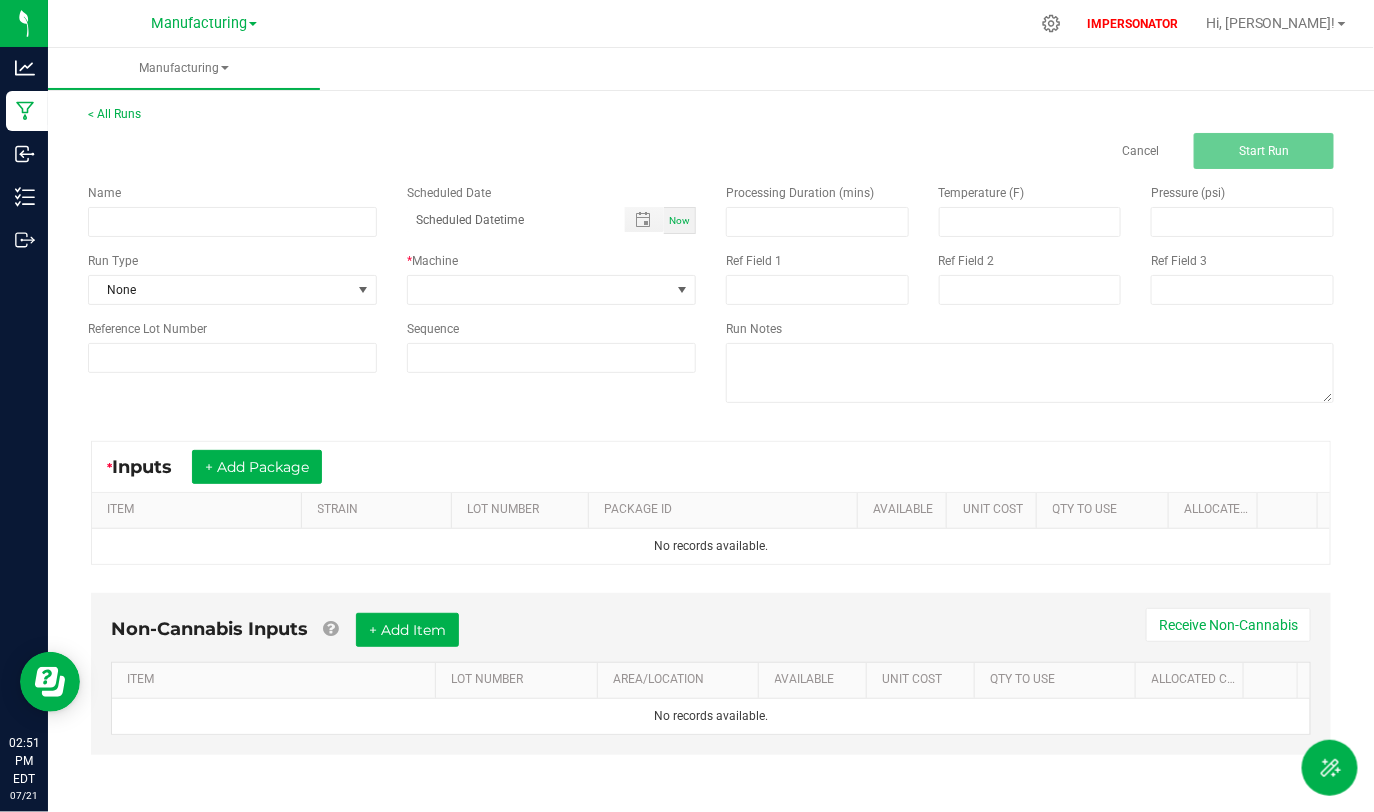 click on "Name   Scheduled Date  Now  Run Type  None  *   Machine   Reference Lot Number   Sequence" at bounding box center (392, 278) 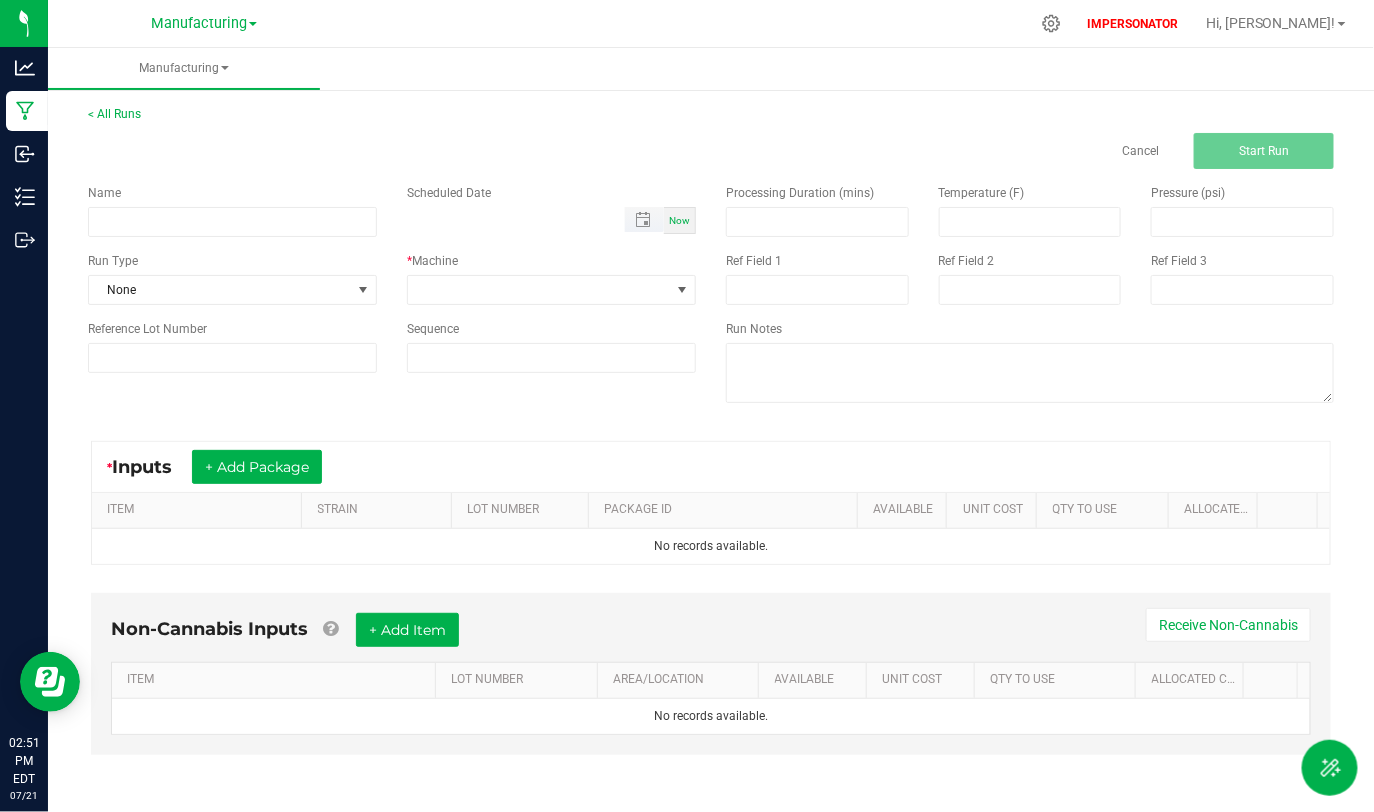 type on "month/day/year hour:minute AM" 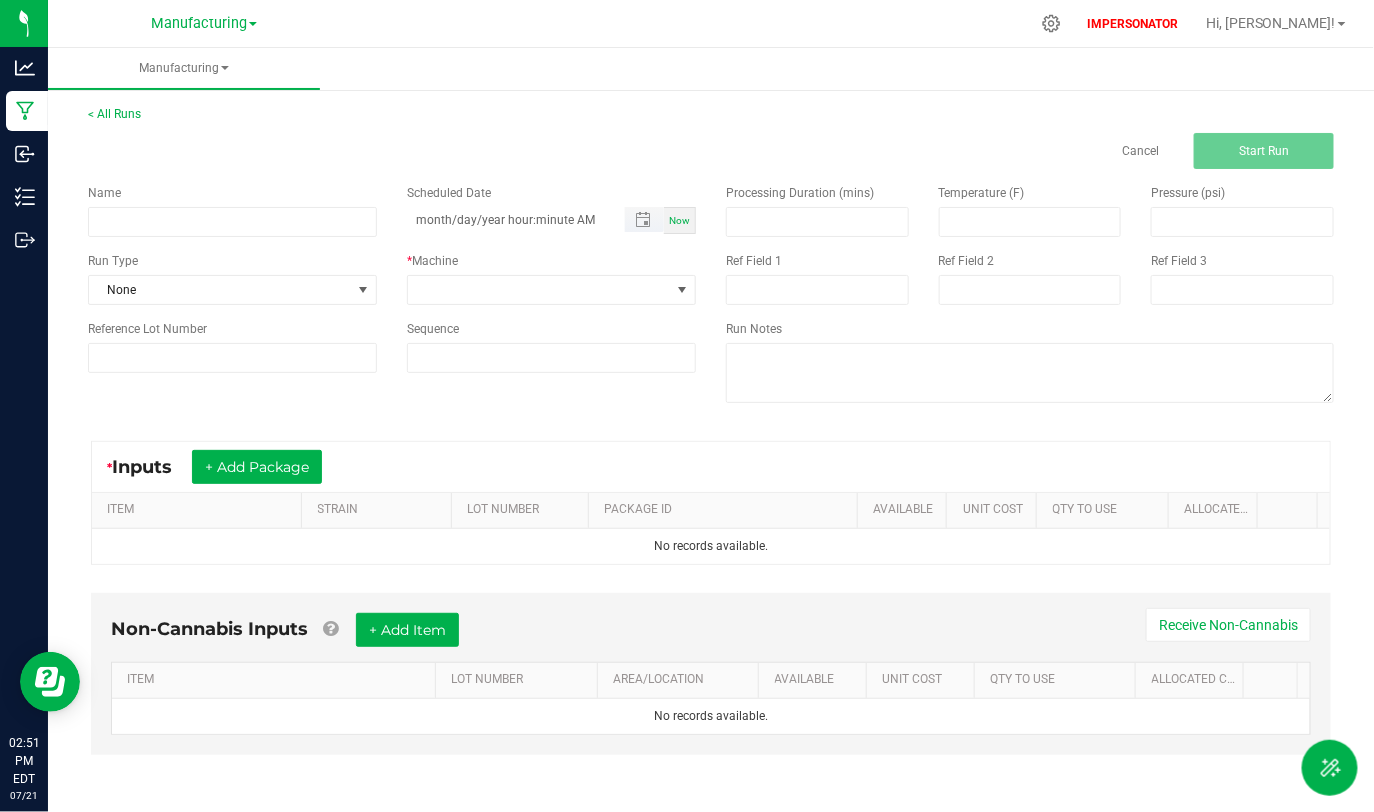 click on "month/day/year hour:minute AM" at bounding box center (505, 219) 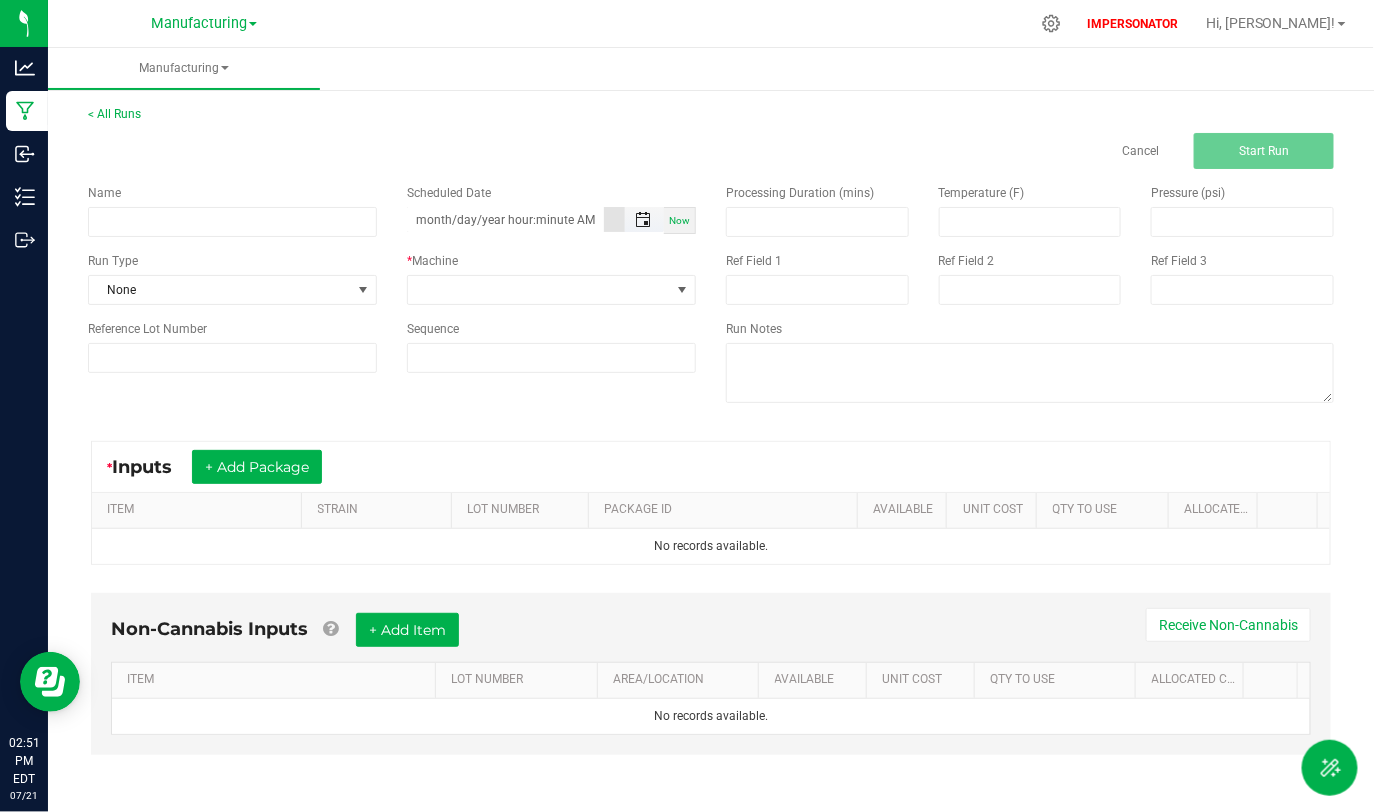 click at bounding box center (643, 220) 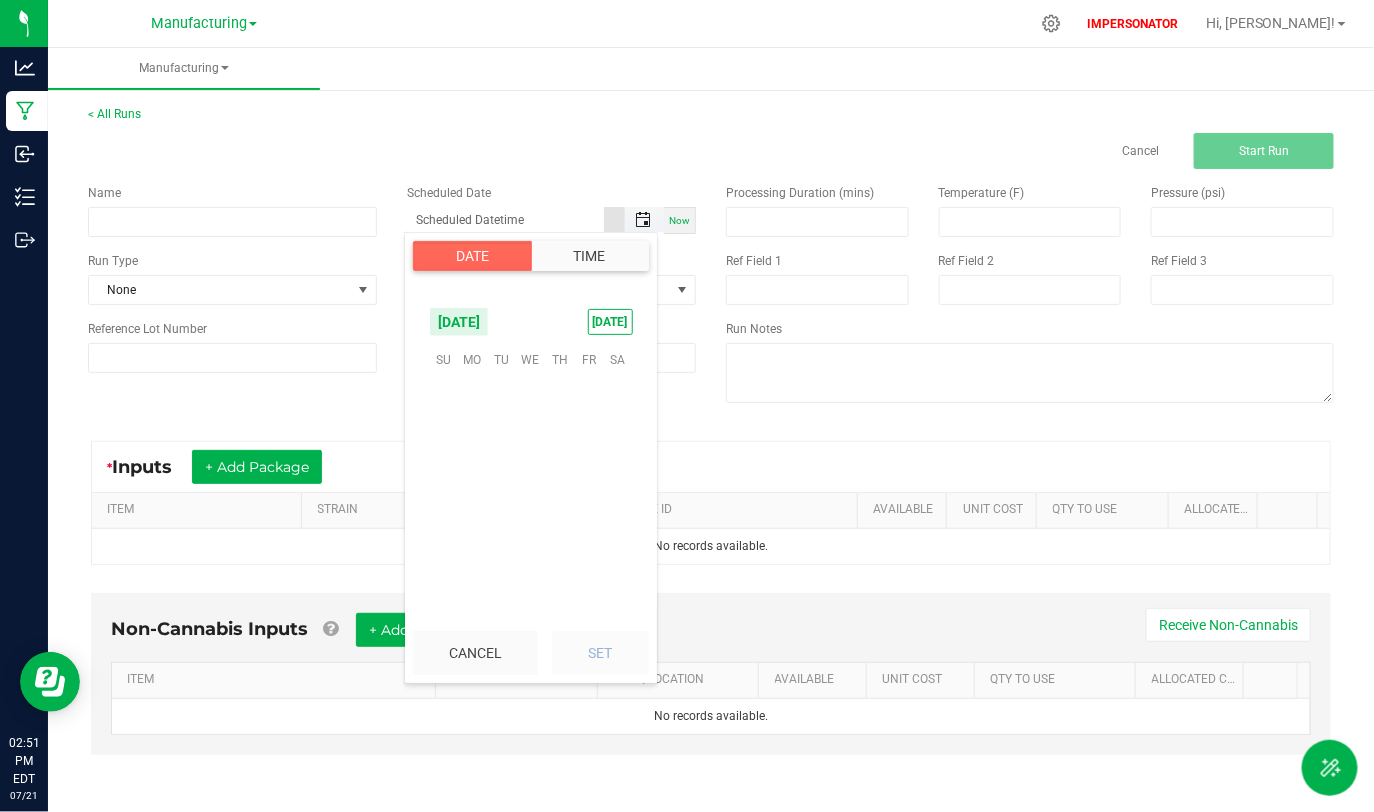scroll, scrollTop: 323886, scrollLeft: 0, axis: vertical 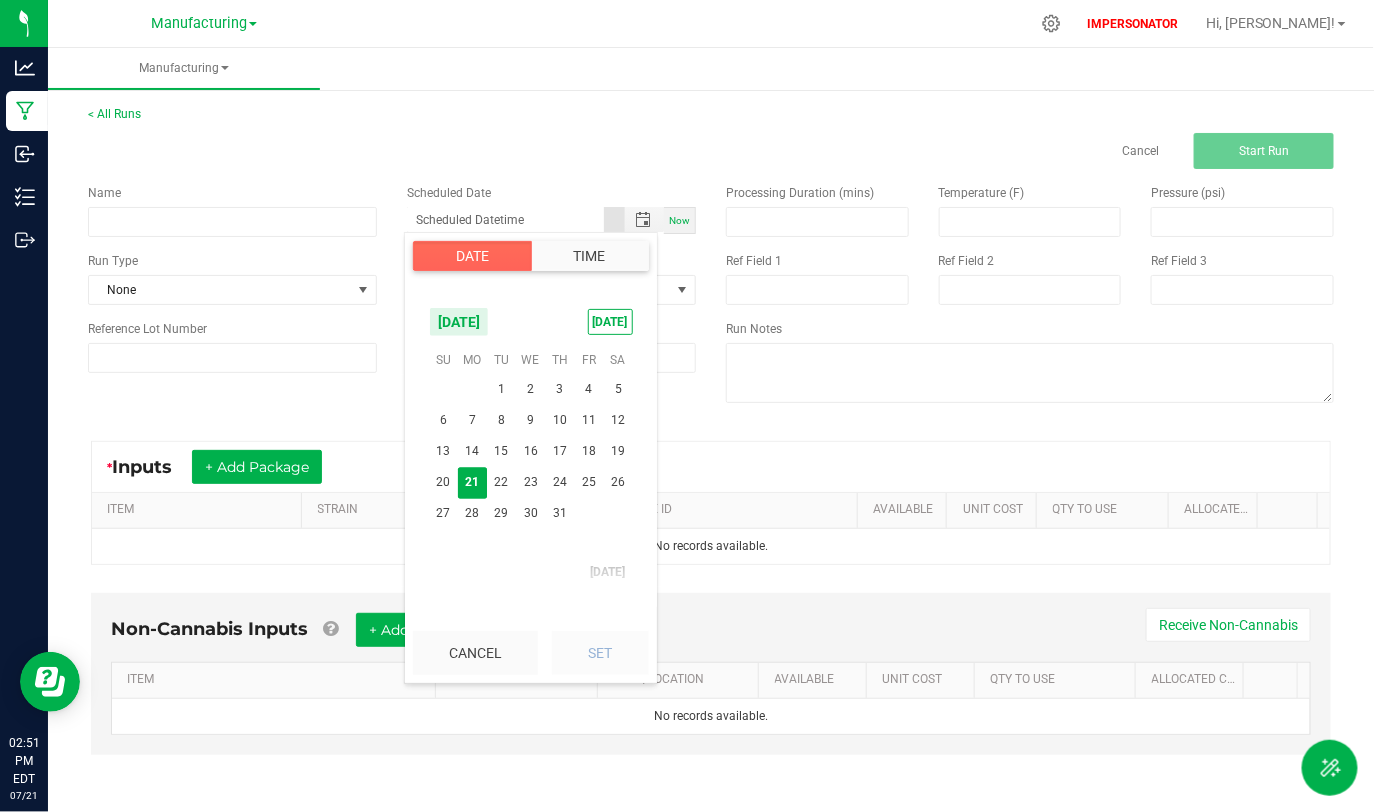 click on "Name   Scheduled Date  Now  Run Type  None  *   Machine   Reference Lot Number   Sequence" at bounding box center [392, 278] 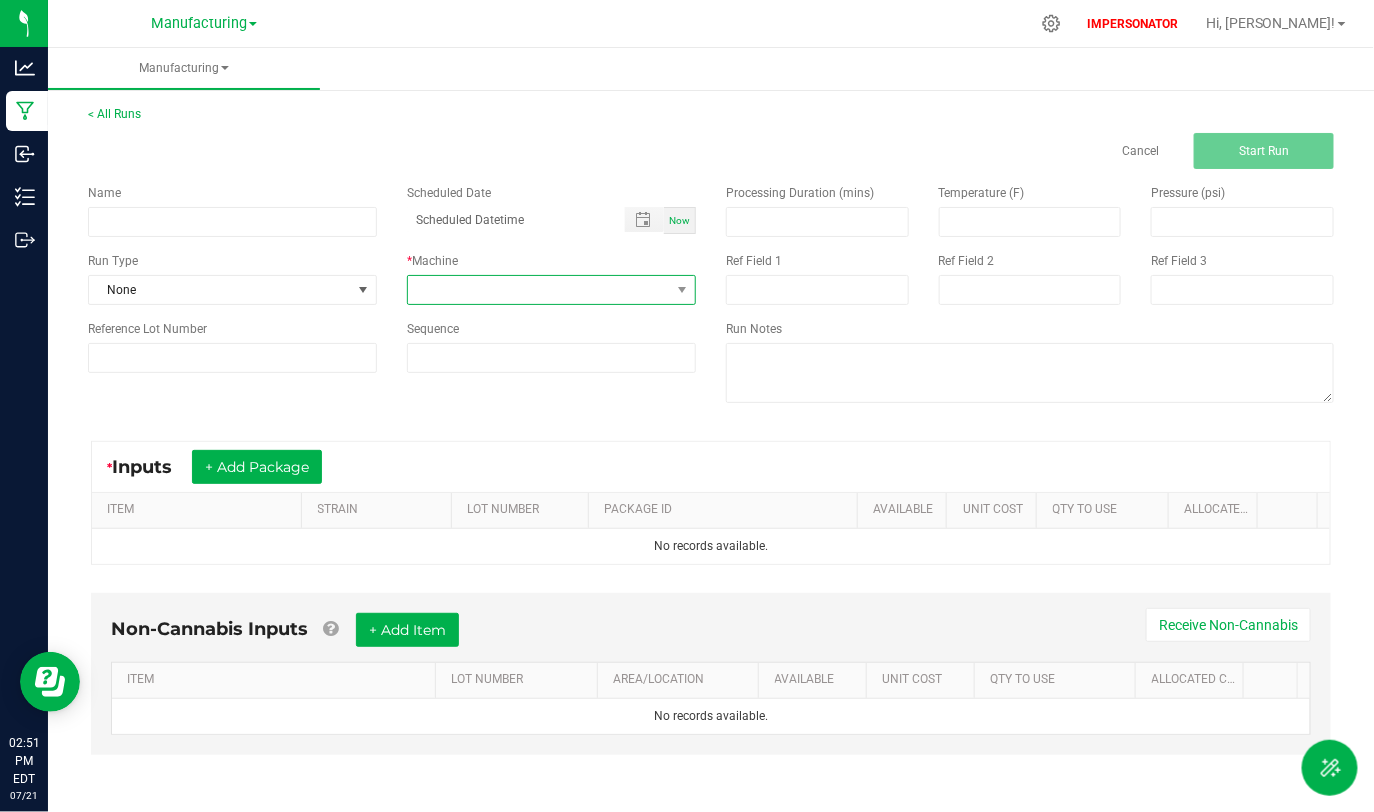 click at bounding box center (539, 290) 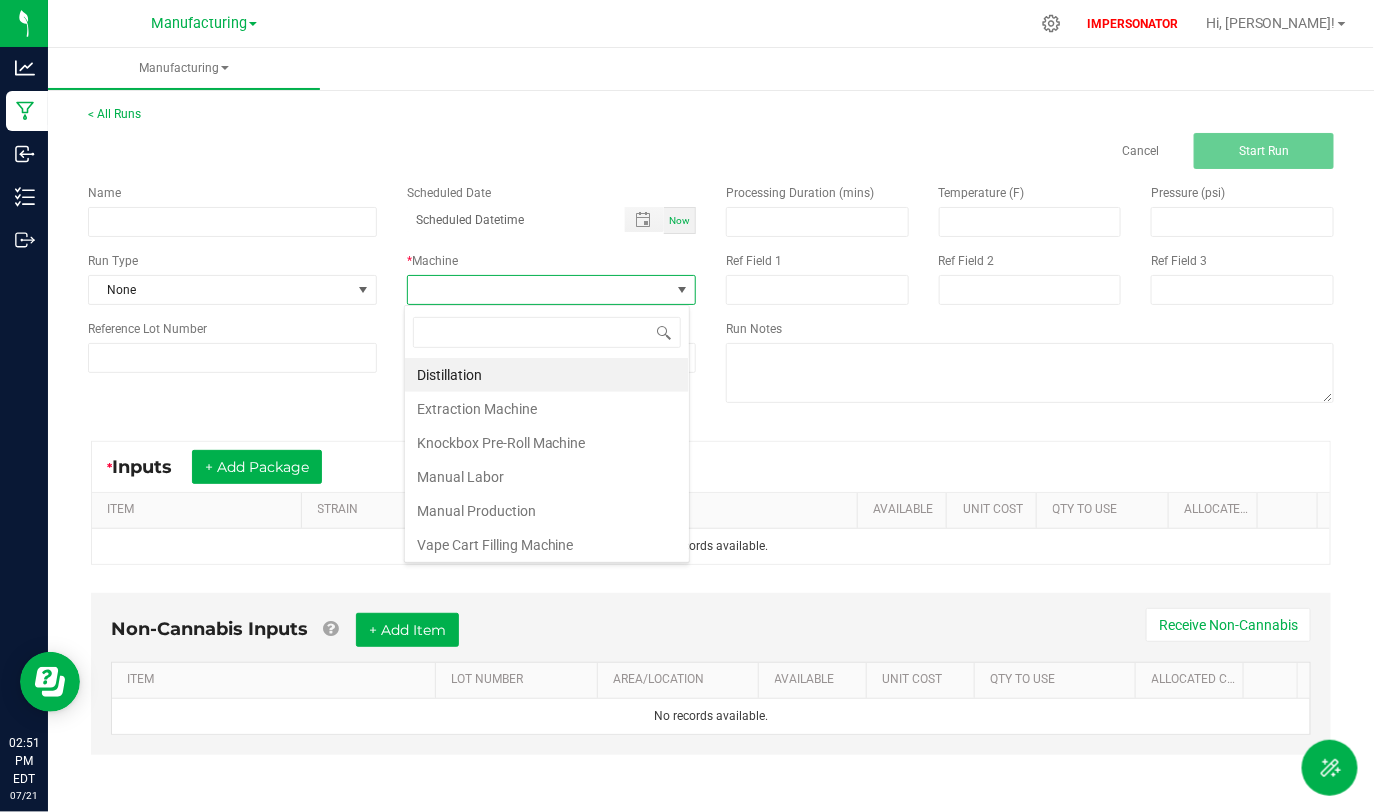 scroll, scrollTop: 99970, scrollLeft: 99714, axis: both 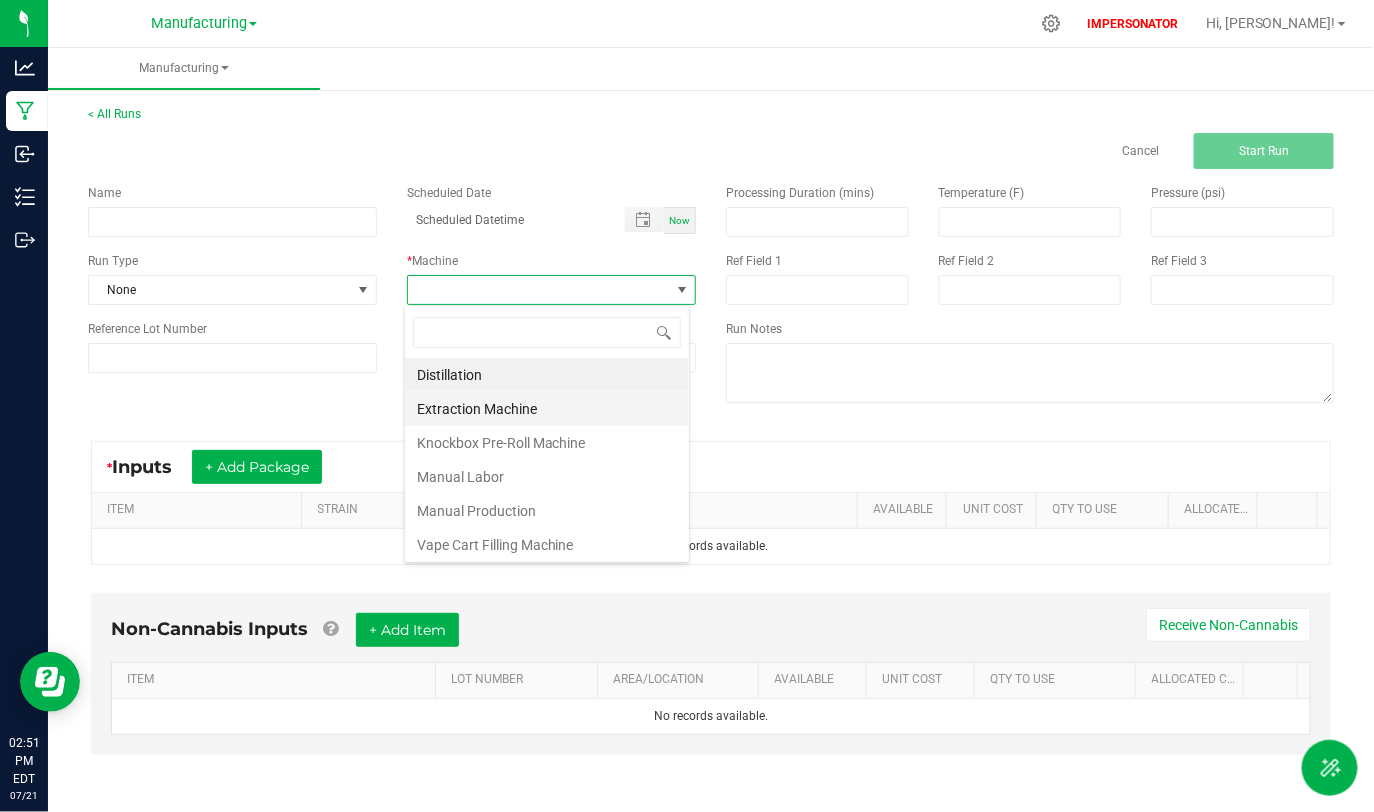 click on "Extraction Machine" at bounding box center [547, 409] 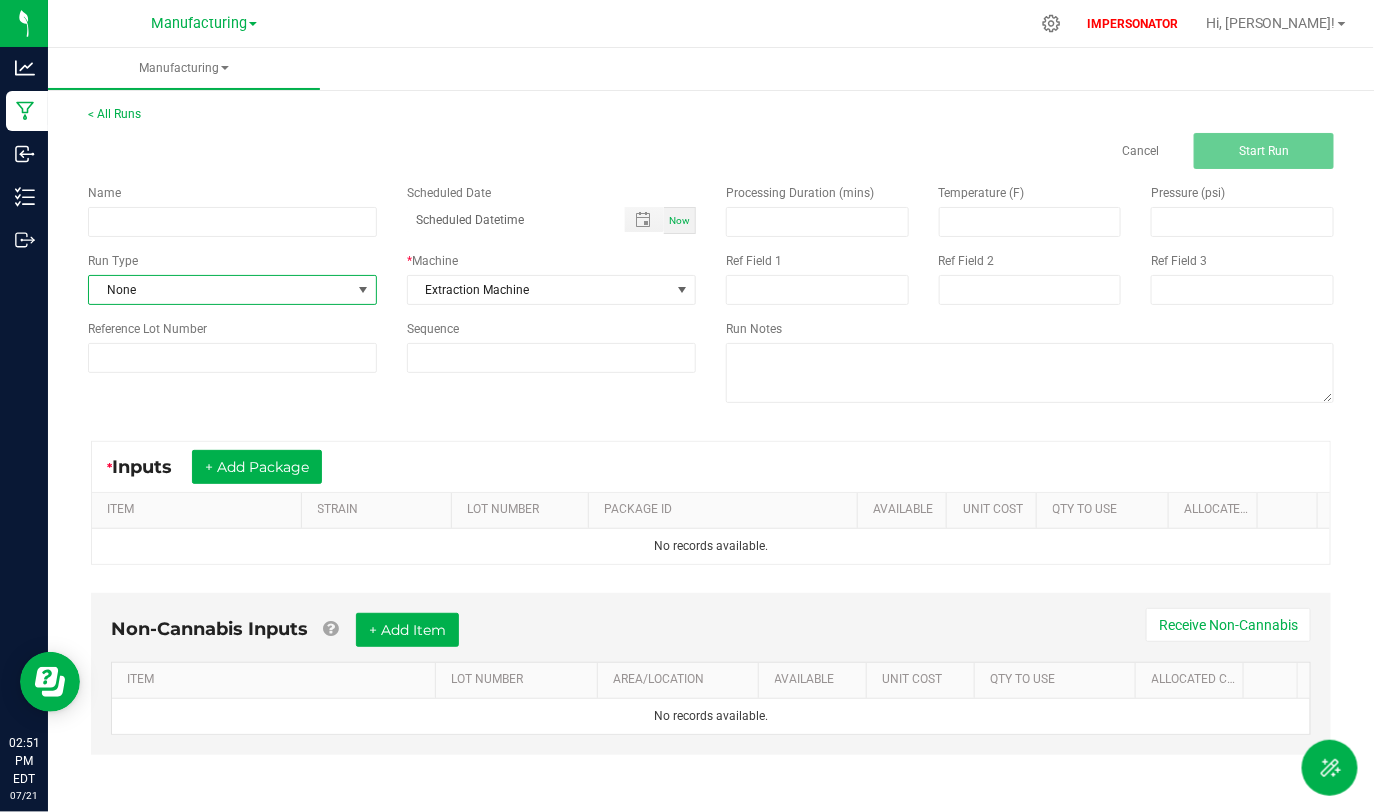 click on "None" at bounding box center [220, 290] 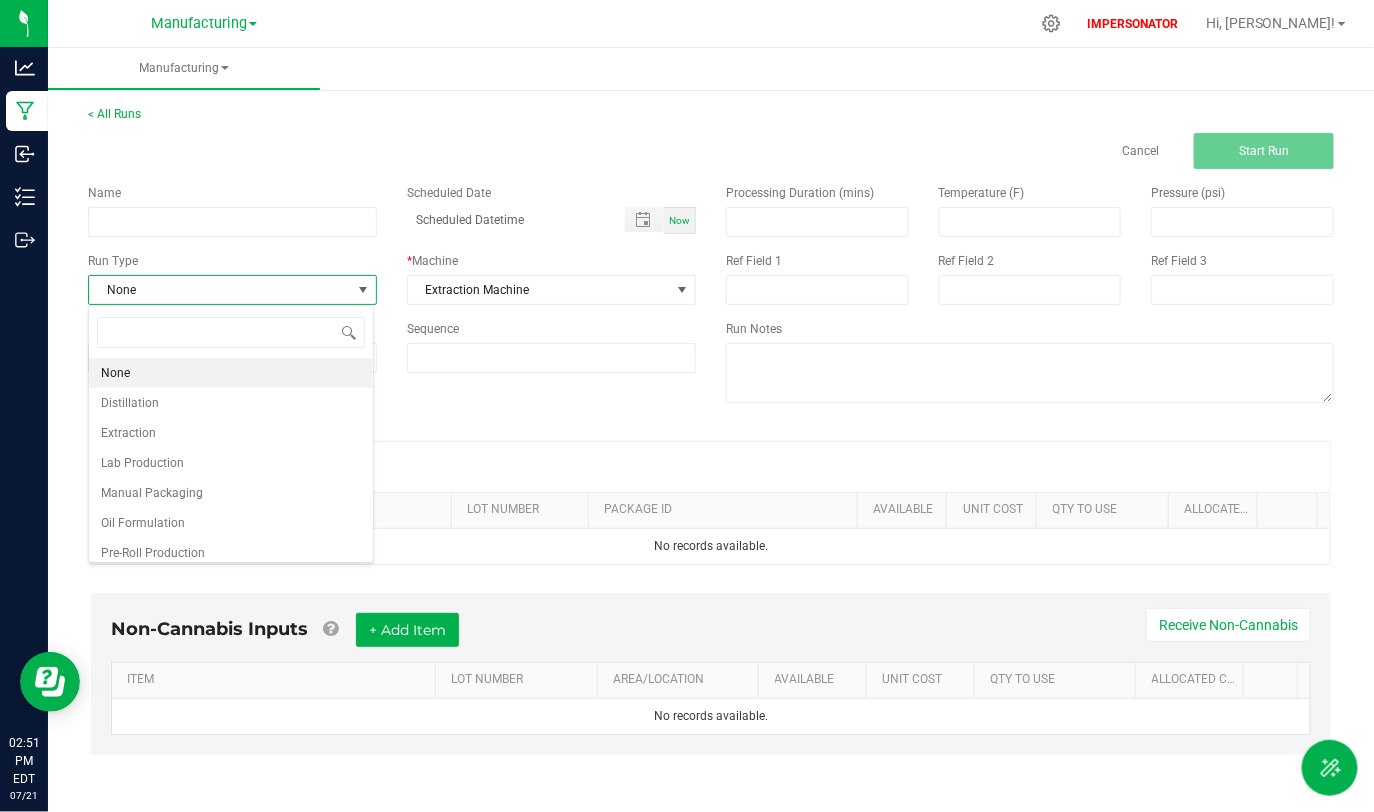 scroll, scrollTop: 99970, scrollLeft: 99714, axis: both 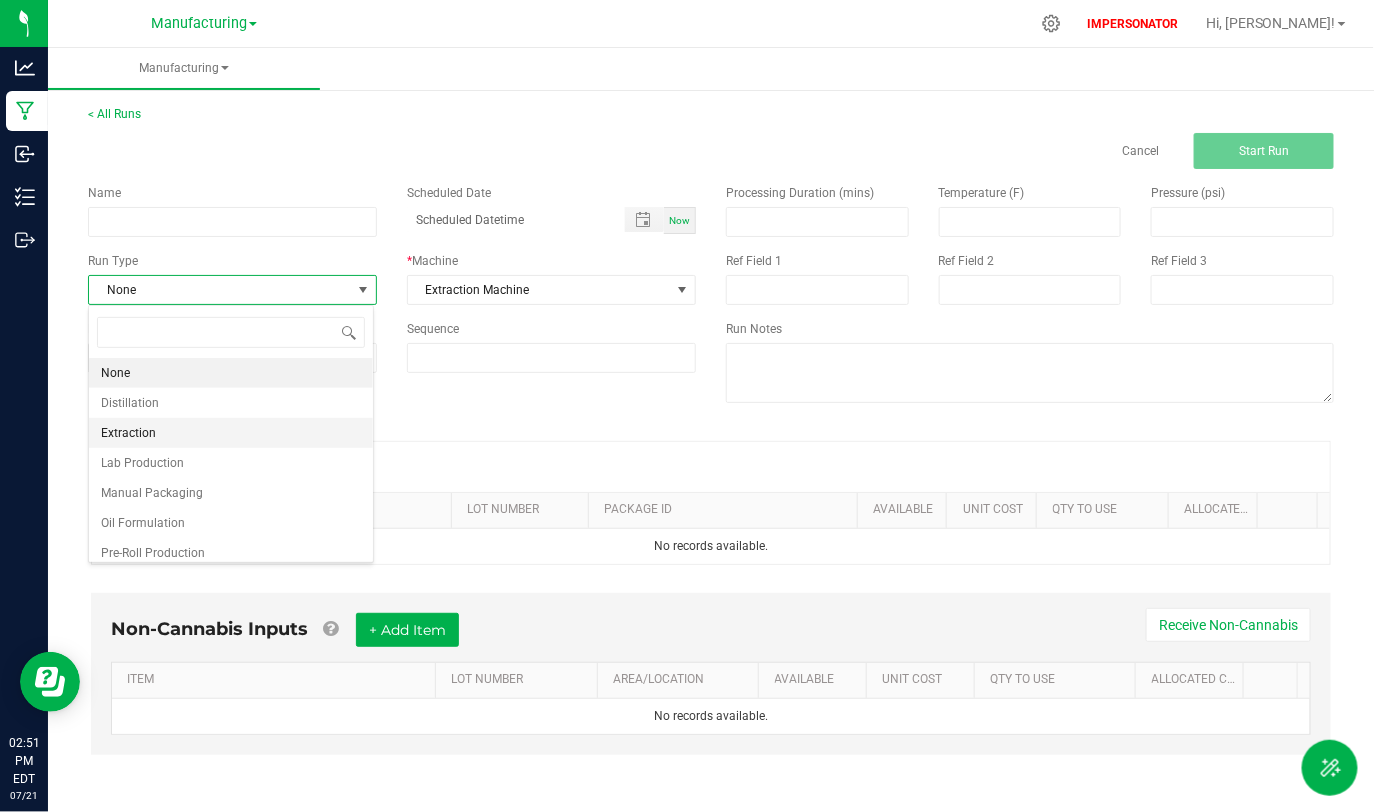 click on "Extraction" at bounding box center (231, 433) 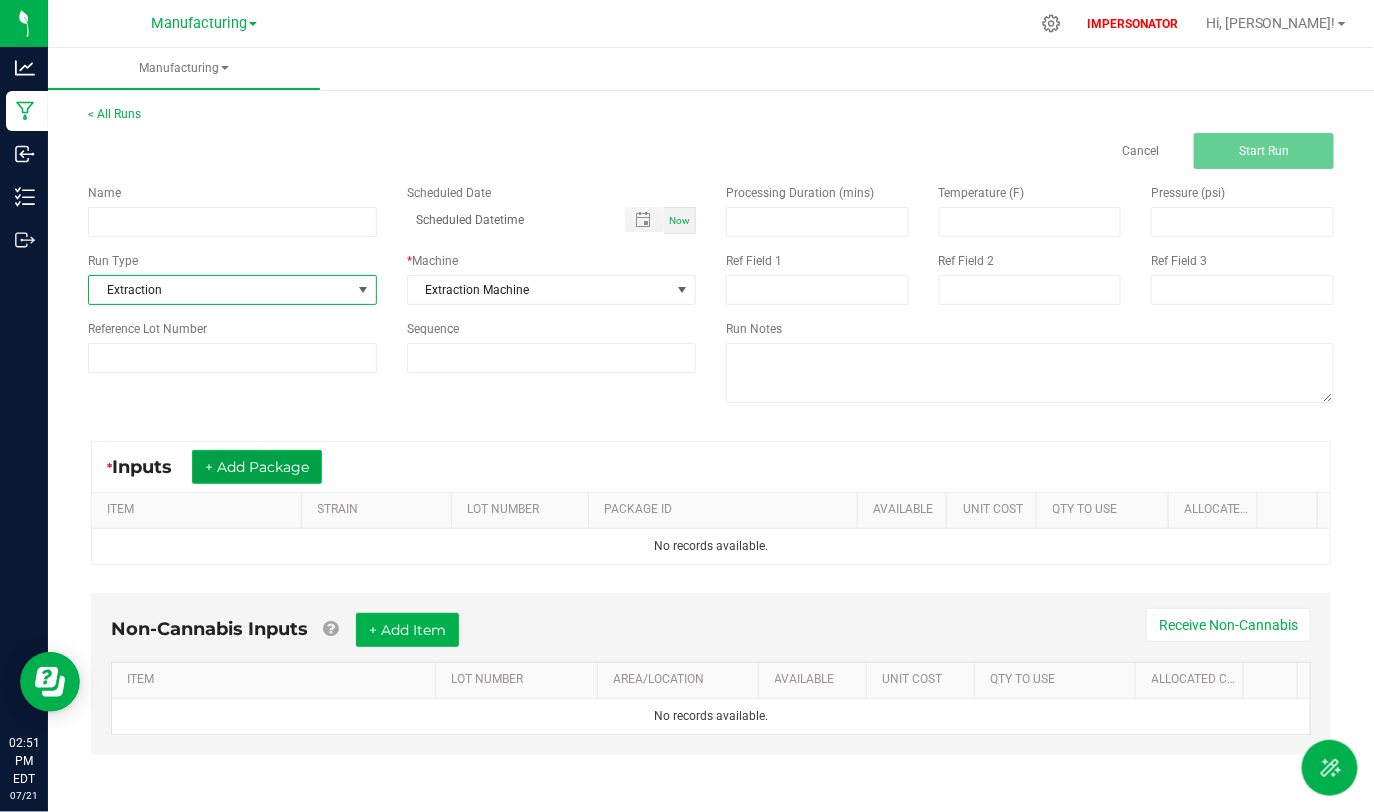 click on "+ Add Package" at bounding box center (257, 467) 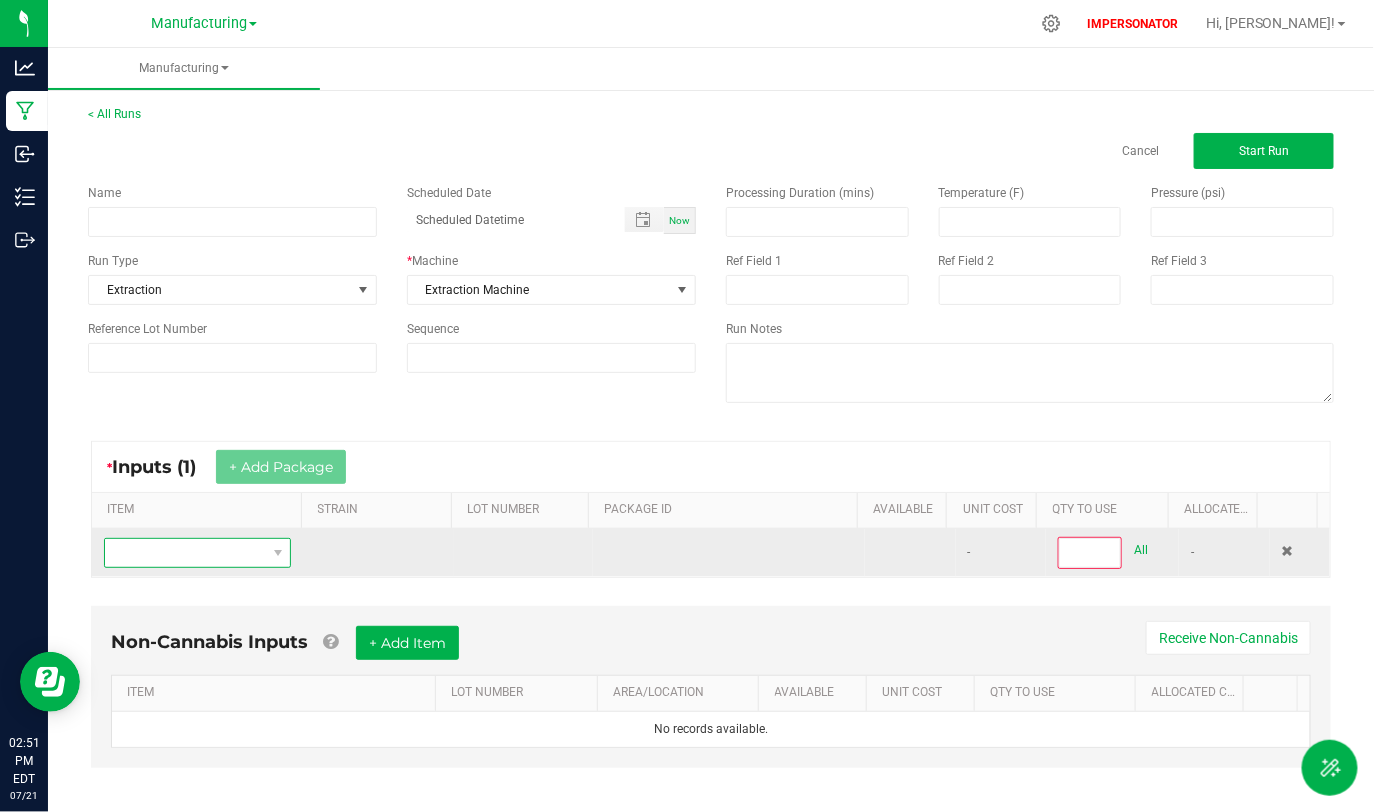 click at bounding box center [185, 553] 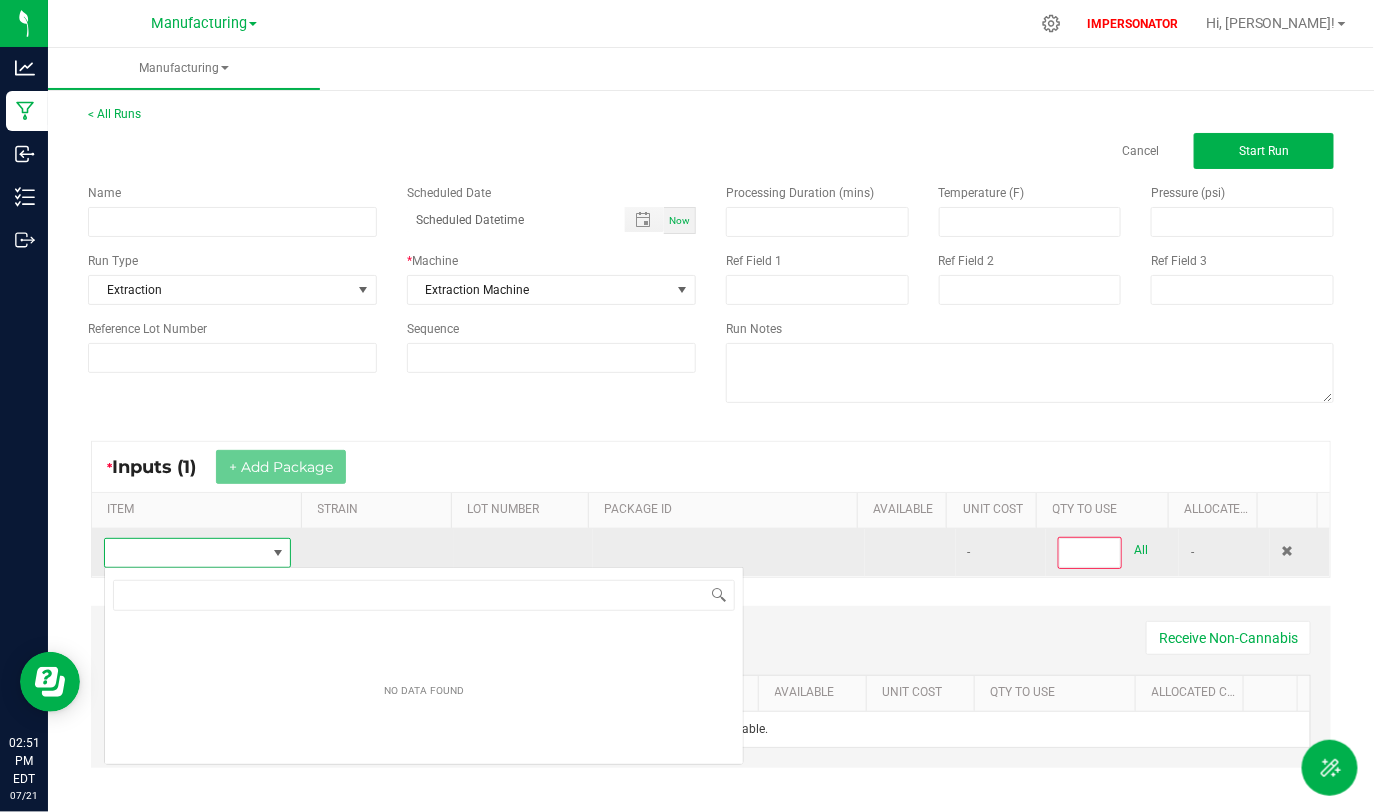 scroll, scrollTop: 99970, scrollLeft: 99817, axis: both 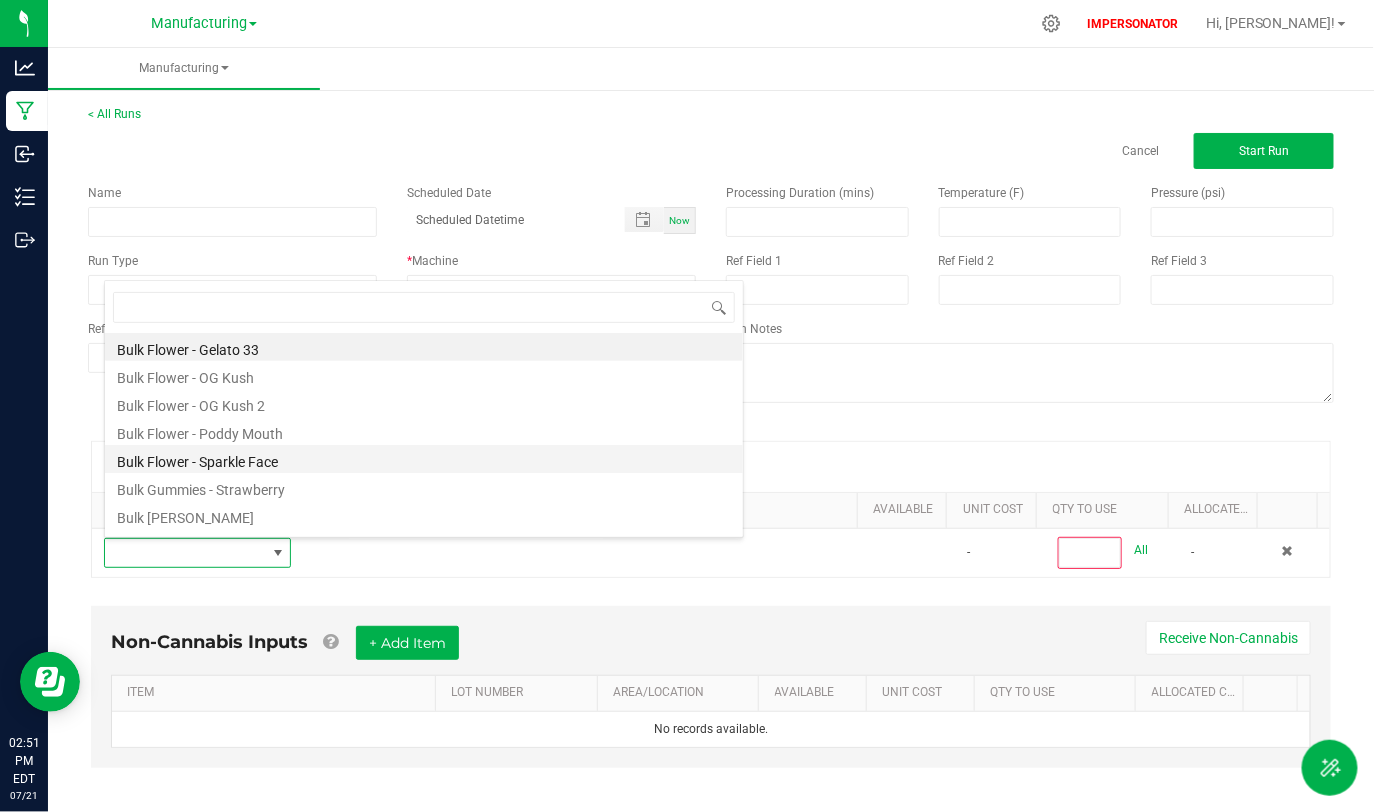 click on "Bulk Flower - Sparkle Face" at bounding box center [424, 459] 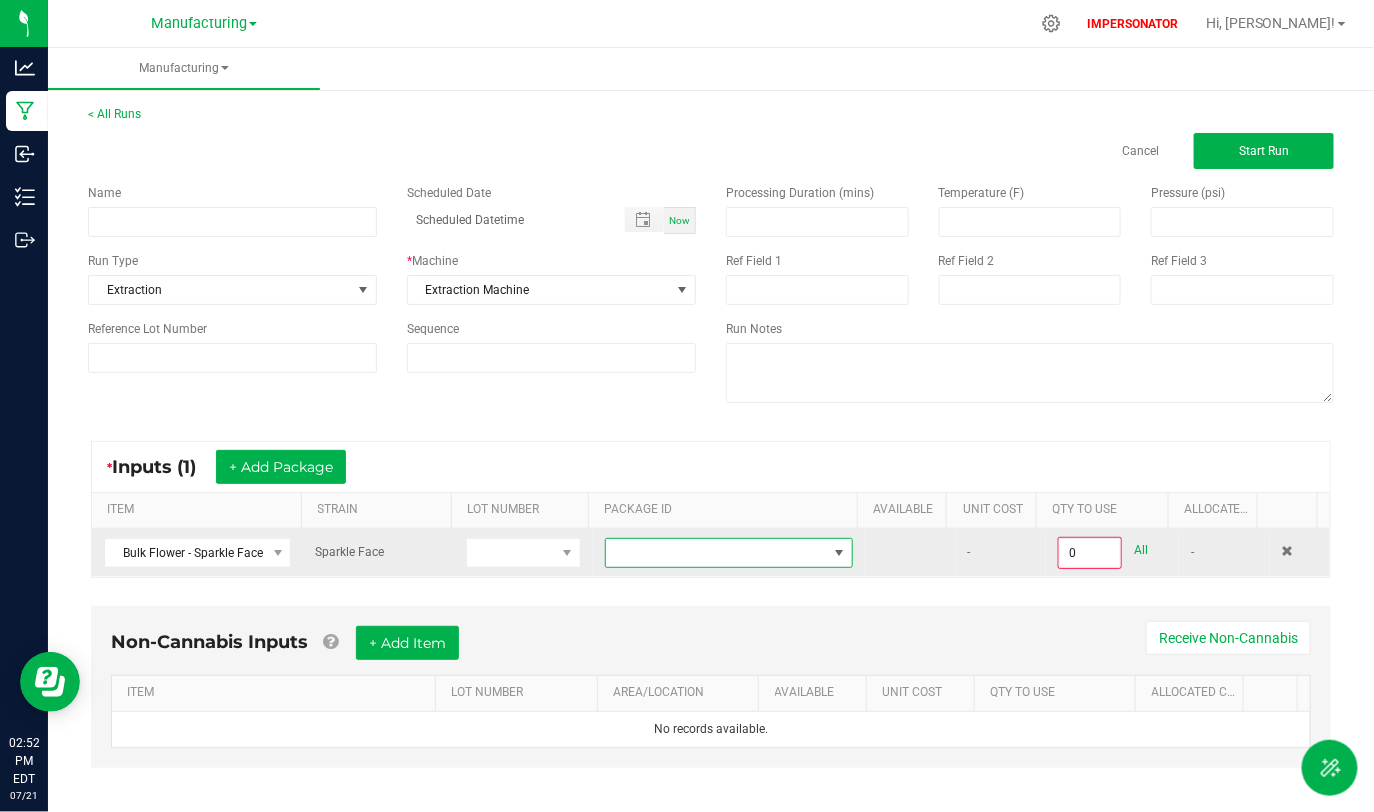 click at bounding box center [716, 553] 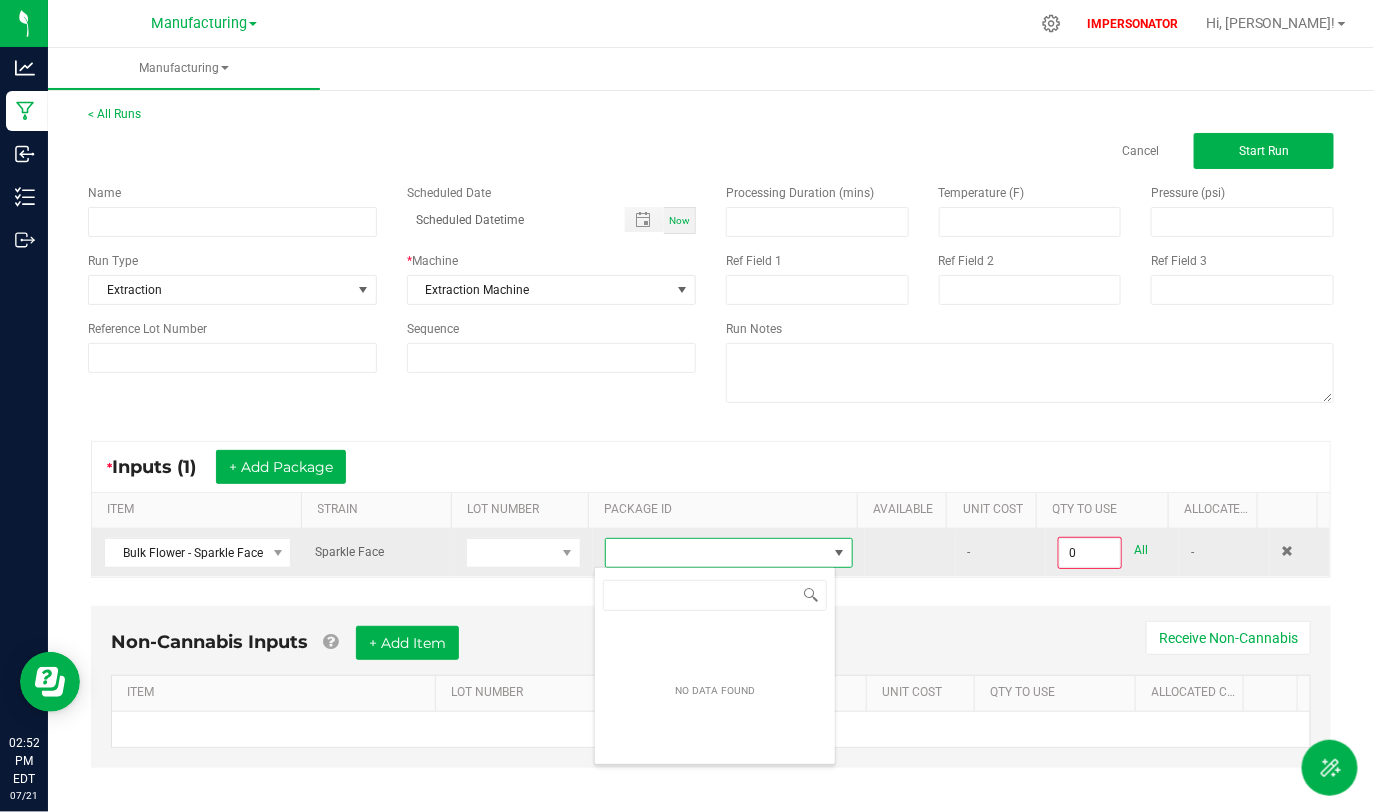 scroll, scrollTop: 99970, scrollLeft: 99758, axis: both 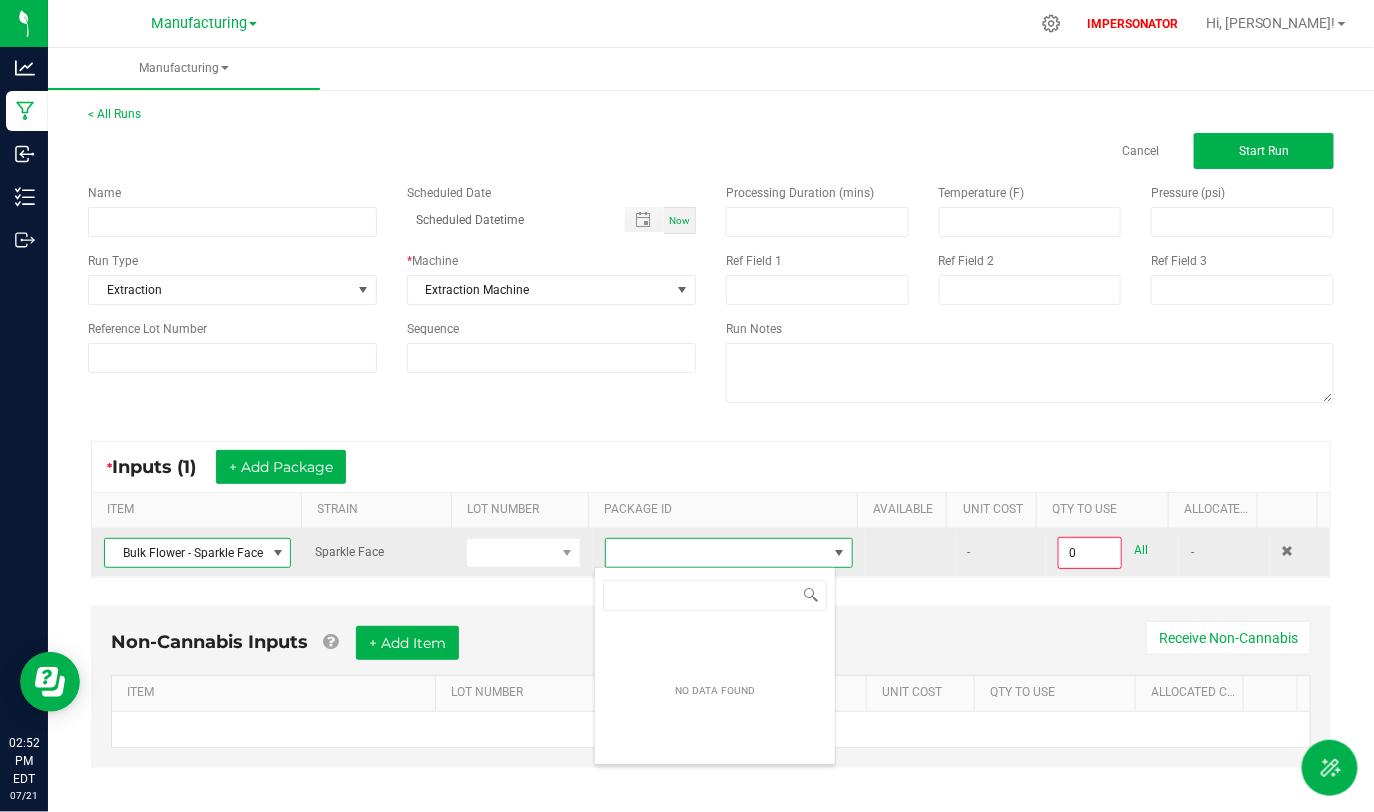 click on "Bulk Flower - Sparkle Face" at bounding box center [185, 553] 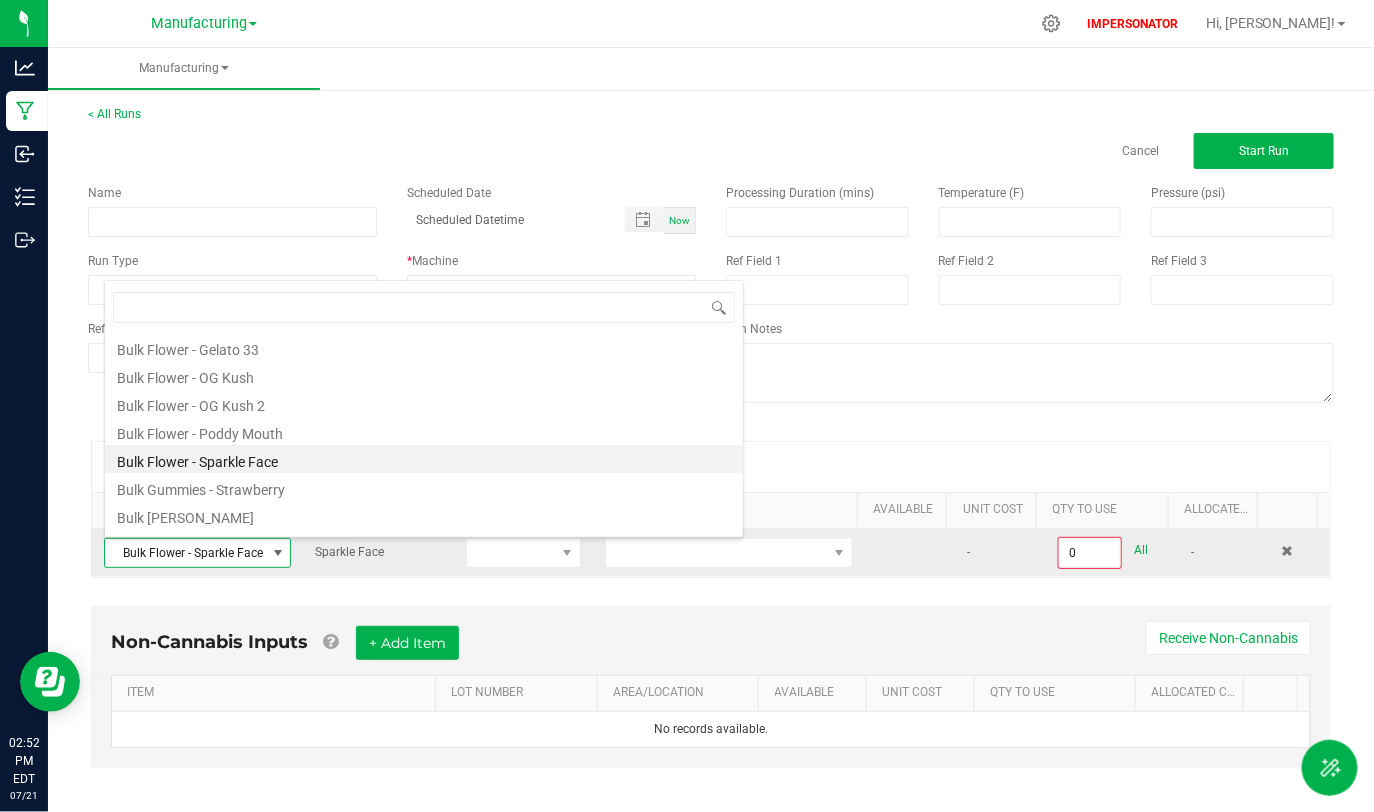scroll, scrollTop: 99970, scrollLeft: 99817, axis: both 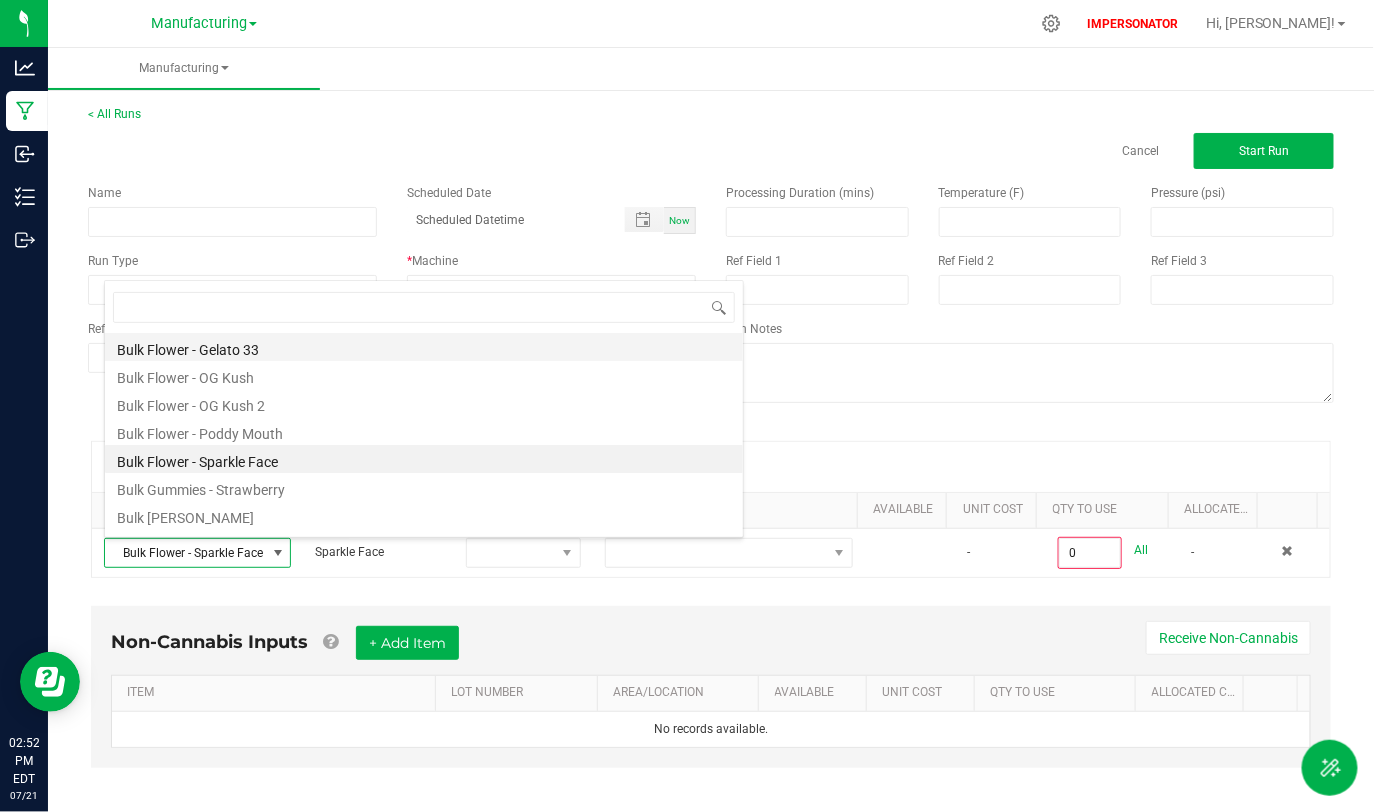 click on "Bulk Flower - Gelato 33" at bounding box center (424, 347) 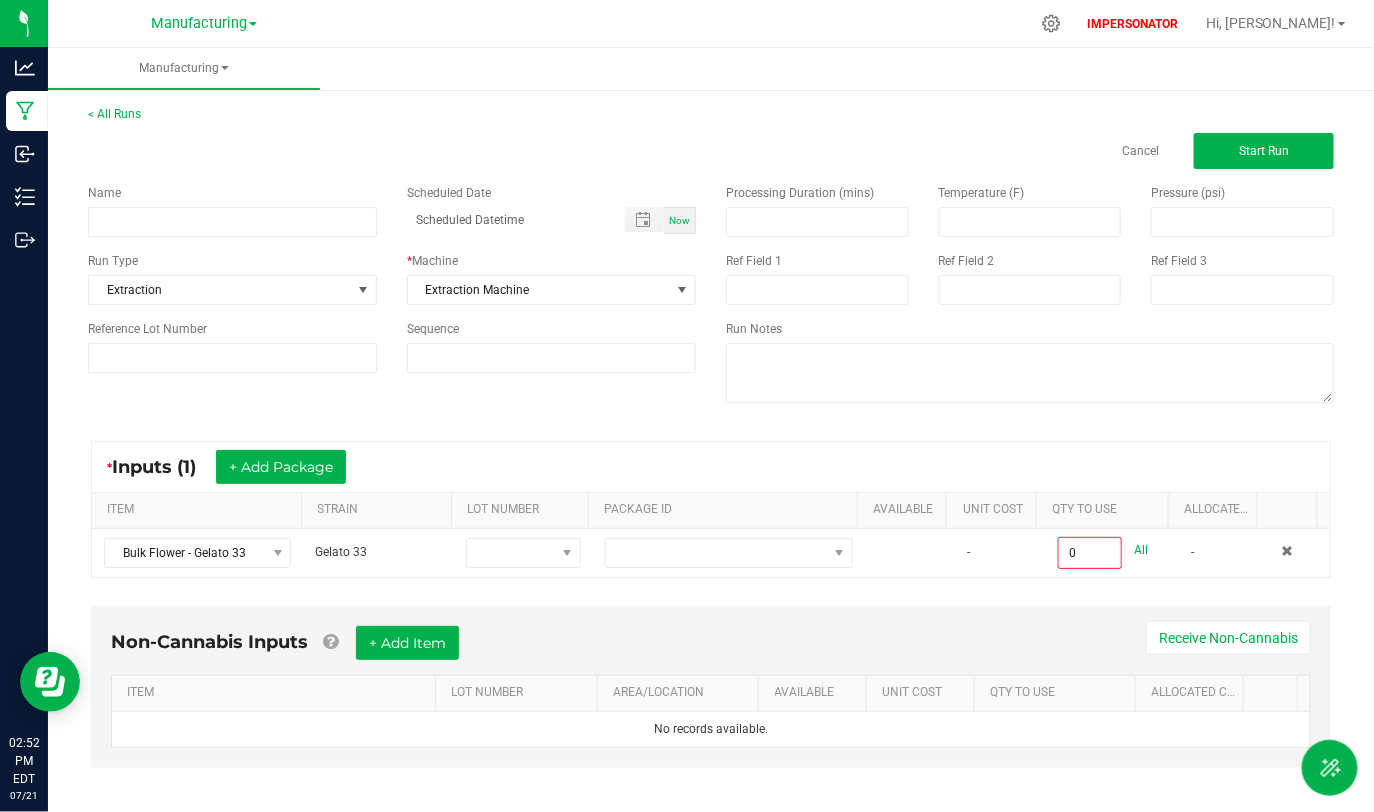 click on "*    Inputs (1)   + Add Package  ITEM STRAIN LOT NUMBER PACKAGE ID AVAILABLE Unit Cost QTY TO USE Allocated Cost Bulk Flower - Gelato 33  Gelato 33   -  0 All  -" at bounding box center [711, 509] 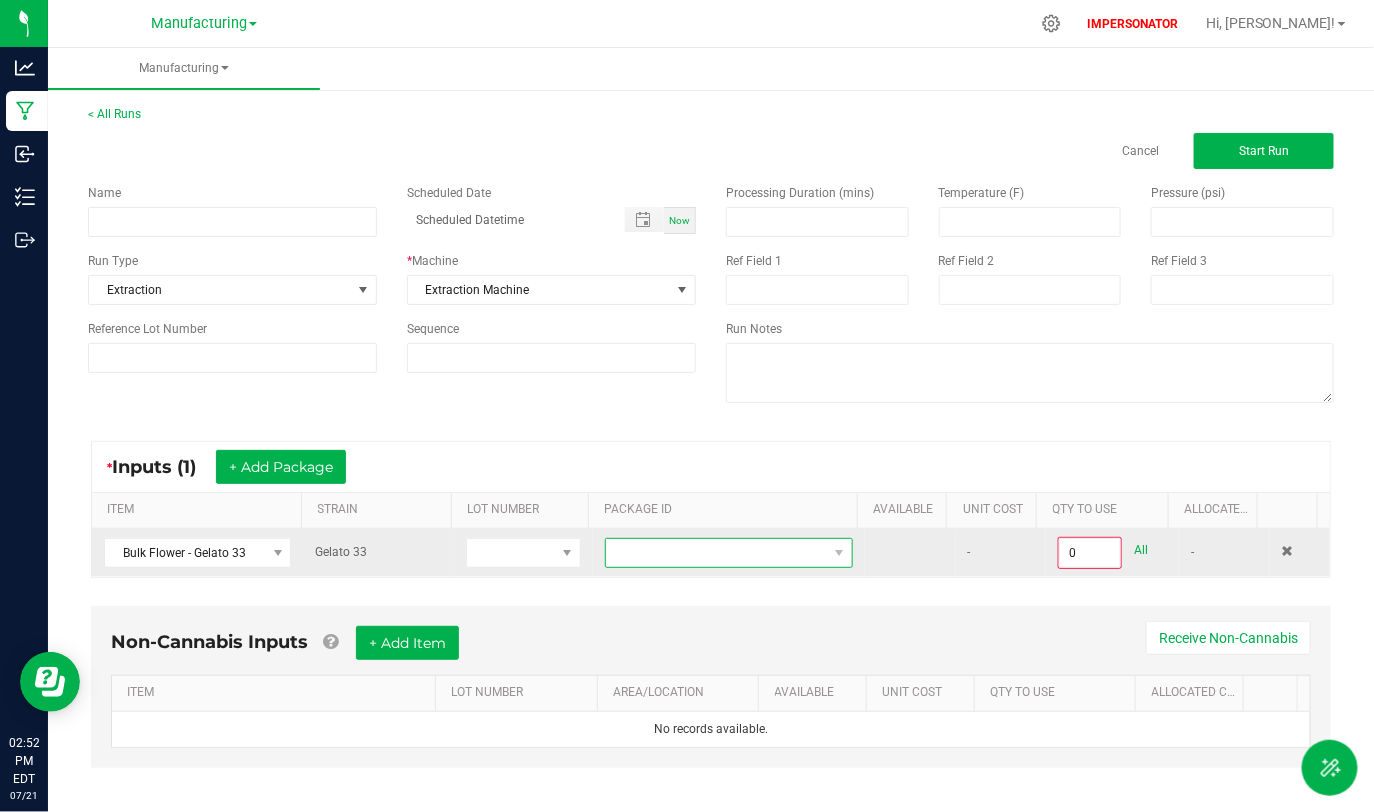 click at bounding box center [716, 553] 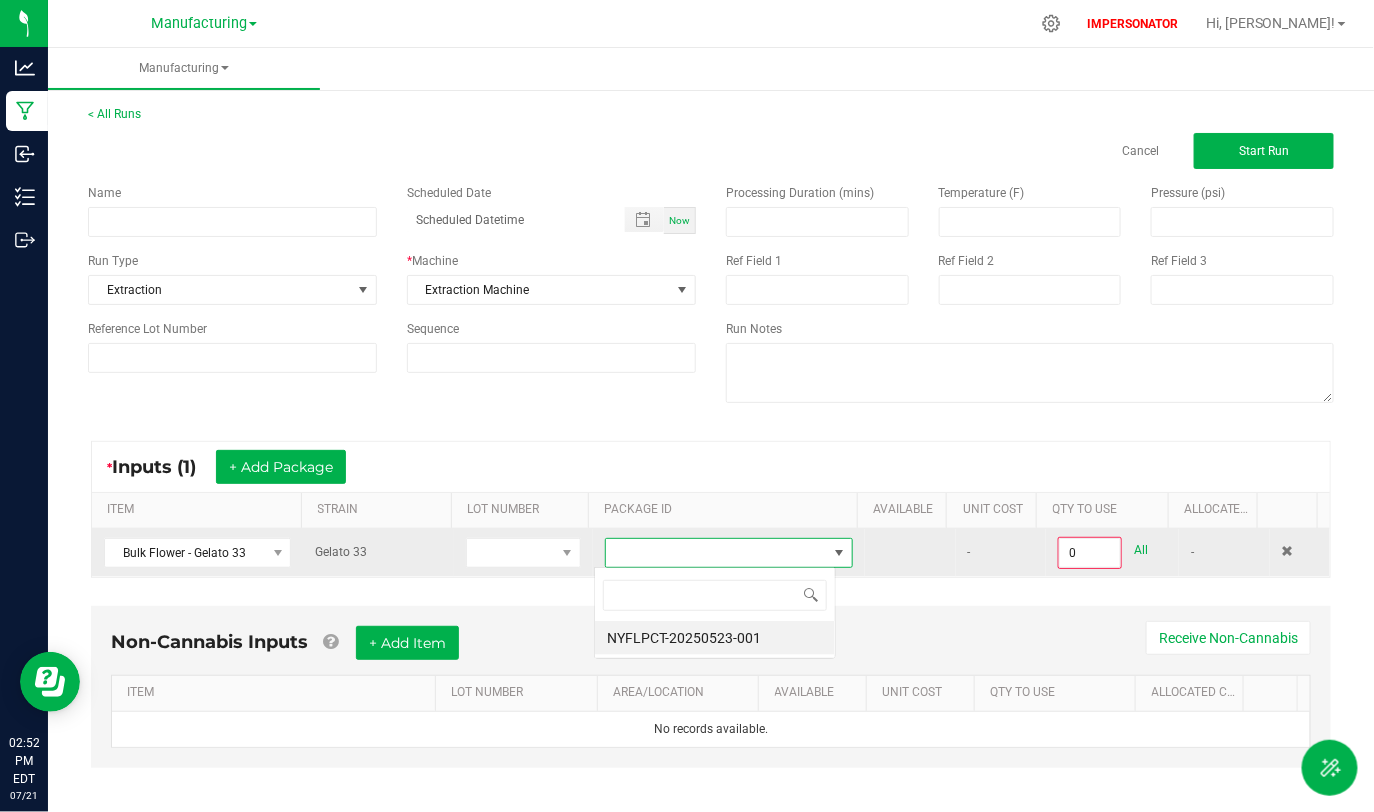 scroll, scrollTop: 99970, scrollLeft: 99758, axis: both 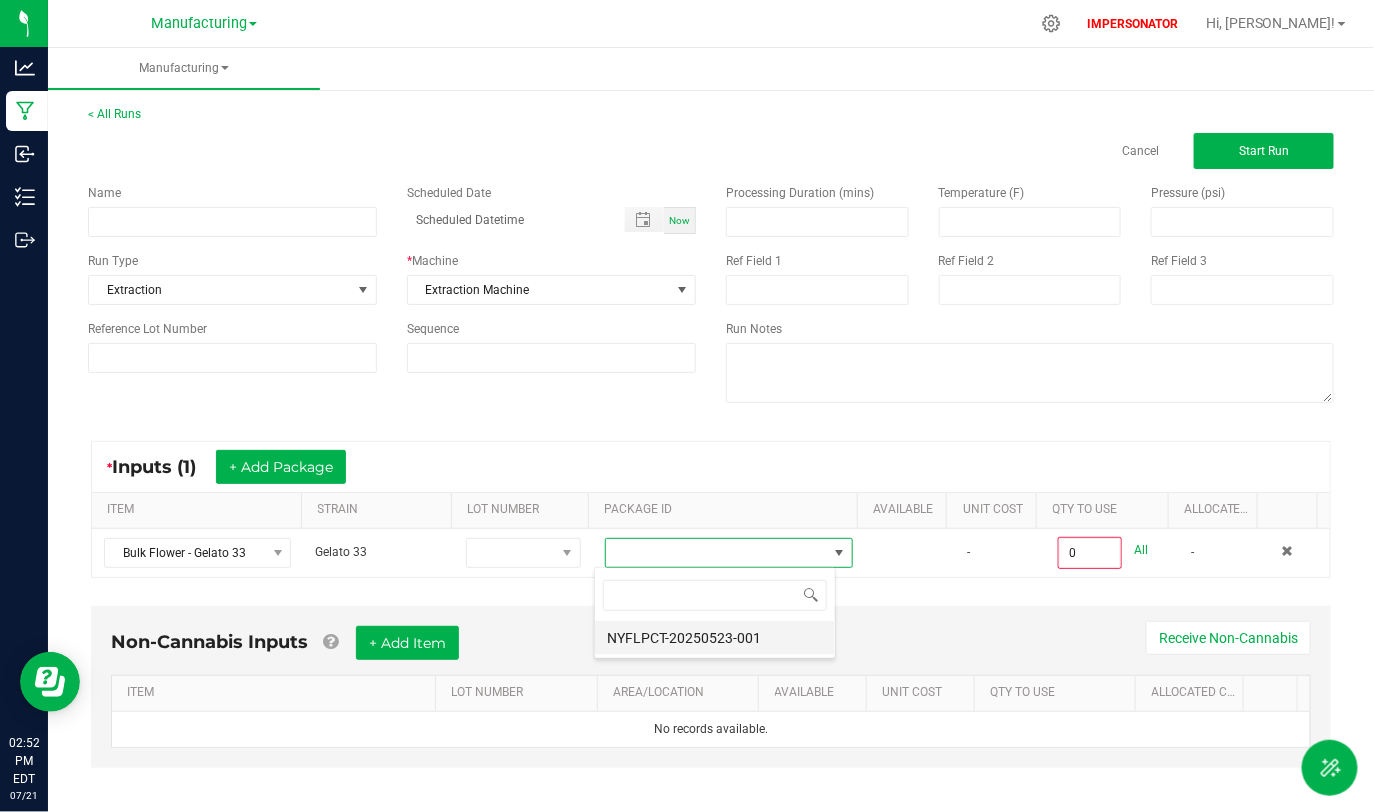 click on "NYFLPCT-20250523-001" at bounding box center [715, 638] 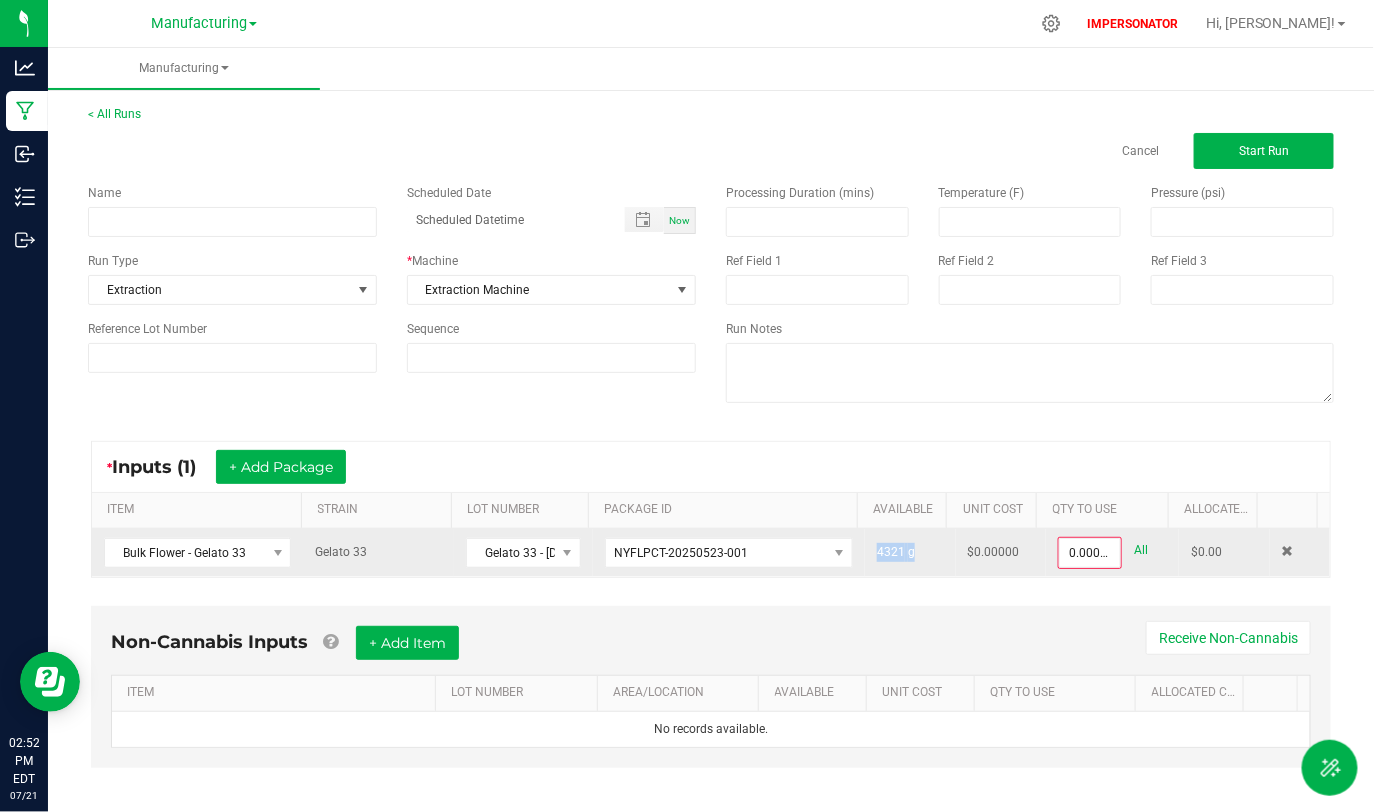 drag, startPoint x: 891, startPoint y: 549, endPoint x: 911, endPoint y: 549, distance: 20 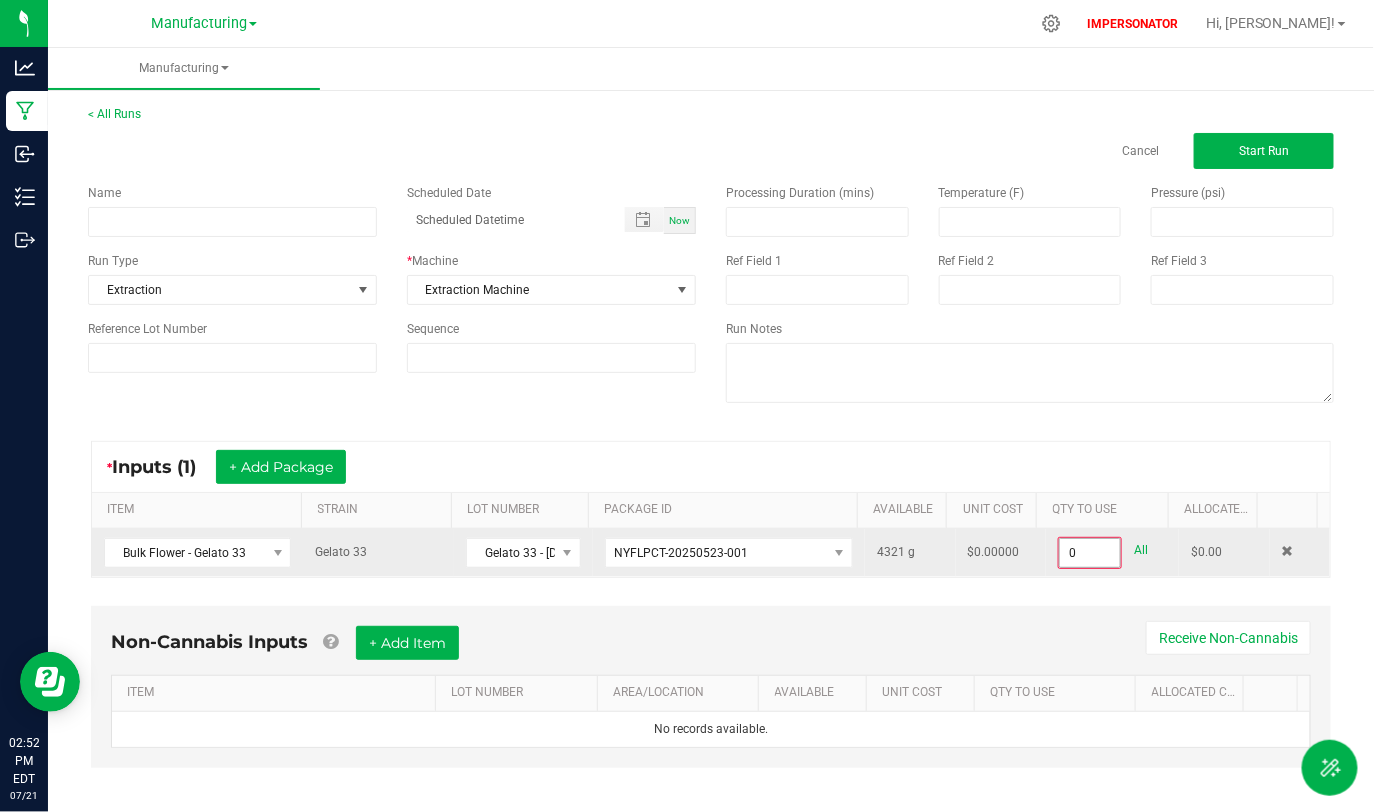 click on "0" at bounding box center (1089, 553) 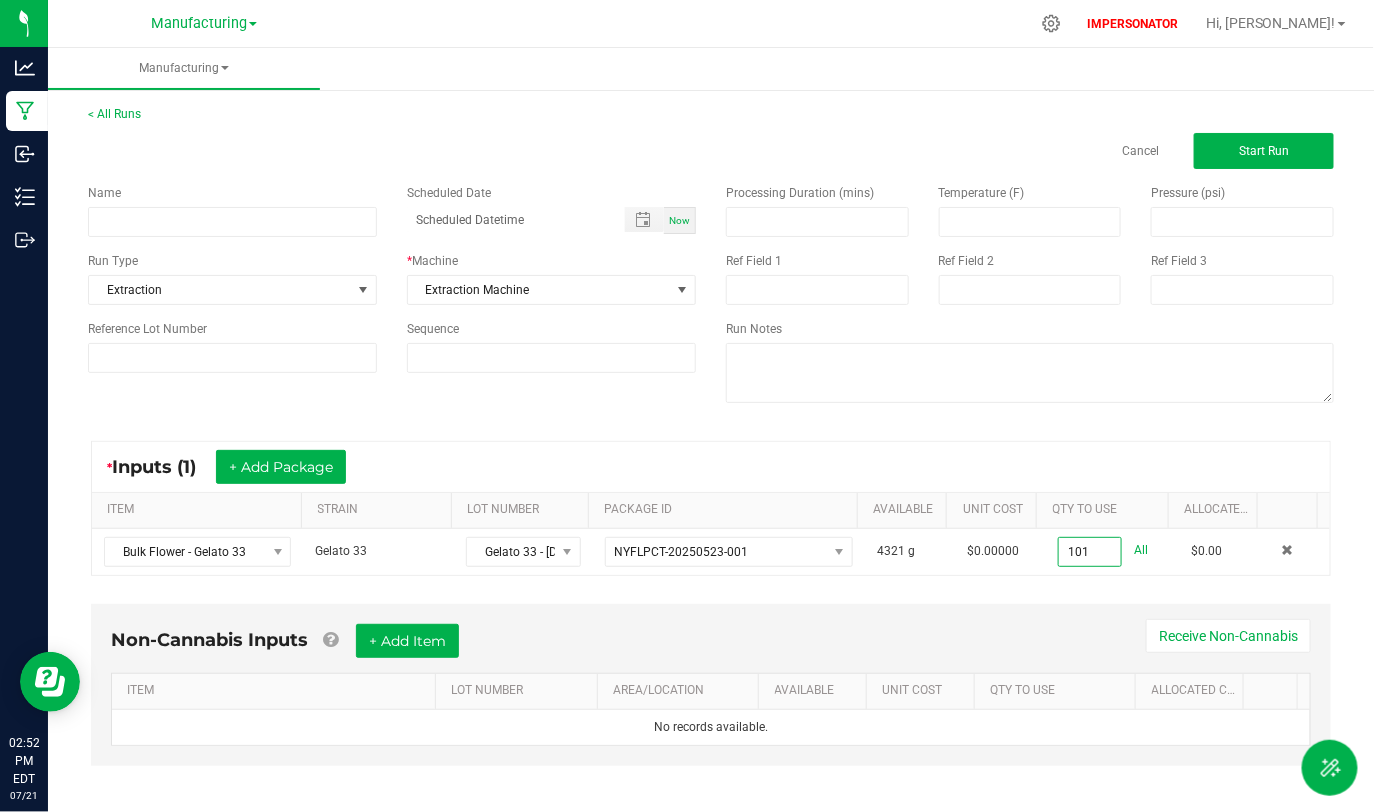 type on "101.0000 g" 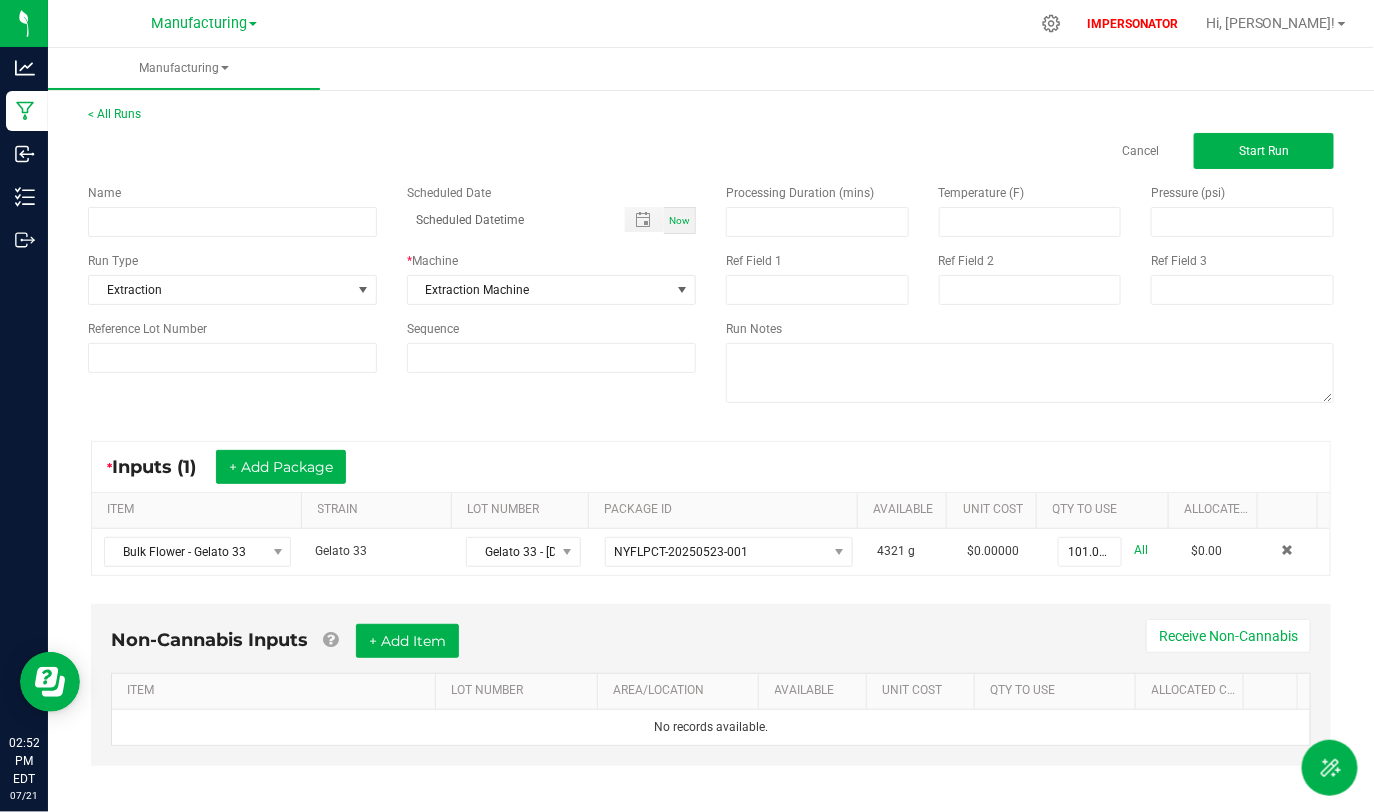 click on "*    Inputs (1)   + Add Package" at bounding box center (711, 467) 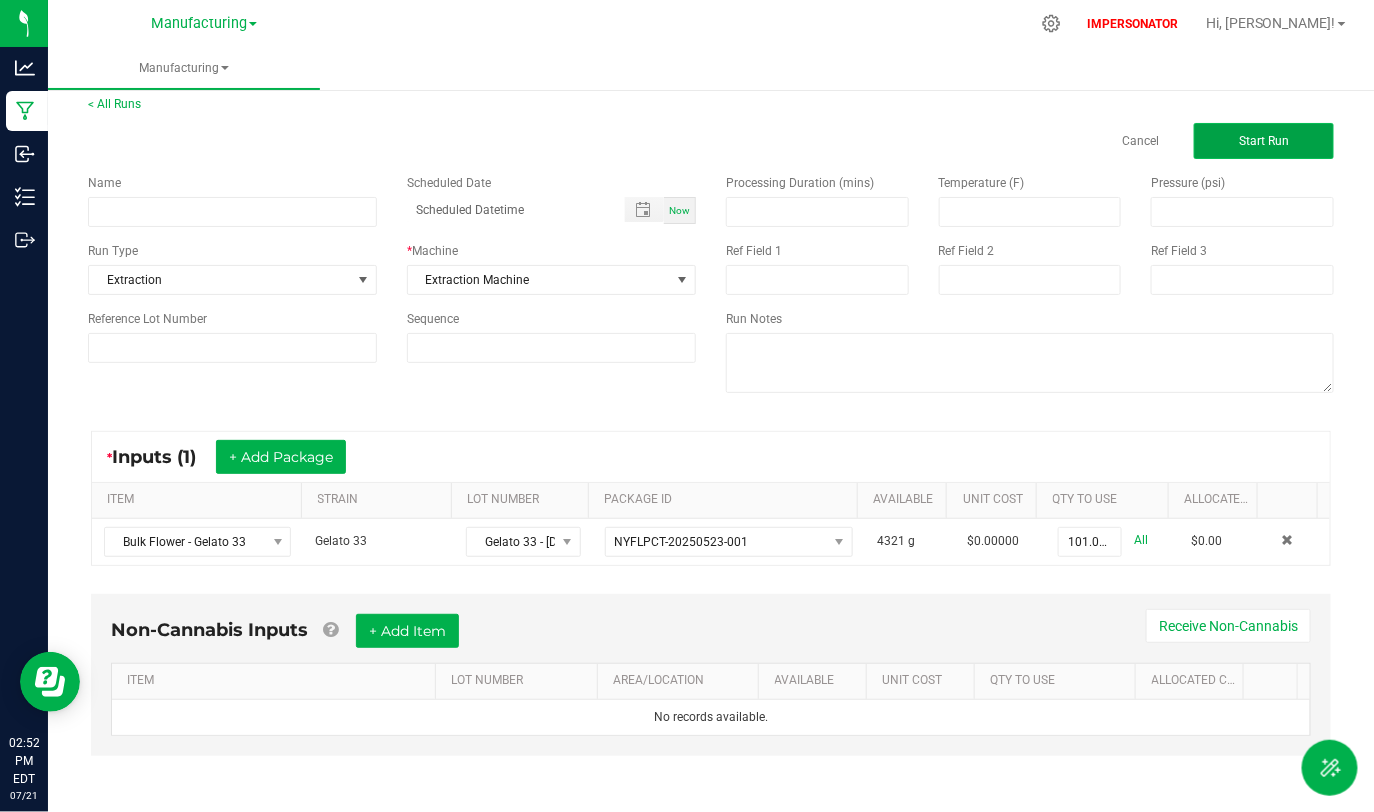 click on "Start Run" 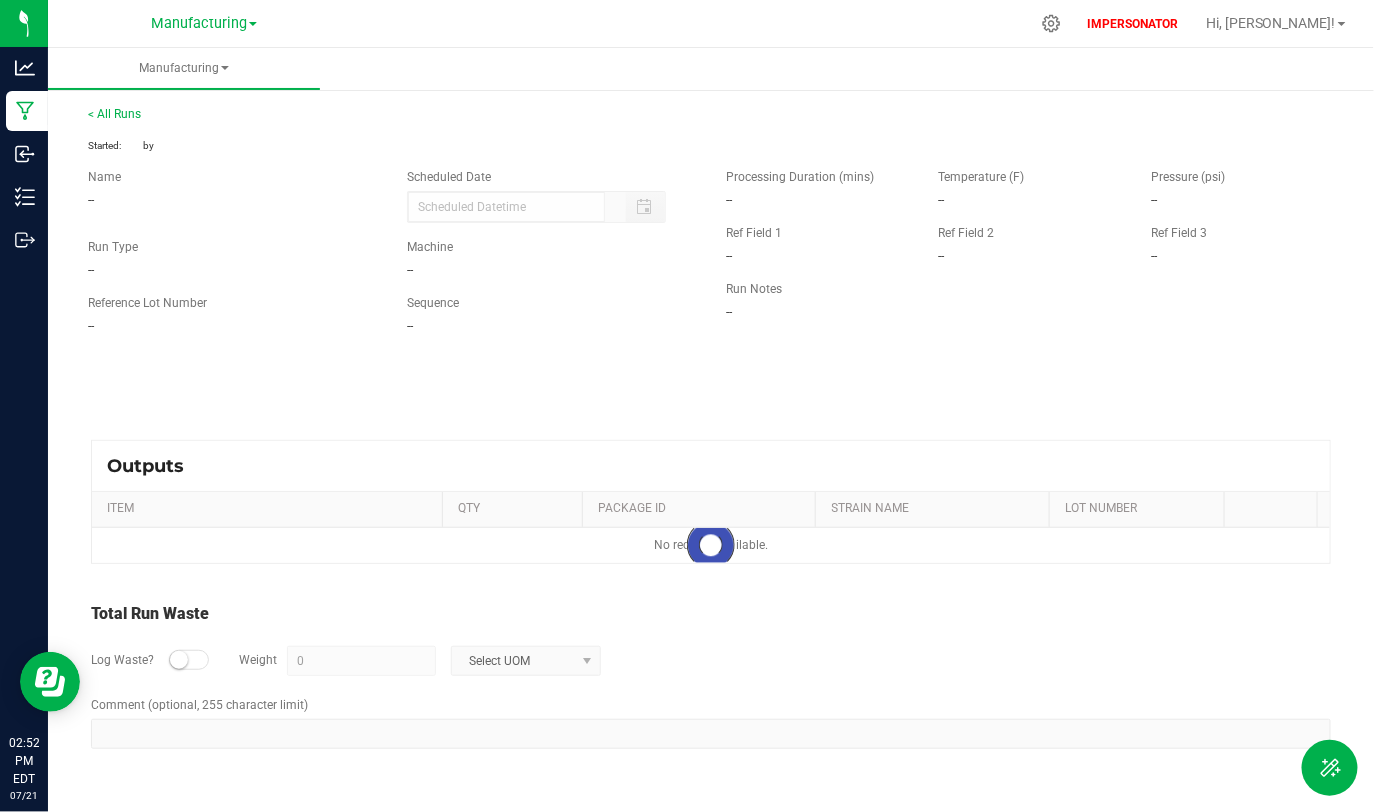 scroll, scrollTop: 0, scrollLeft: 0, axis: both 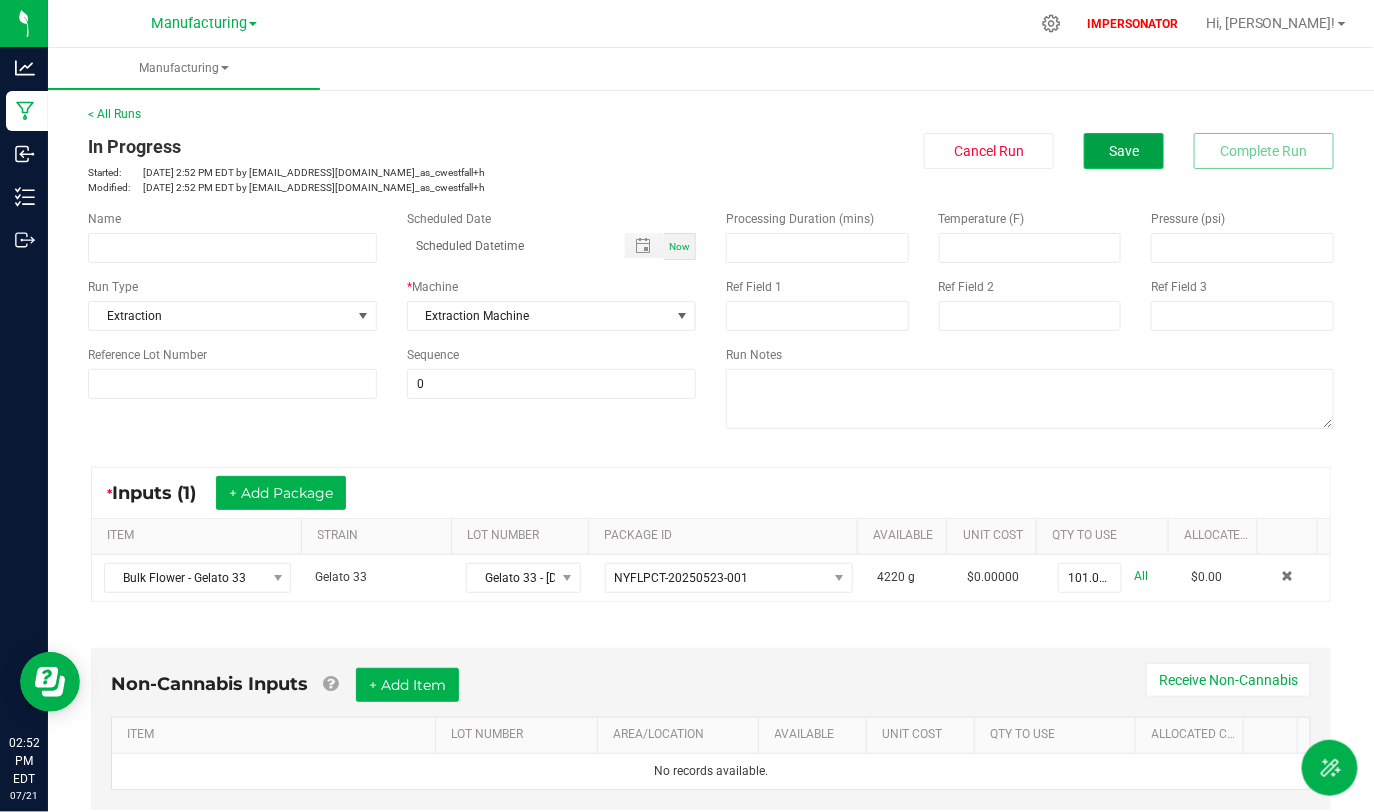 click on "Save" at bounding box center (1124, 151) 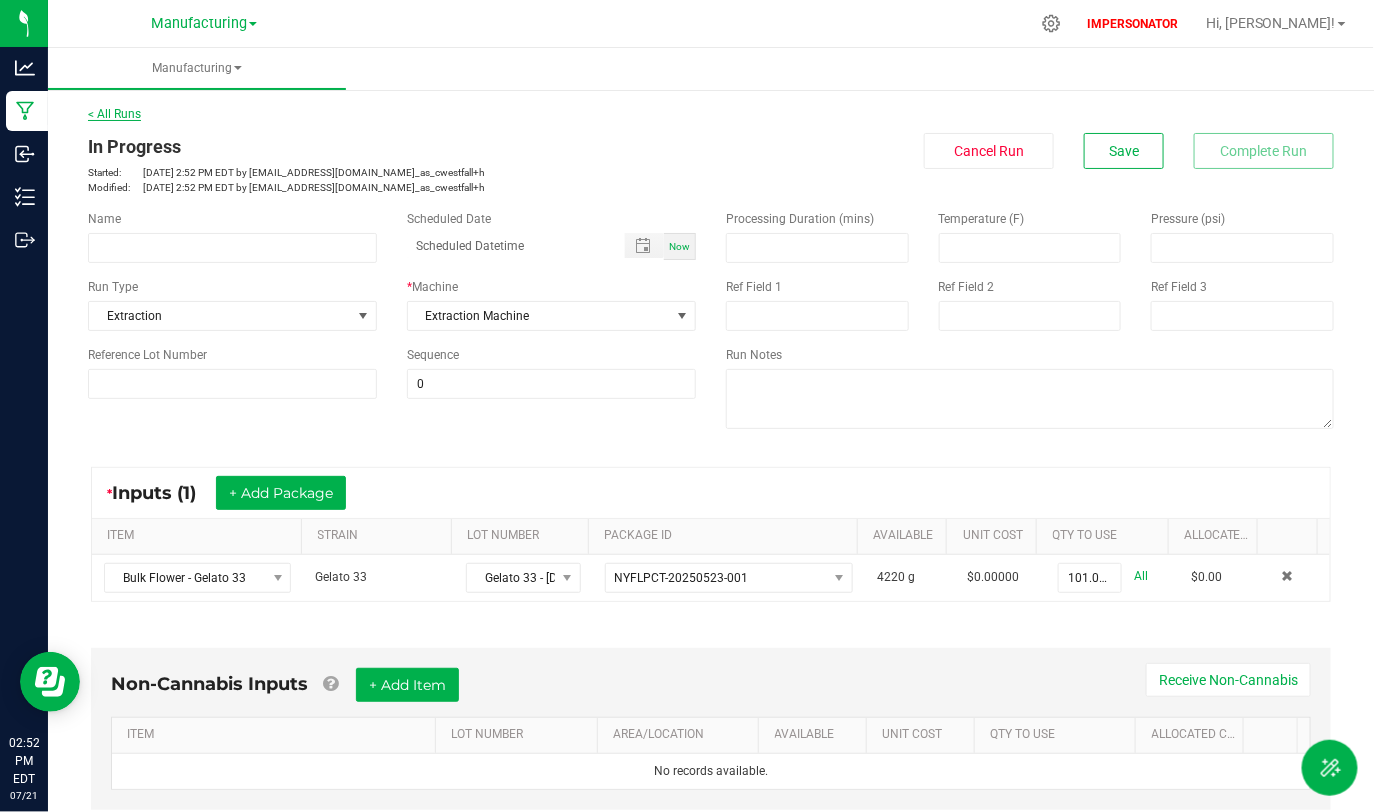 click on "< All Runs" at bounding box center (114, 114) 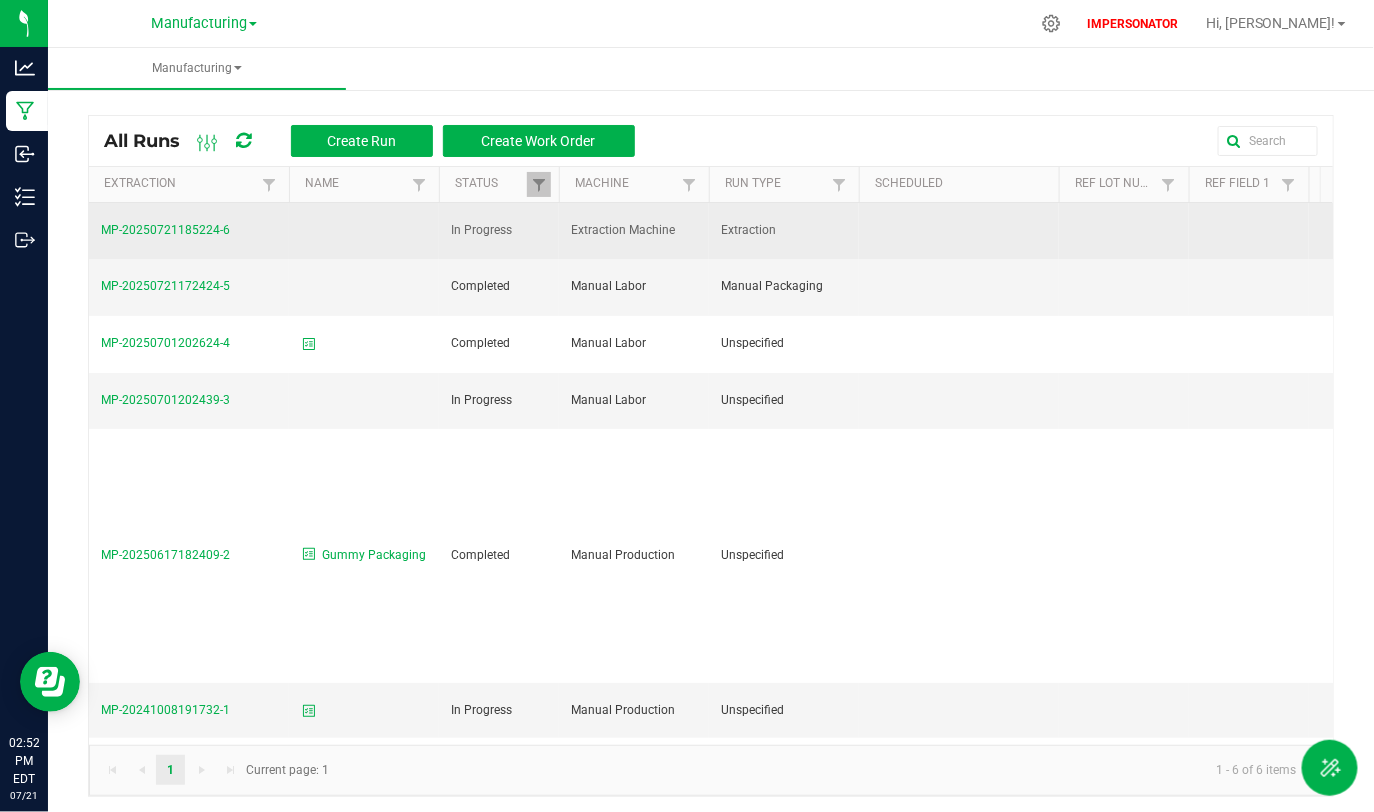drag, startPoint x: 453, startPoint y: 228, endPoint x: 554, endPoint y: 236, distance: 101.31634 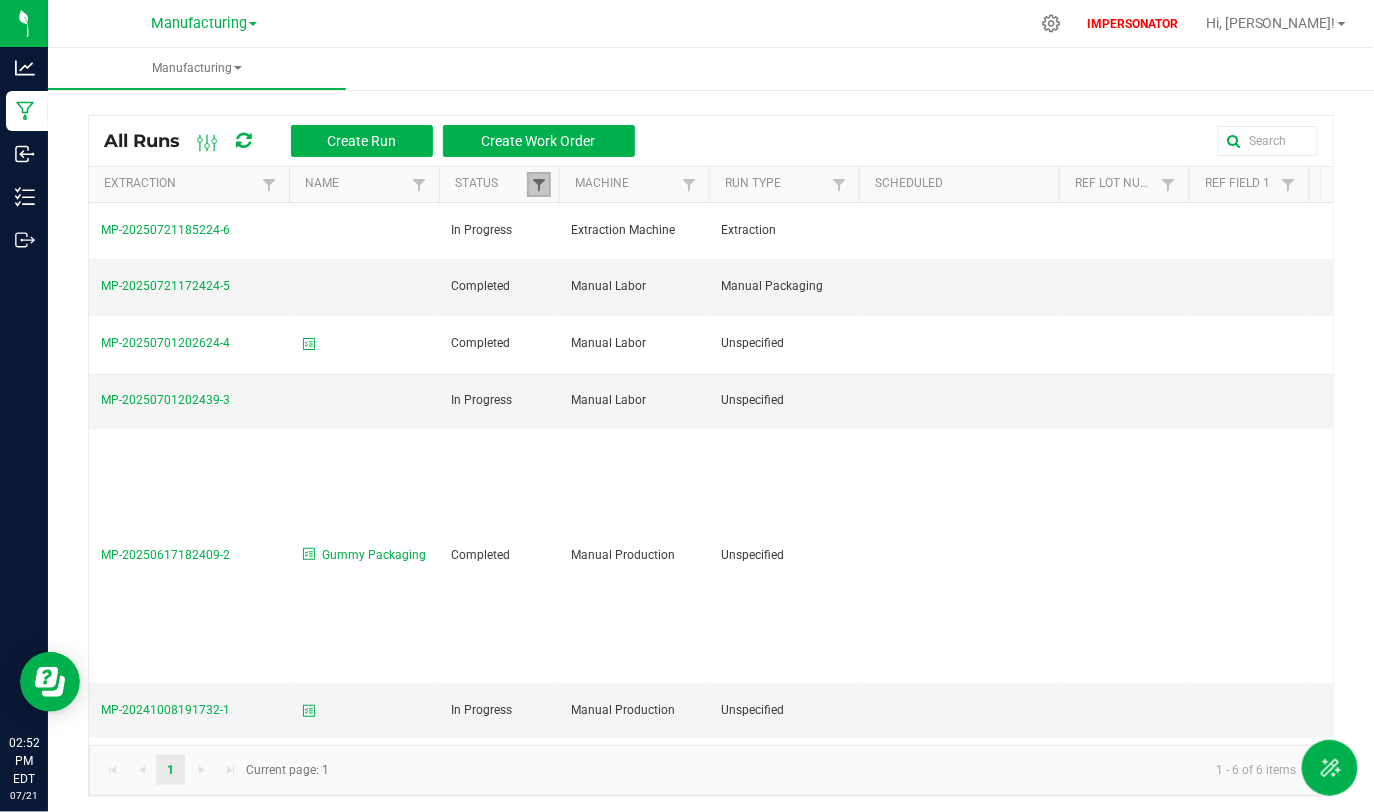 click at bounding box center (539, 185) 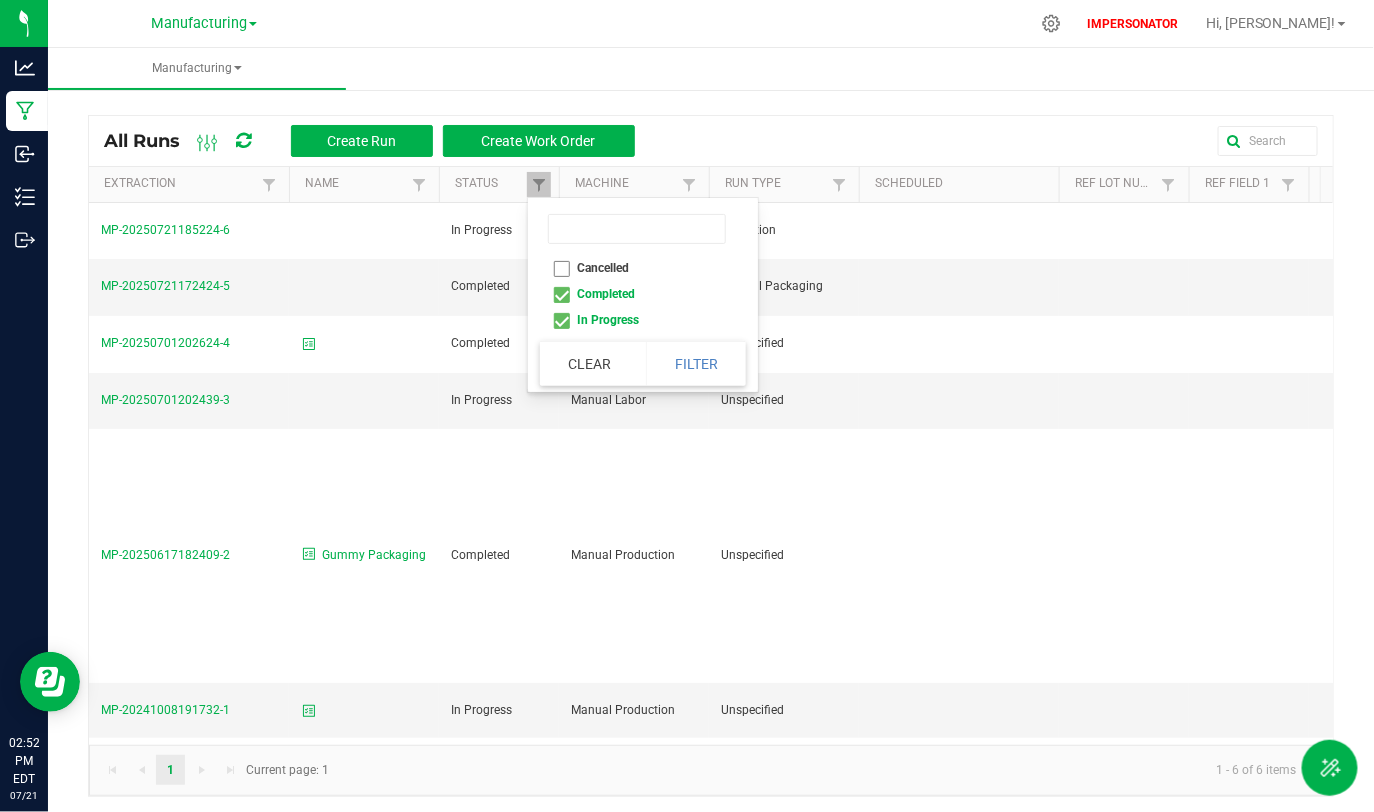 click on "Completed" 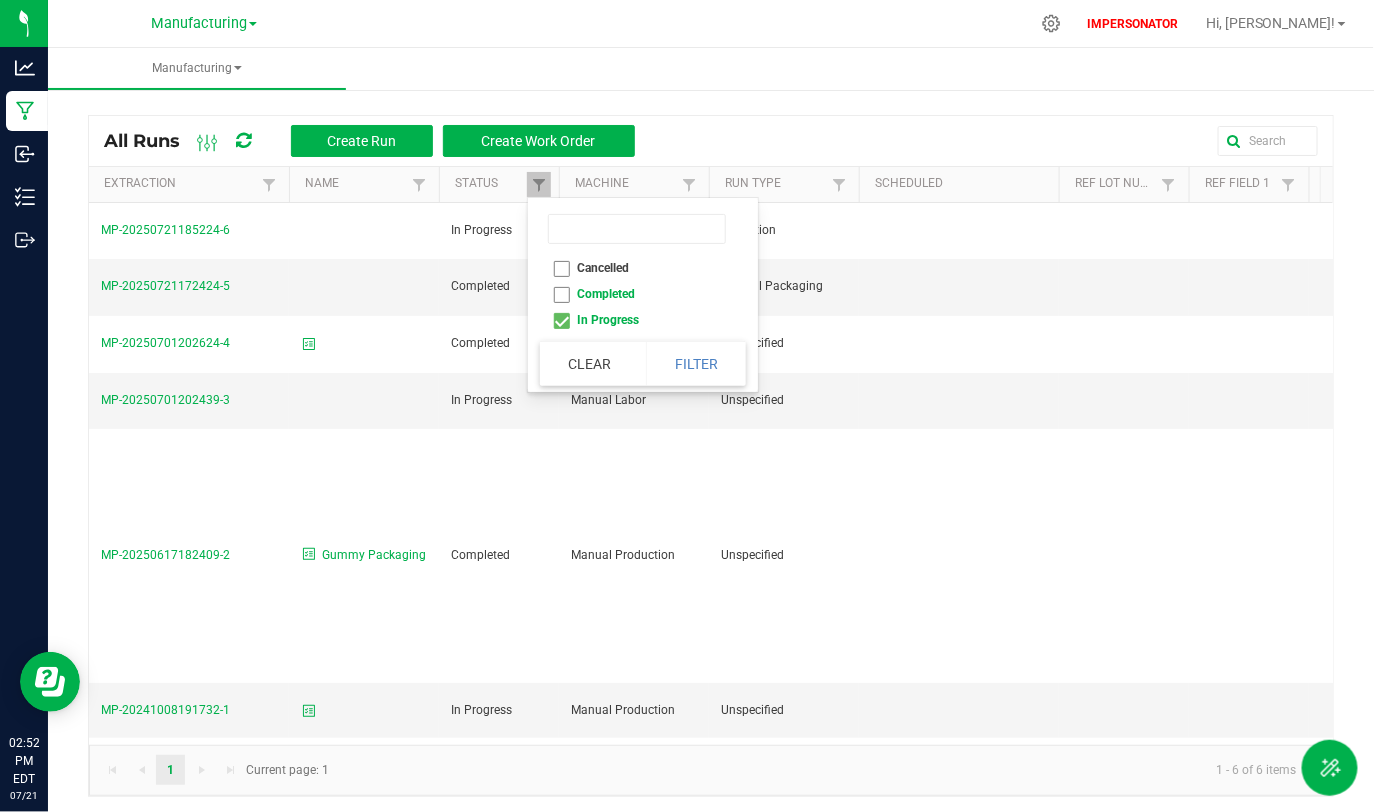 checkbox on "false" 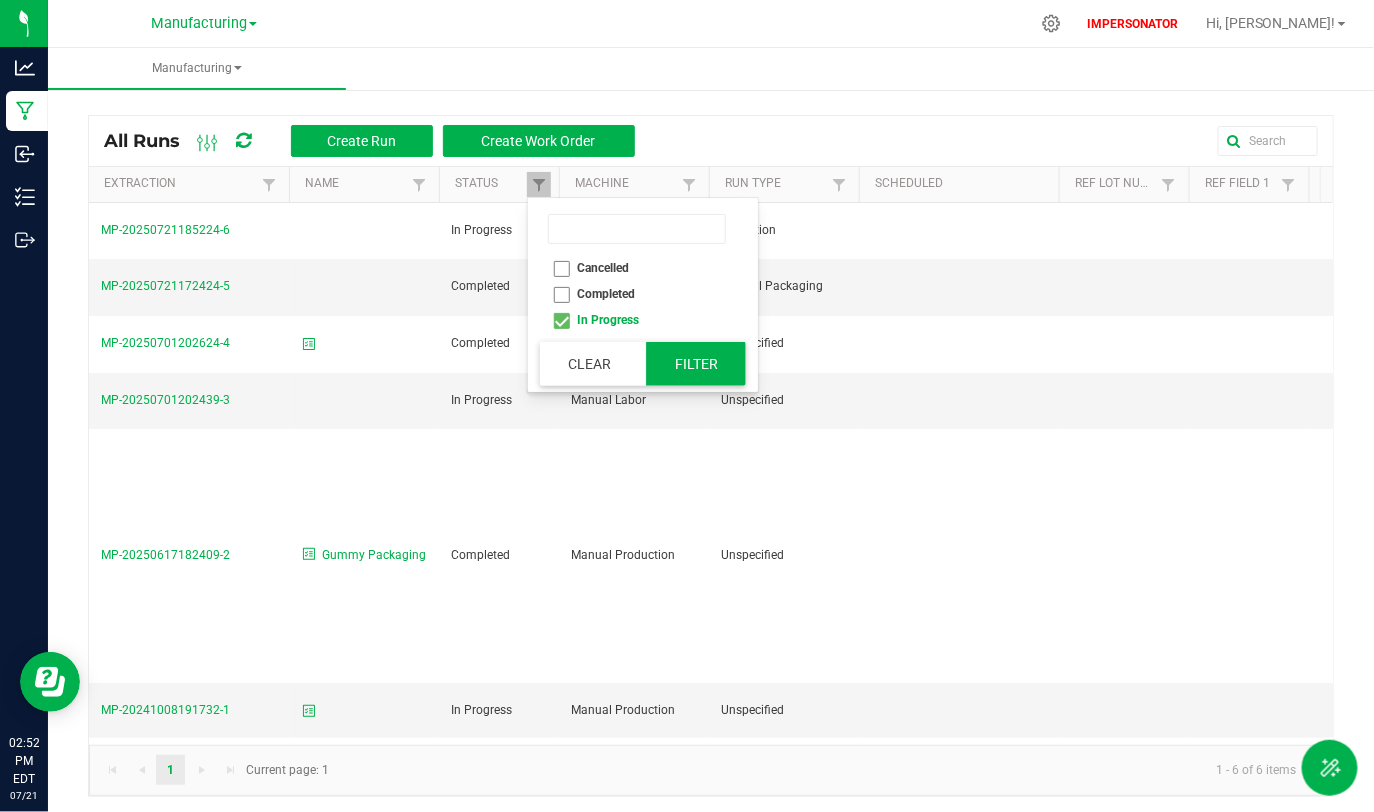 click on "Filter" 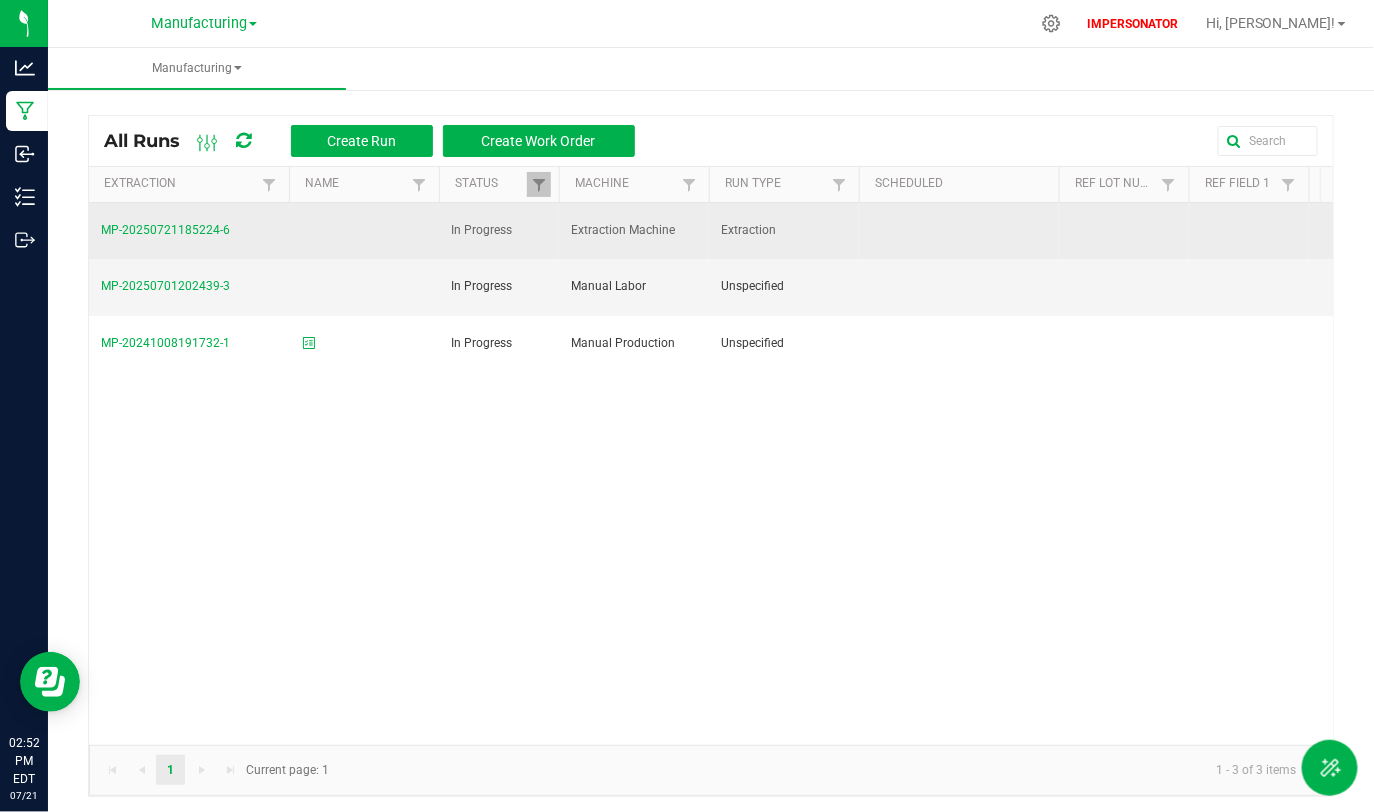 click on "MP-20250721185224-6" at bounding box center (165, 230) 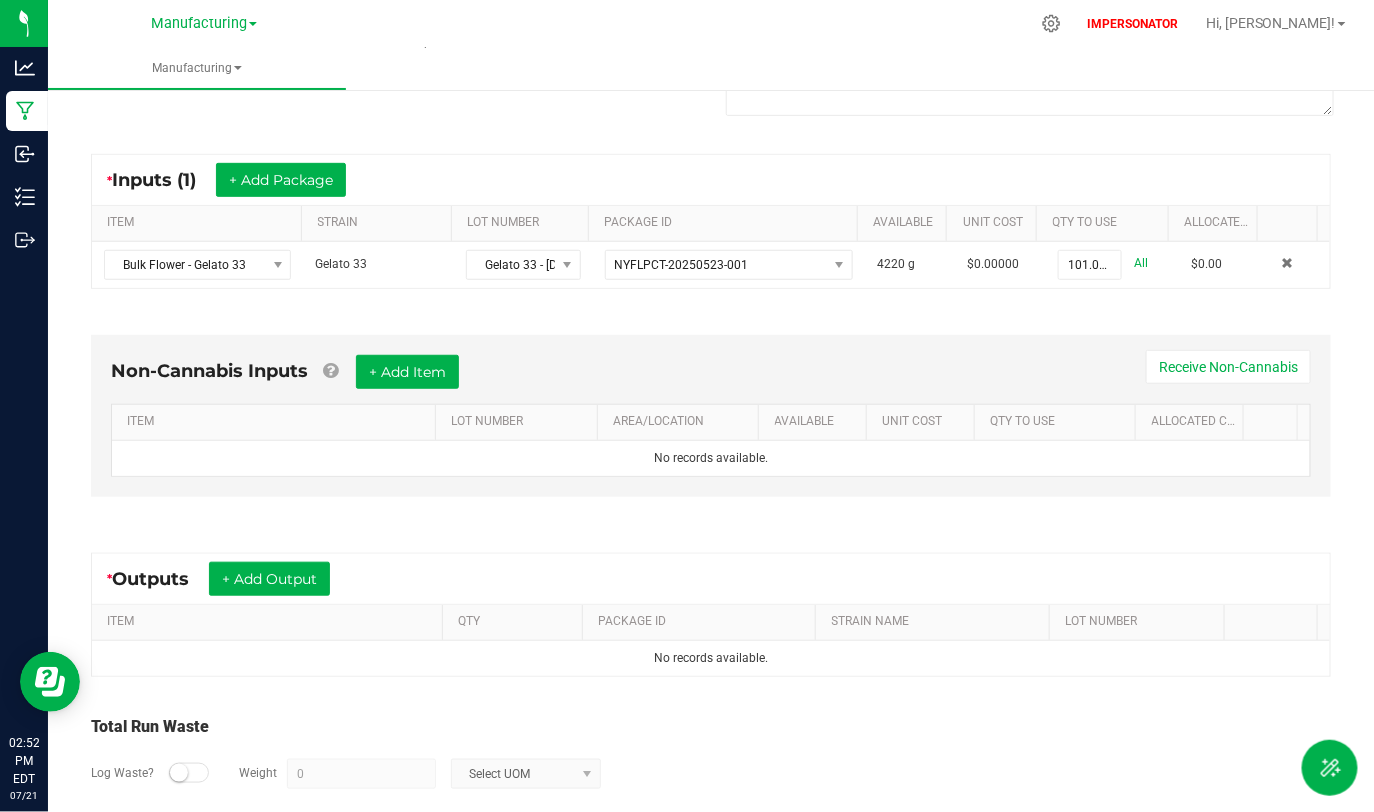 scroll, scrollTop: 404, scrollLeft: 0, axis: vertical 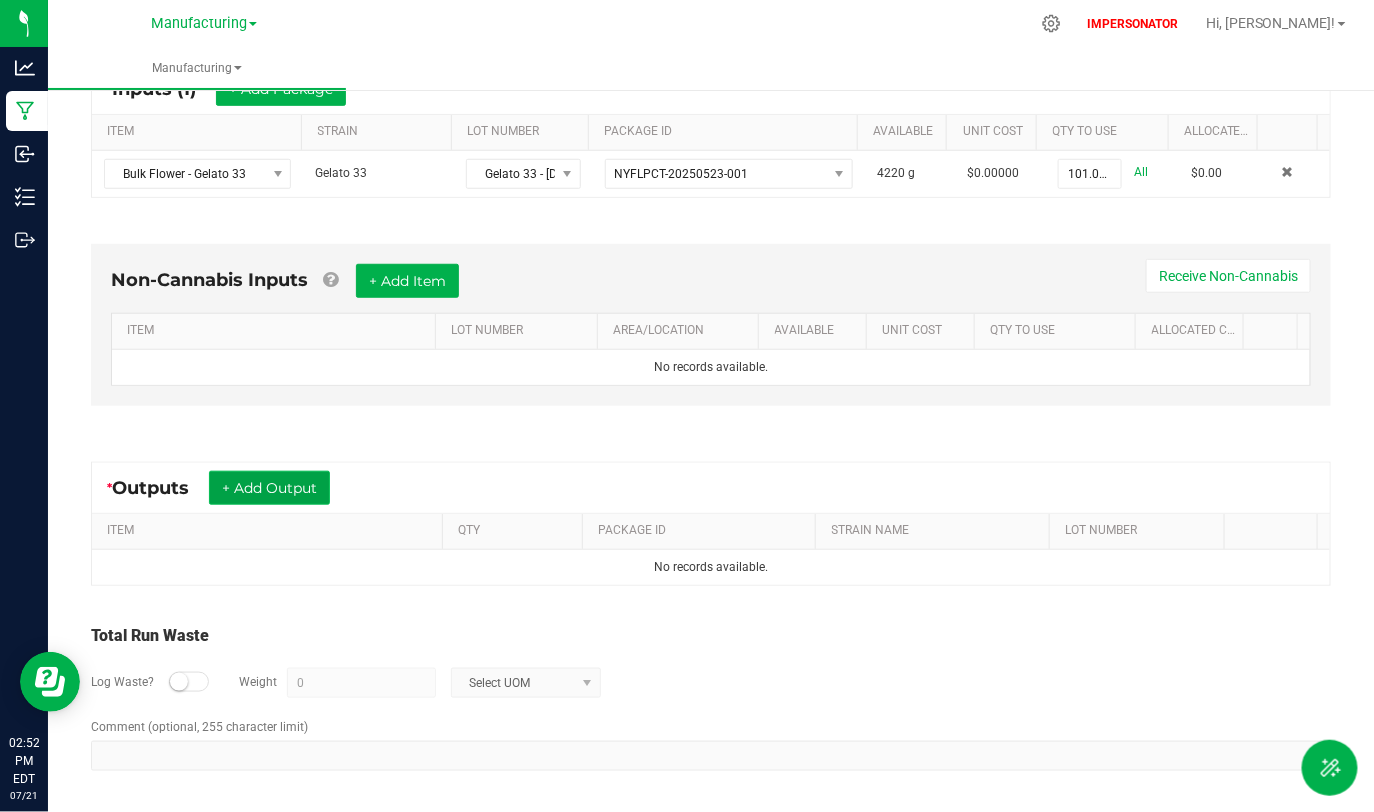 click on "+ Add Output" at bounding box center [269, 488] 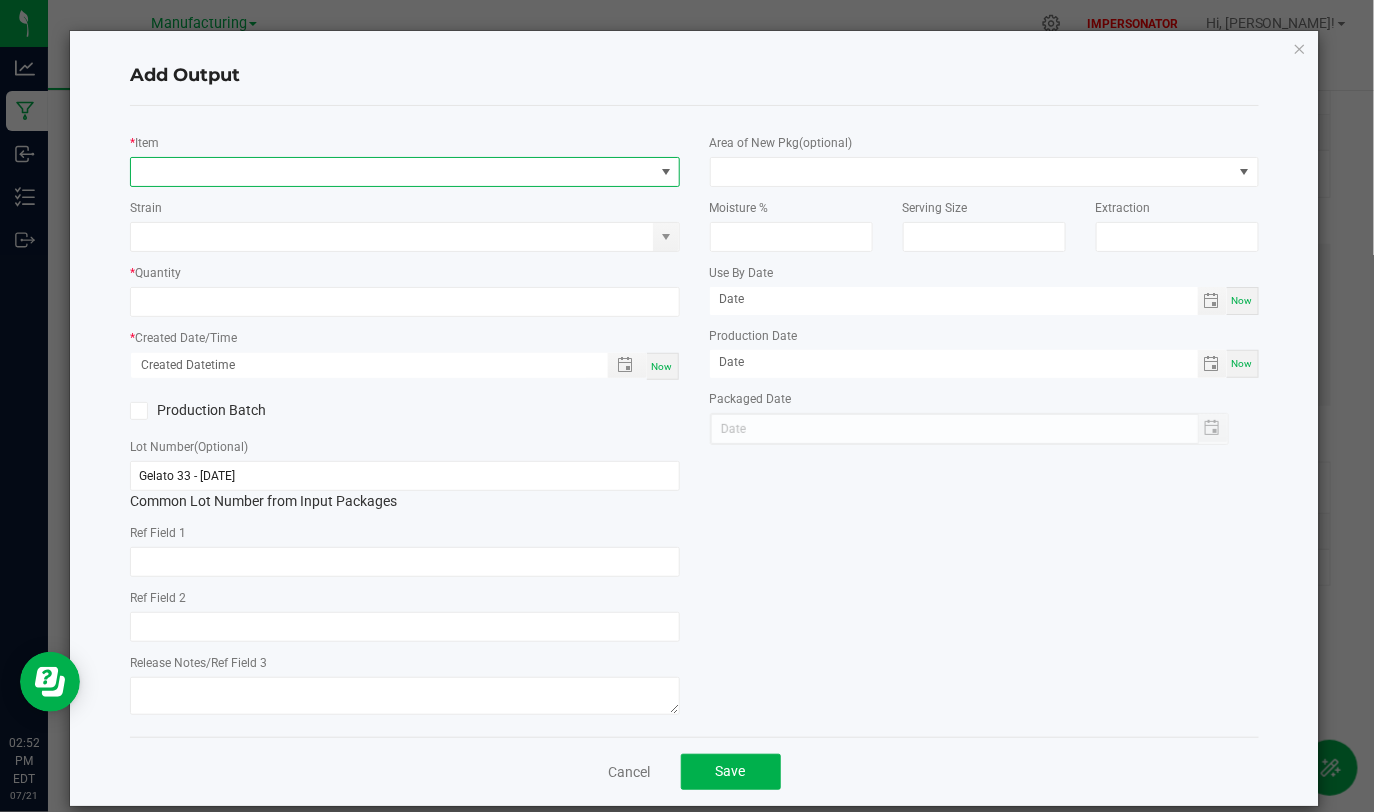 click at bounding box center [392, 172] 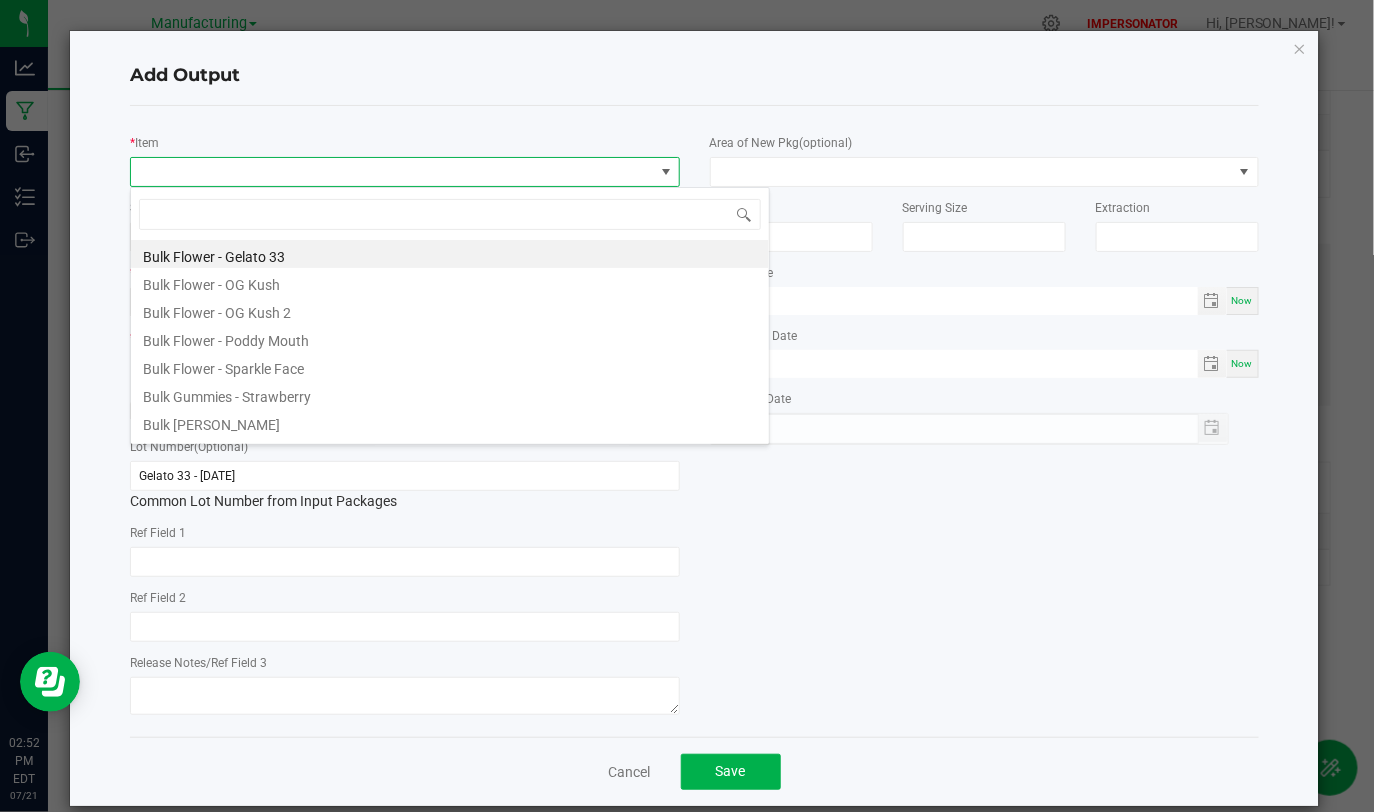 scroll, scrollTop: 99970, scrollLeft: 99456, axis: both 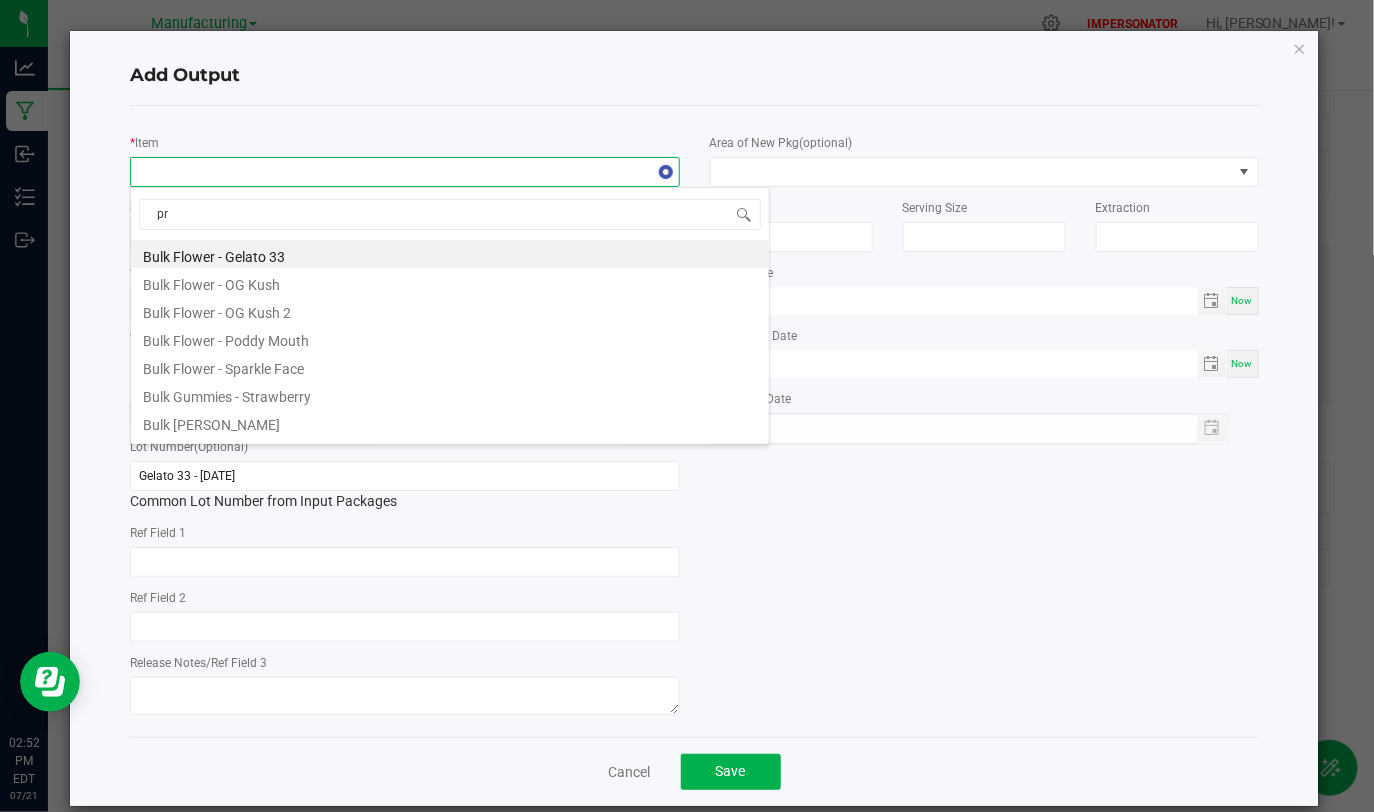 type on "pre" 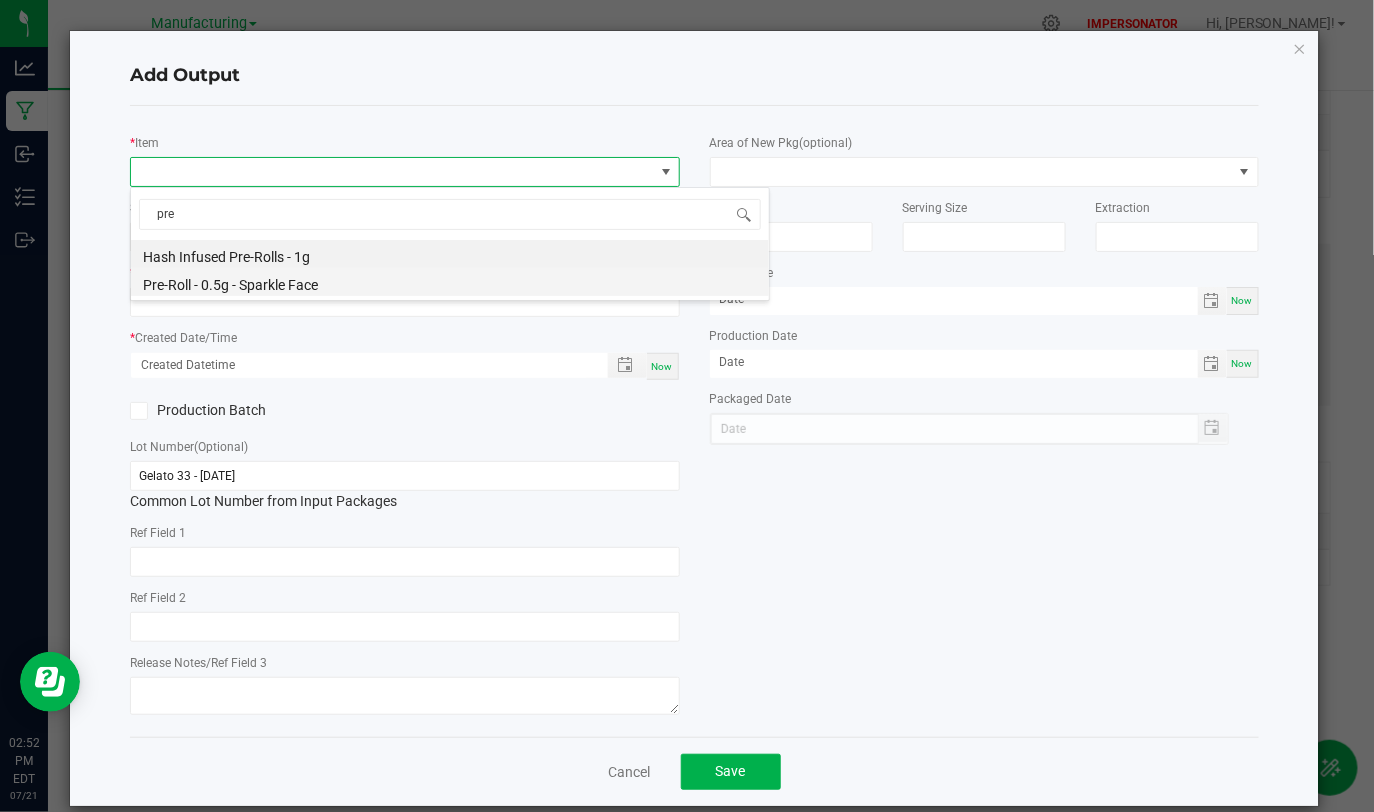 click on "Pre-Roll - 0.5g - Sparkle Face" at bounding box center [450, 282] 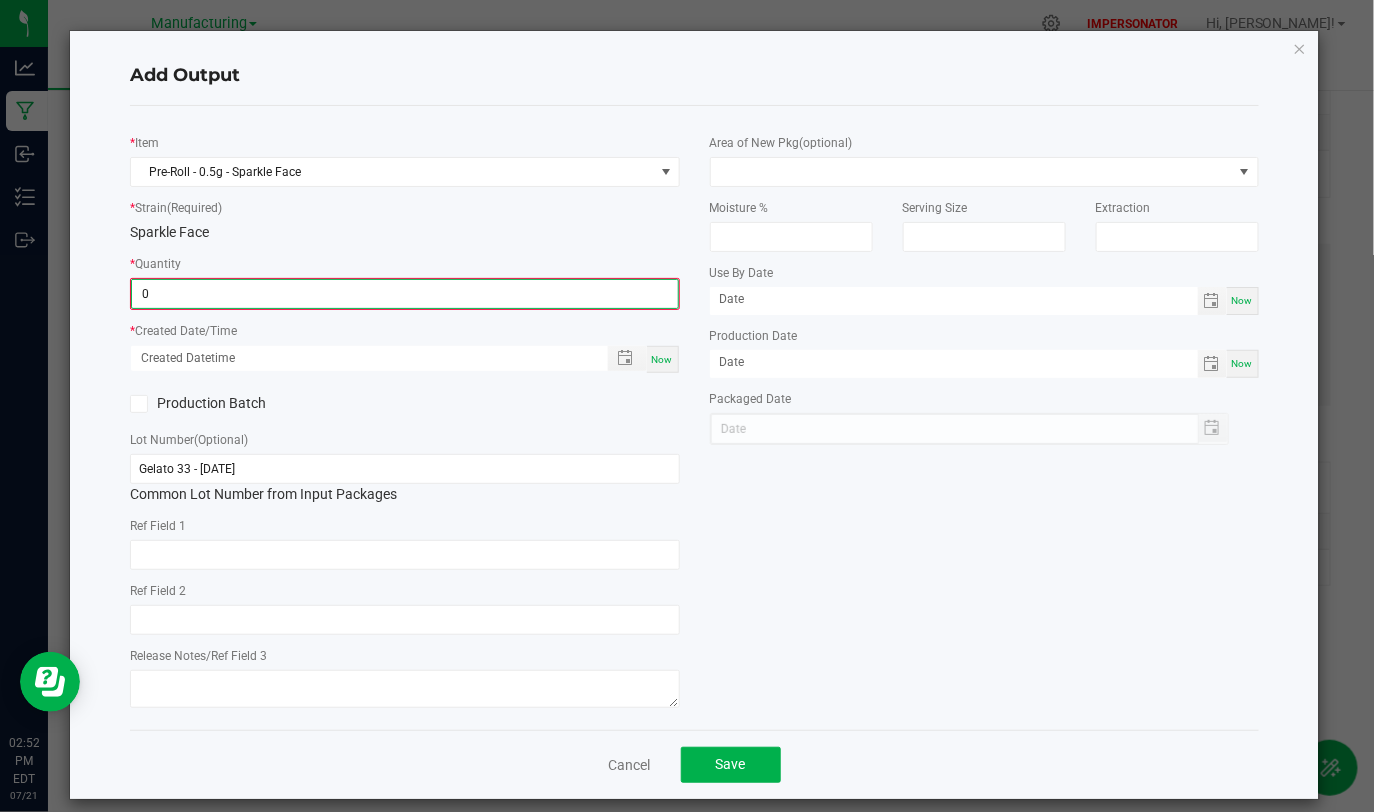 click on "0" at bounding box center [404, 294] 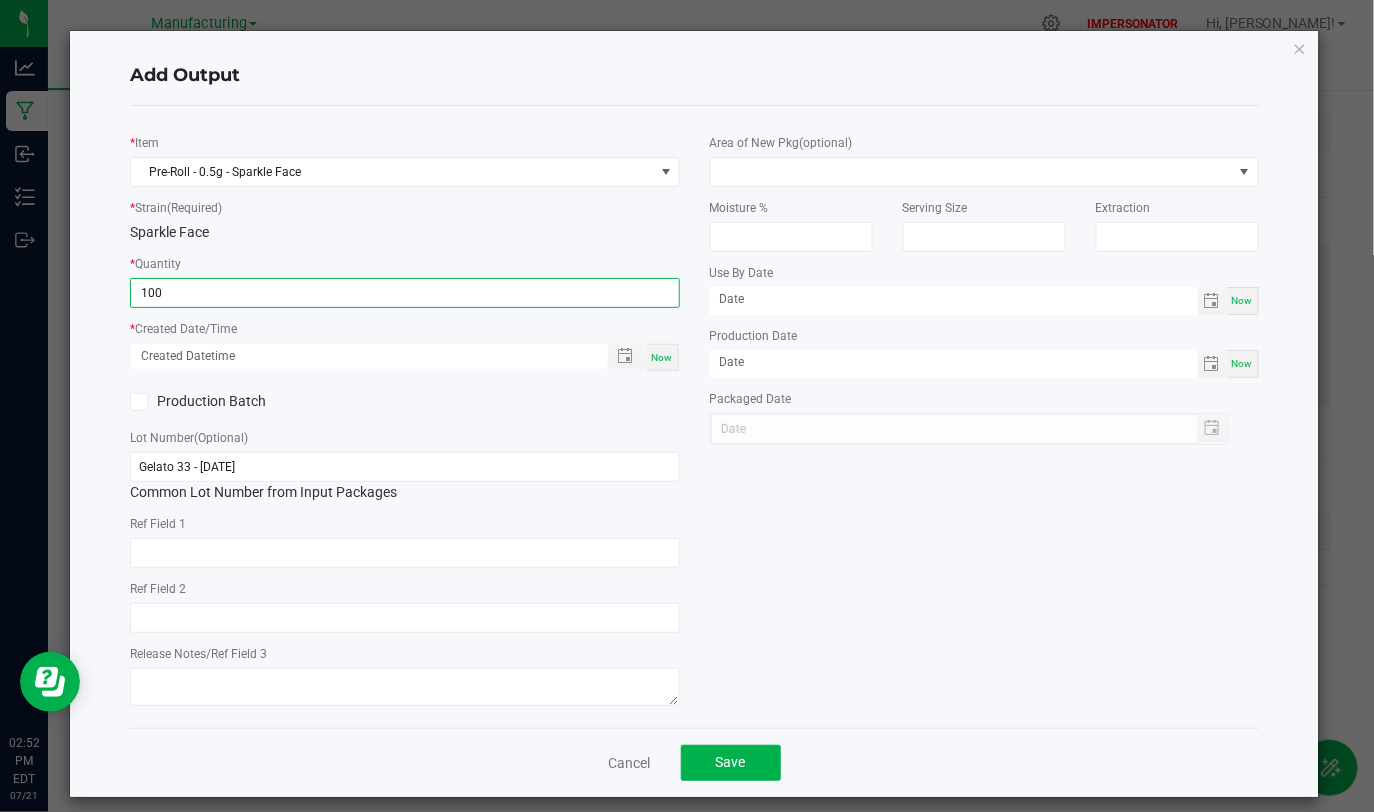 type on "100.0000 g" 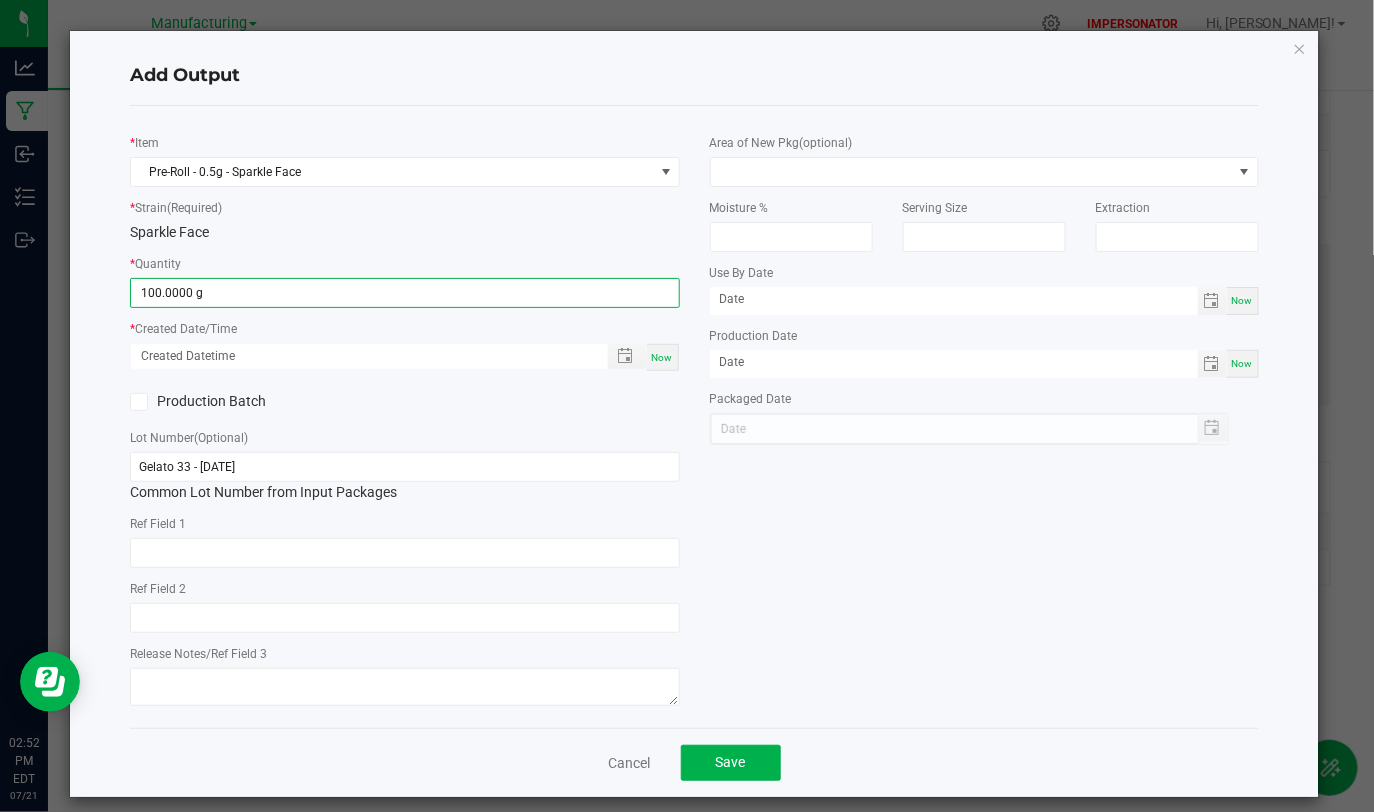 click on "*   Quantity  100.0000 g" 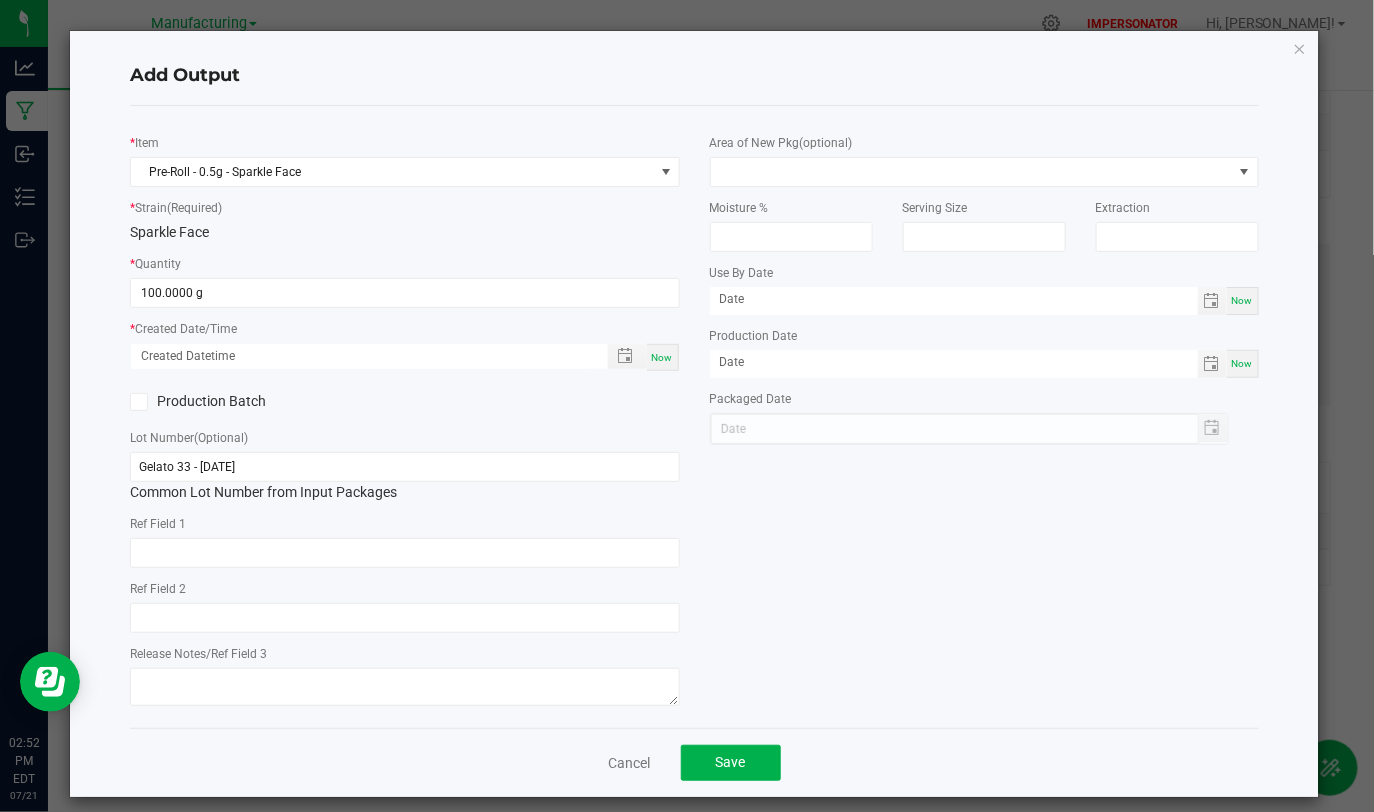 click on "Now" at bounding box center (662, 357) 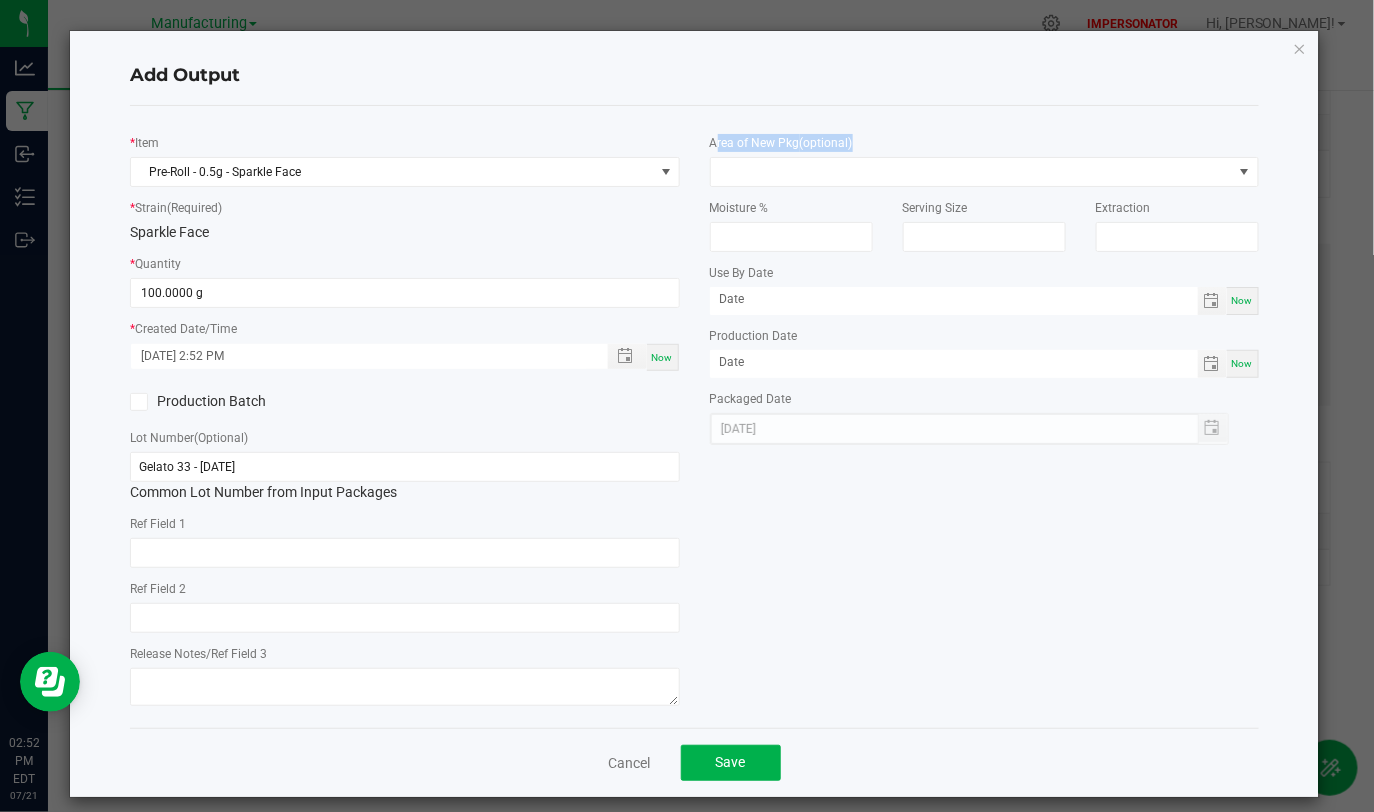 drag, startPoint x: 703, startPoint y: 140, endPoint x: 935, endPoint y: 139, distance: 232.00215 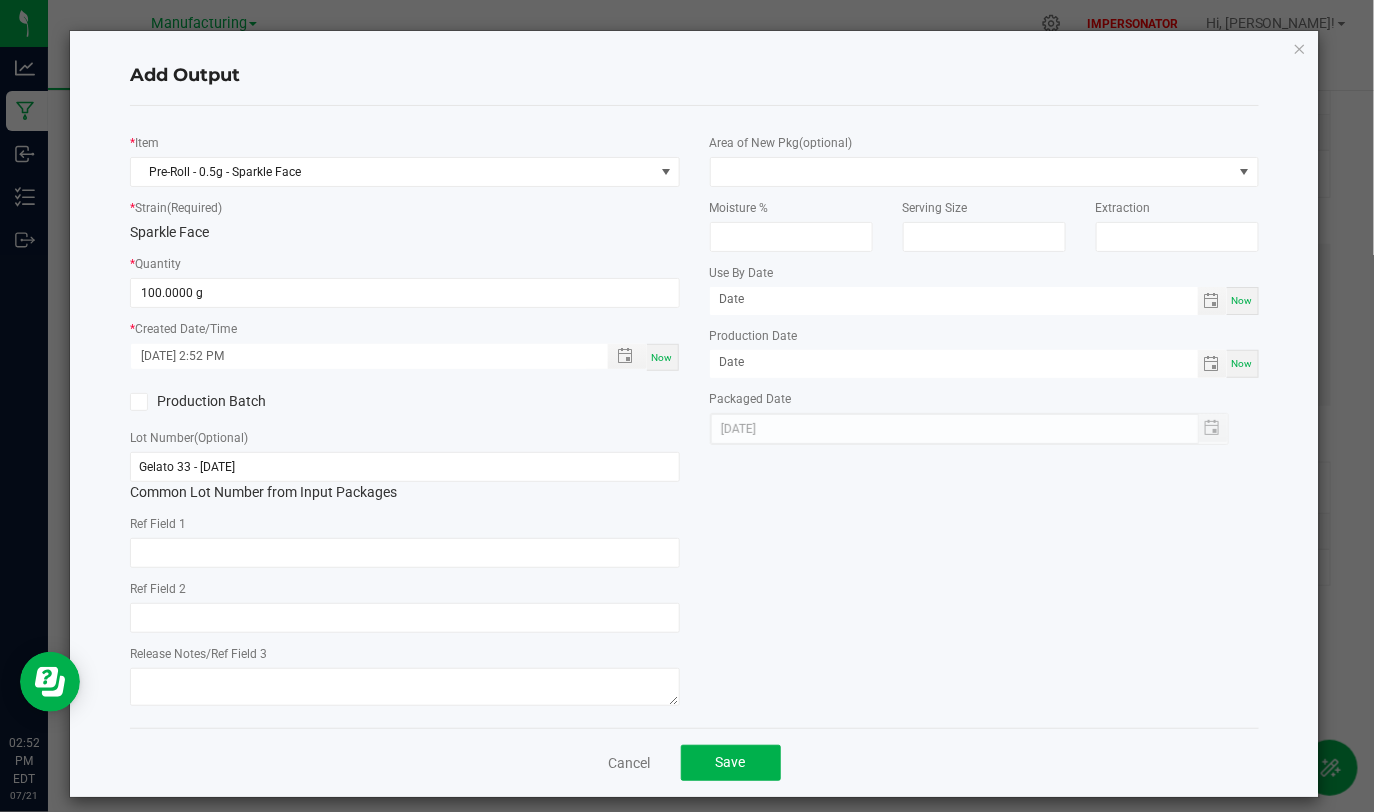 click on "Area of New Pkg  (optional)" 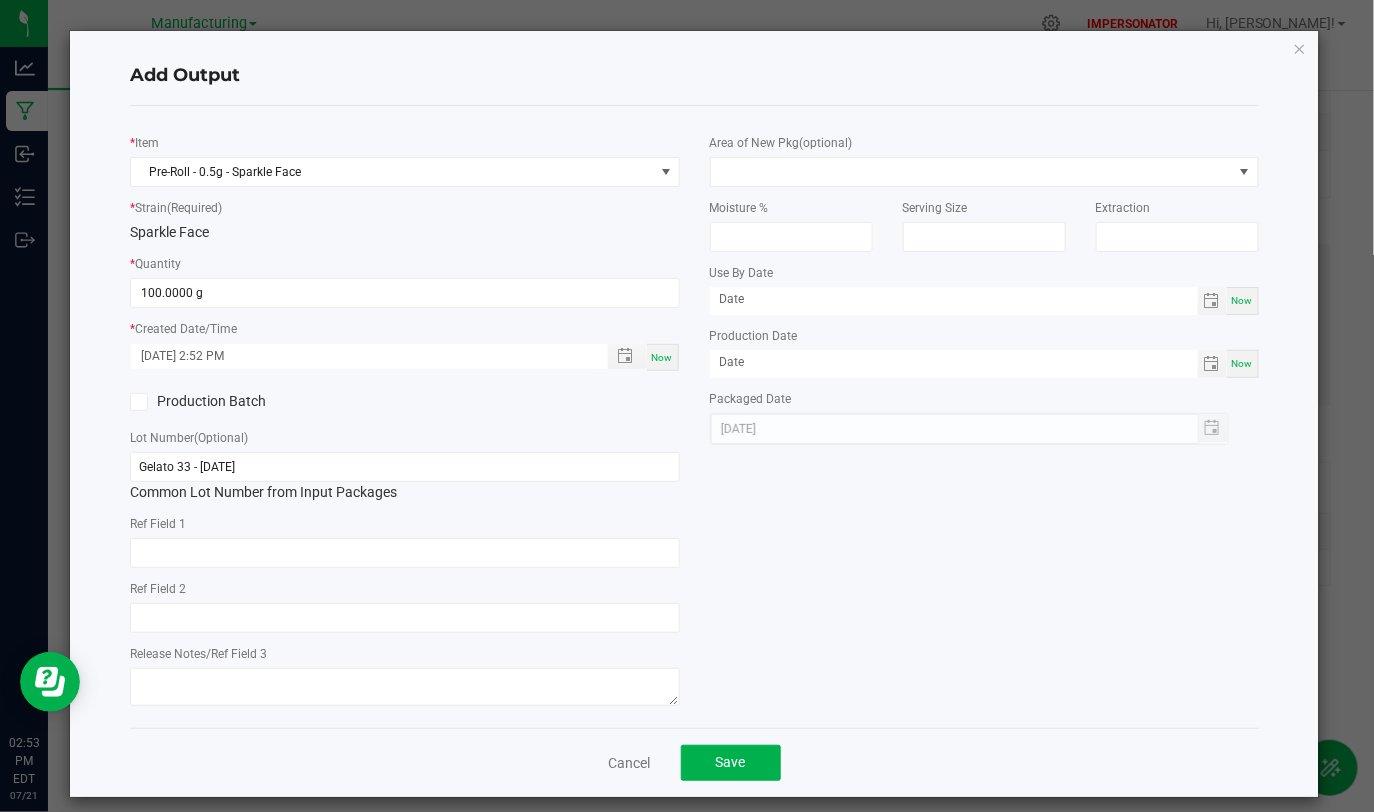 click on "Serving Size" 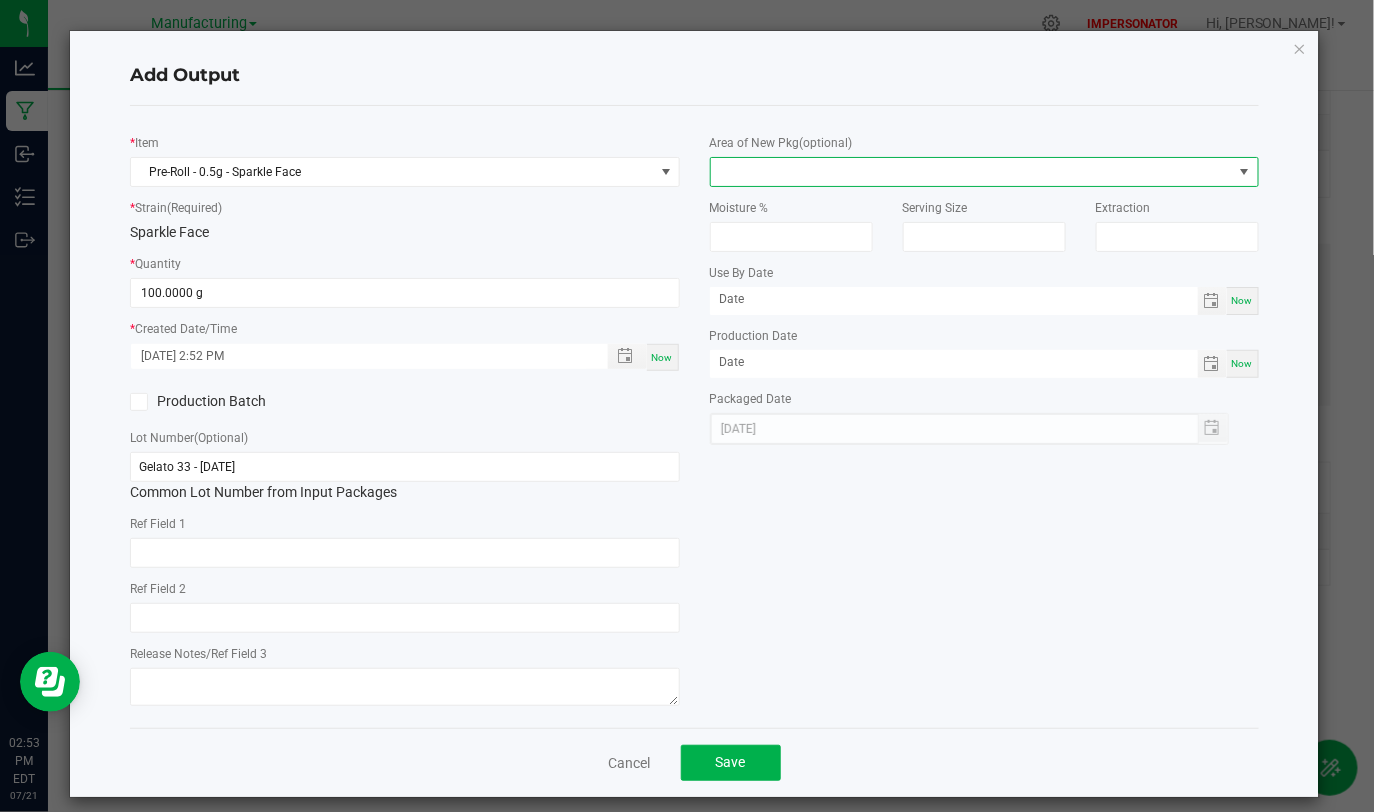 click at bounding box center (972, 172) 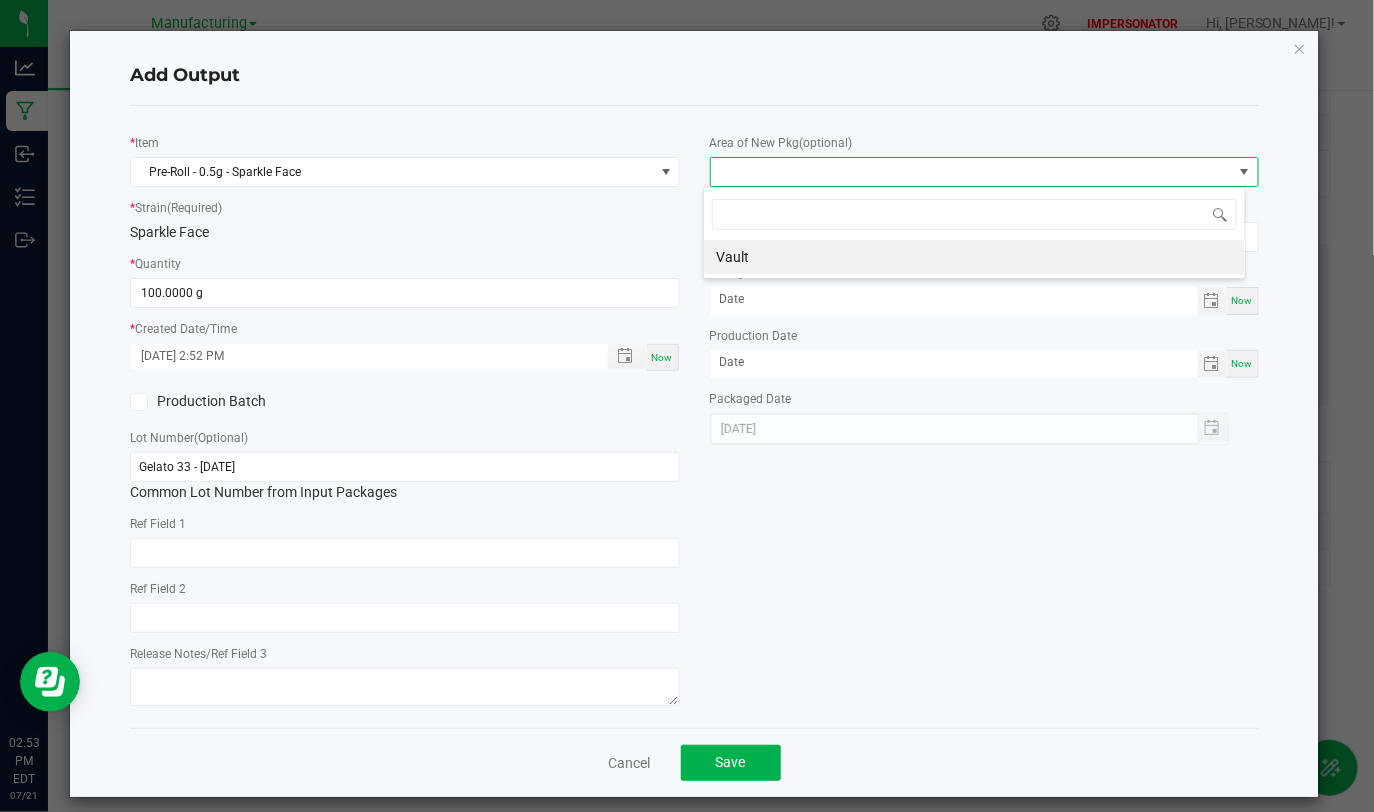 scroll, scrollTop: 99970, scrollLeft: 99456, axis: both 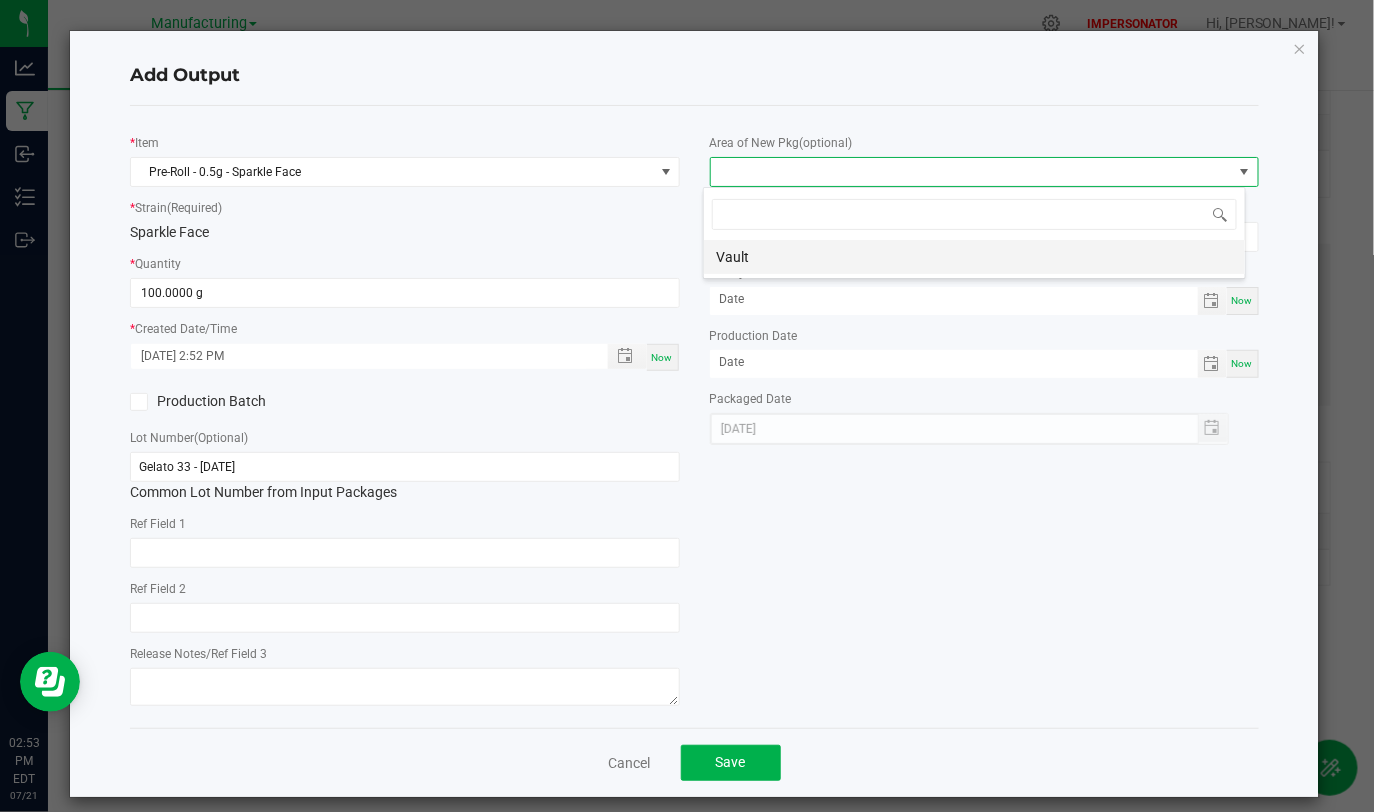 click on "Vault" at bounding box center [974, 257] 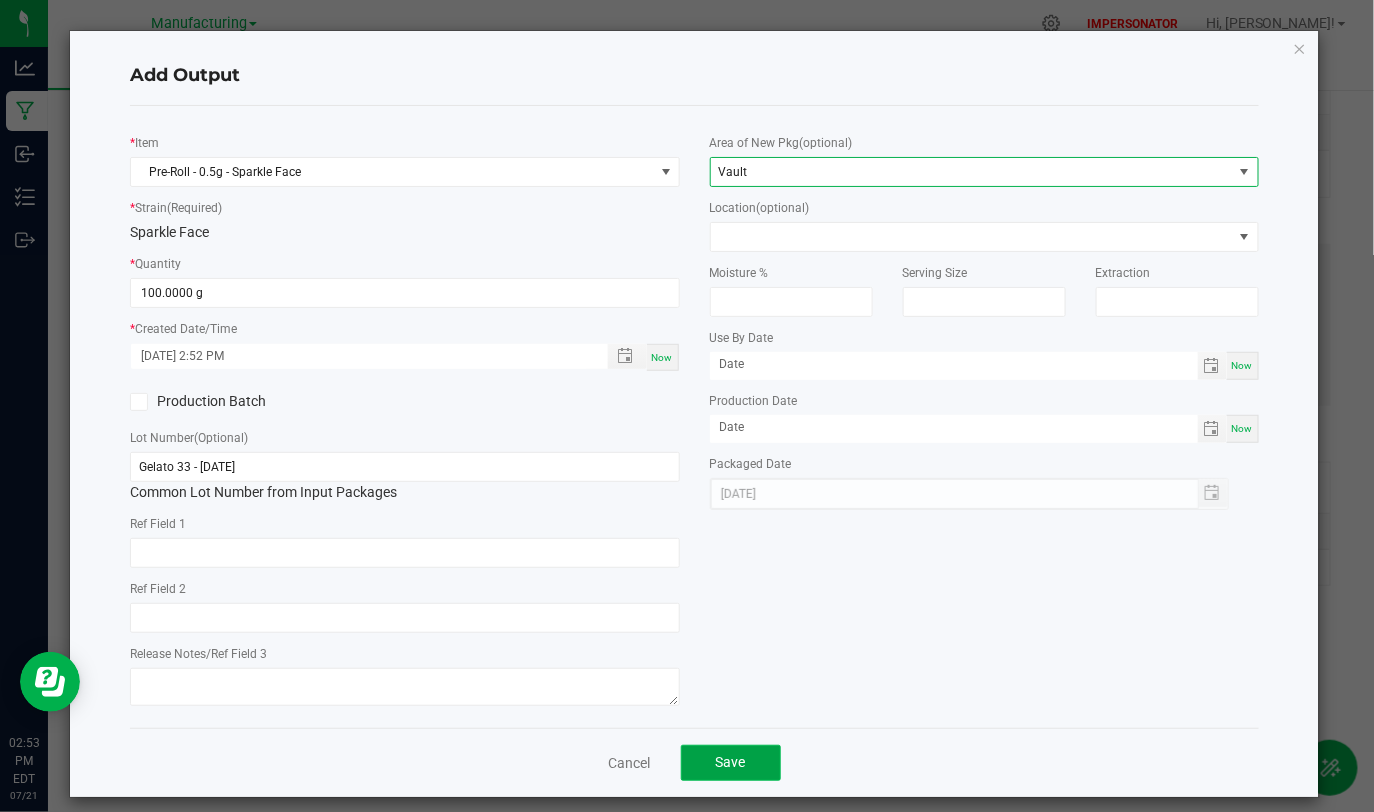click on "Save" 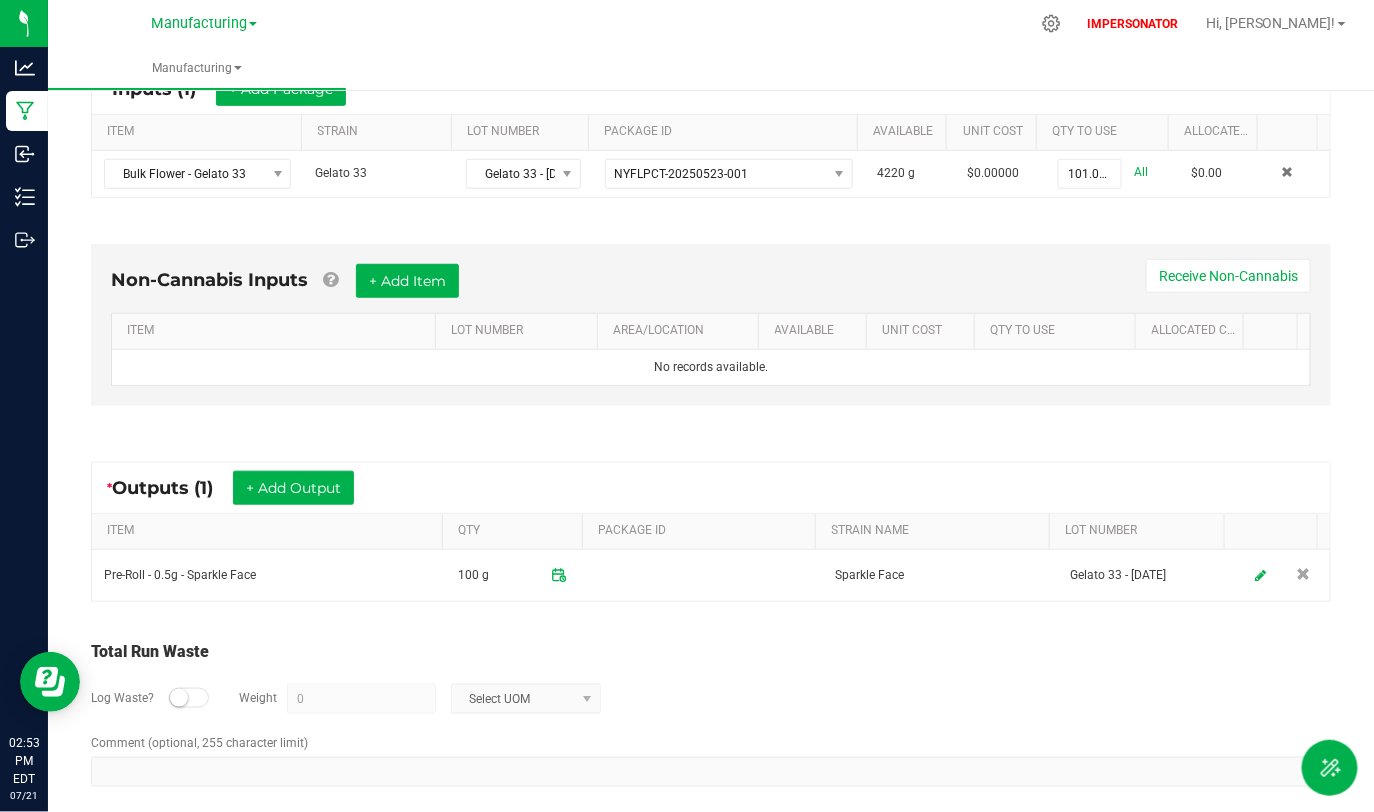click at bounding box center (189, 698) 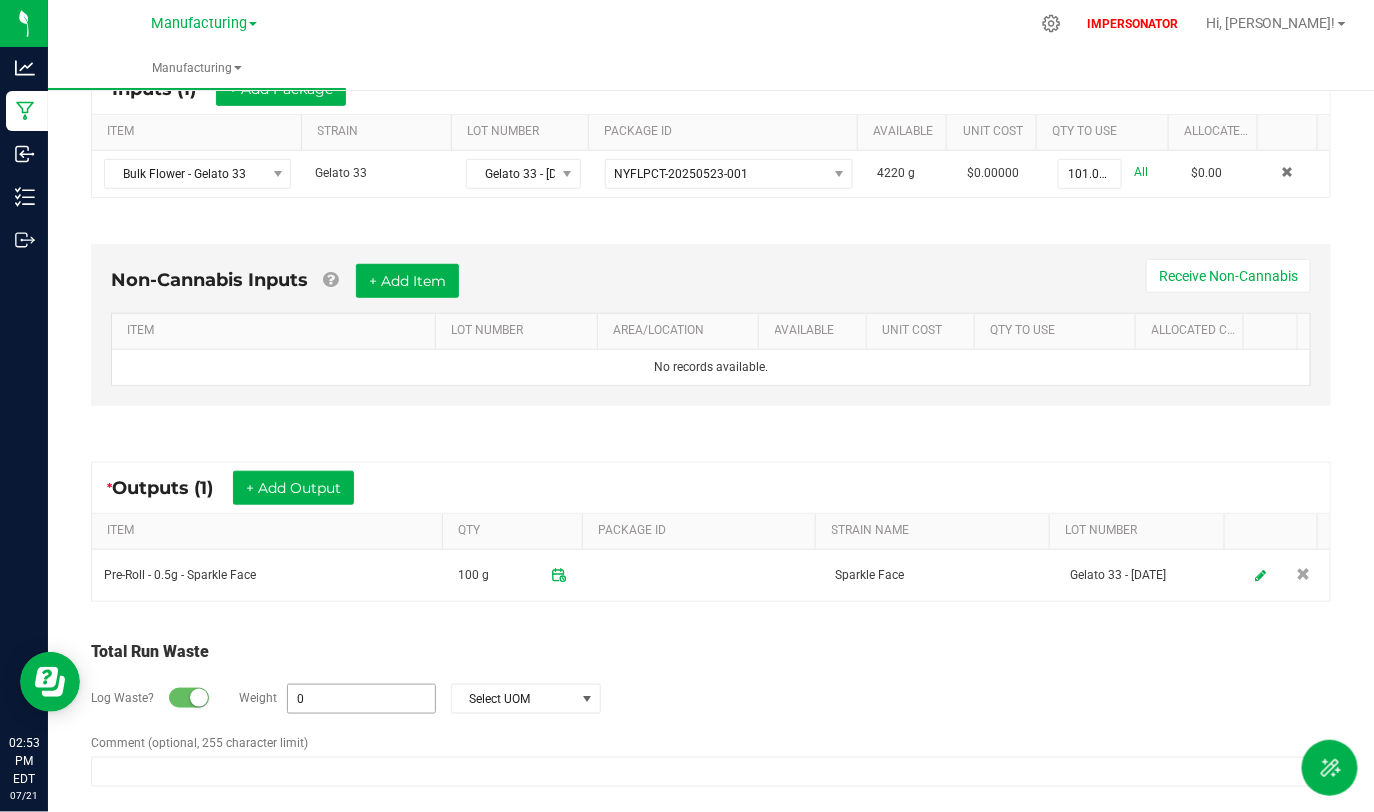 click on "0" at bounding box center (361, 699) 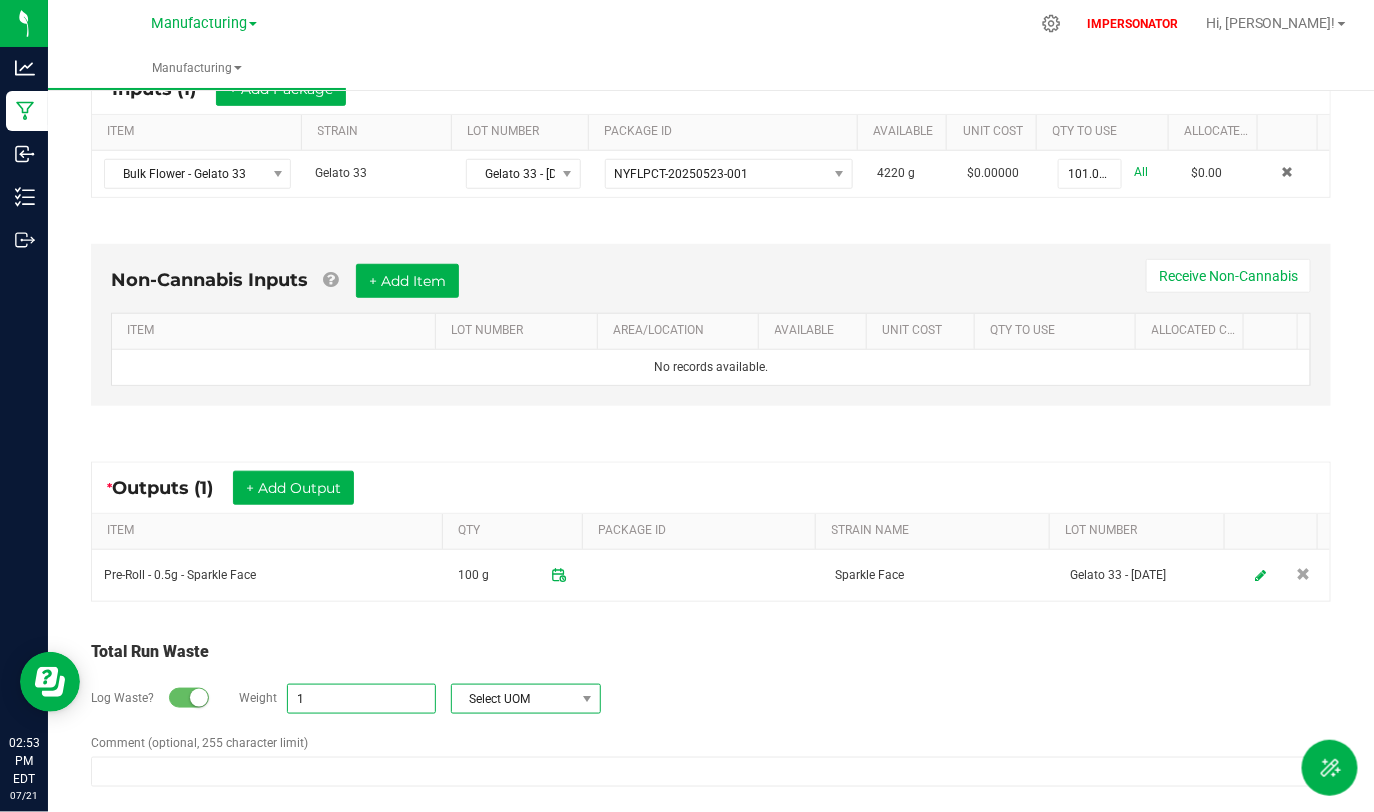 click on "Select UOM" at bounding box center (513, 699) 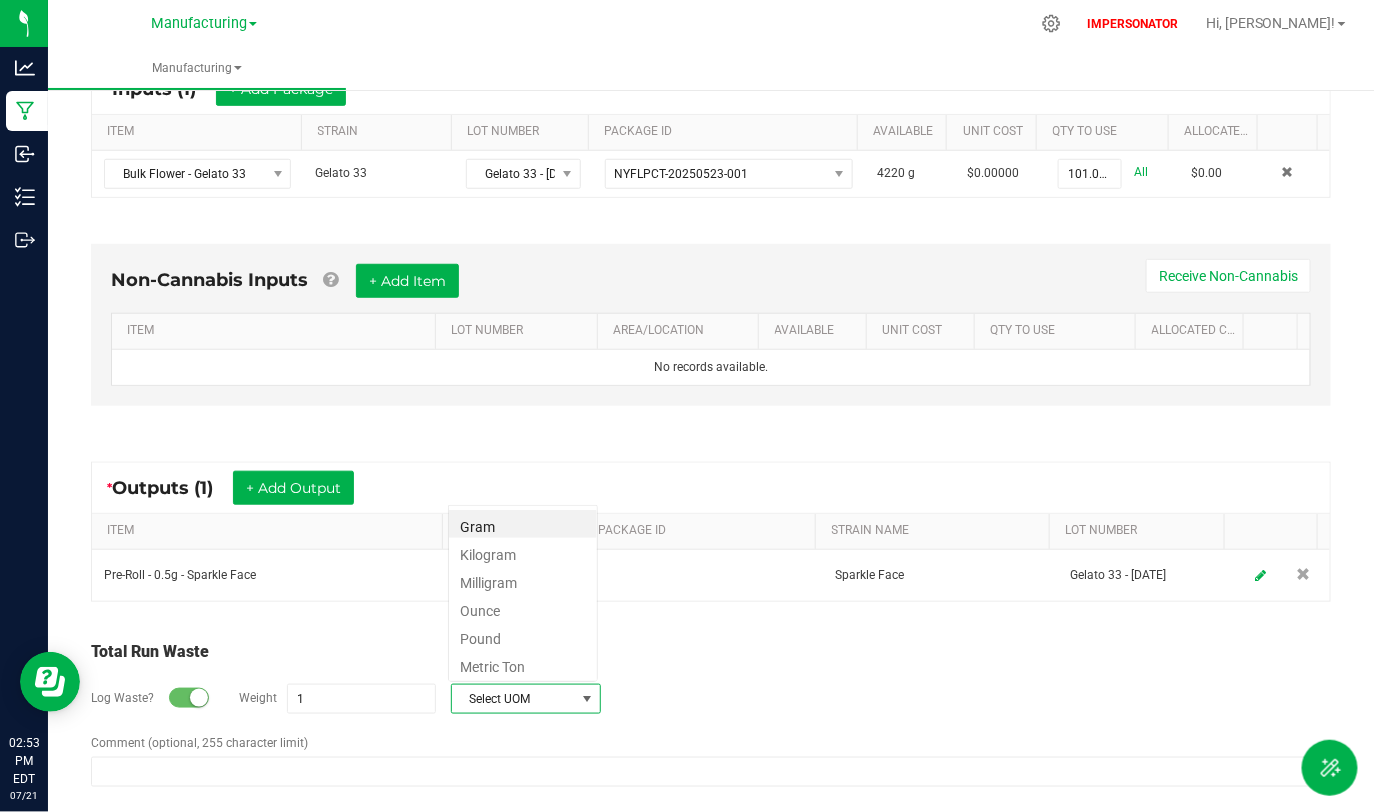 scroll, scrollTop: 99970, scrollLeft: 99850, axis: both 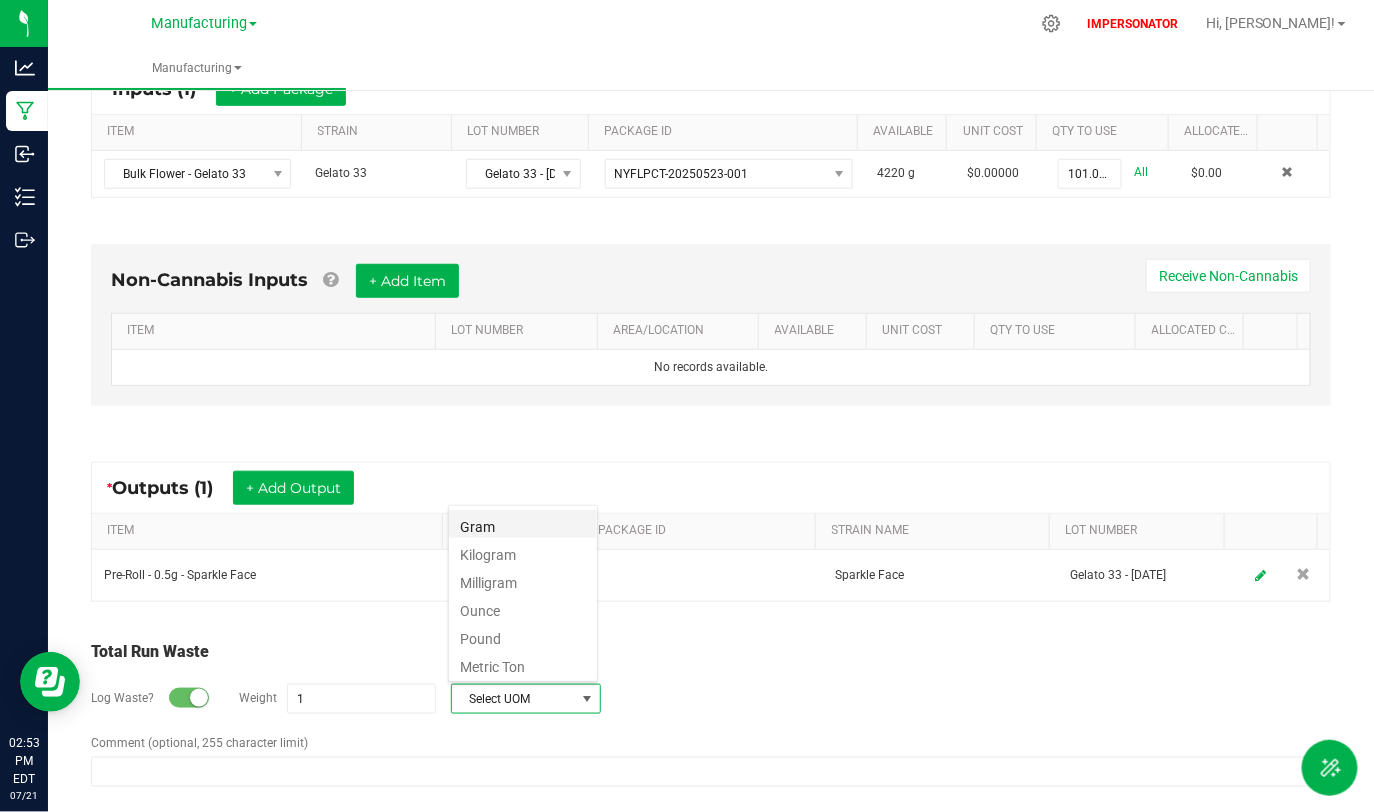 click on "Gram" at bounding box center [523, 524] 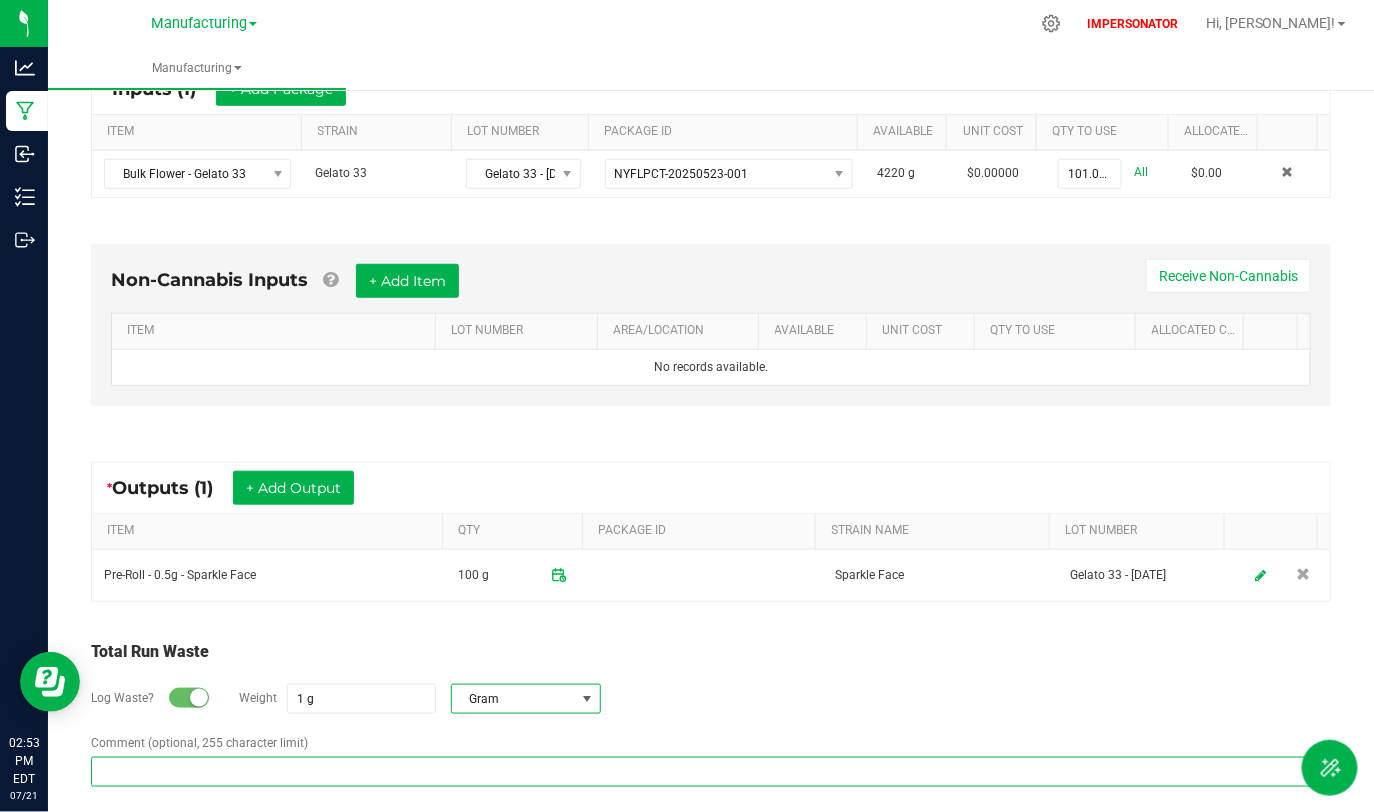 click on "Comment (optional, 255 character limit)" at bounding box center (711, 772) 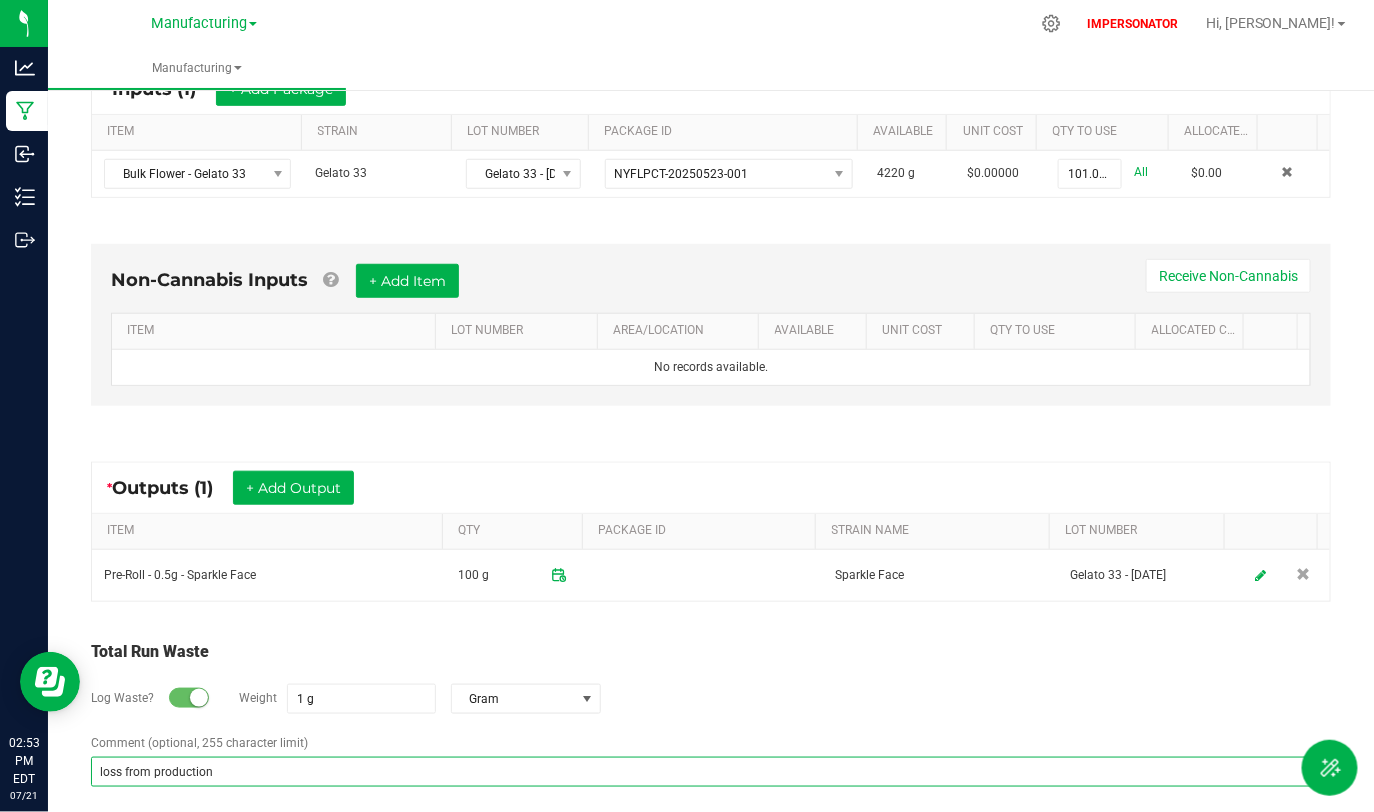 type on "loss from production" 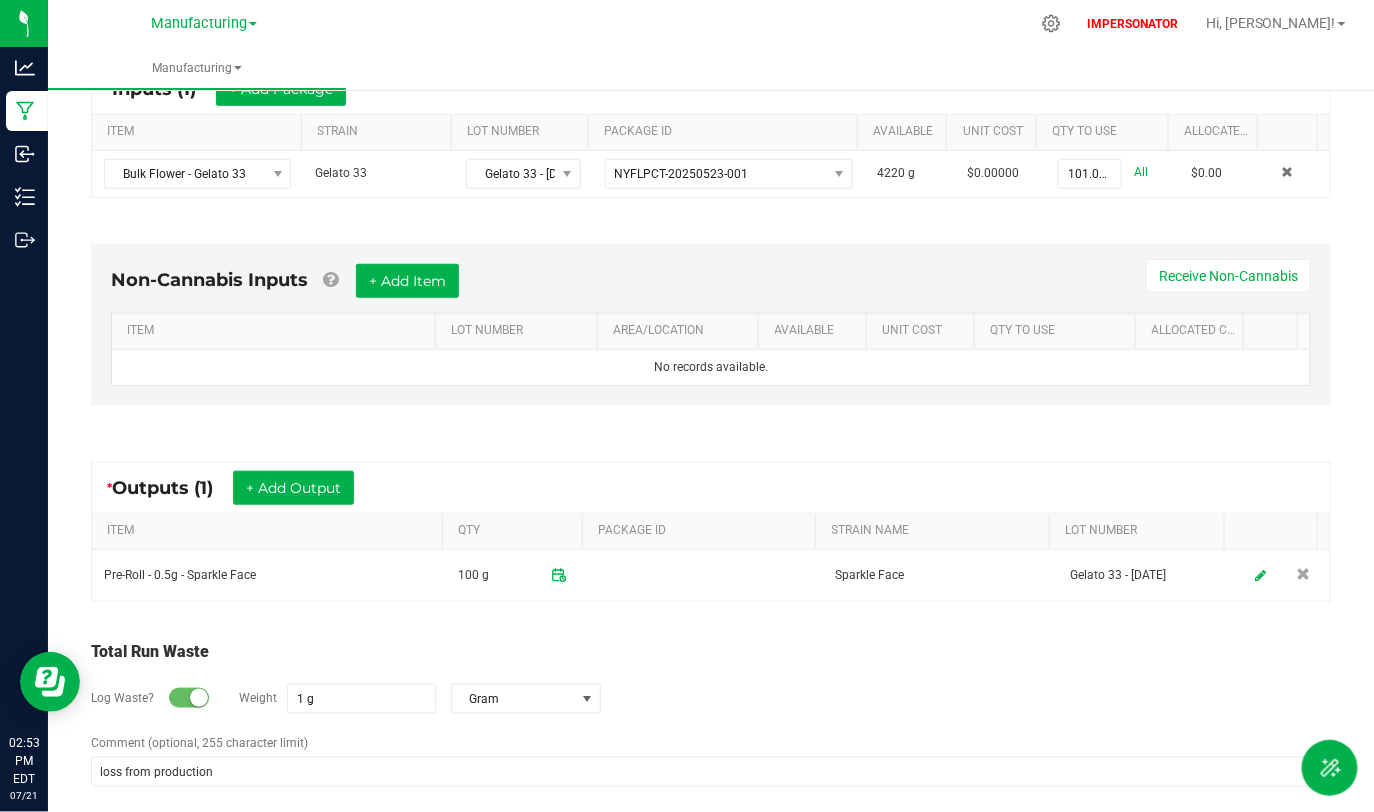 click on "Log Waste?   Weight  1 g Gram" at bounding box center [711, 699] 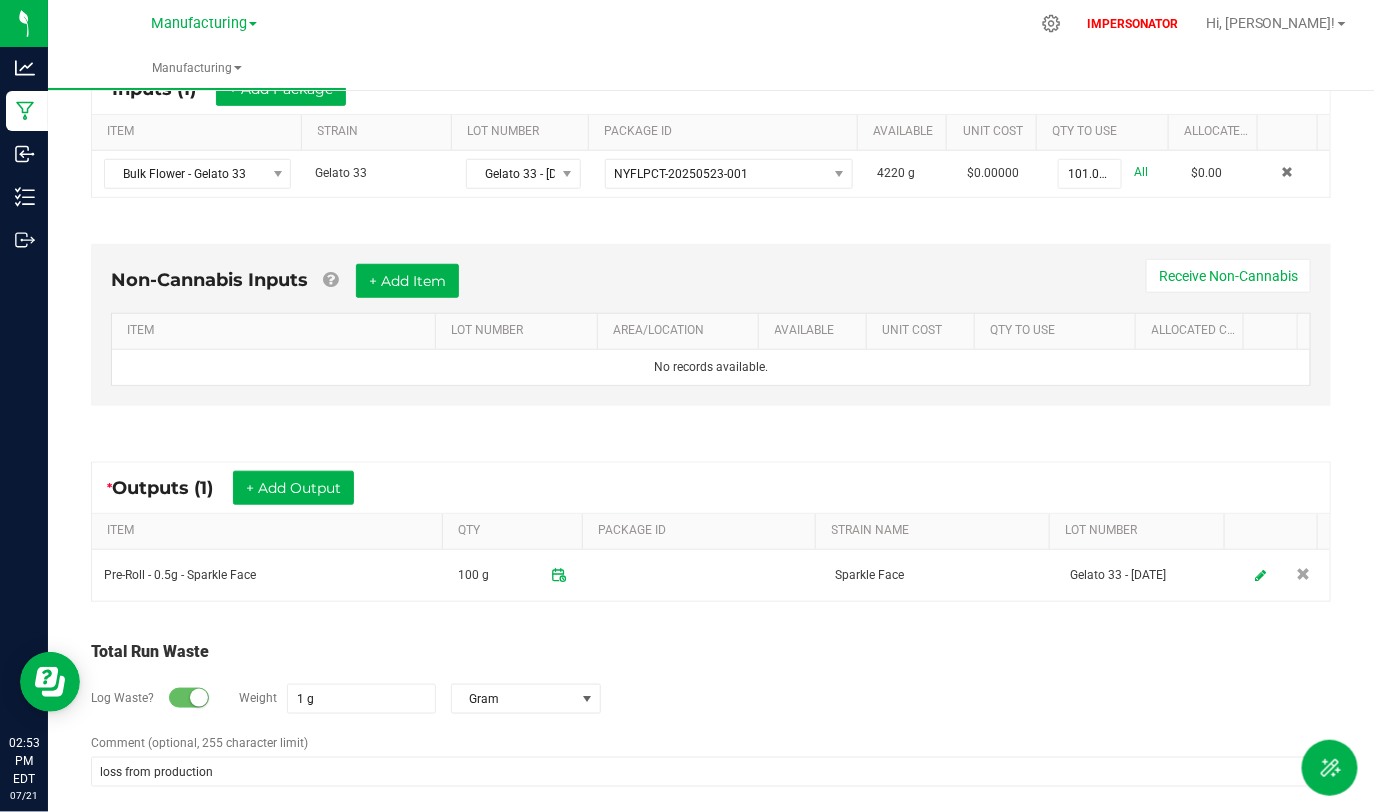 scroll, scrollTop: 404, scrollLeft: 0, axis: vertical 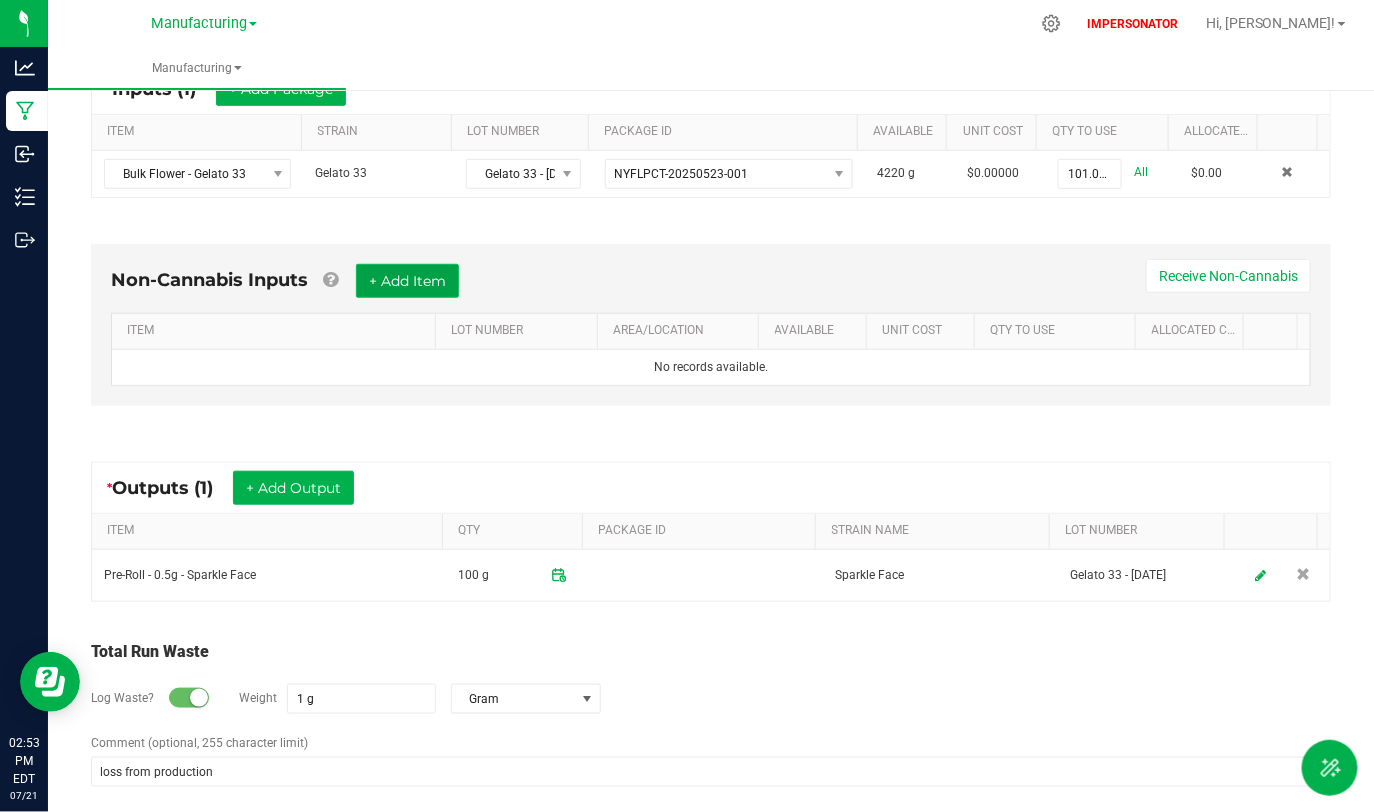 click on "+ Add Item" at bounding box center (407, 281) 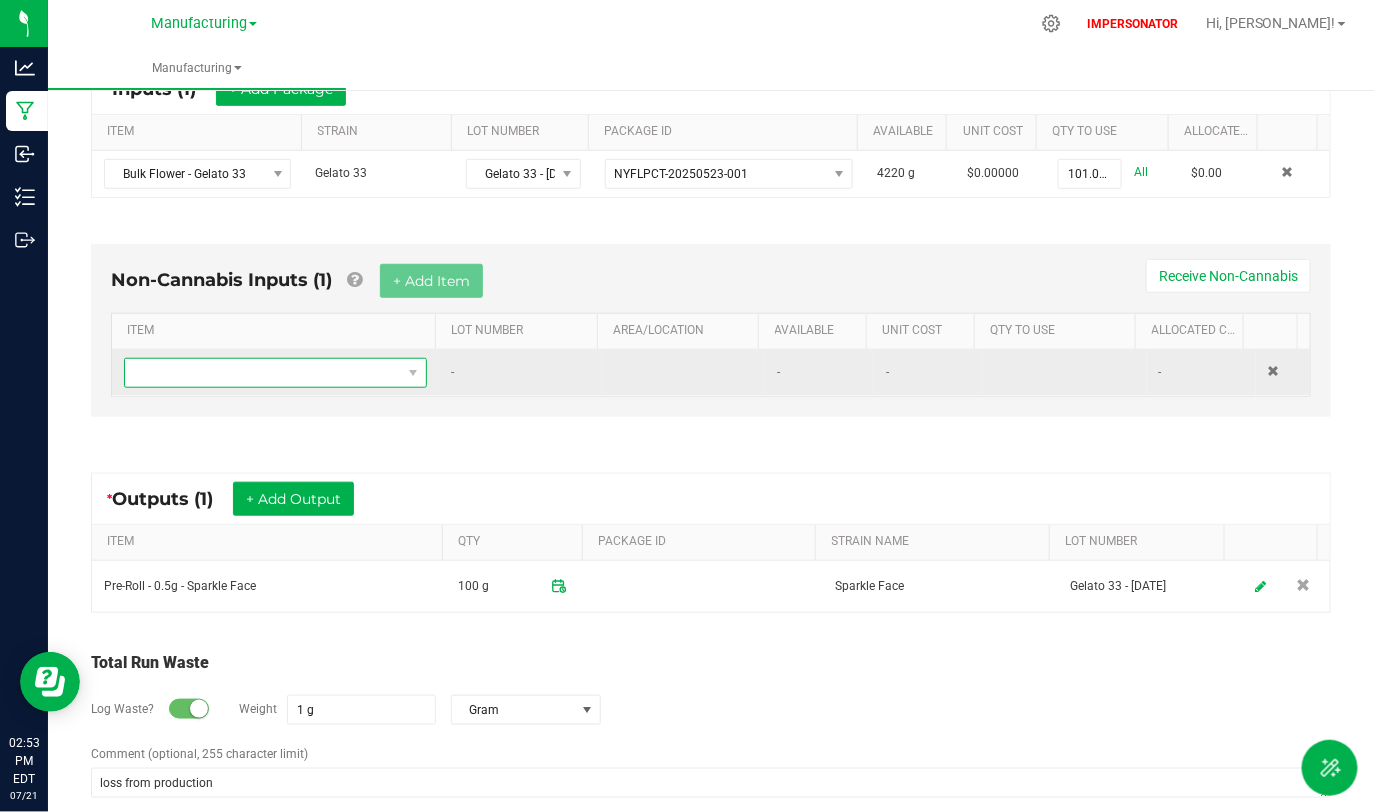 click at bounding box center [263, 373] 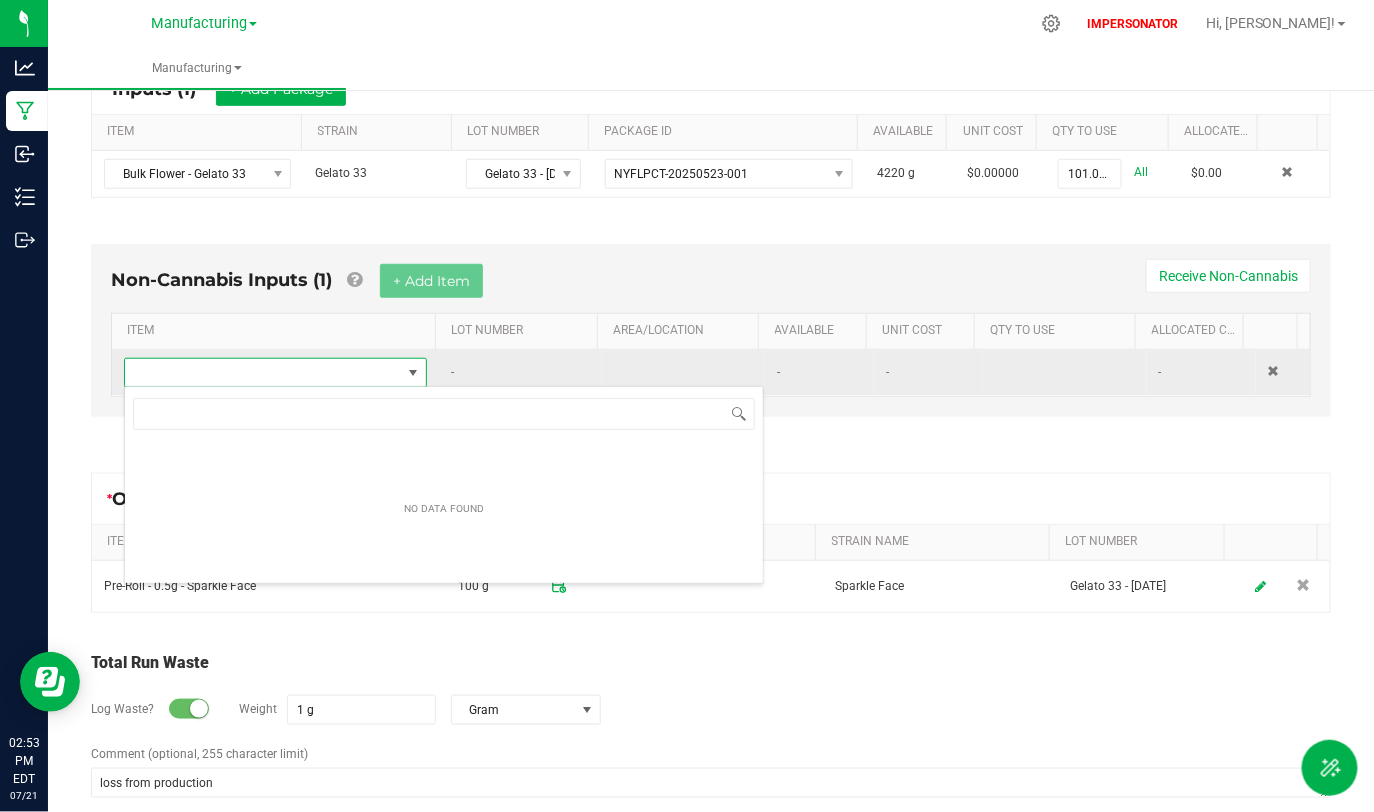 scroll, scrollTop: 99970, scrollLeft: 99704, axis: both 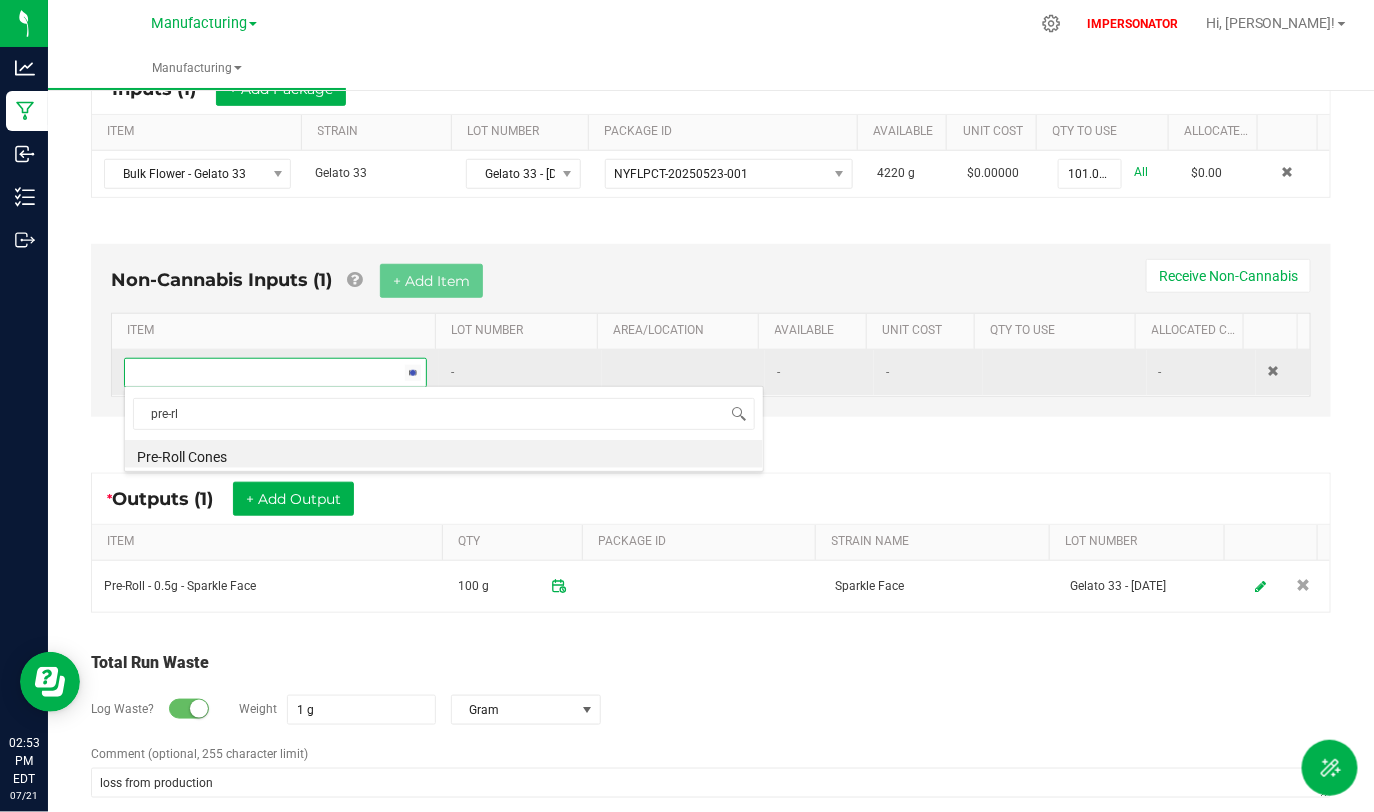 type on "pre-r" 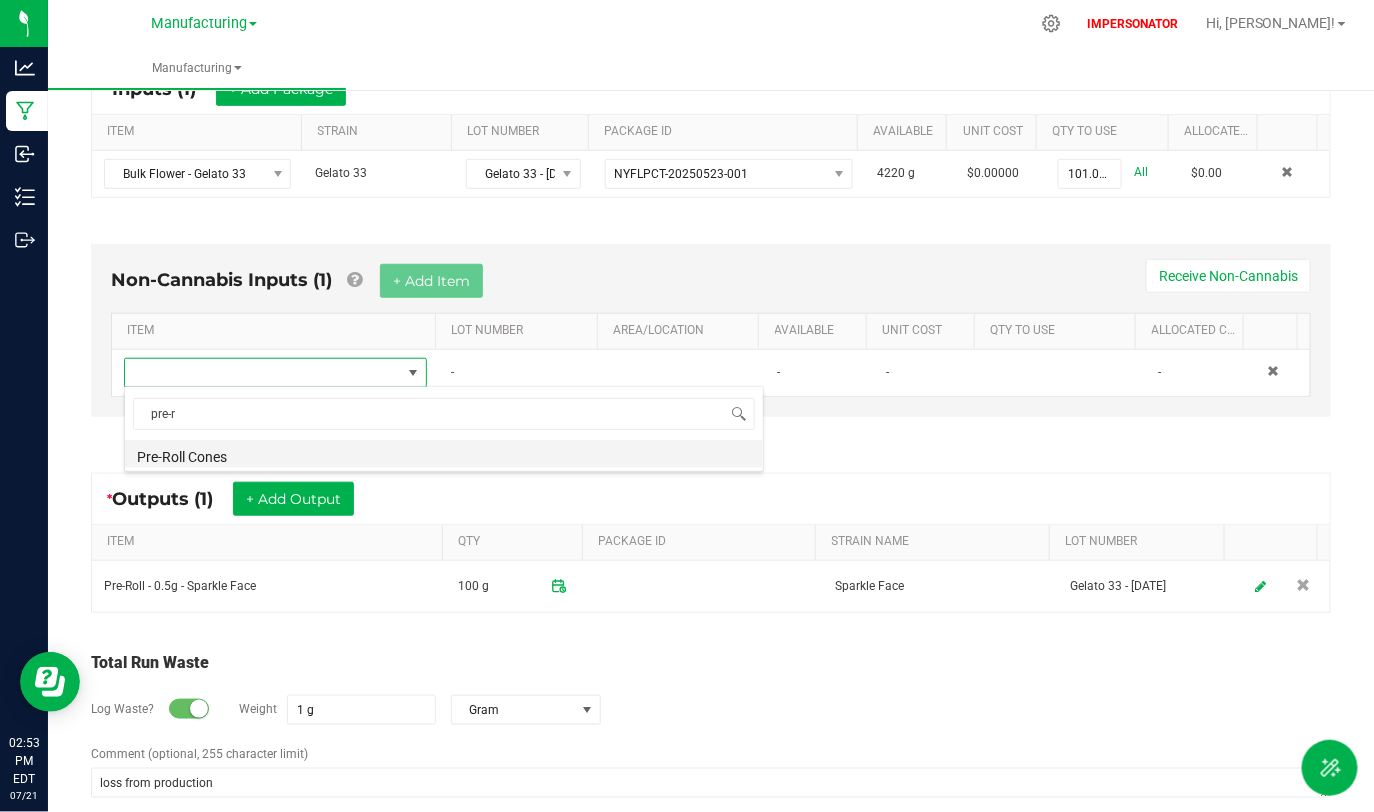 click on "Pre-Roll Cones" at bounding box center [444, 454] 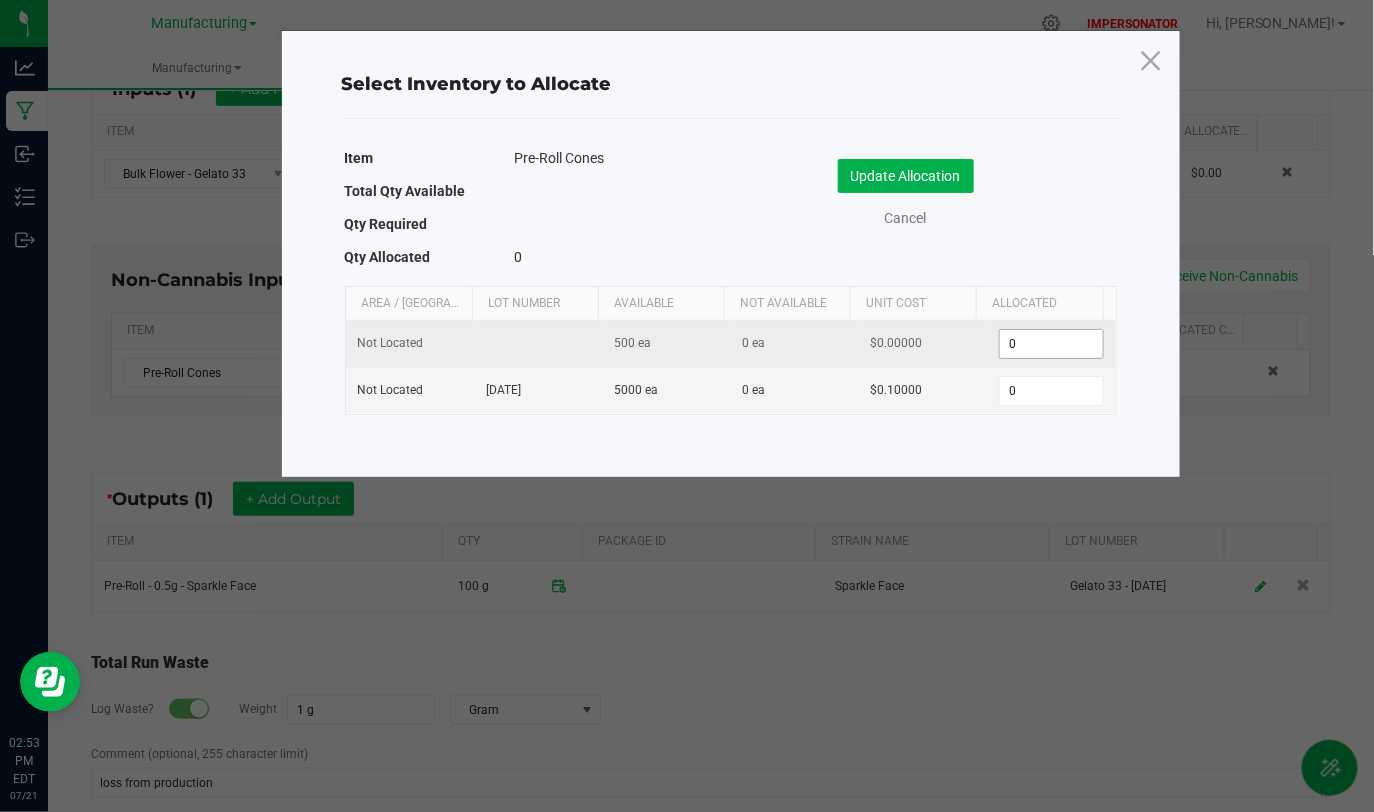 click on "0" at bounding box center (1051, 344) 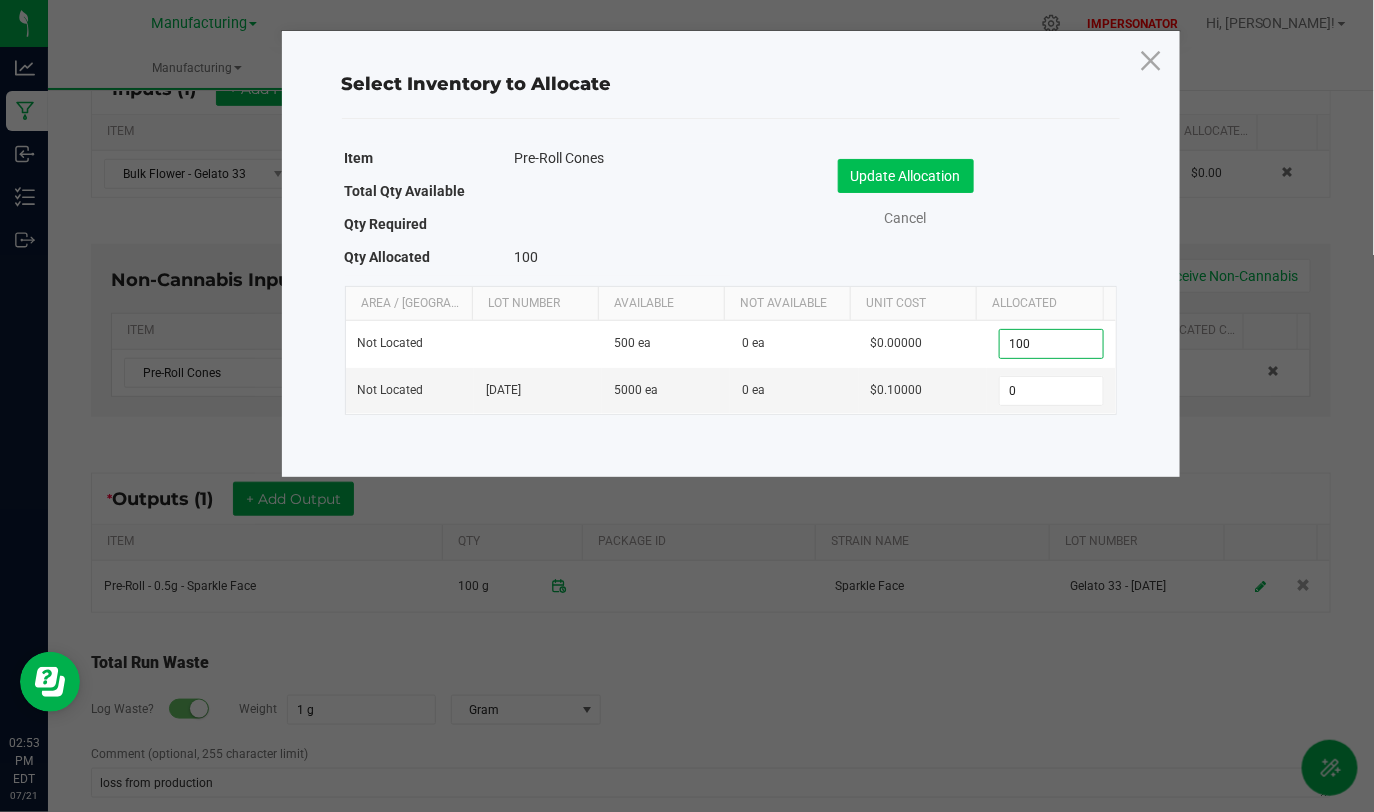 type on "100" 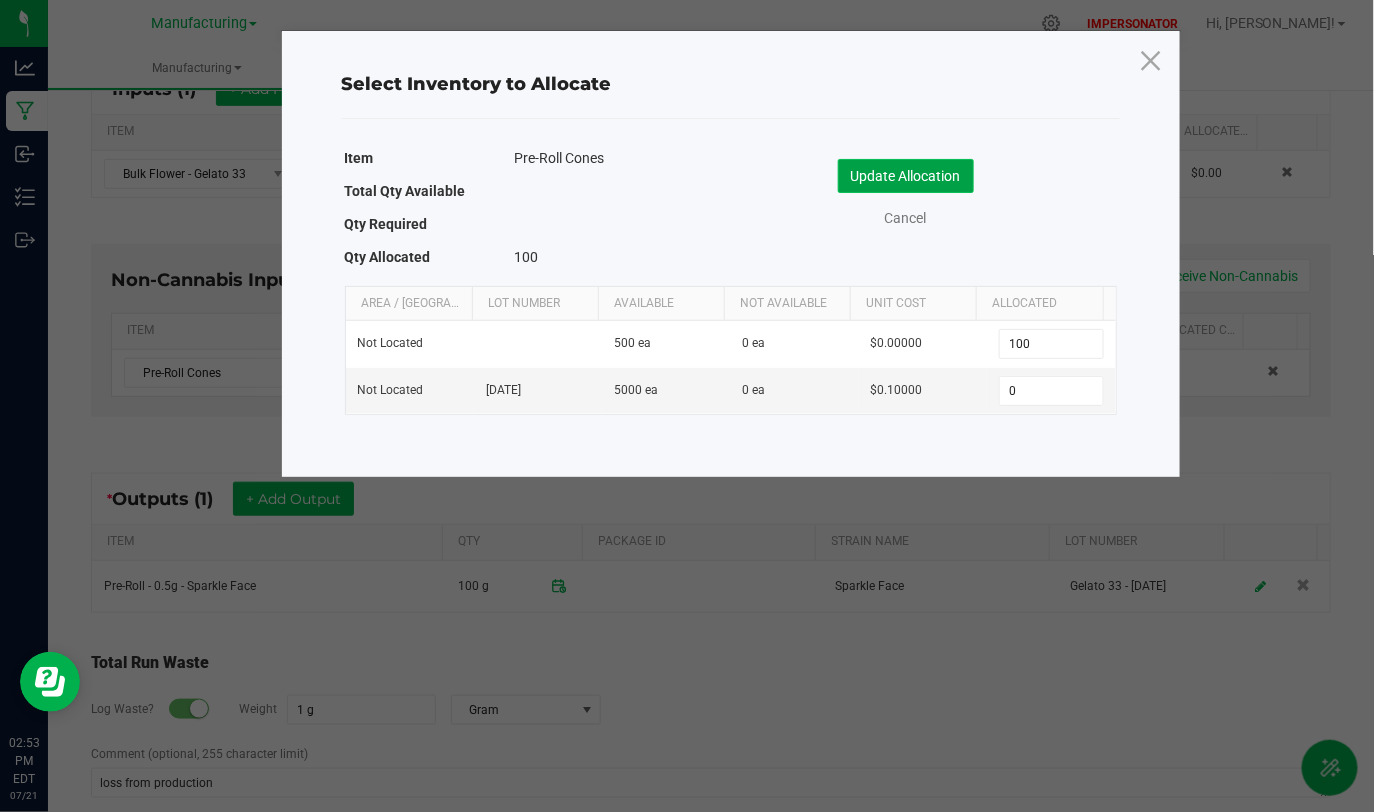 click on "Update Allocation" 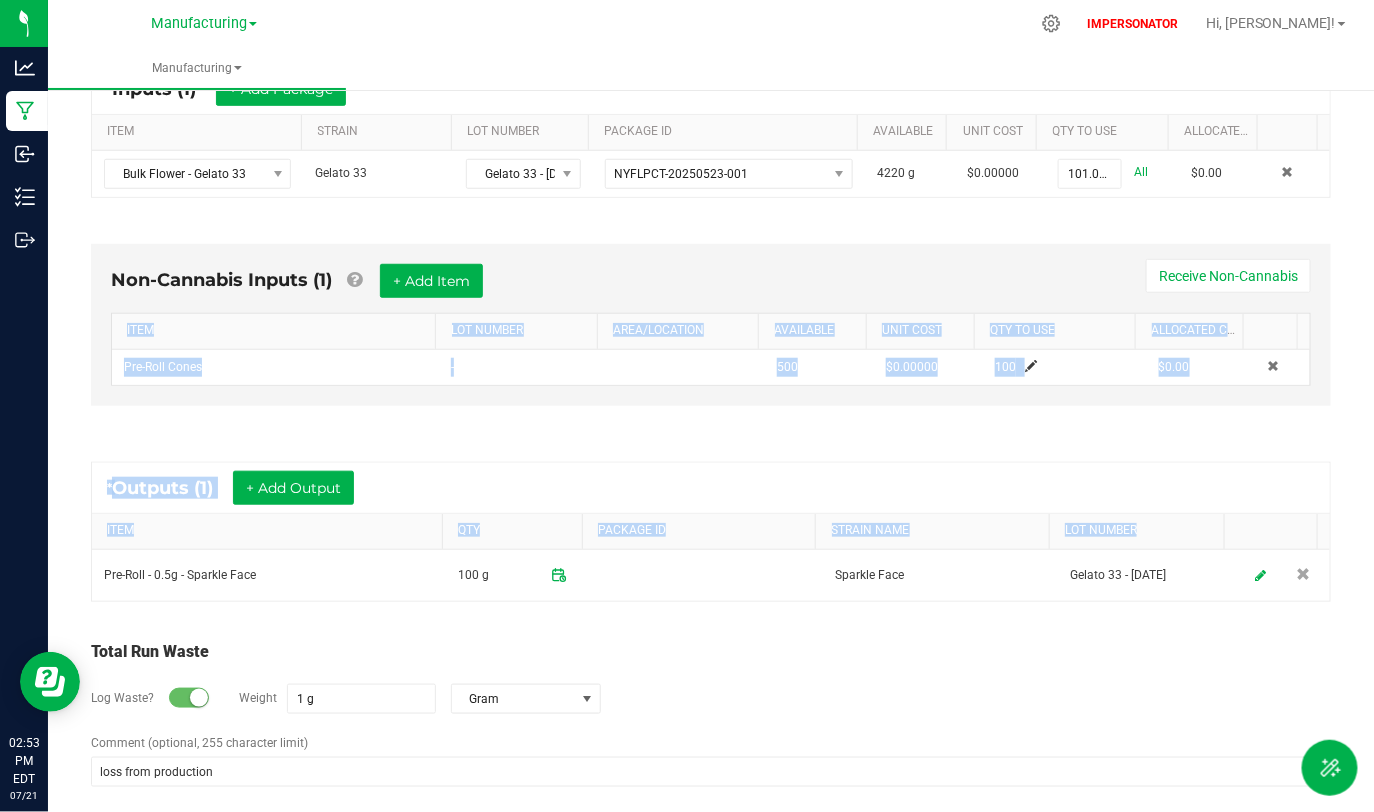 drag, startPoint x: 1360, startPoint y: 597, endPoint x: 1364, endPoint y: 326, distance: 271.0295 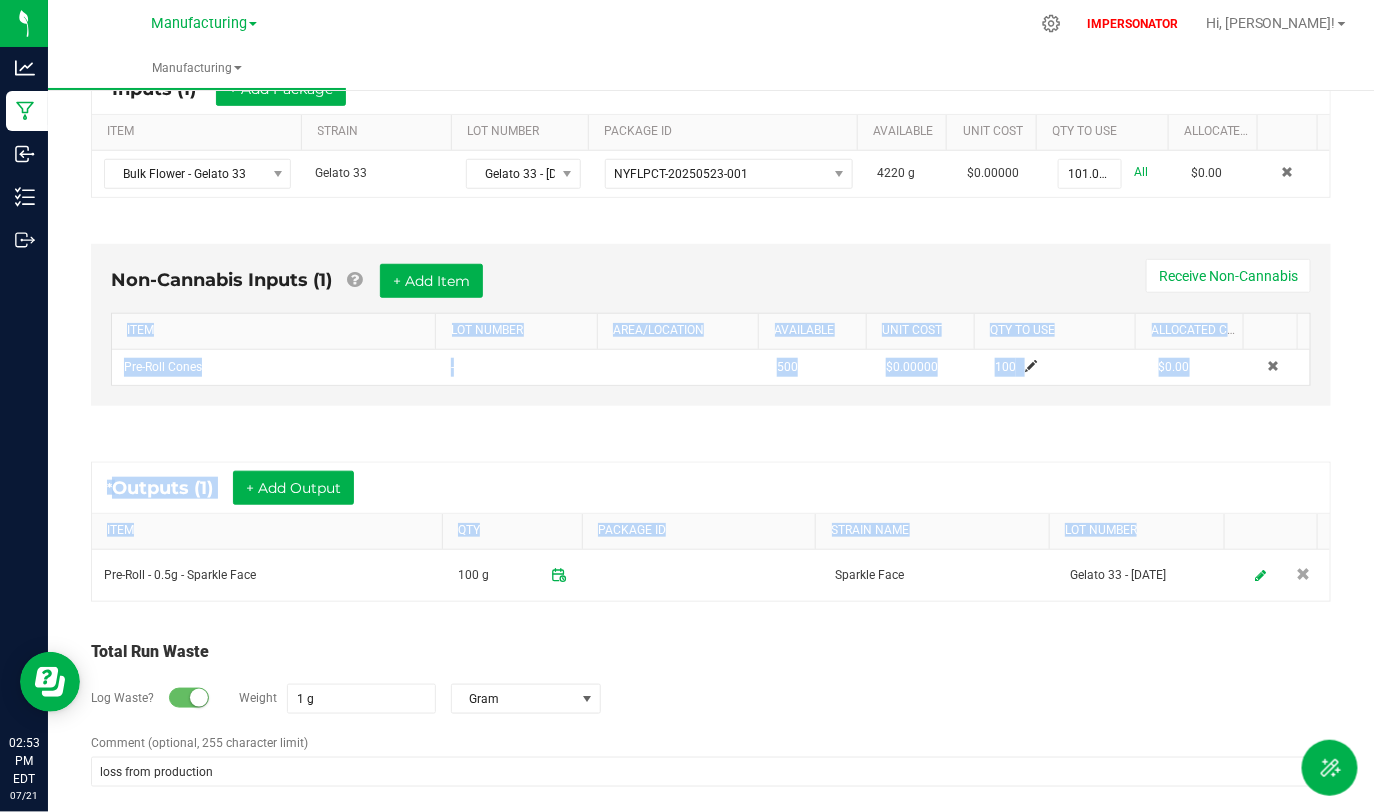click on "Manufacturing   < All Runs   In Progress  Started:  [DATE] 2:52 PM EDT by [EMAIL_ADDRESS][DOMAIN_NAME]_as_cwestfall+h   Modified:   [DATE] 2:52 PM EDT by [EMAIL_ADDRESS][DOMAIN_NAME]_as_cwestfall+h   Cancel Run   Save   Complete Run   Name   Scheduled Date  Now  Run Type  Extraction   *   Machine  Extraction Machine  Reference Lot Number   Sequence  0  Processing Duration (mins)   Temperature (F)   Pressure (psi)   Ref Field 1   Ref Field 2   Ref Field 3   Run Notes                  *    Inputs (1)   + Add Package  ITEM STRAIN LOT NUMBER PACKAGE ID AVAILABLE Unit Cost QTY TO USE Allocated Cost Bulk Flower - Gelato 33  Gelato 33  Gelato 33 - [DATE] NYFLPCT-20250523-001 4220   g  $0.00000  101.0000 g All  $0.00  Non-Cannabis Inputs (1)  + Add Item   Receive Non-Cannabis  ITEM LOT NUMBER AREA/LOCATION AVAILABLE Unit Cost QTY TO USE Allocated Cost  Pre-Roll Cones   -      500    $0.00000   100        $0.00   *    Outputs (1)   + Add Output  ITEM QTY 1 g" at bounding box center [711, 430] 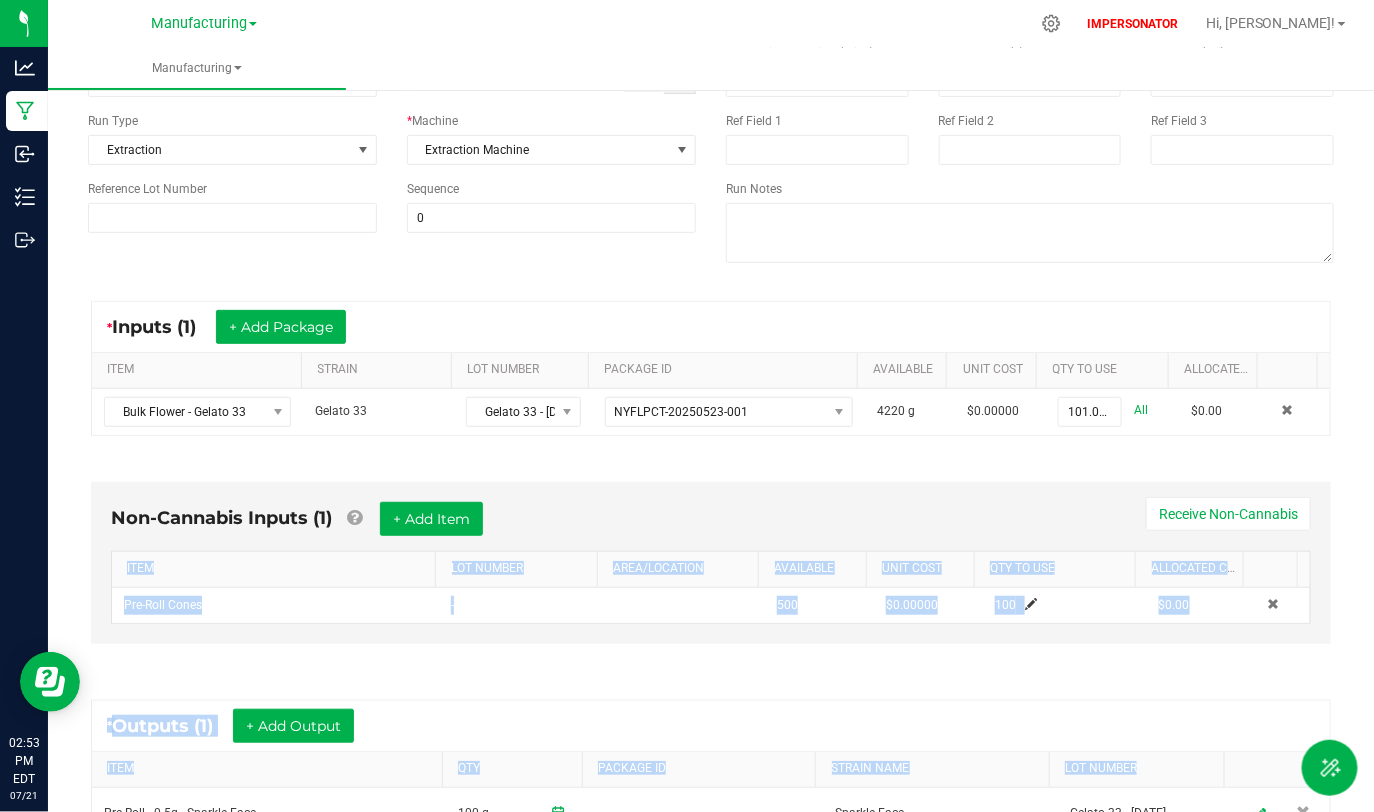 scroll, scrollTop: 0, scrollLeft: 0, axis: both 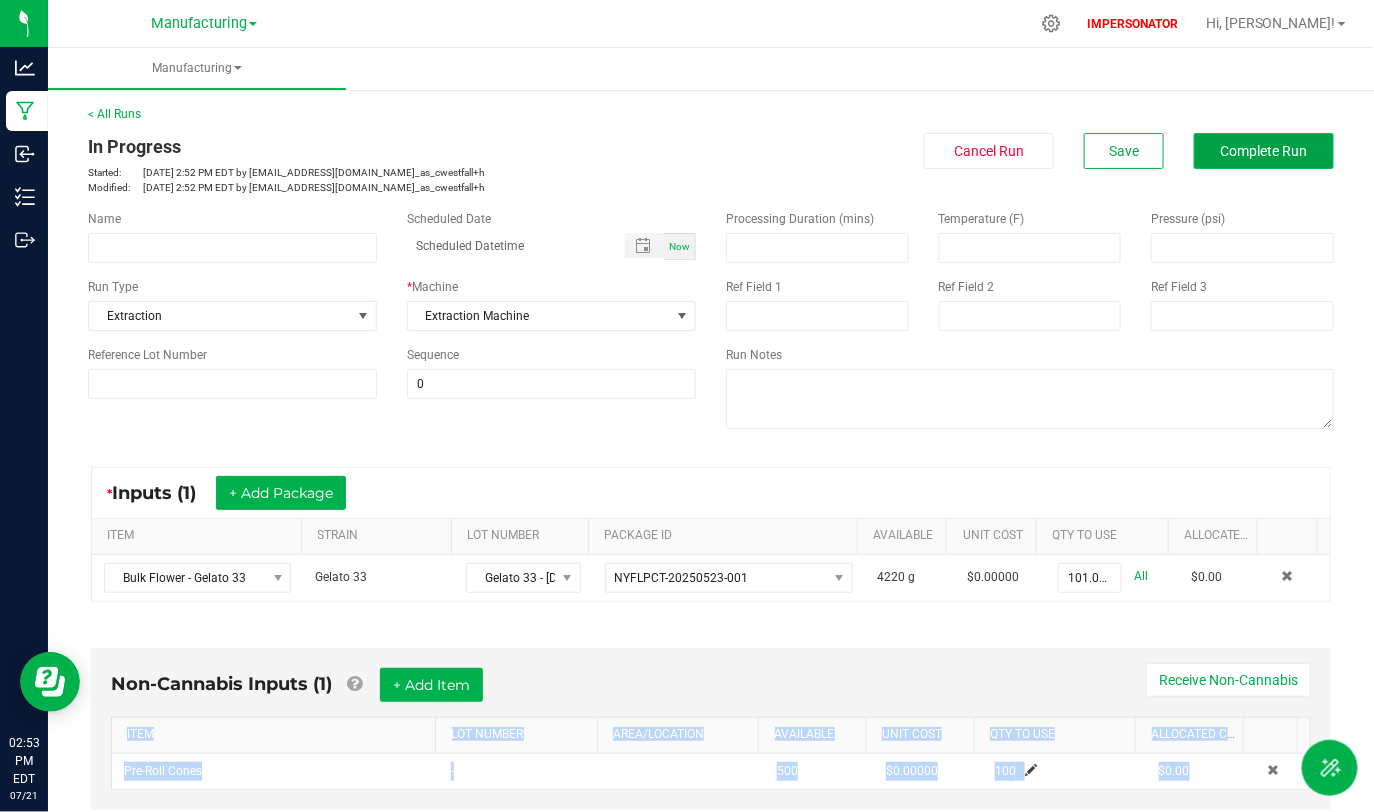click on "Complete Run" at bounding box center [1264, 151] 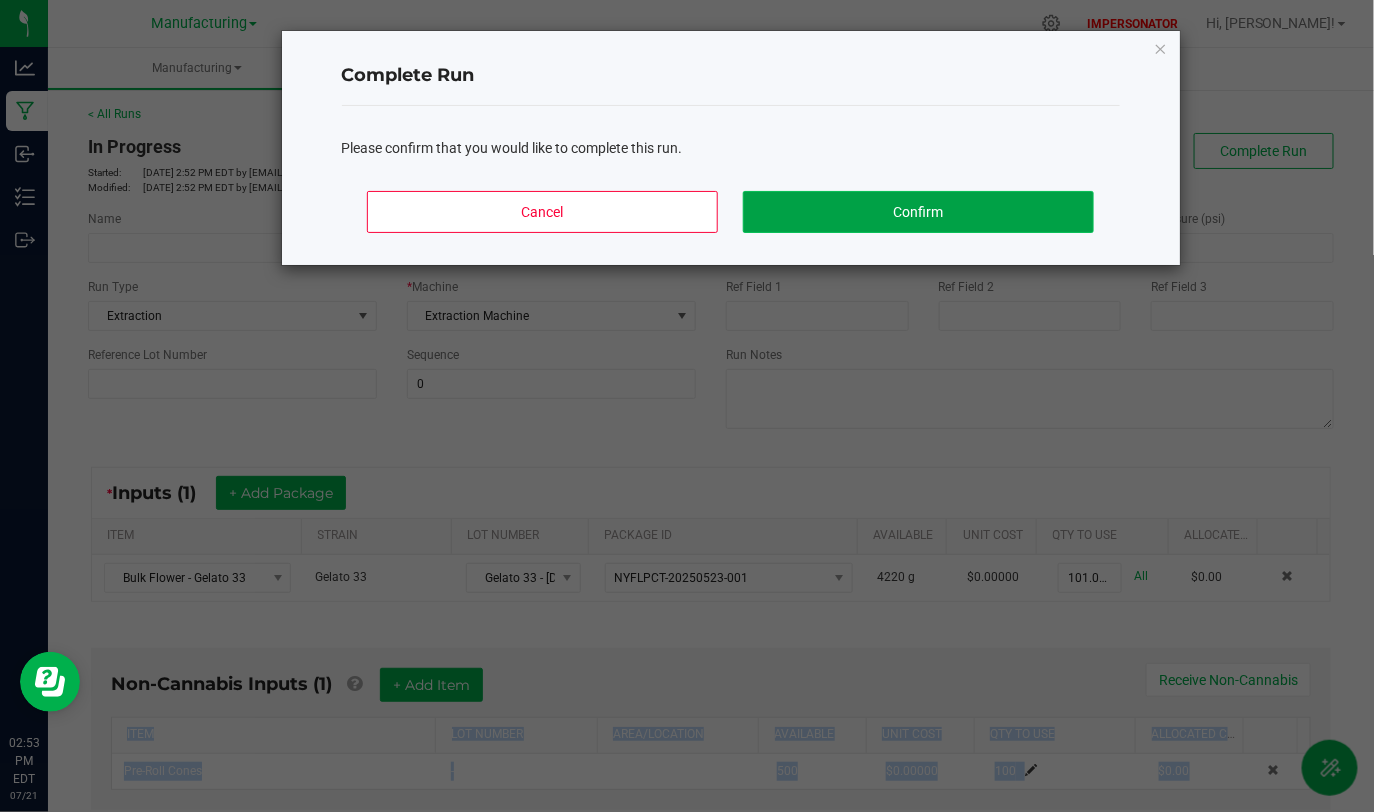 click on "Confirm" 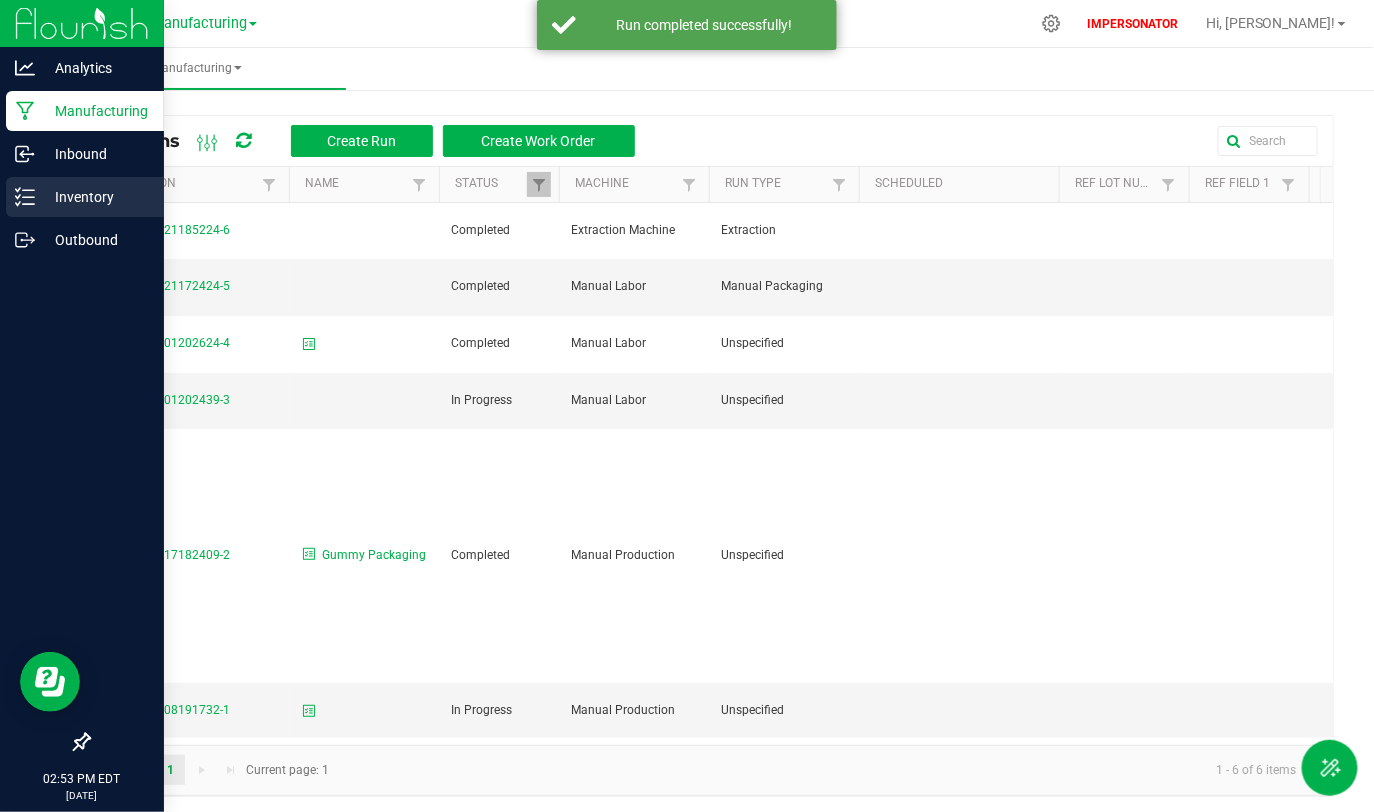 click on "Inventory" at bounding box center [95, 197] 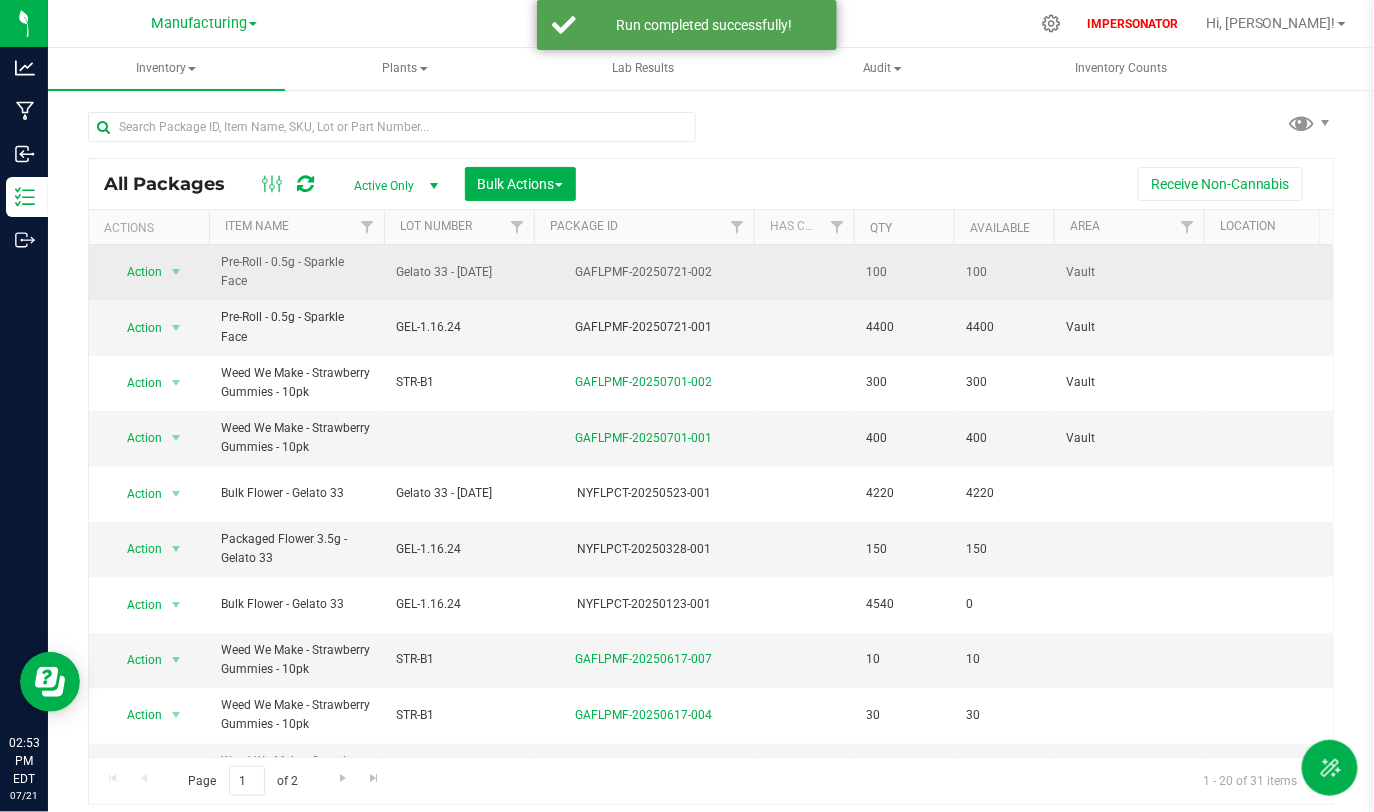 drag, startPoint x: 211, startPoint y: 262, endPoint x: 305, endPoint y: 278, distance: 95.35198 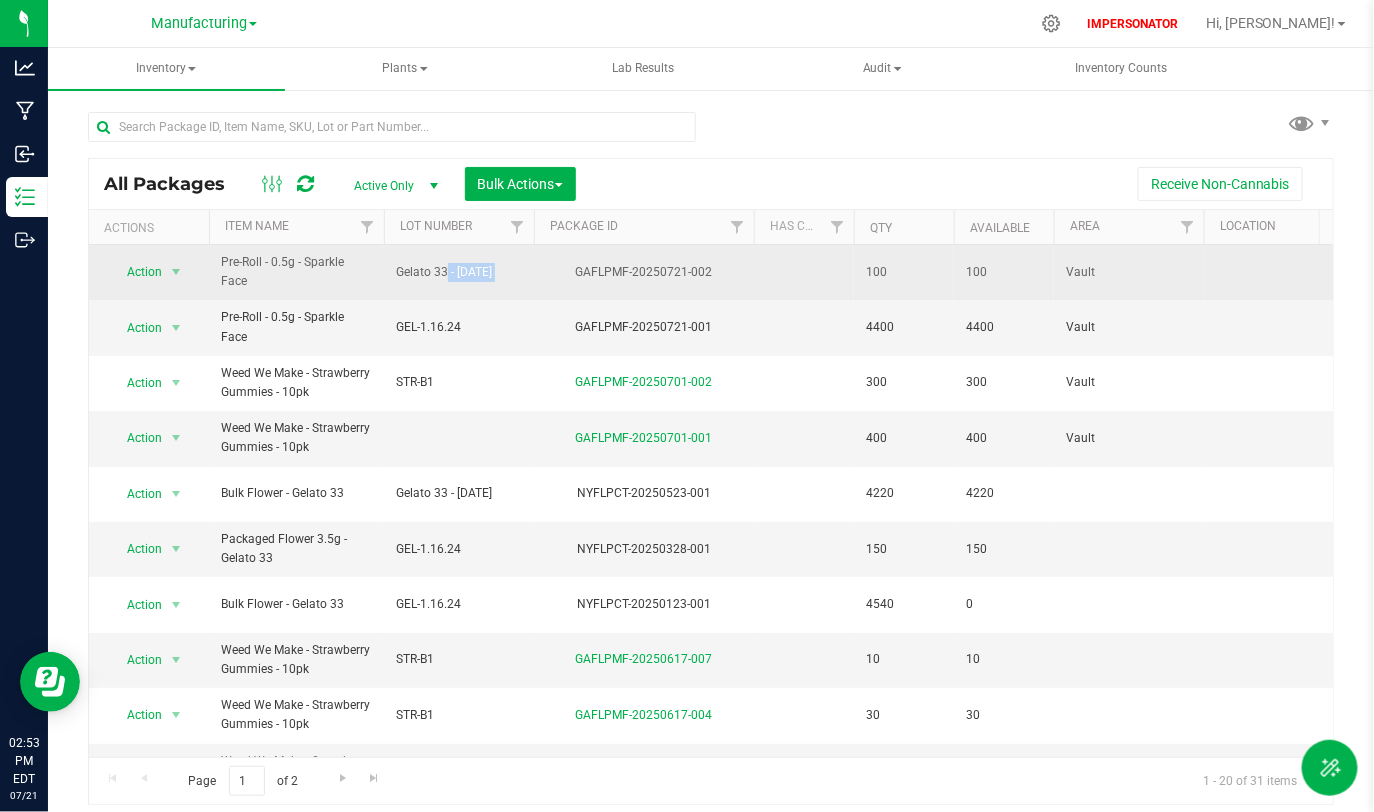 drag, startPoint x: 386, startPoint y: 276, endPoint x: 541, endPoint y: 275, distance: 155.00322 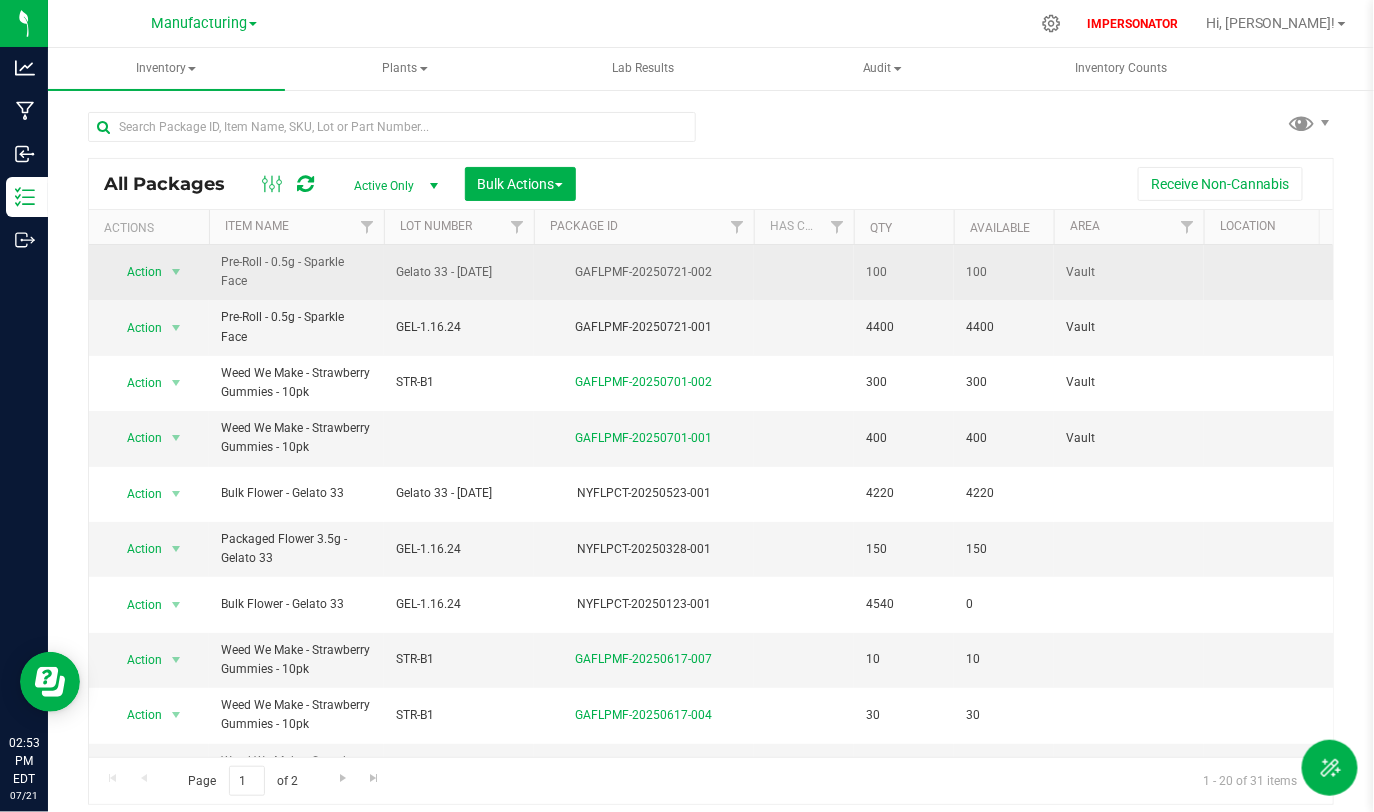 click on "Pre-Roll - 0.5g - Sparkle Face" at bounding box center [296, 272] 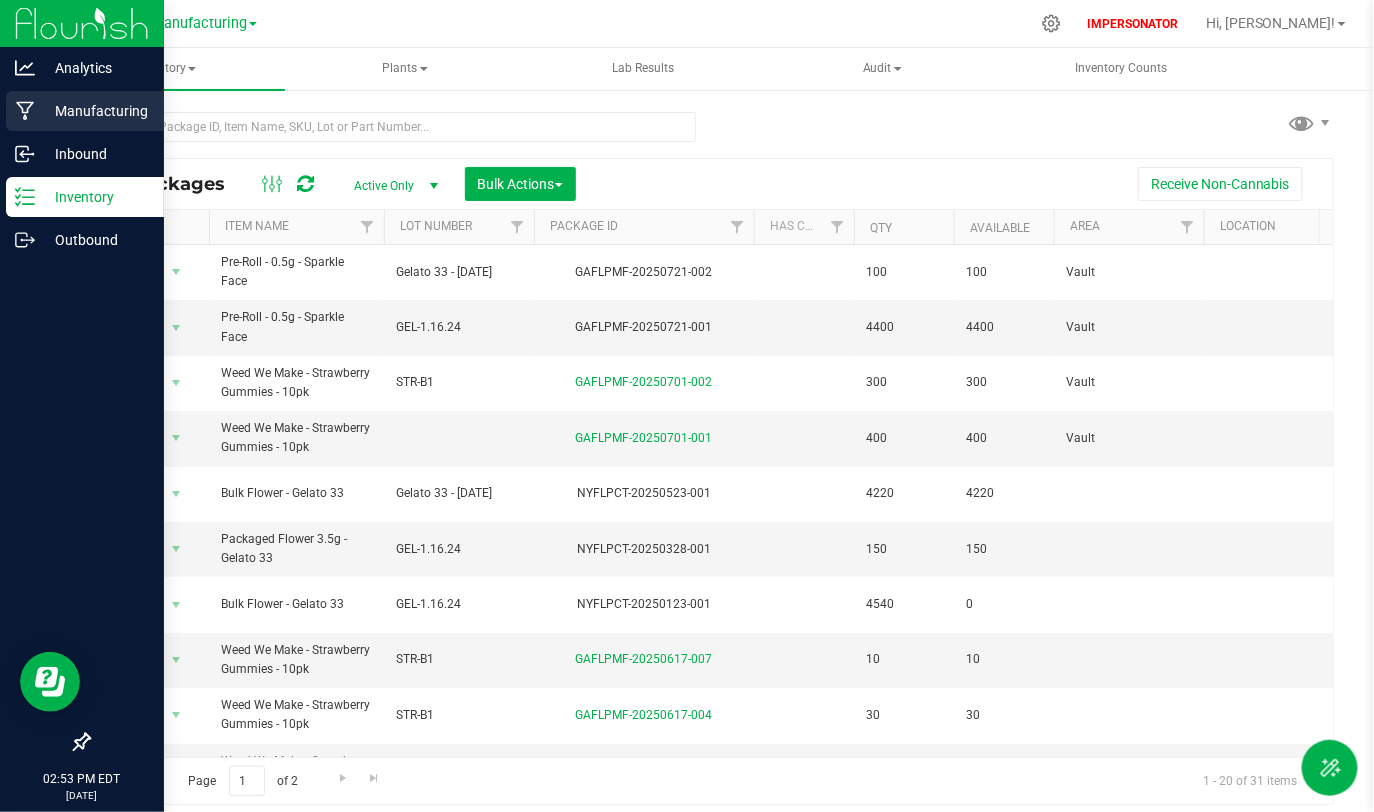 click on "Manufacturing" at bounding box center (95, 111) 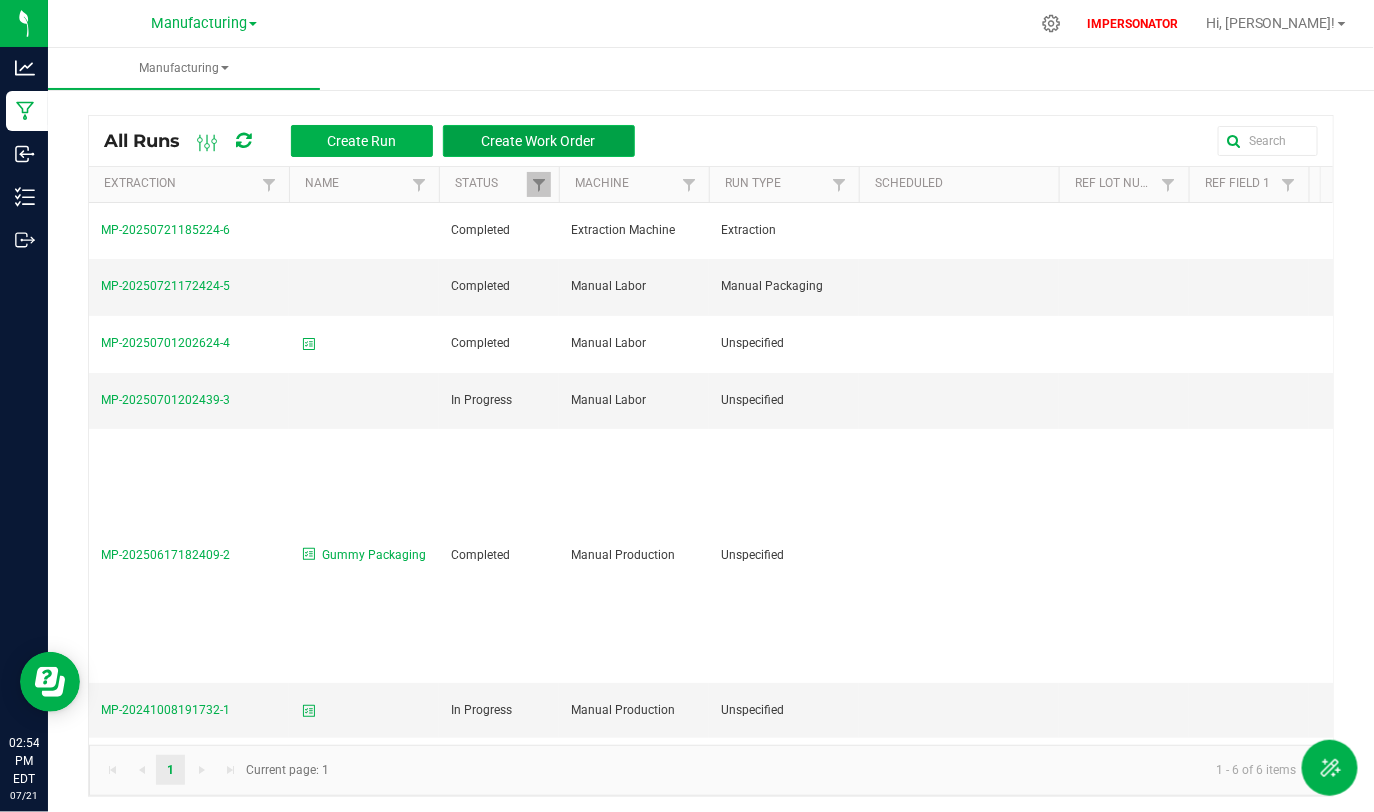 click on "Create Work Order" at bounding box center [539, 141] 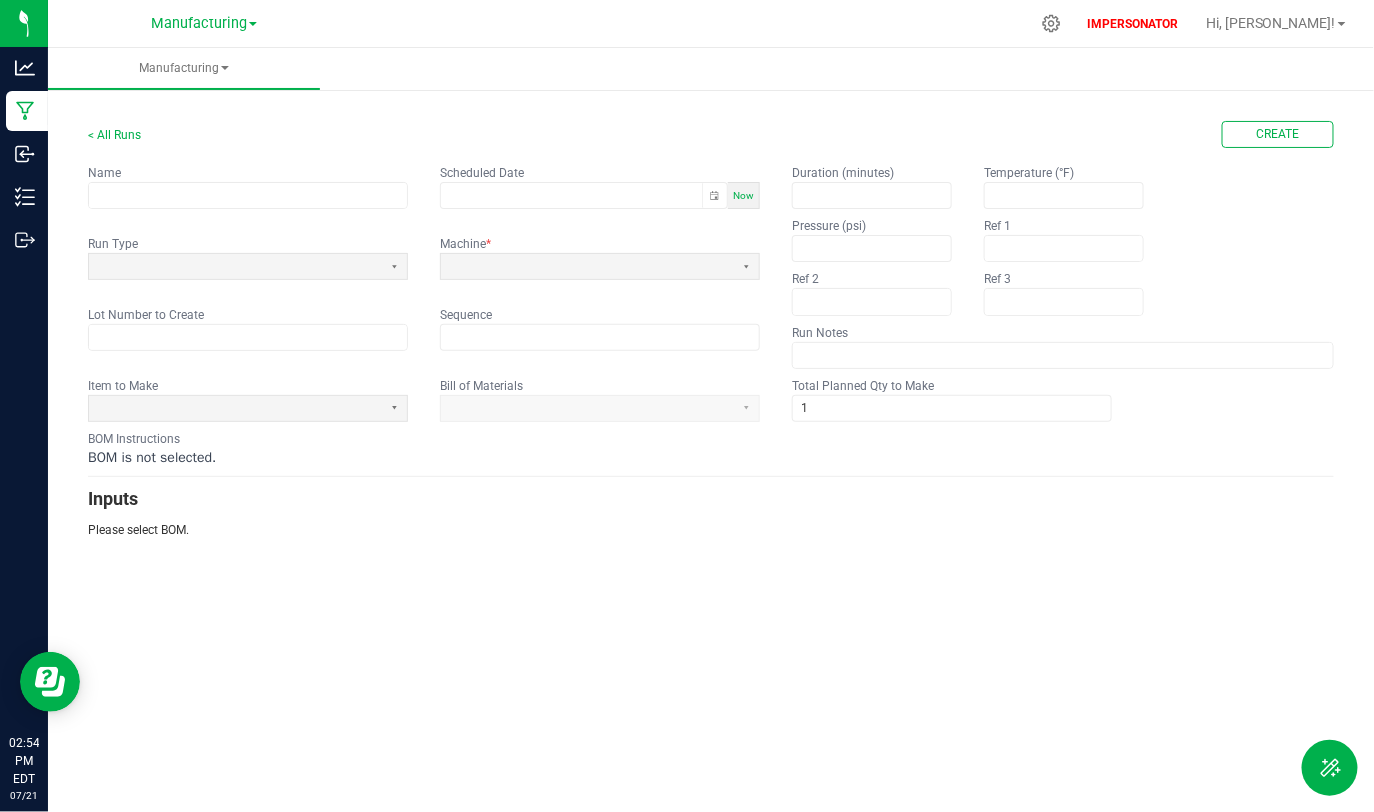 click on "Machine  *" at bounding box center [600, 266] 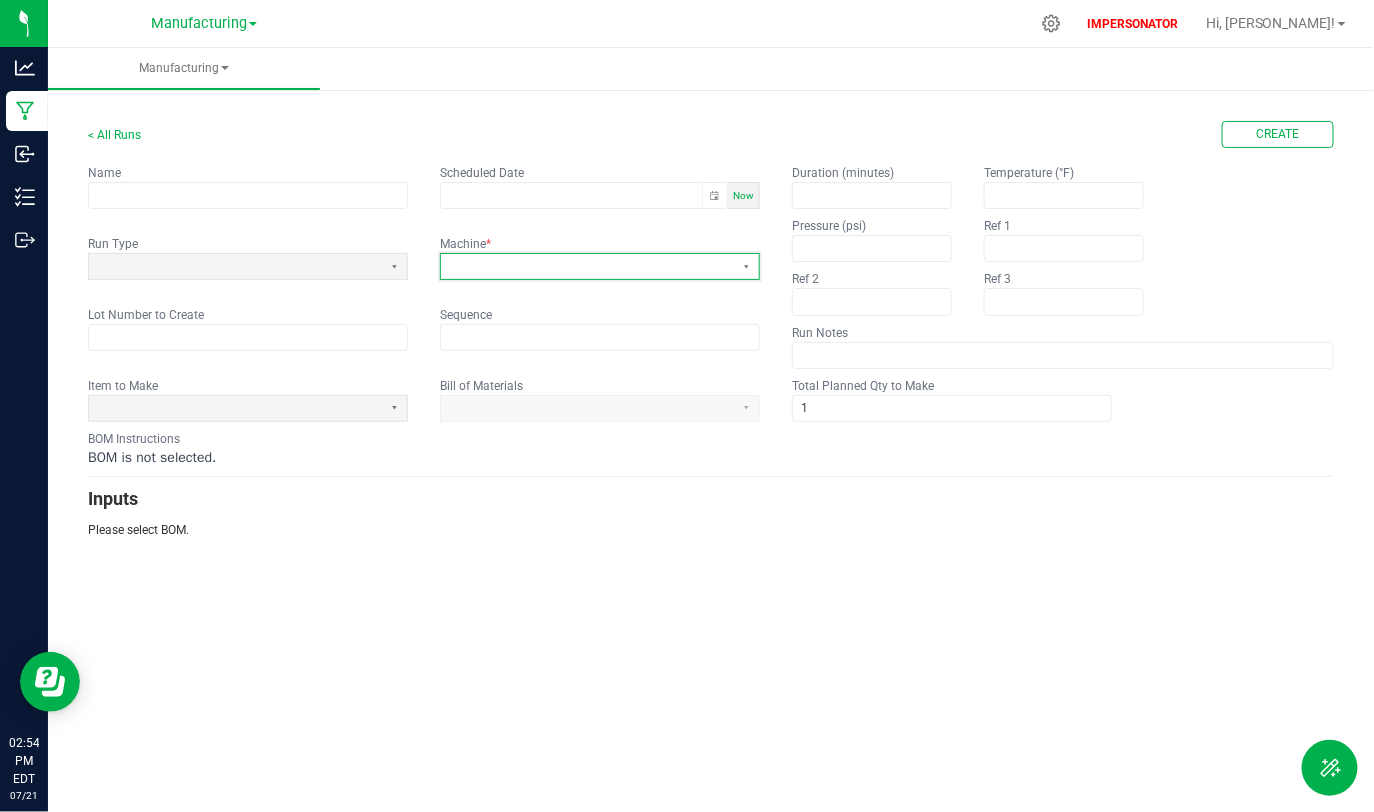 click at bounding box center (587, 266) 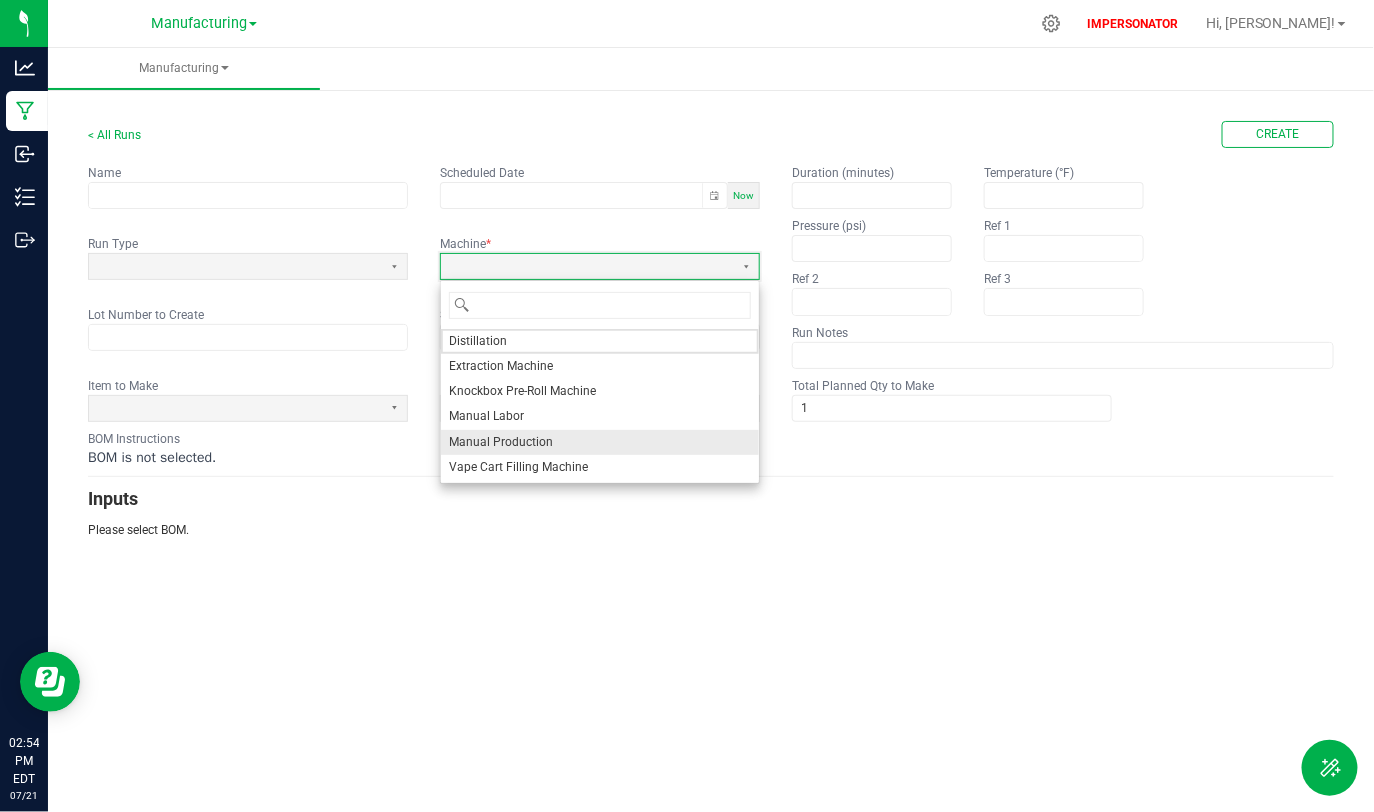 click on "Manual Production" at bounding box center (600, 442) 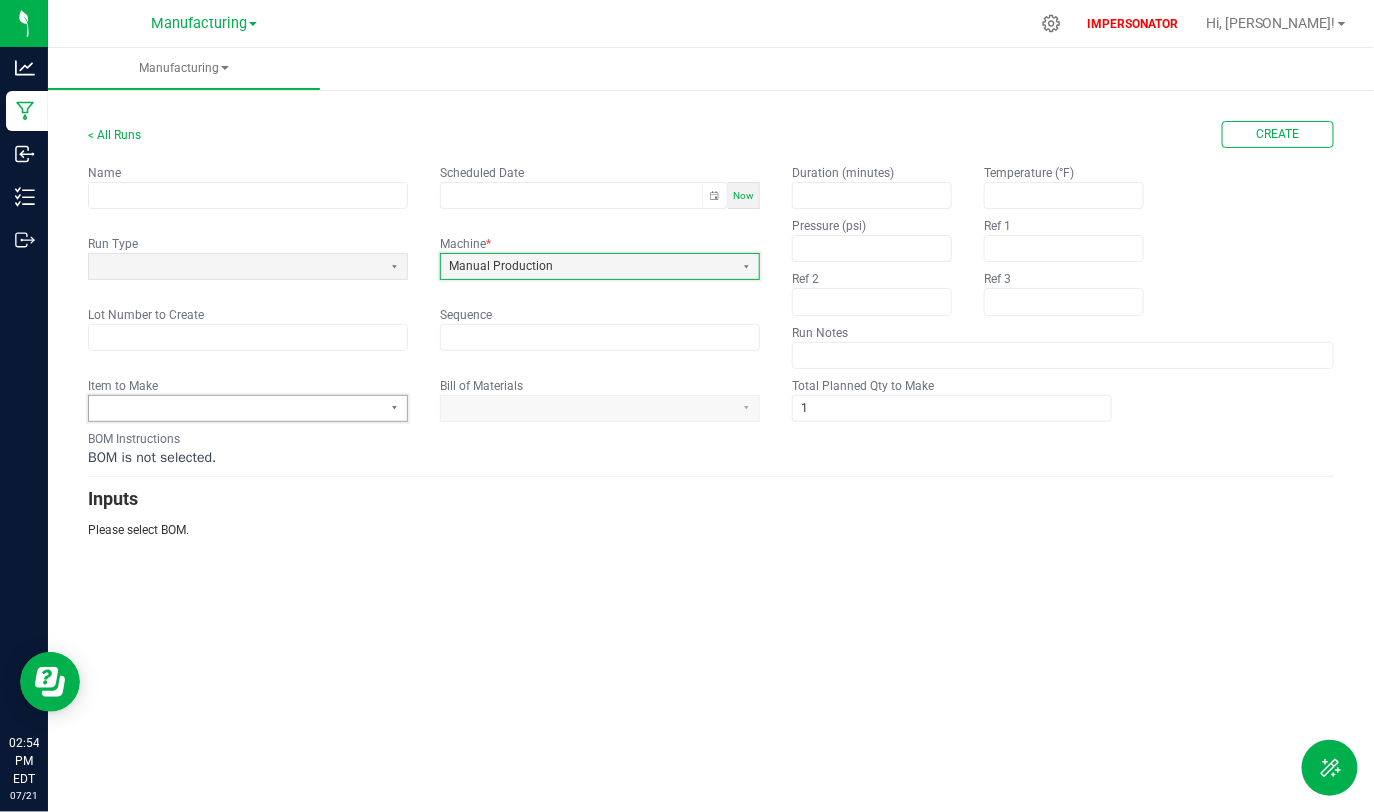click at bounding box center (235, 408) 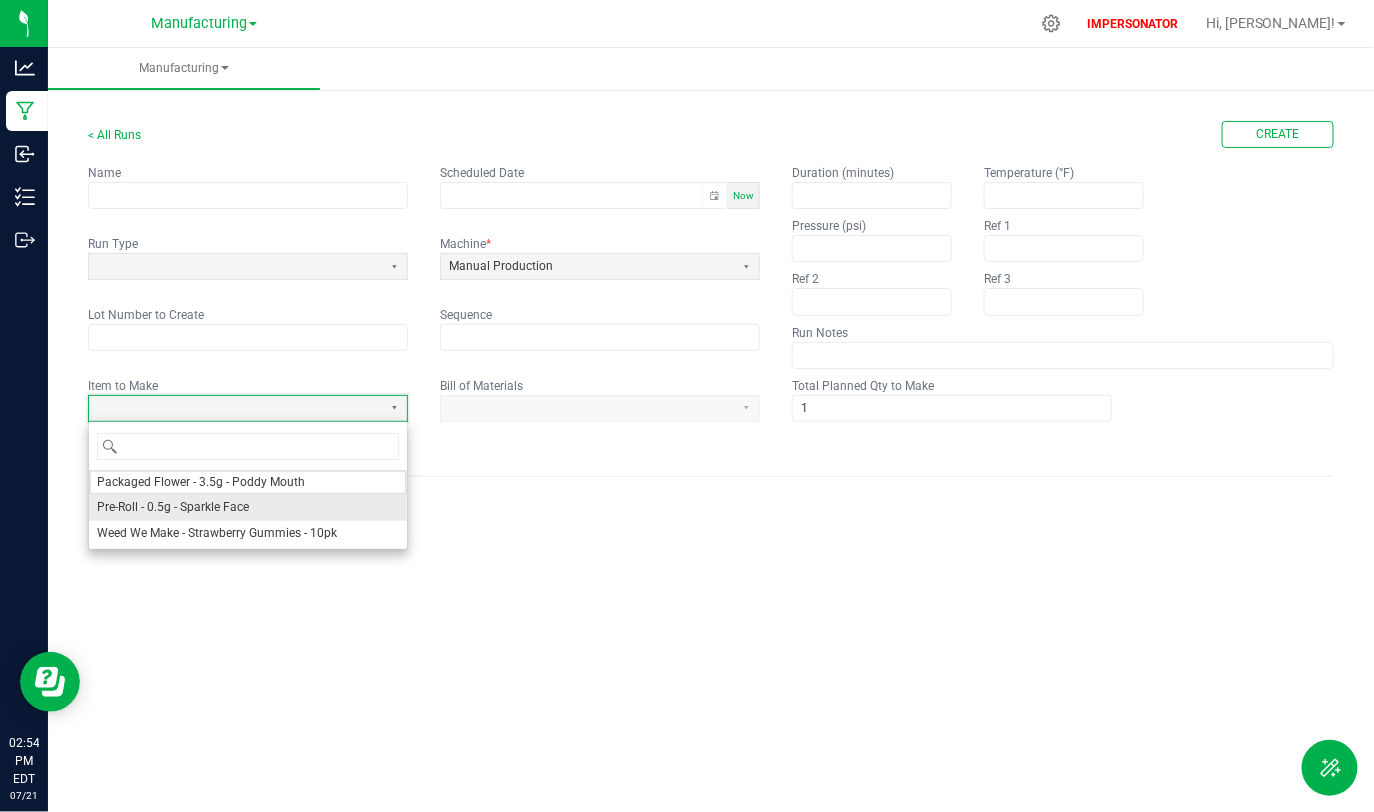 click on "Pre-Roll - 0.5g - Sparkle Face" at bounding box center (173, 507) 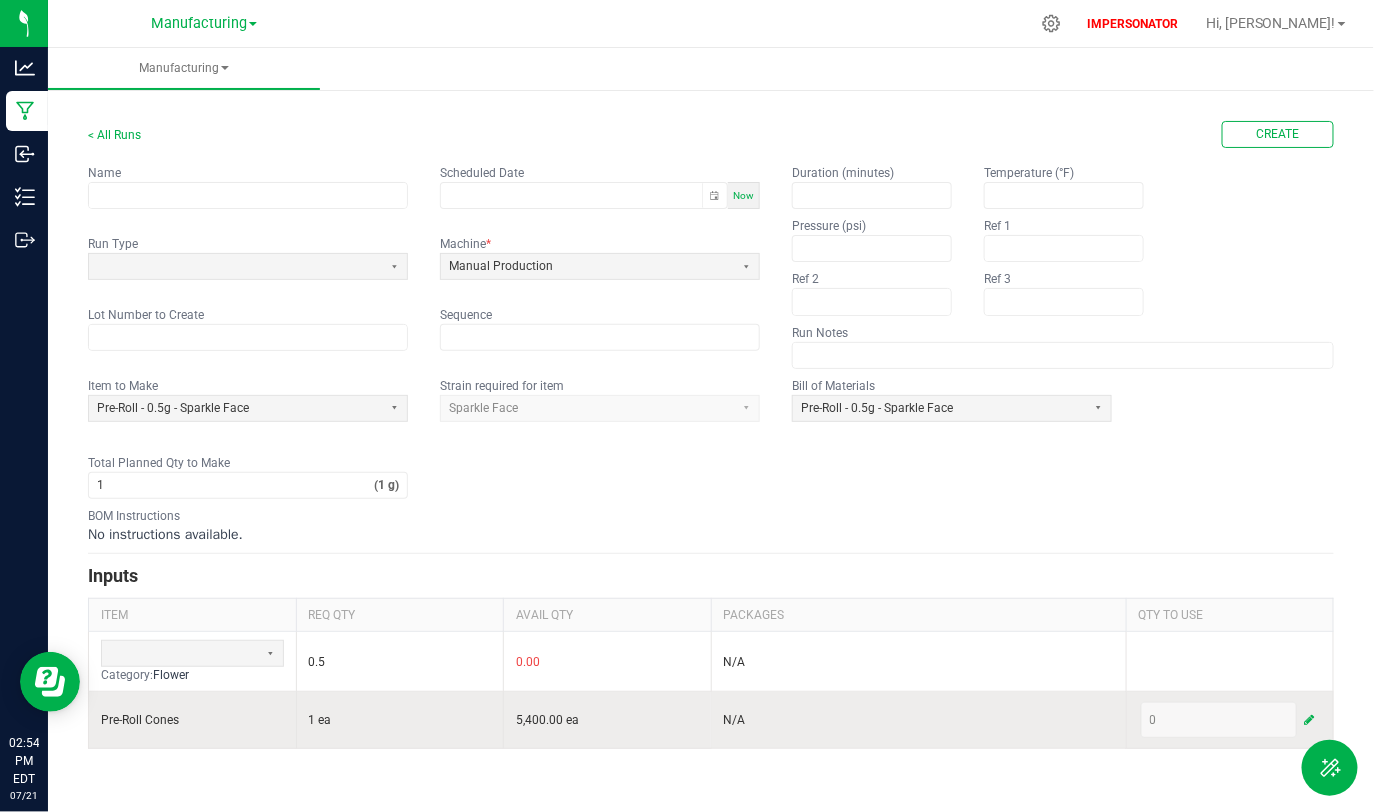 drag, startPoint x: 125, startPoint y: 715, endPoint x: 203, endPoint y: 715, distance: 78 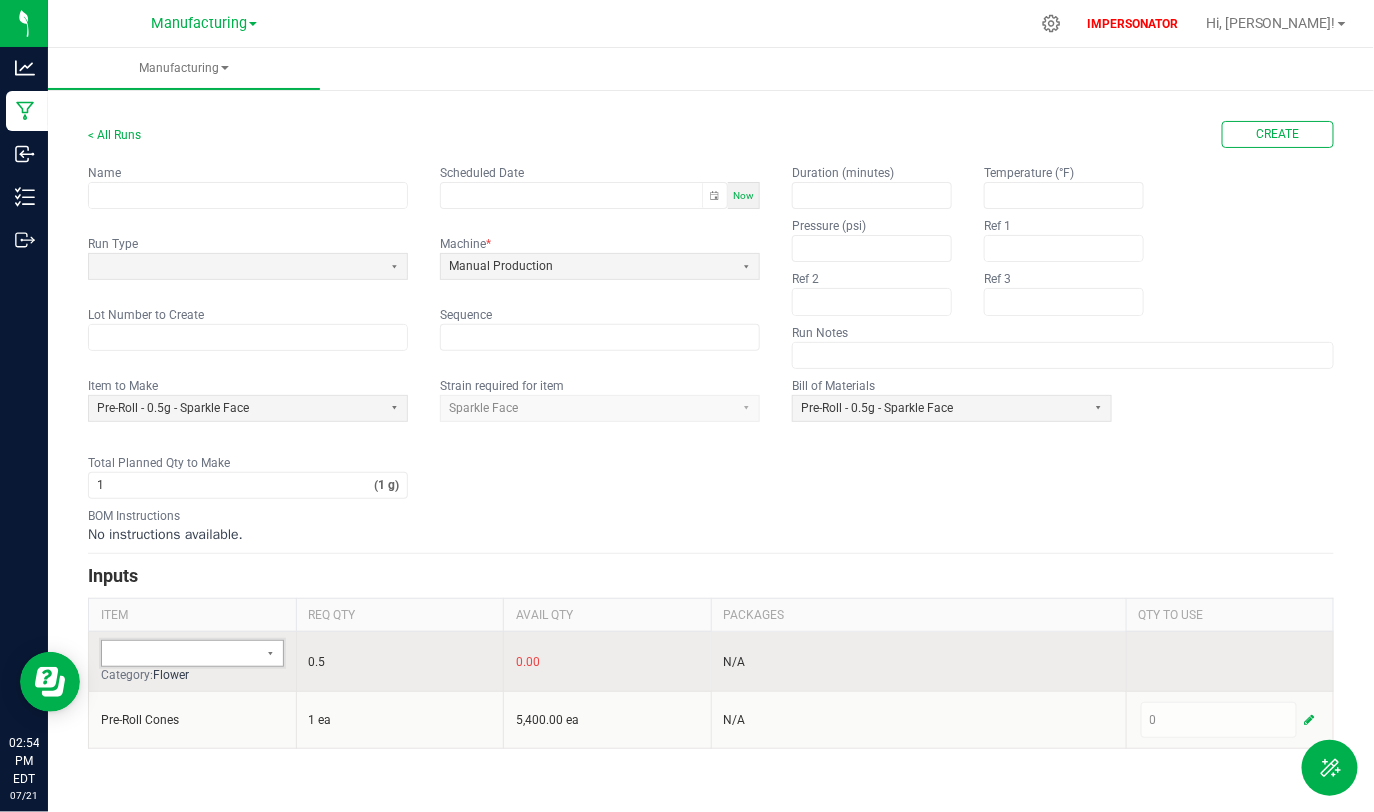 click at bounding box center [179, 654] 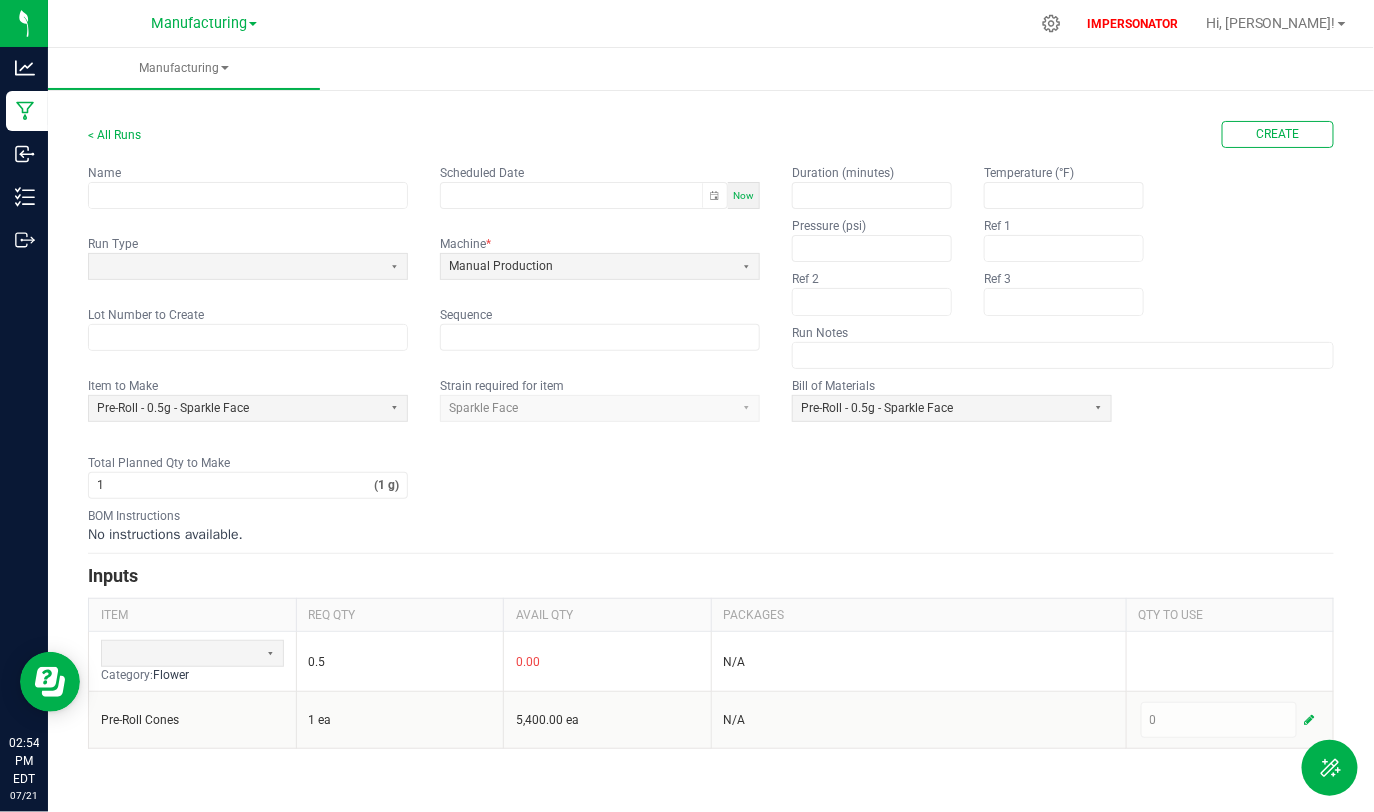 click on "Inputs" at bounding box center [711, 576] 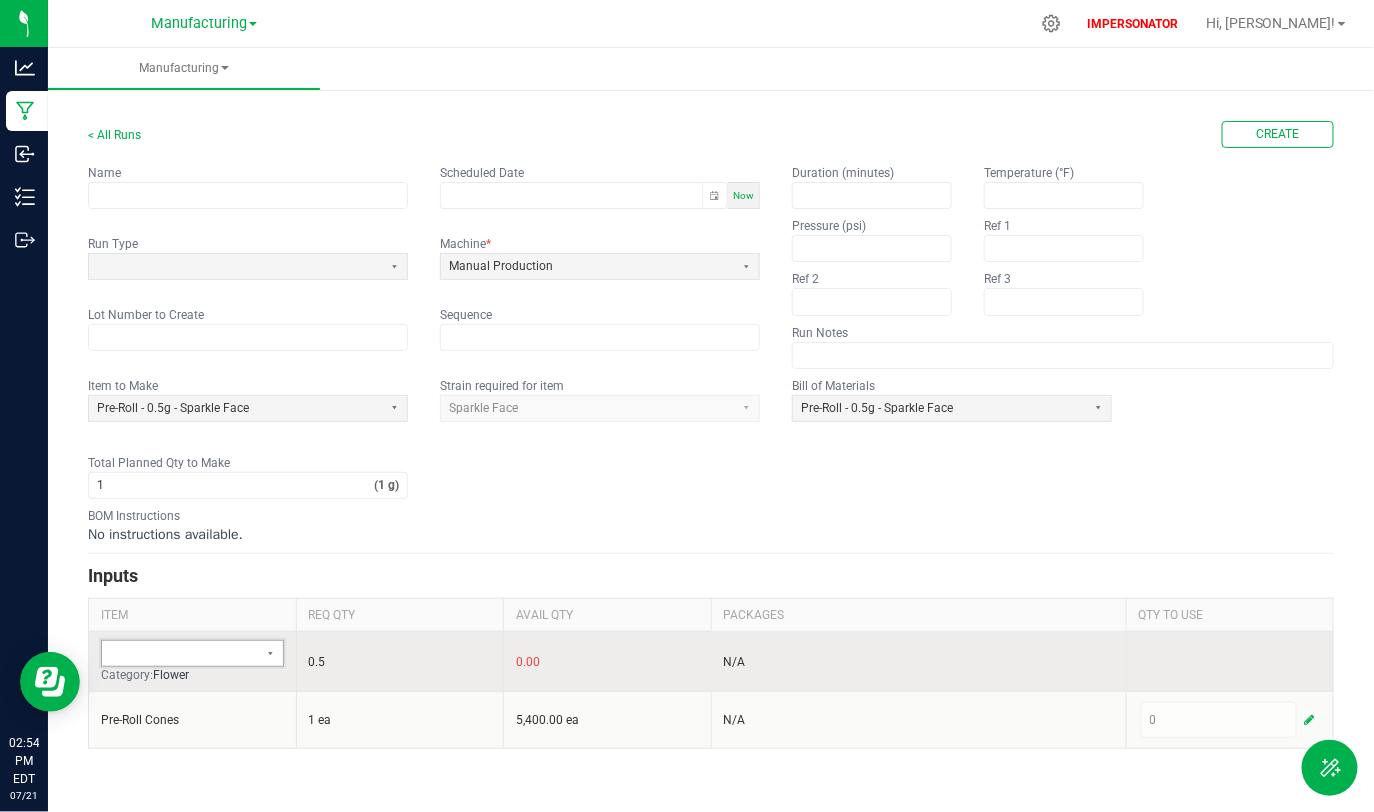 click at bounding box center [179, 654] 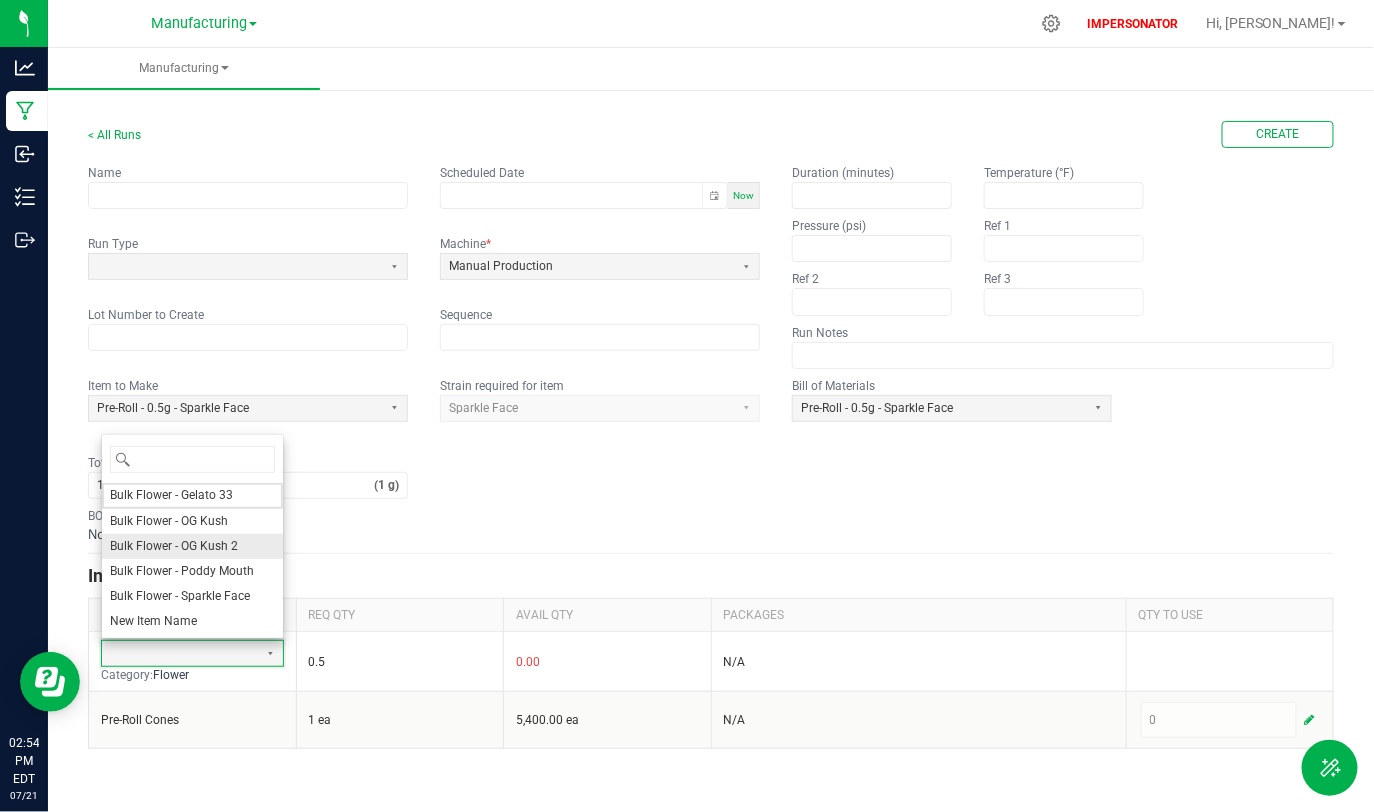 click on "Bulk Flower - OG Kush 2" at bounding box center [174, 546] 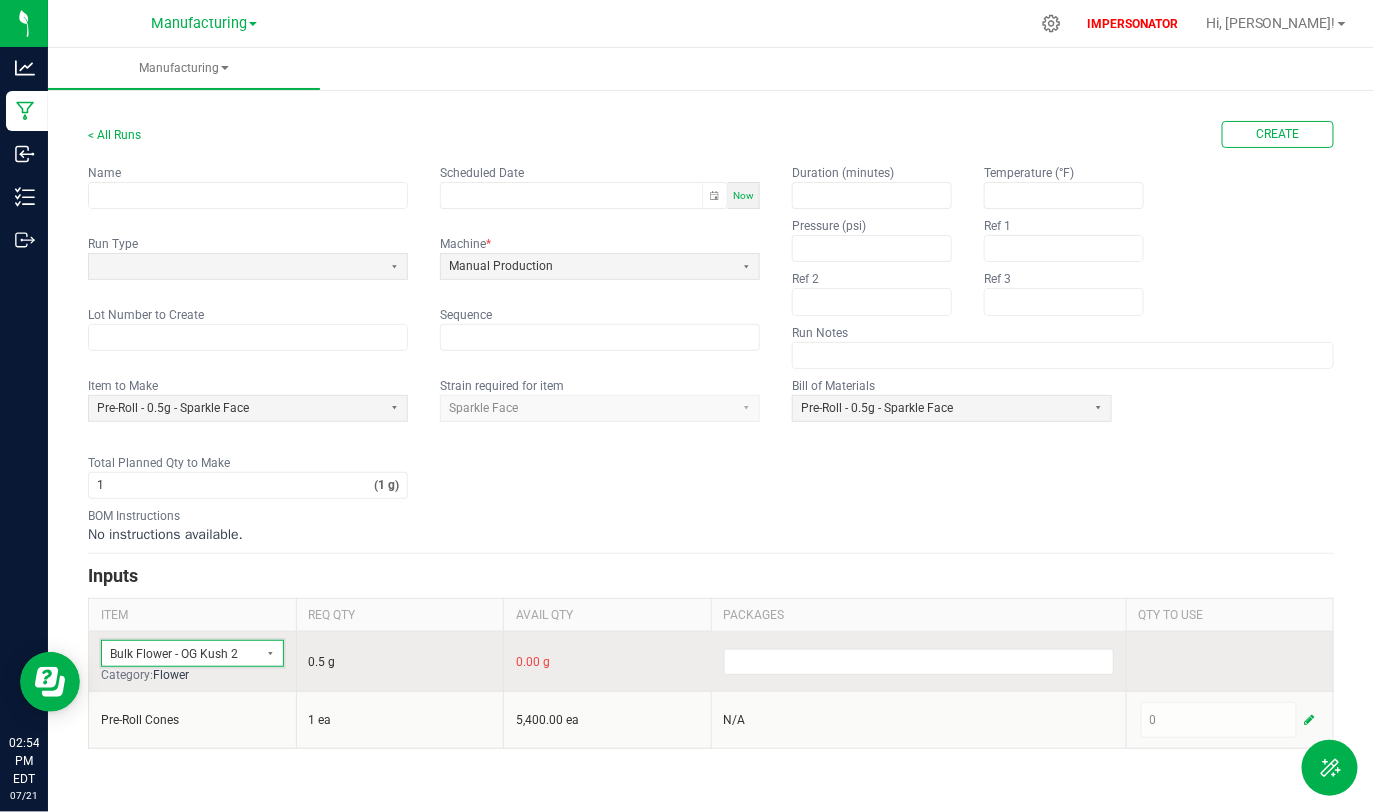 click on "Bulk Flower - OG Kush 2" at bounding box center (179, 654) 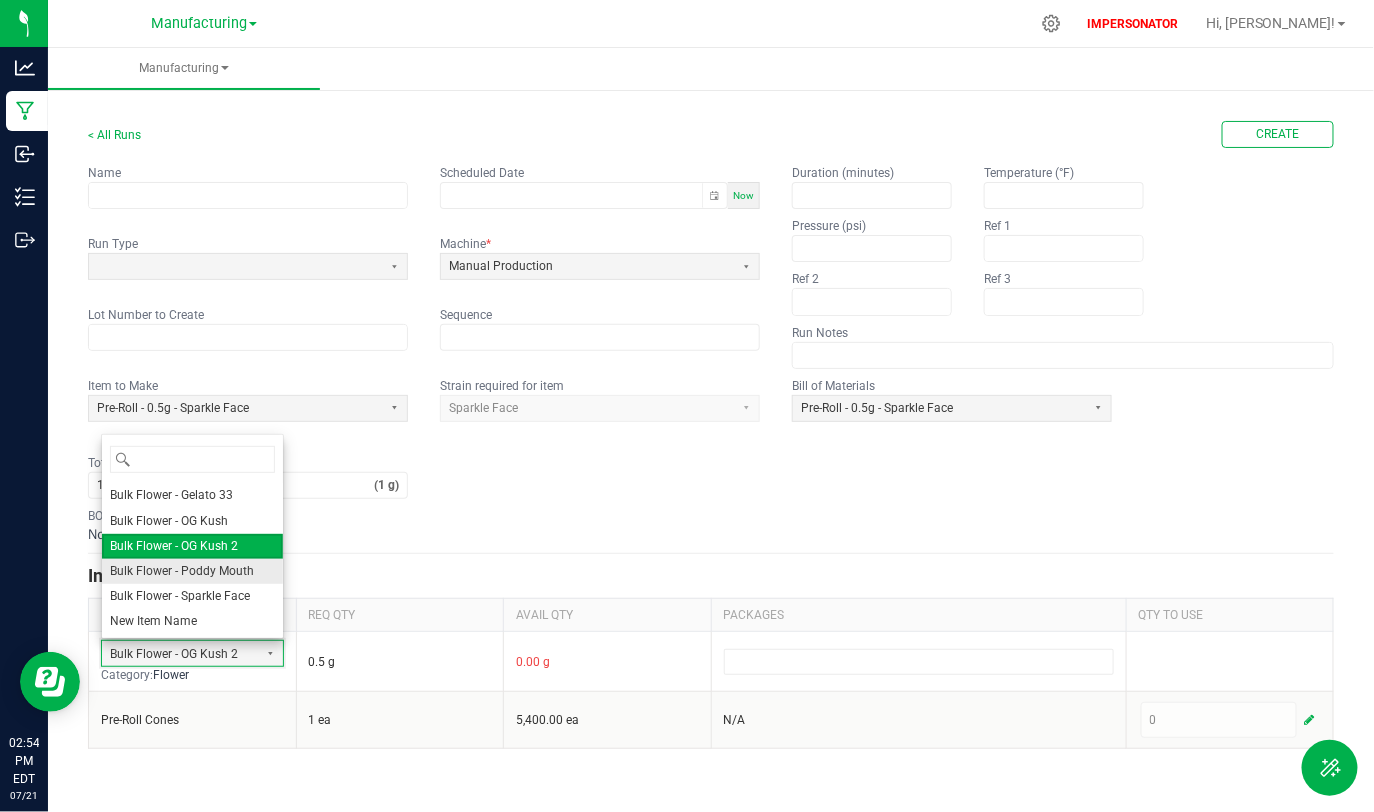click on "Bulk Flower - Poddy Mouth" at bounding box center [182, 571] 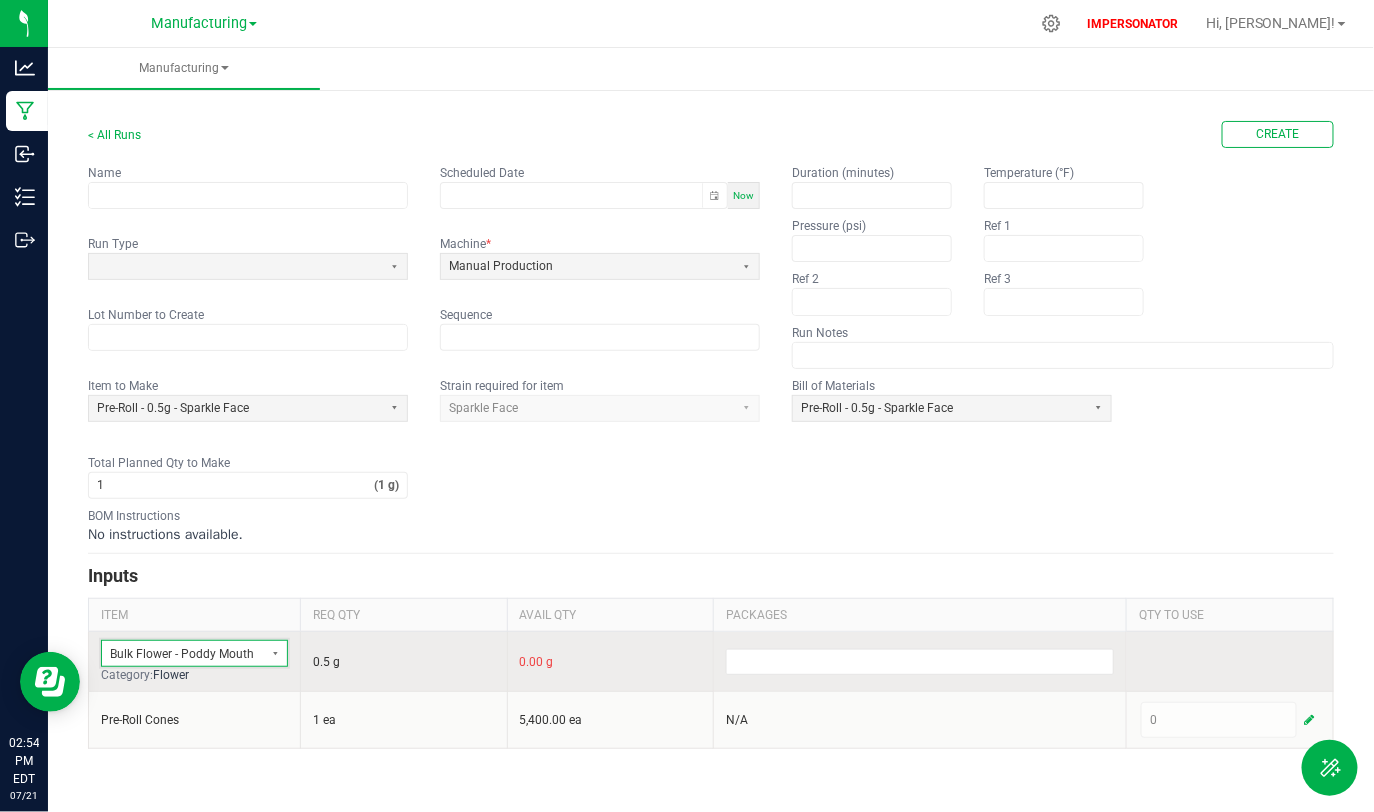 click on "Bulk Flower - Poddy Mouth" at bounding box center (182, 653) 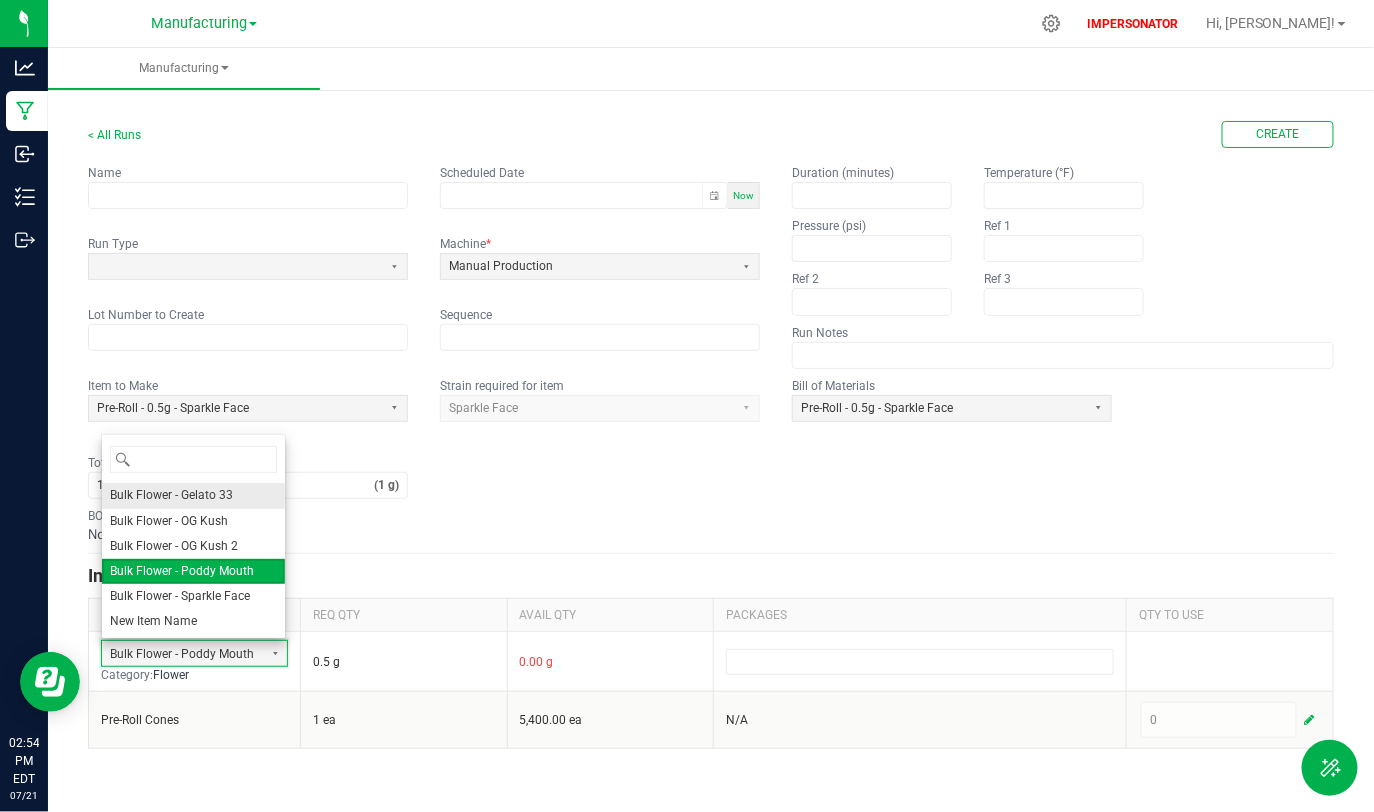 click on "Bulk Flower - Gelato 33" at bounding box center (171, 495) 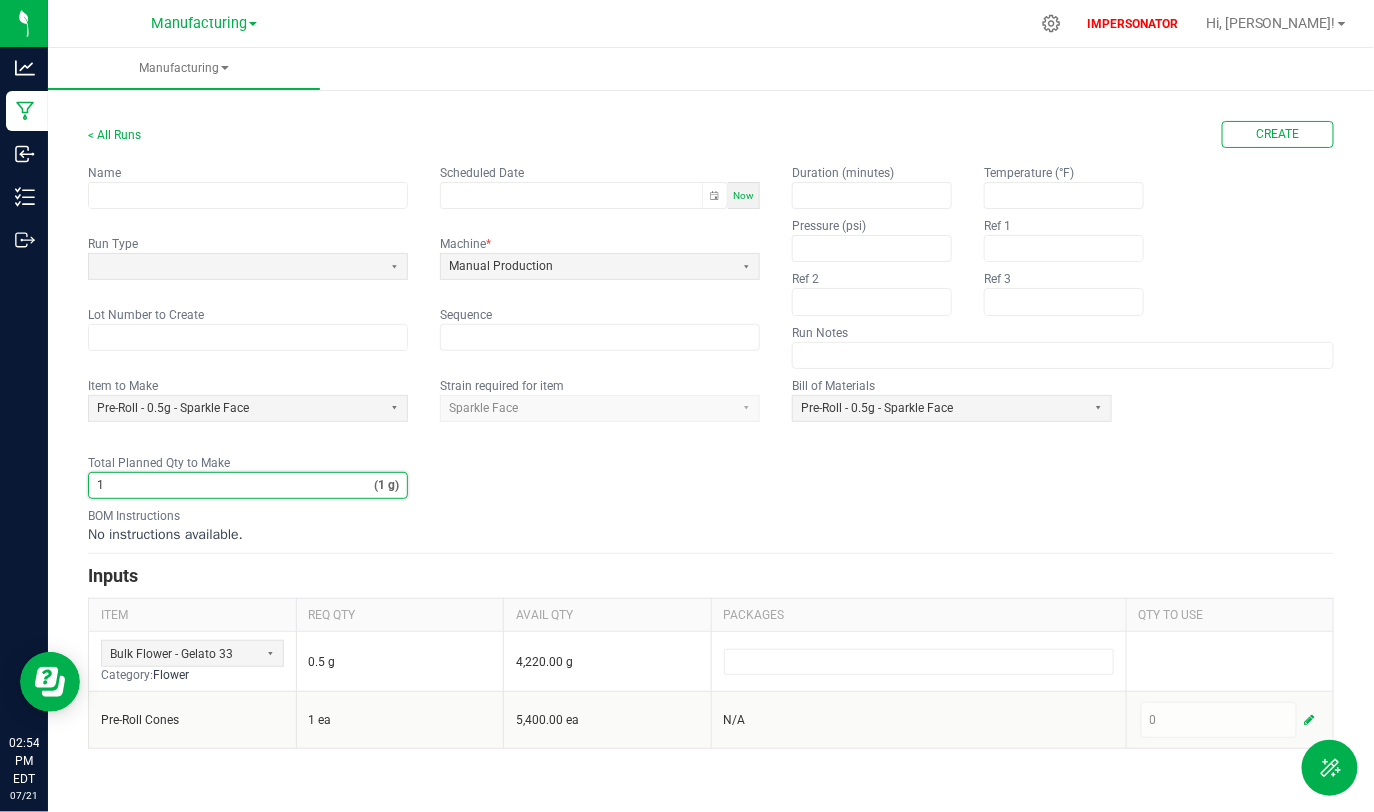 drag, startPoint x: 370, startPoint y: 486, endPoint x: 417, endPoint y: 486, distance: 47 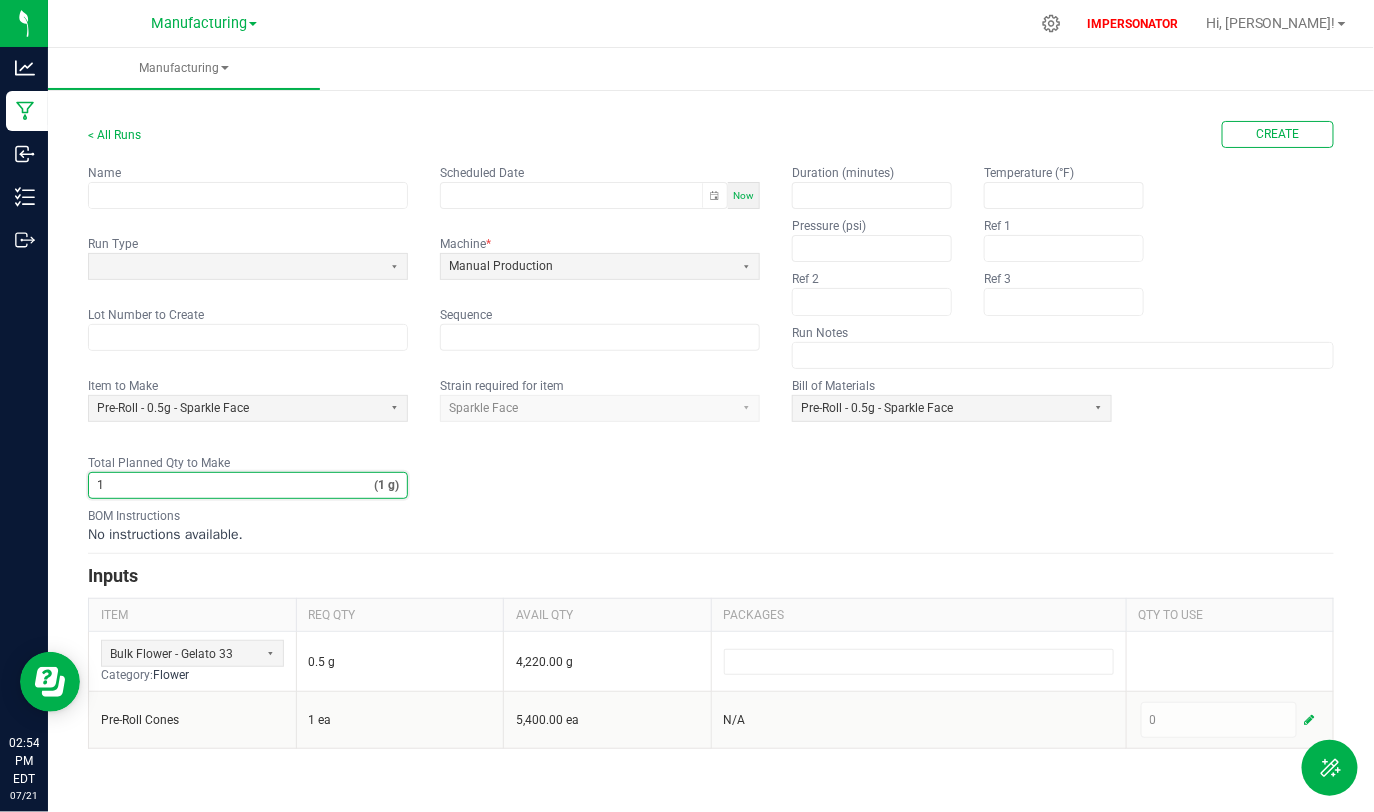click on "Item to Make Pre-Roll - 0.5g - Sparkle Face  Strain required for item Sparkle Face  Bill of Materials Pre-Roll - 0.5g - Sparkle Face  Total Planned Qty to Make 1 (1 g)" at bounding box center [711, 438] 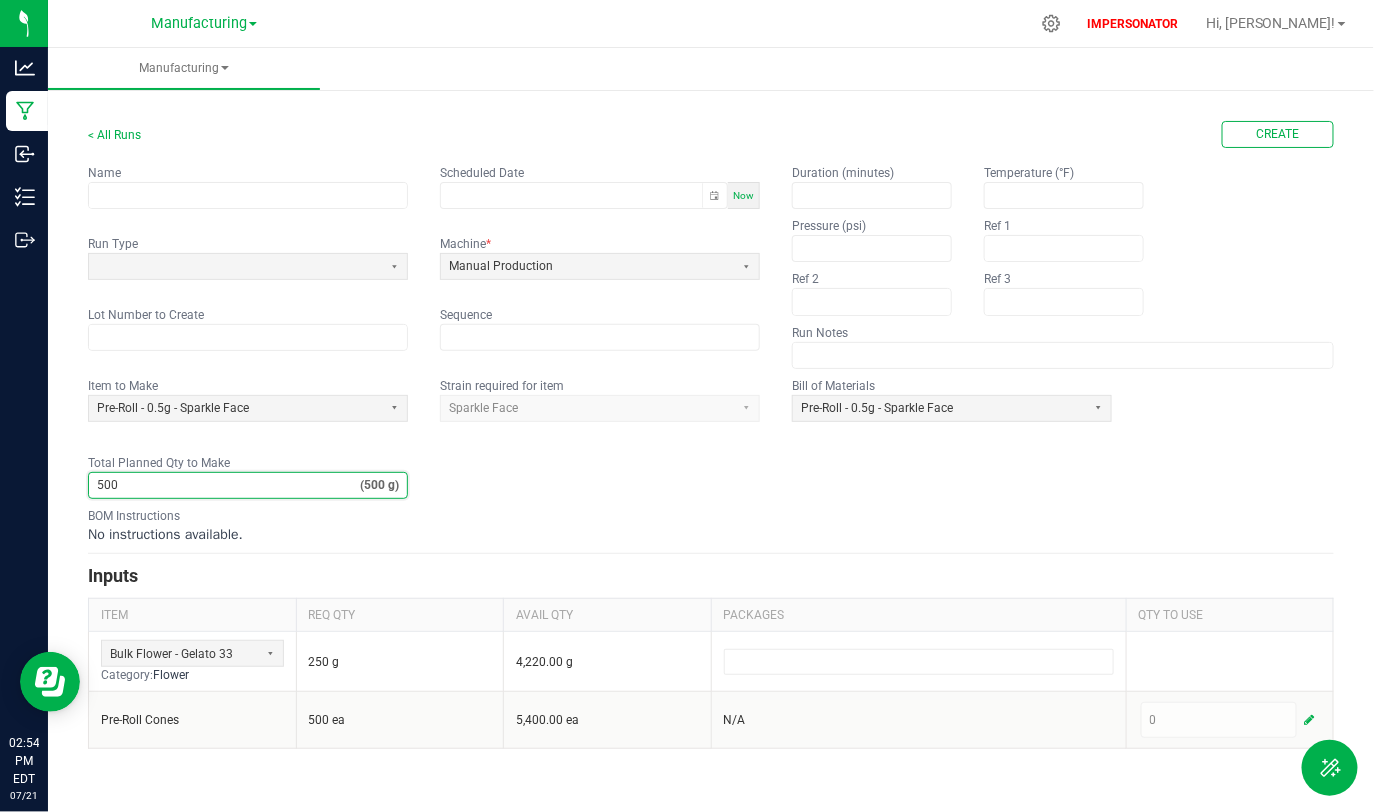 type on "500" 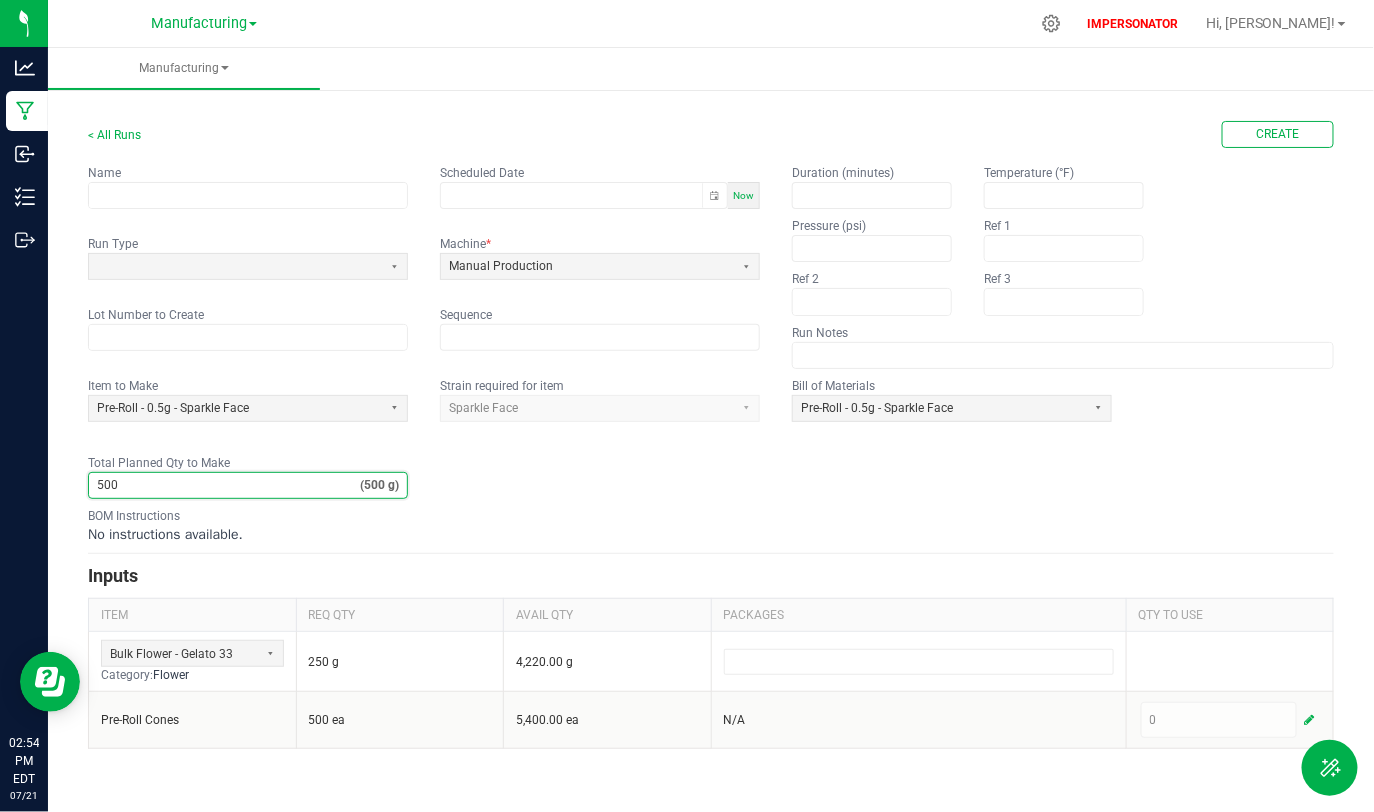click on "Item to Make Pre-Roll - 0.5g - Sparkle Face  Strain required for item Sparkle Face  Bill of Materials Pre-Roll - 0.5g - Sparkle Face  Total Planned Qty to Make 500 (500 g)" at bounding box center [711, 438] 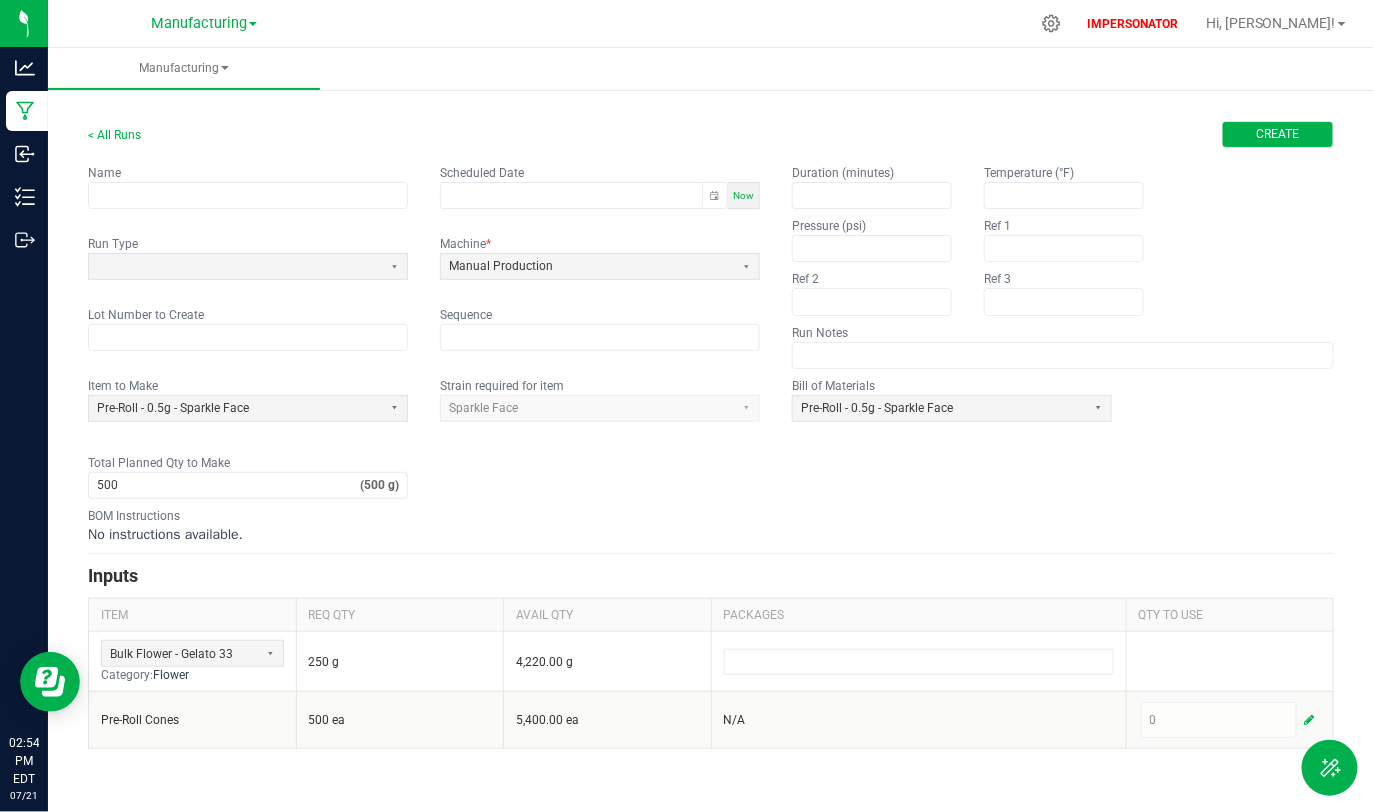 click on "Create" at bounding box center (1278, 134) 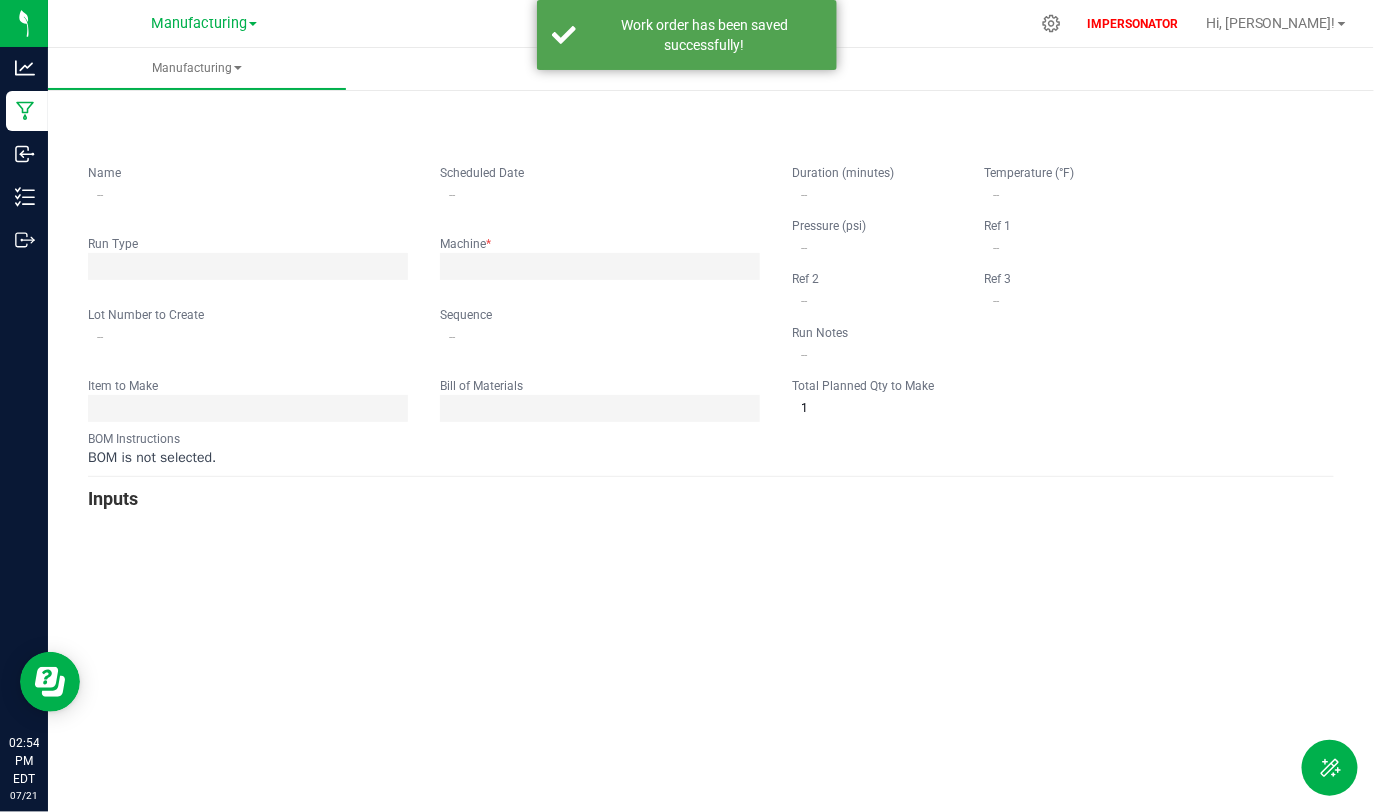 type on "0" 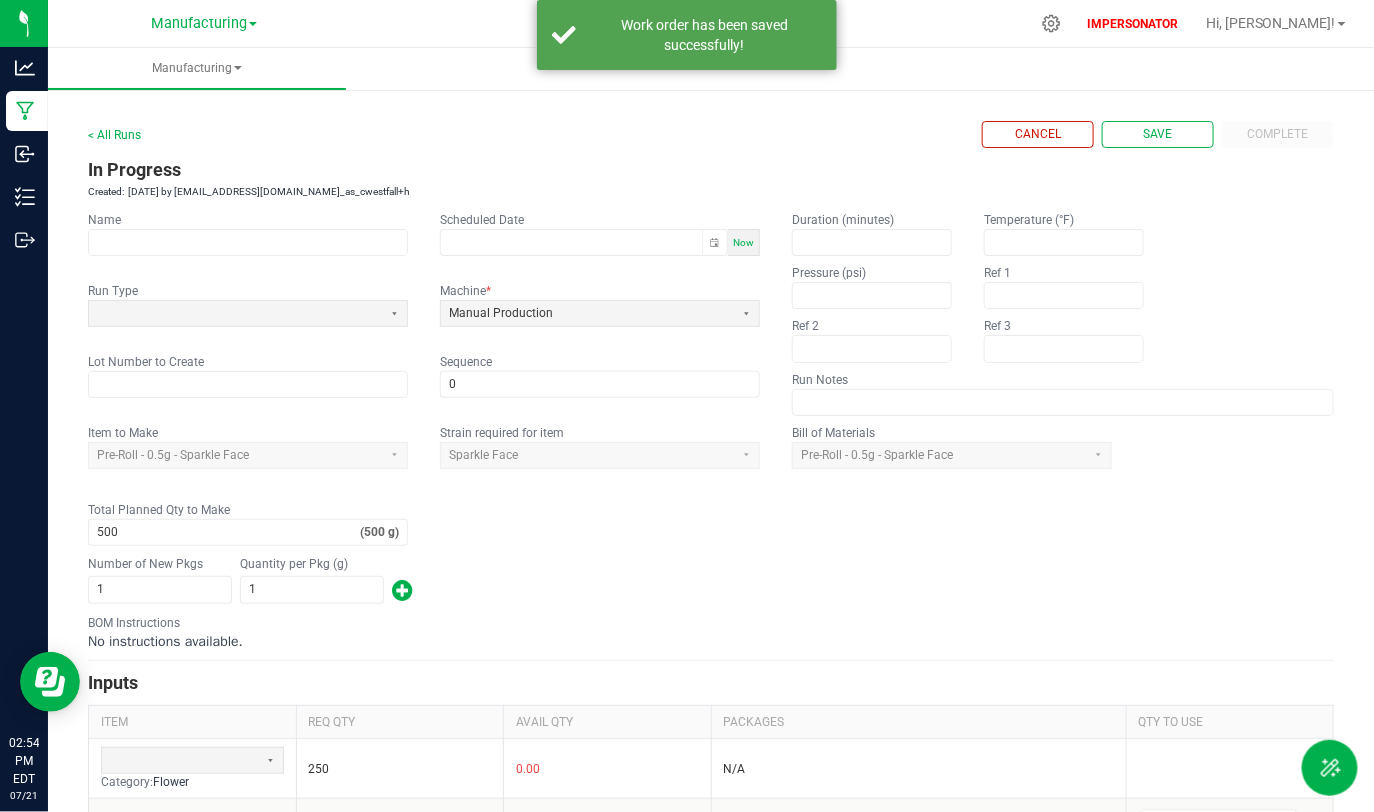 scroll, scrollTop: 62, scrollLeft: 0, axis: vertical 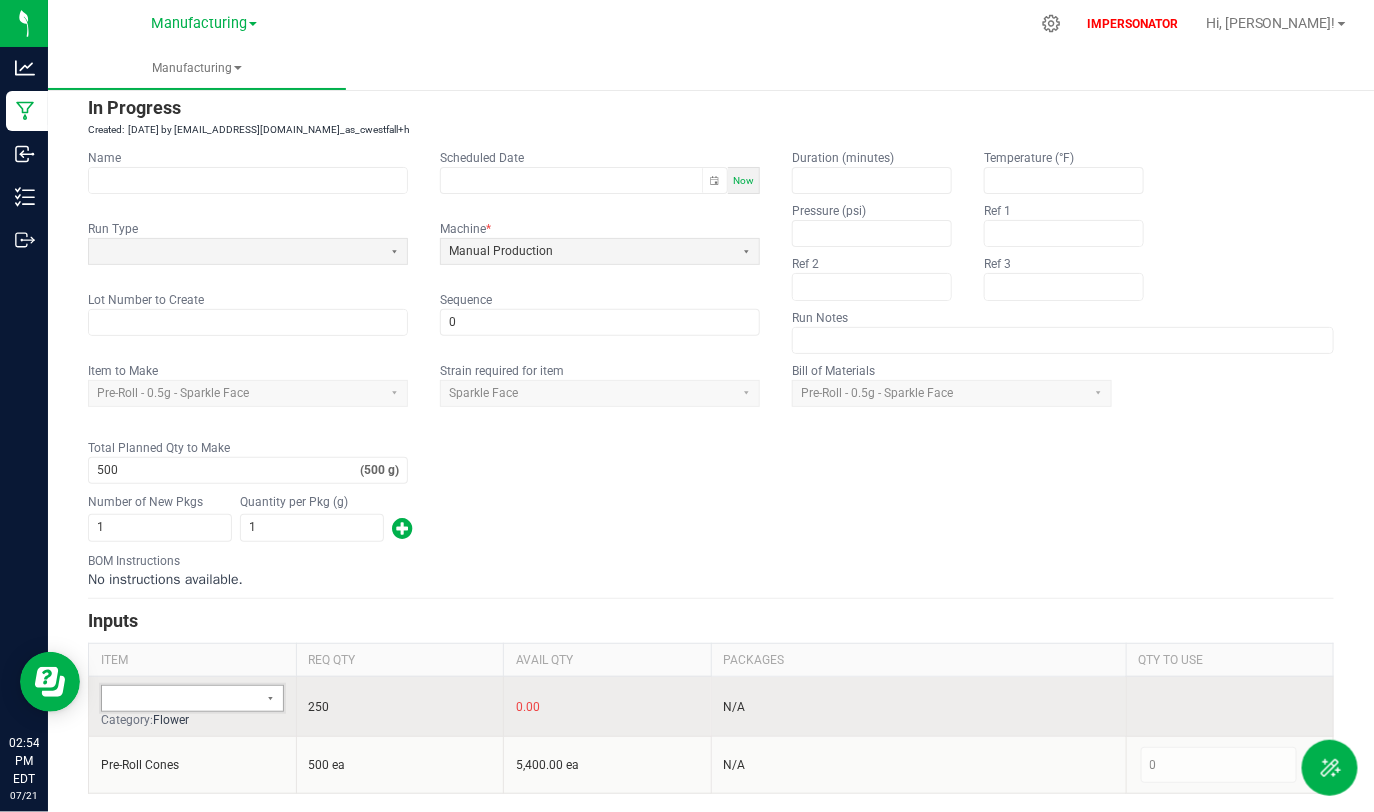 click at bounding box center (179, 699) 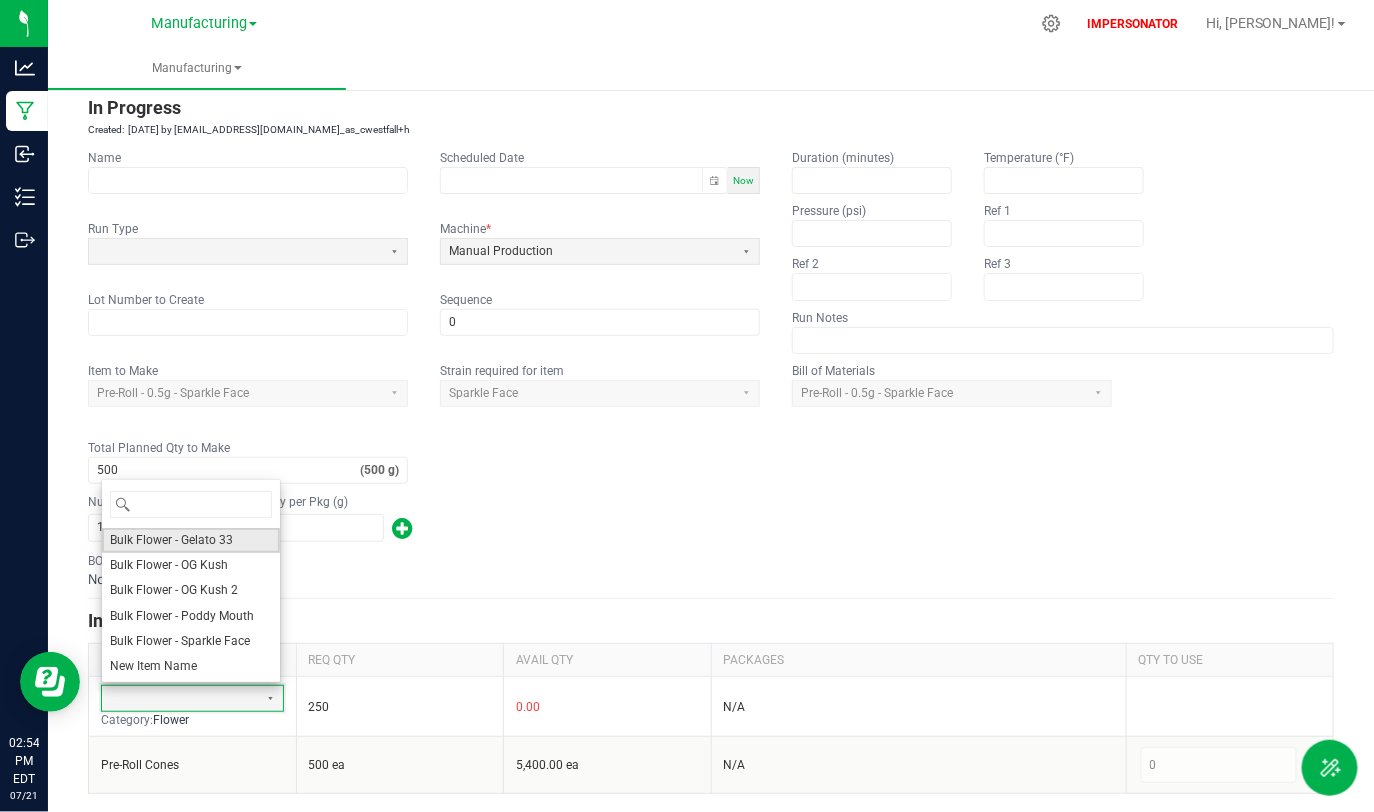 click on "Bulk Flower - Gelato 33" at bounding box center (171, 540) 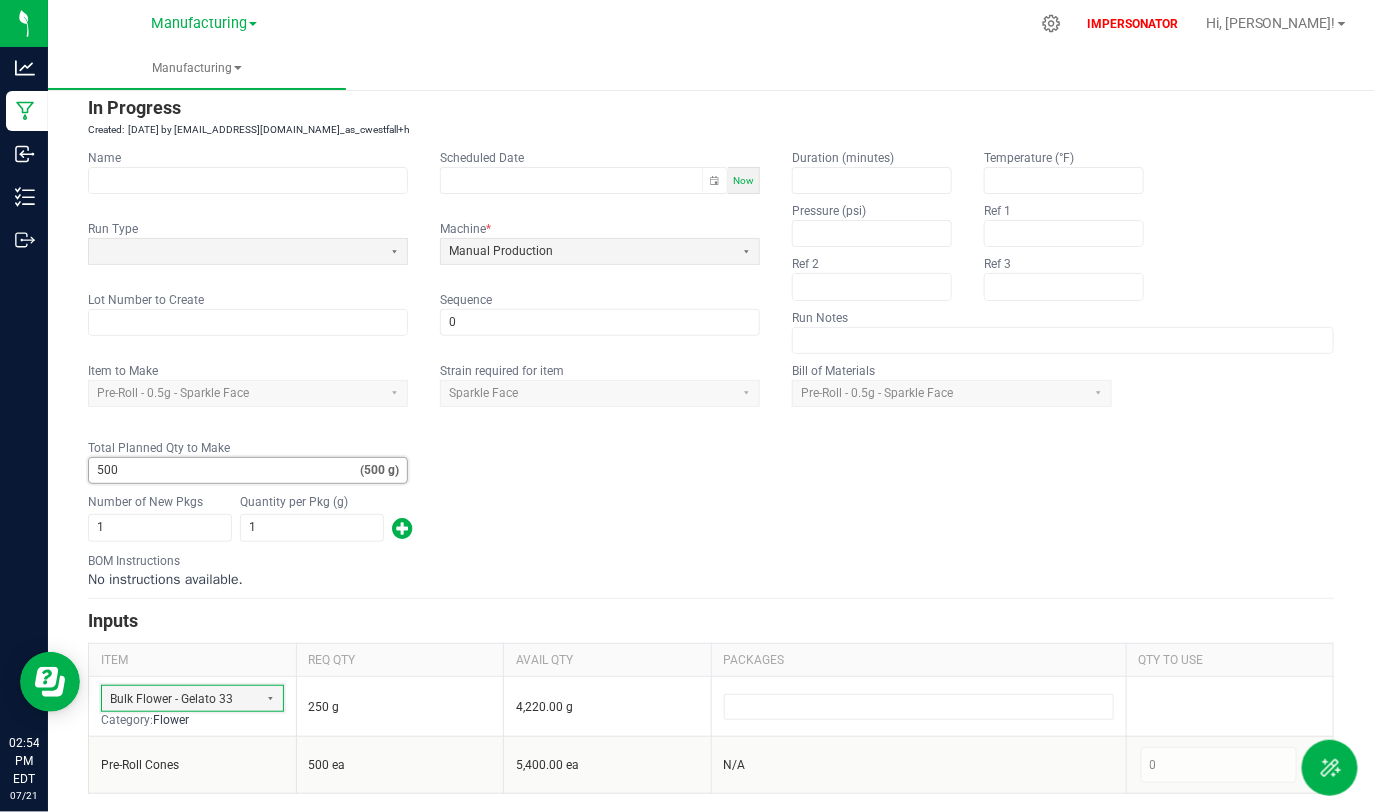 click on "500" at bounding box center [224, 470] 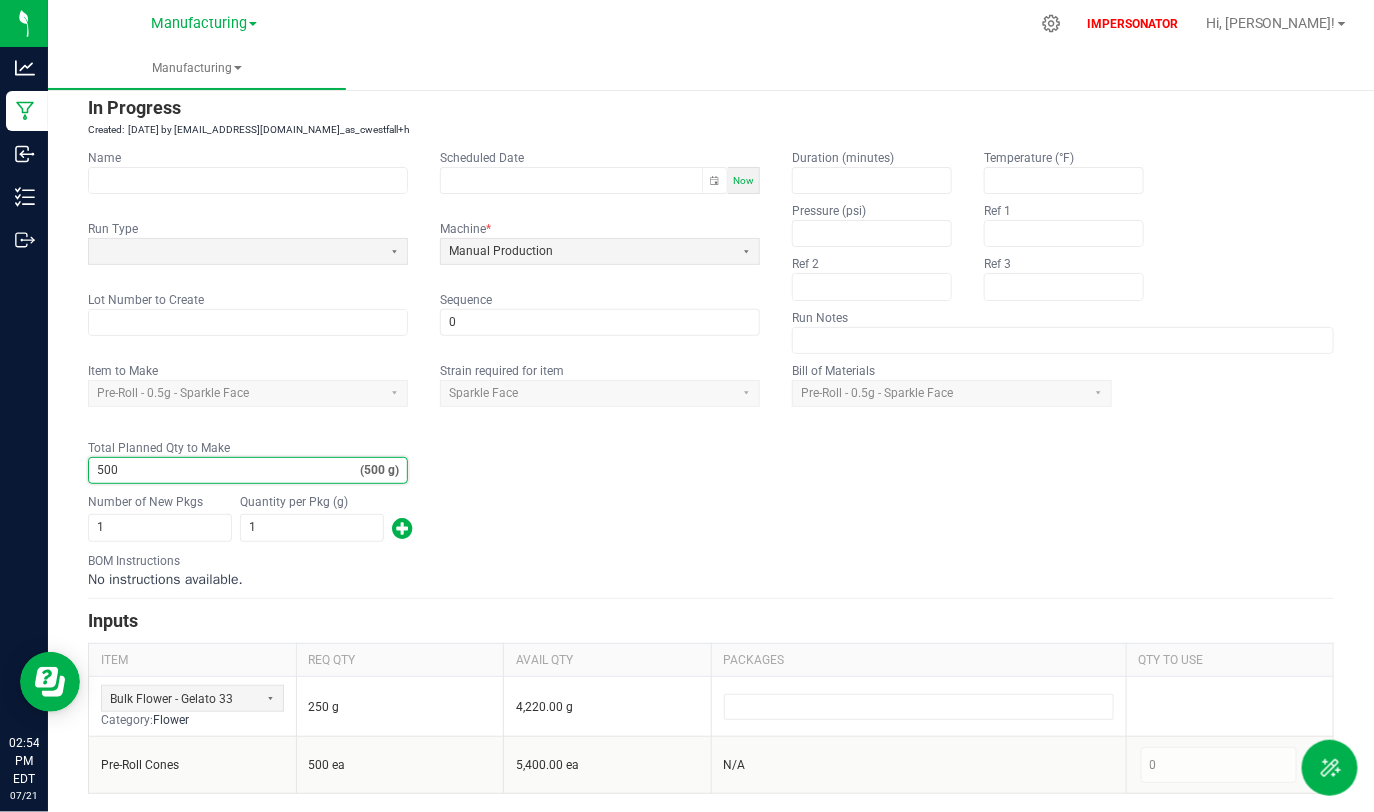 click on "BOM Instructions No instructions available." at bounding box center [711, 571] 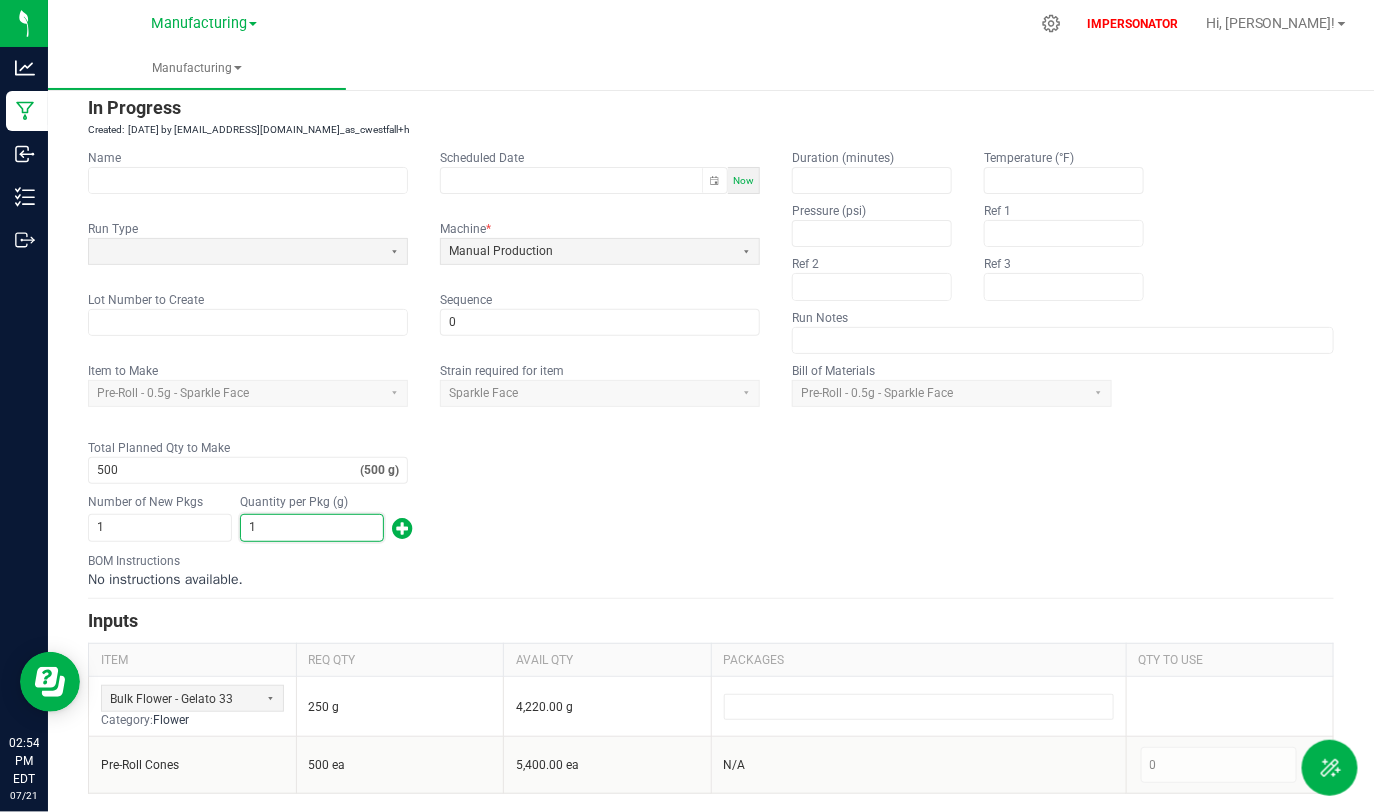 click on "1" at bounding box center [312, 527] 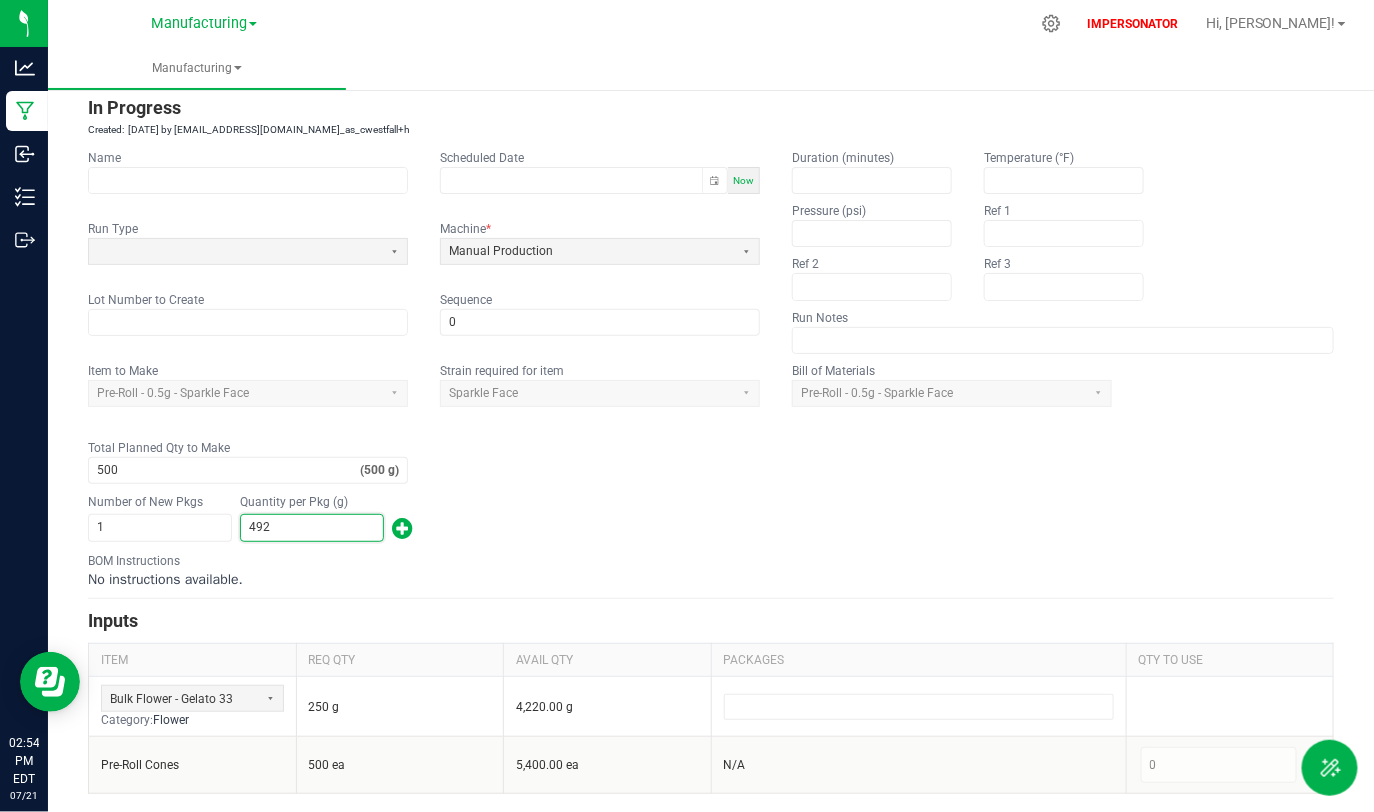 type on "492" 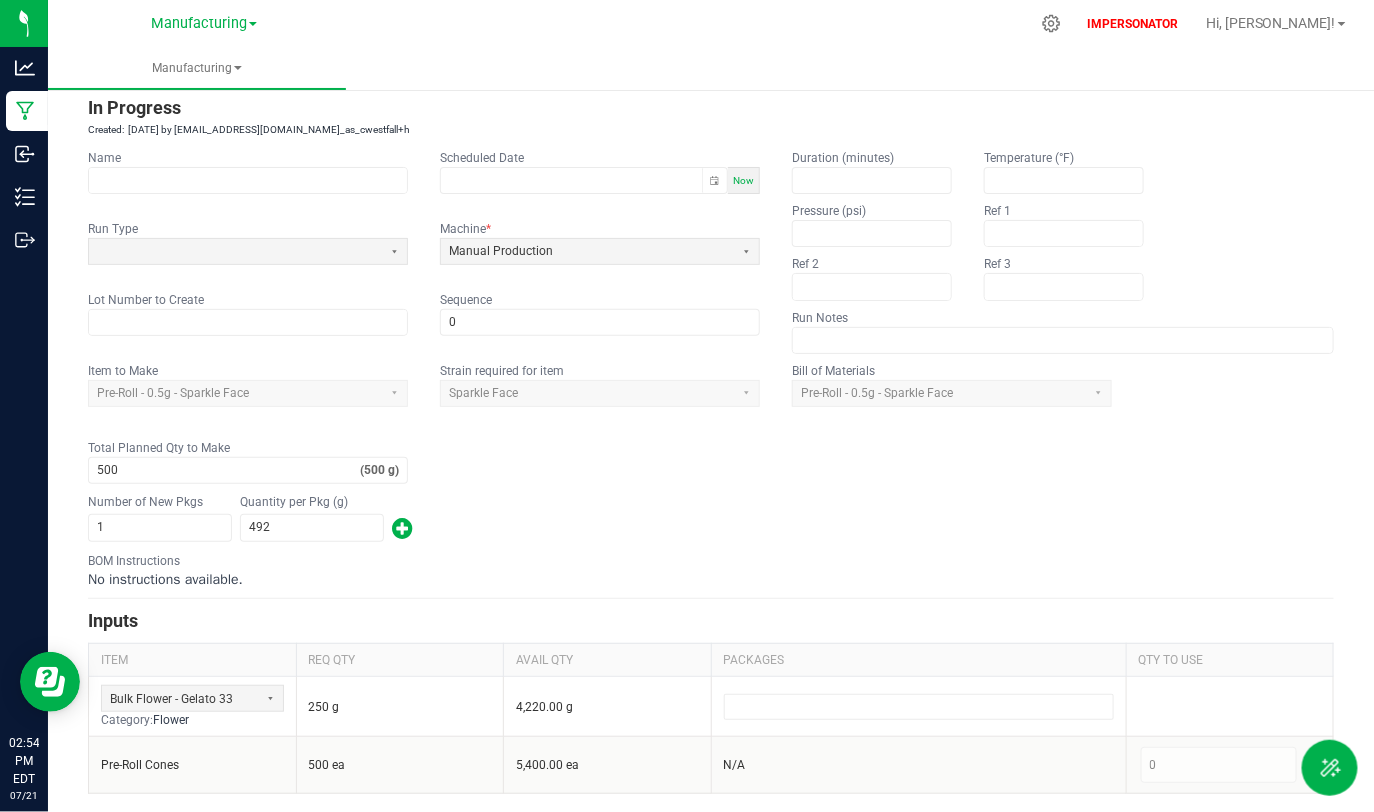 click on "Number of New Pkgs 1   Quantity per Pkg (g) 492" at bounding box center (711, 518) 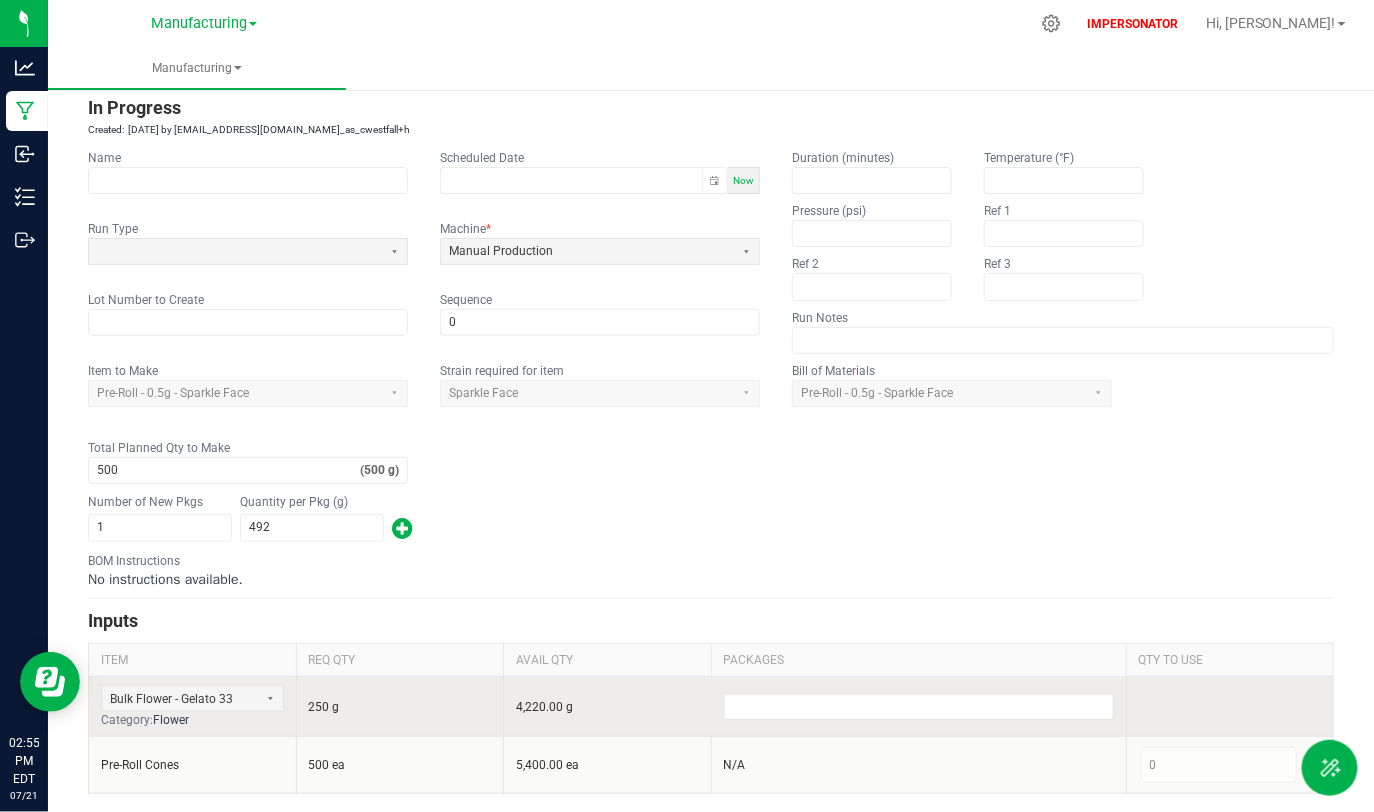 drag, startPoint x: 314, startPoint y: 706, endPoint x: 349, endPoint y: 706, distance: 35 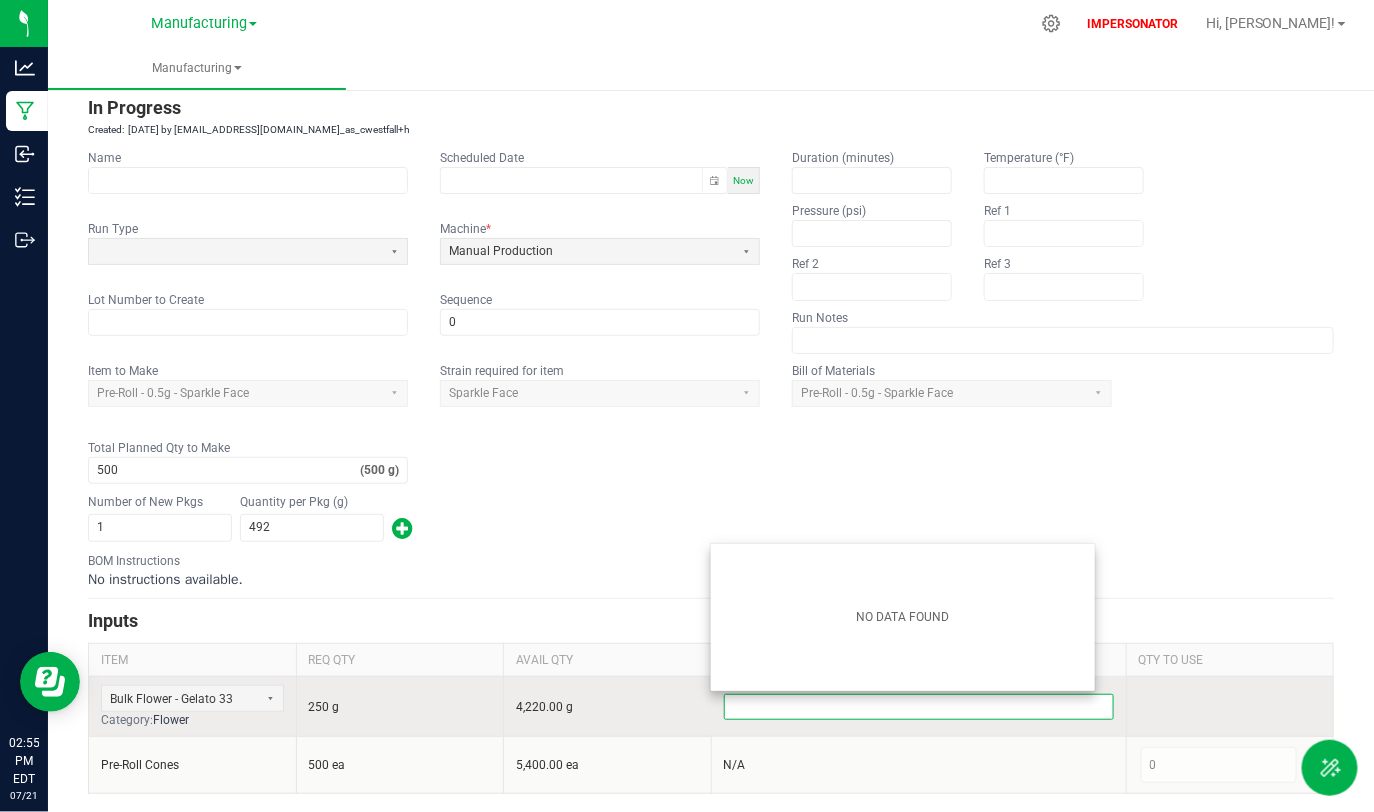 click at bounding box center [919, 707] 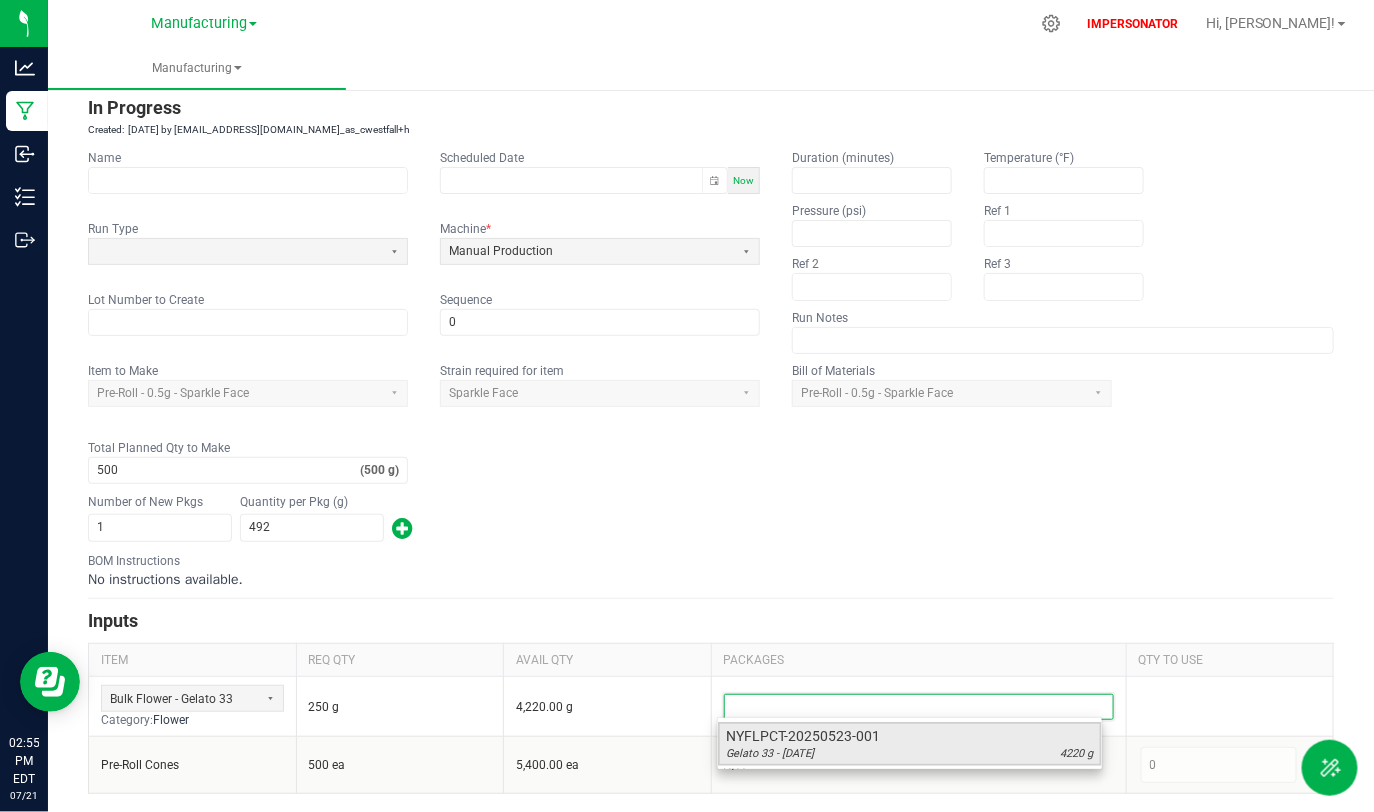 click on "NYFLPCT-20250523-001" at bounding box center (910, 736) 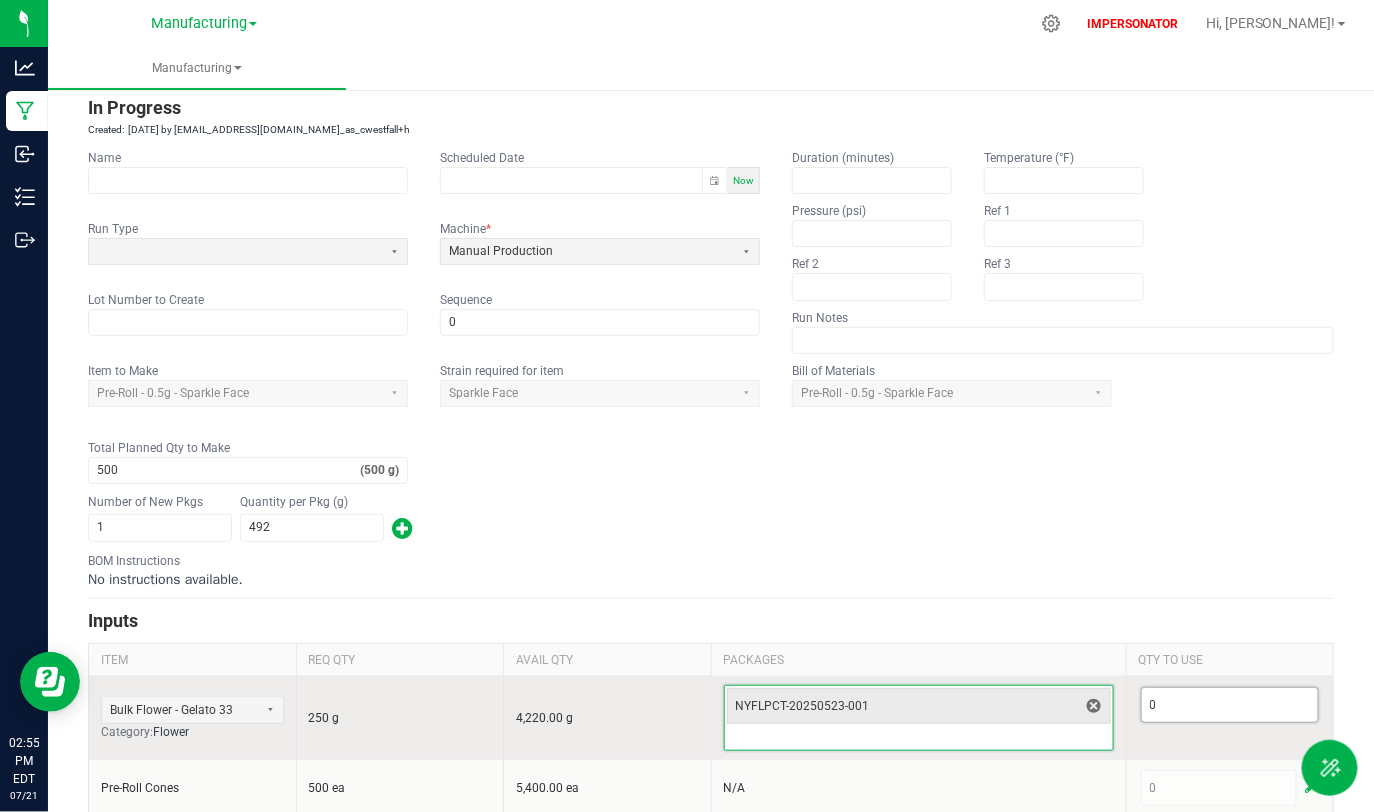click on "0" at bounding box center (1230, 705) 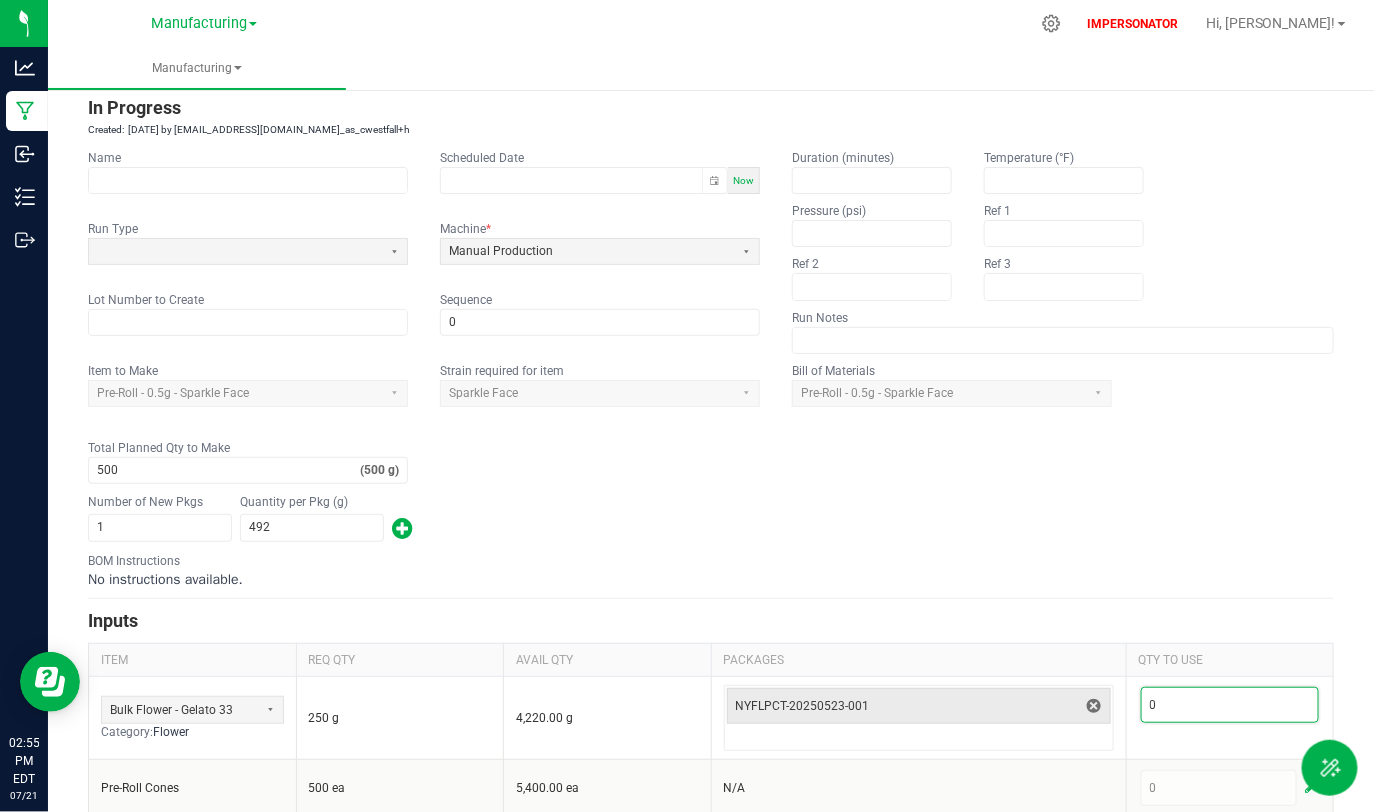 scroll, scrollTop: 85, scrollLeft: 0, axis: vertical 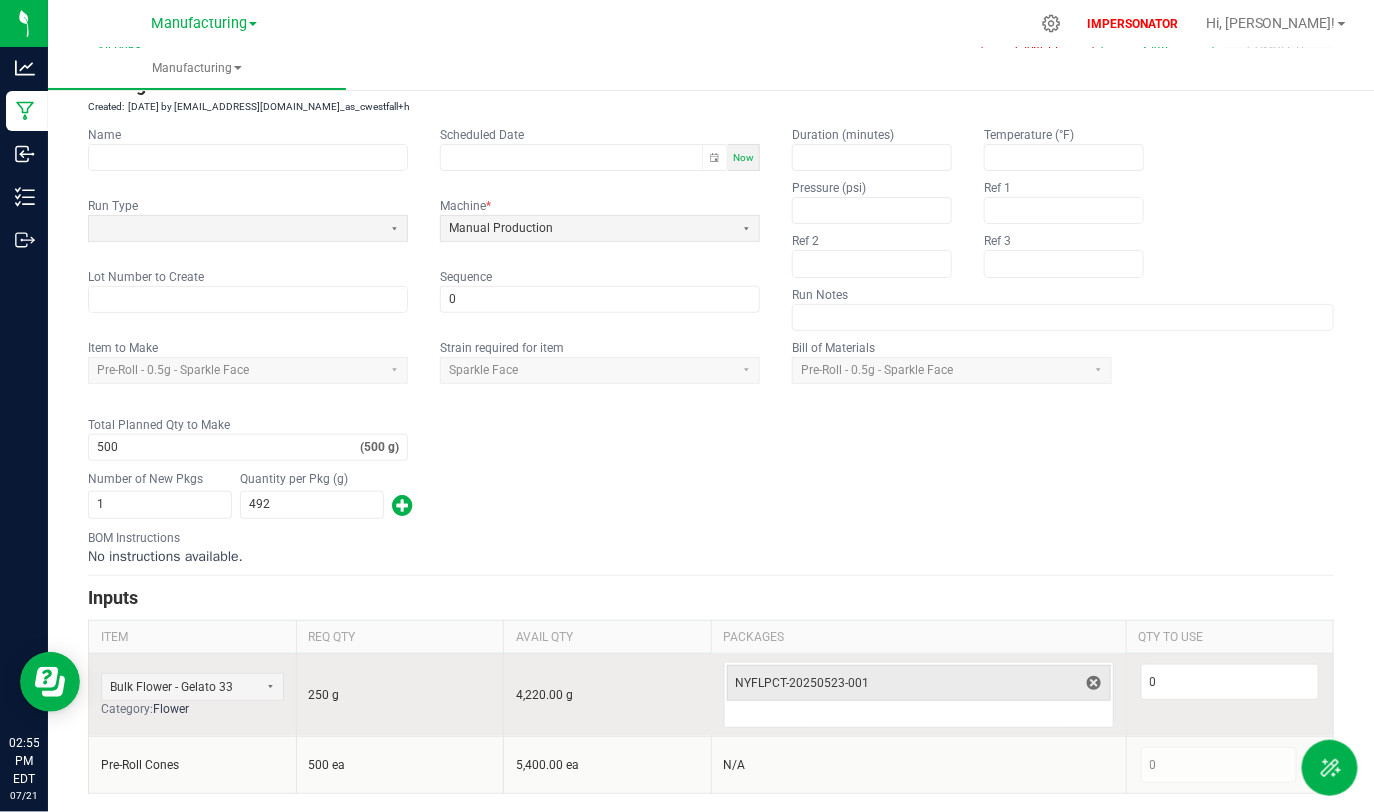 drag, startPoint x: 306, startPoint y: 697, endPoint x: 371, endPoint y: 697, distance: 65 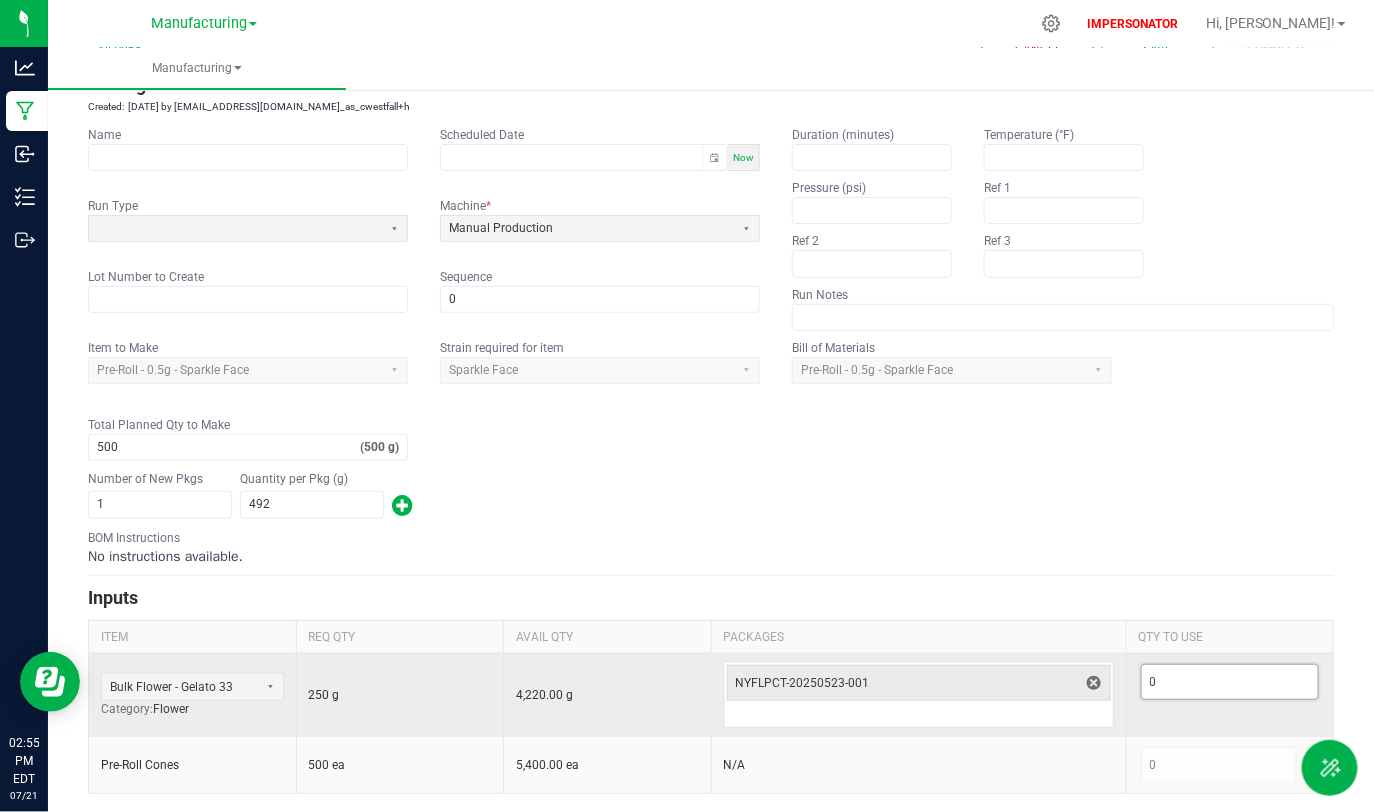 click on "0" at bounding box center [1230, 682] 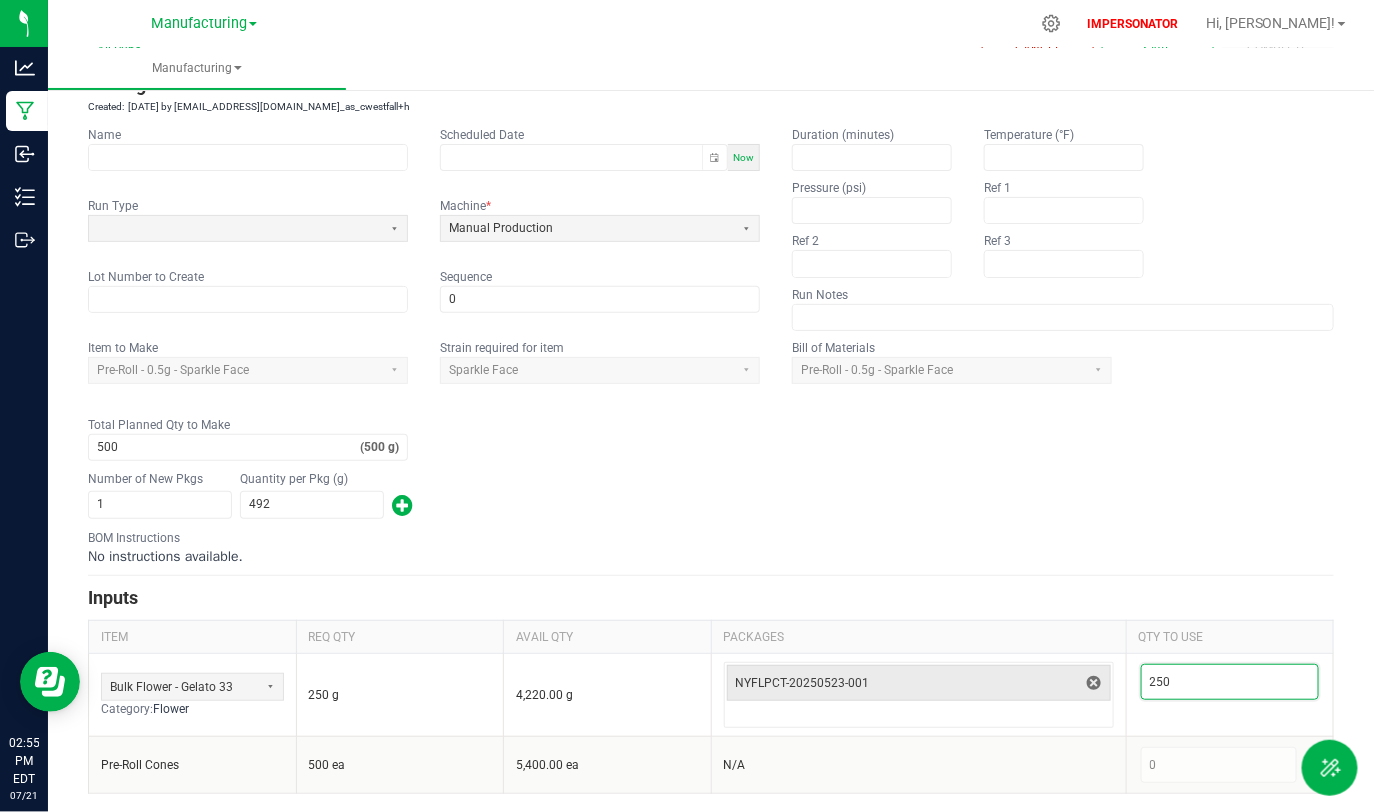 type on "250" 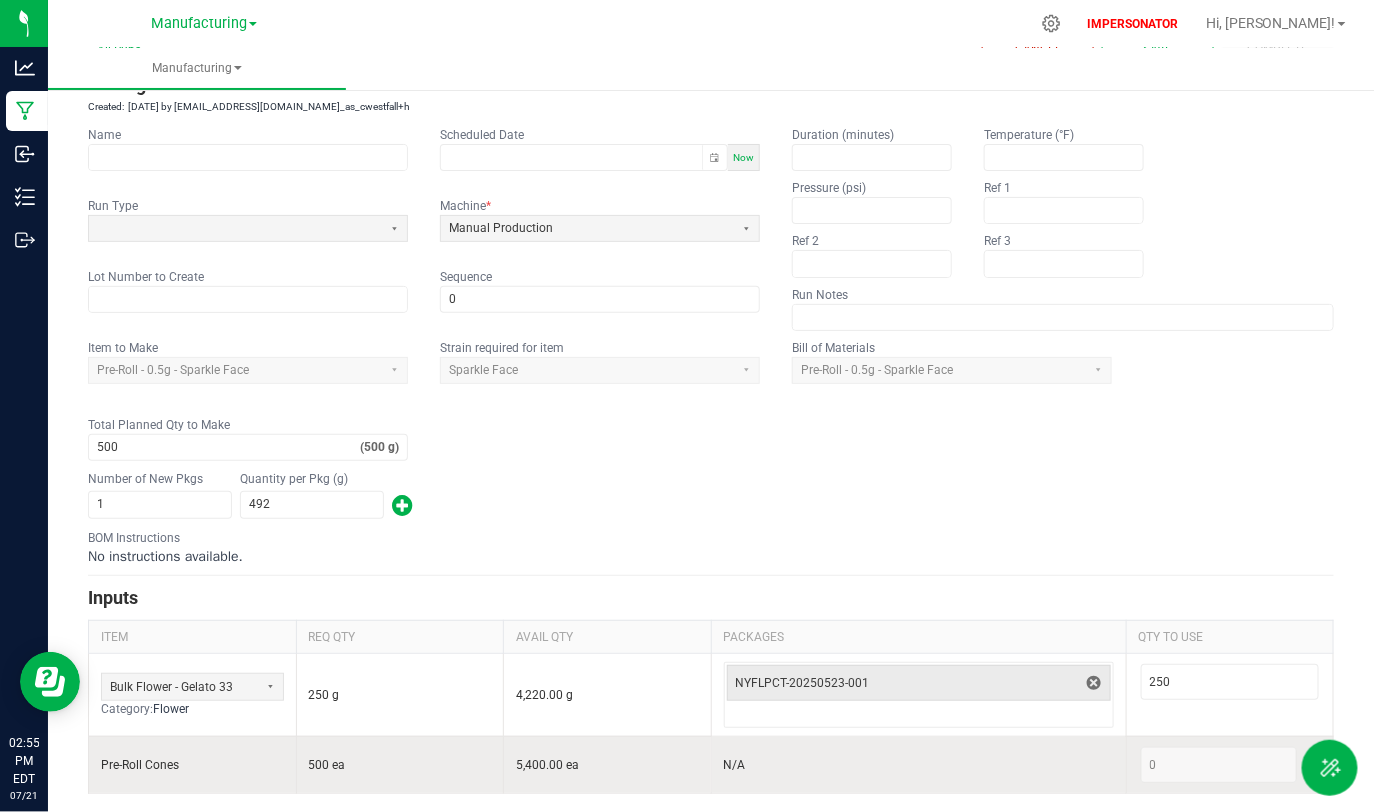 click at bounding box center [1310, 765] 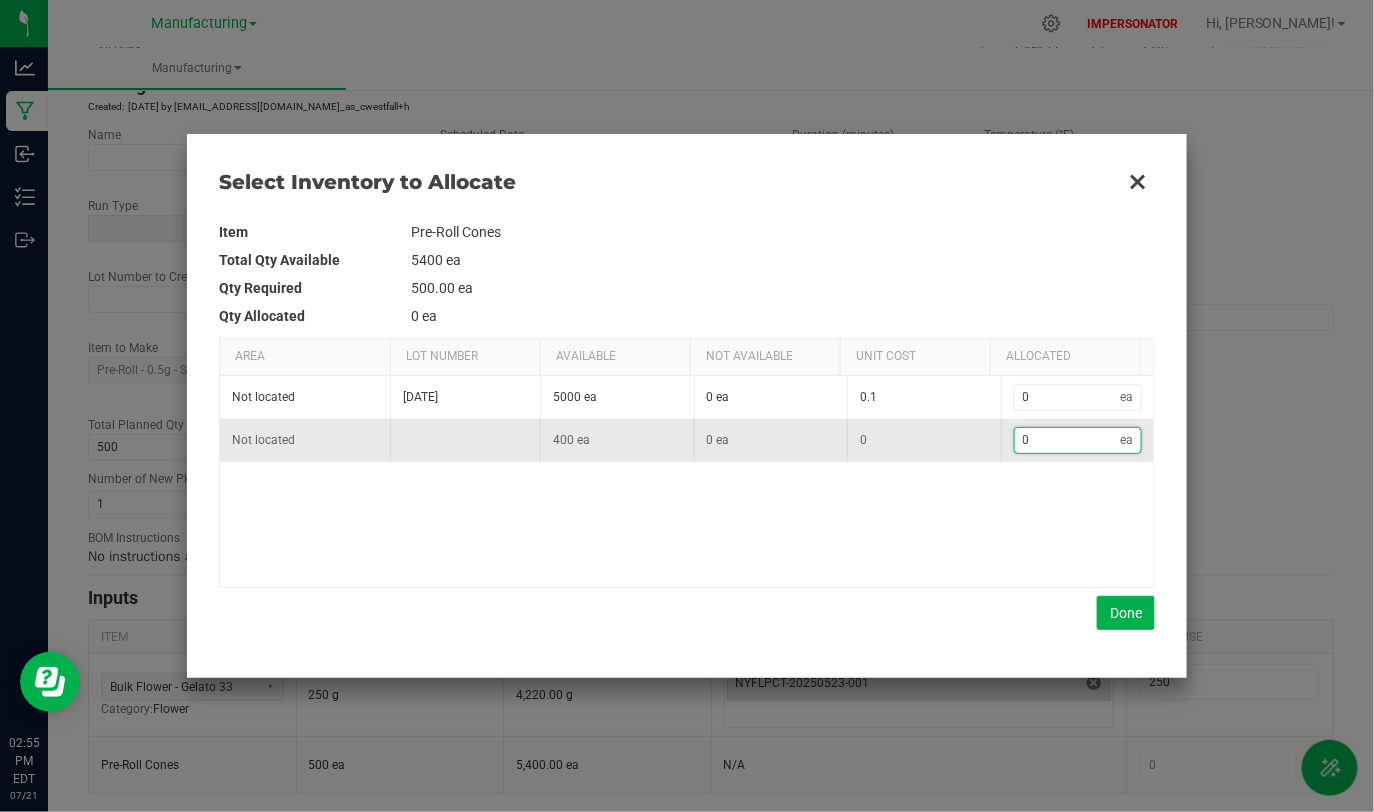 click on "0" at bounding box center (1068, 440) 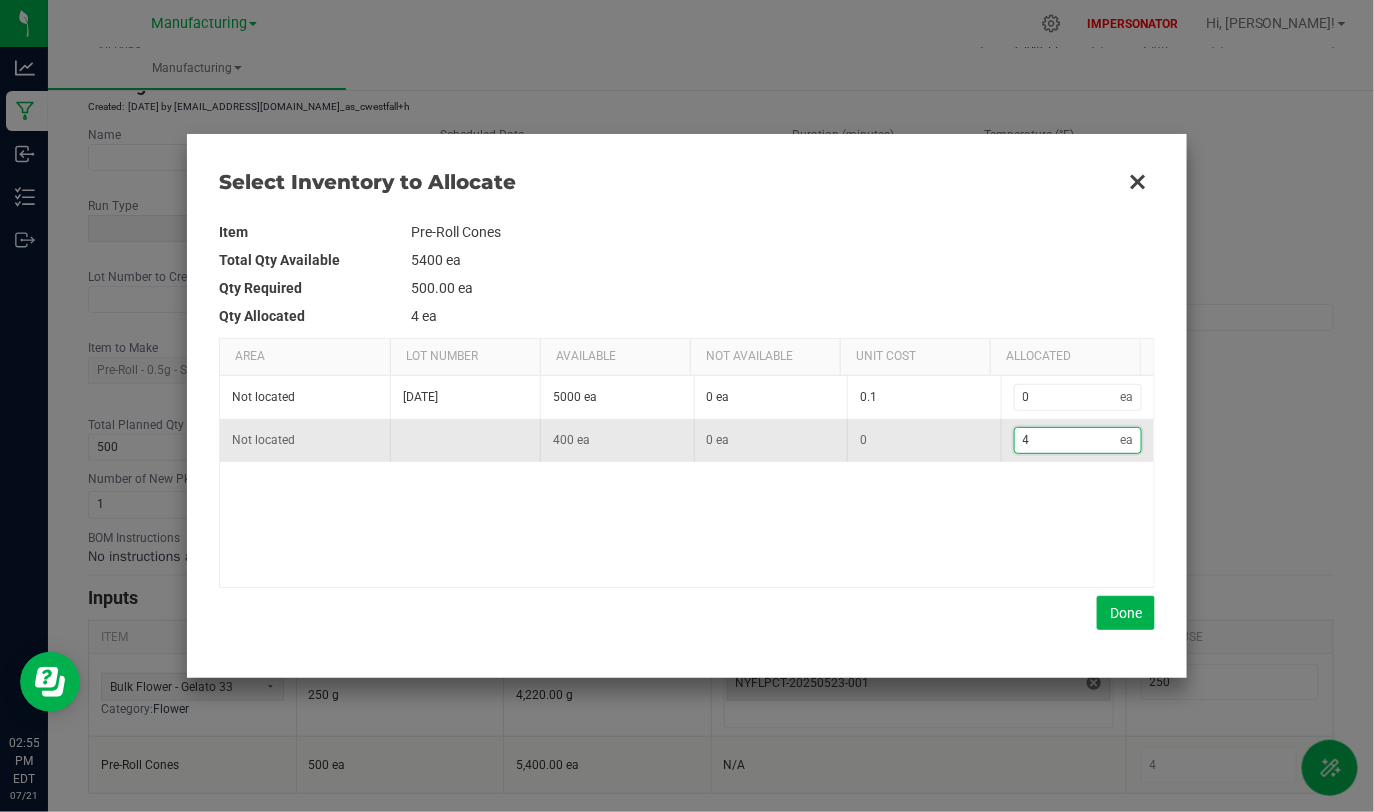 type on "40" 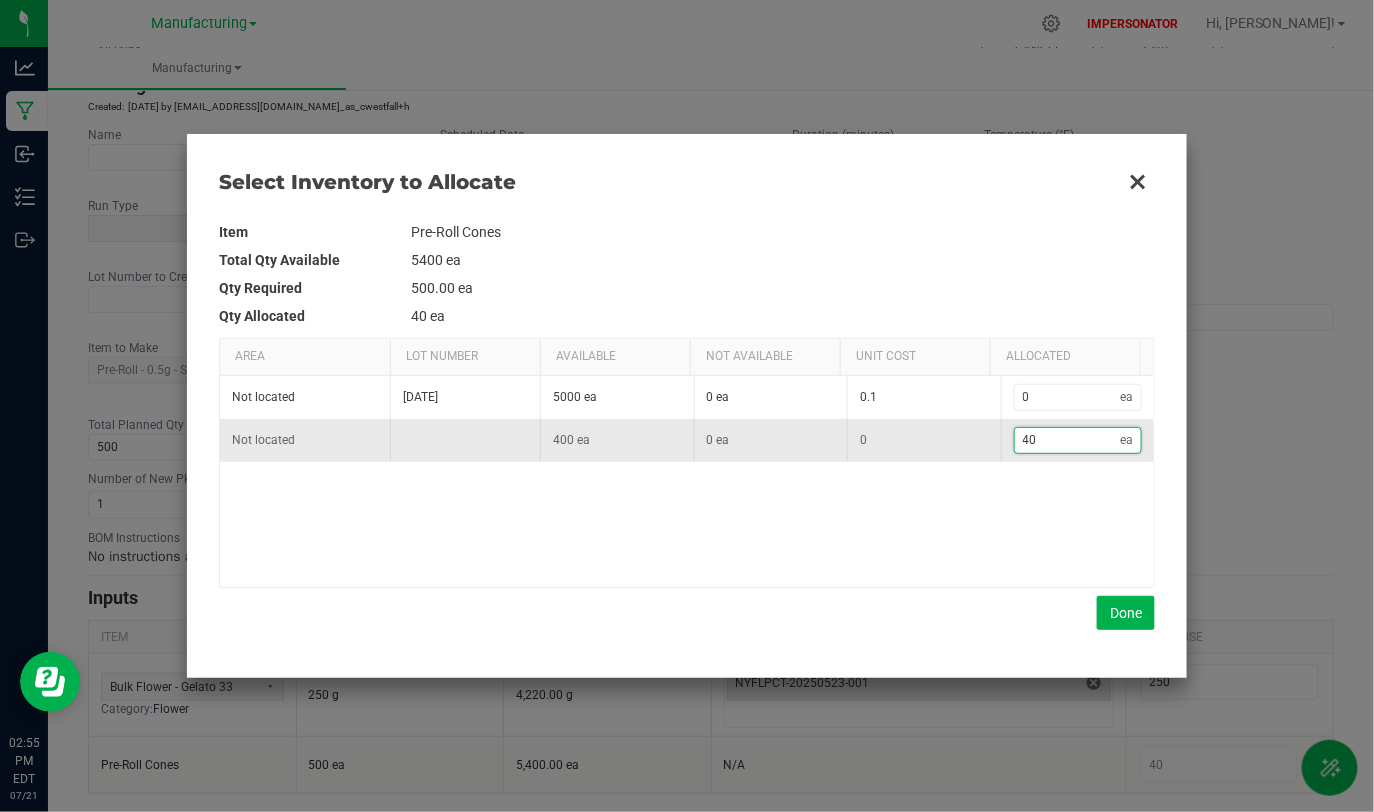 type on "400" 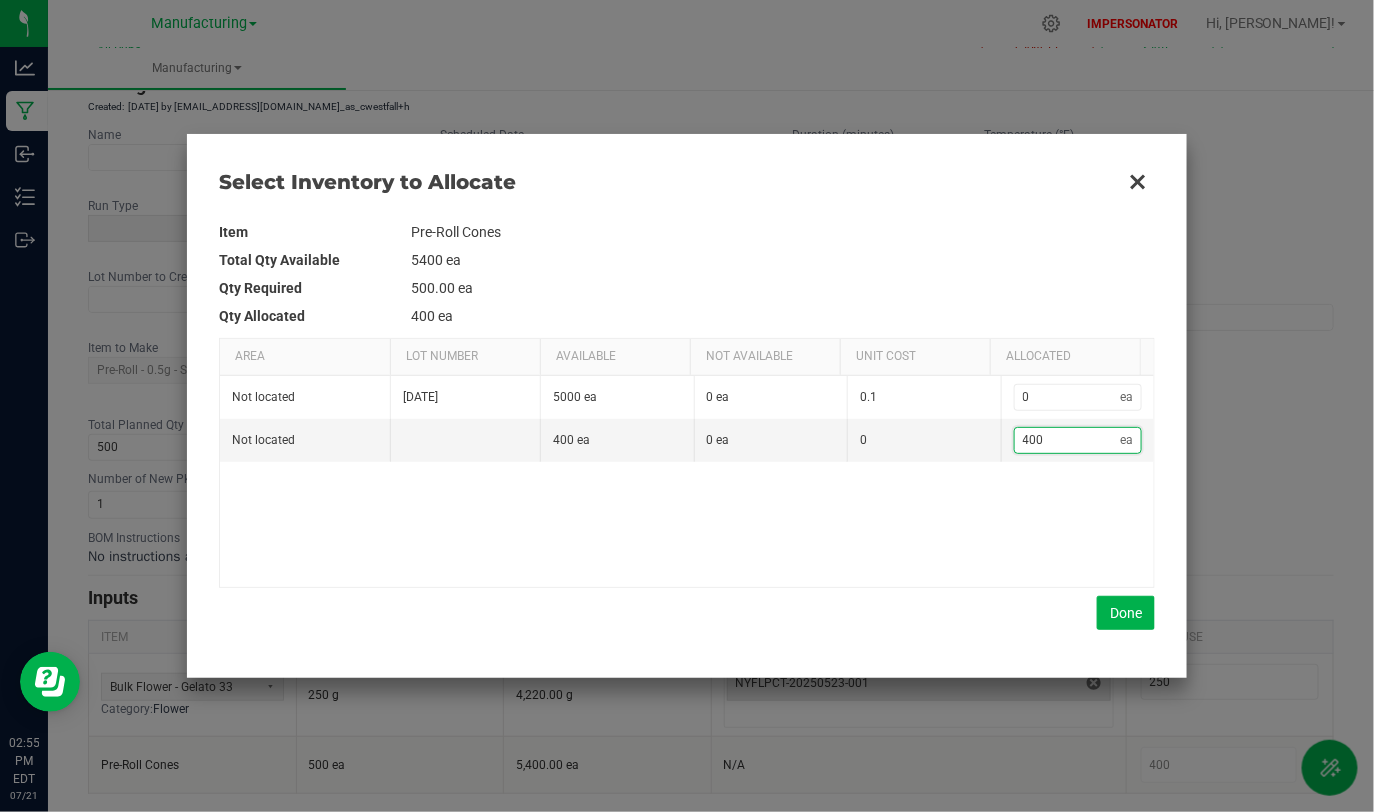 type on "400" 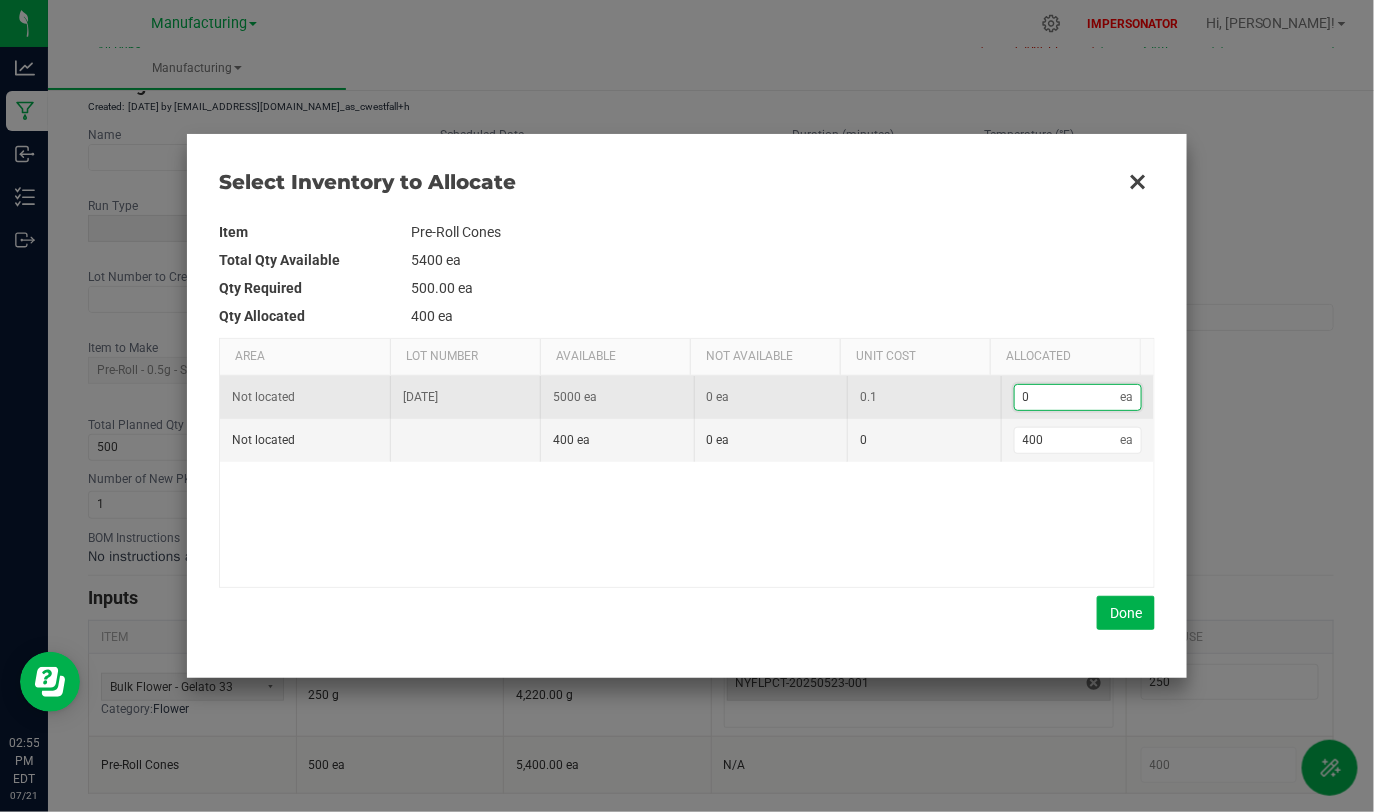 click on "0" at bounding box center (1068, 397) 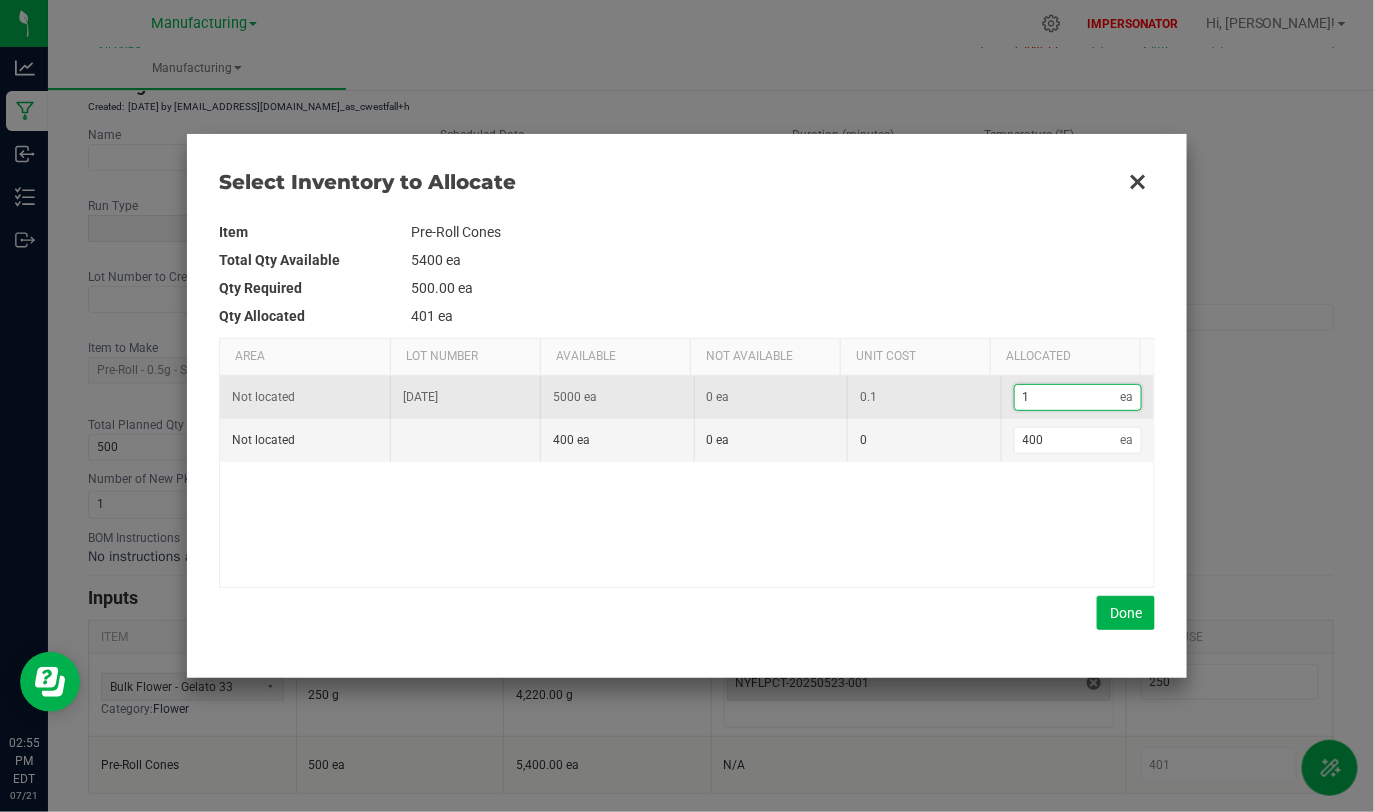 type on "410" 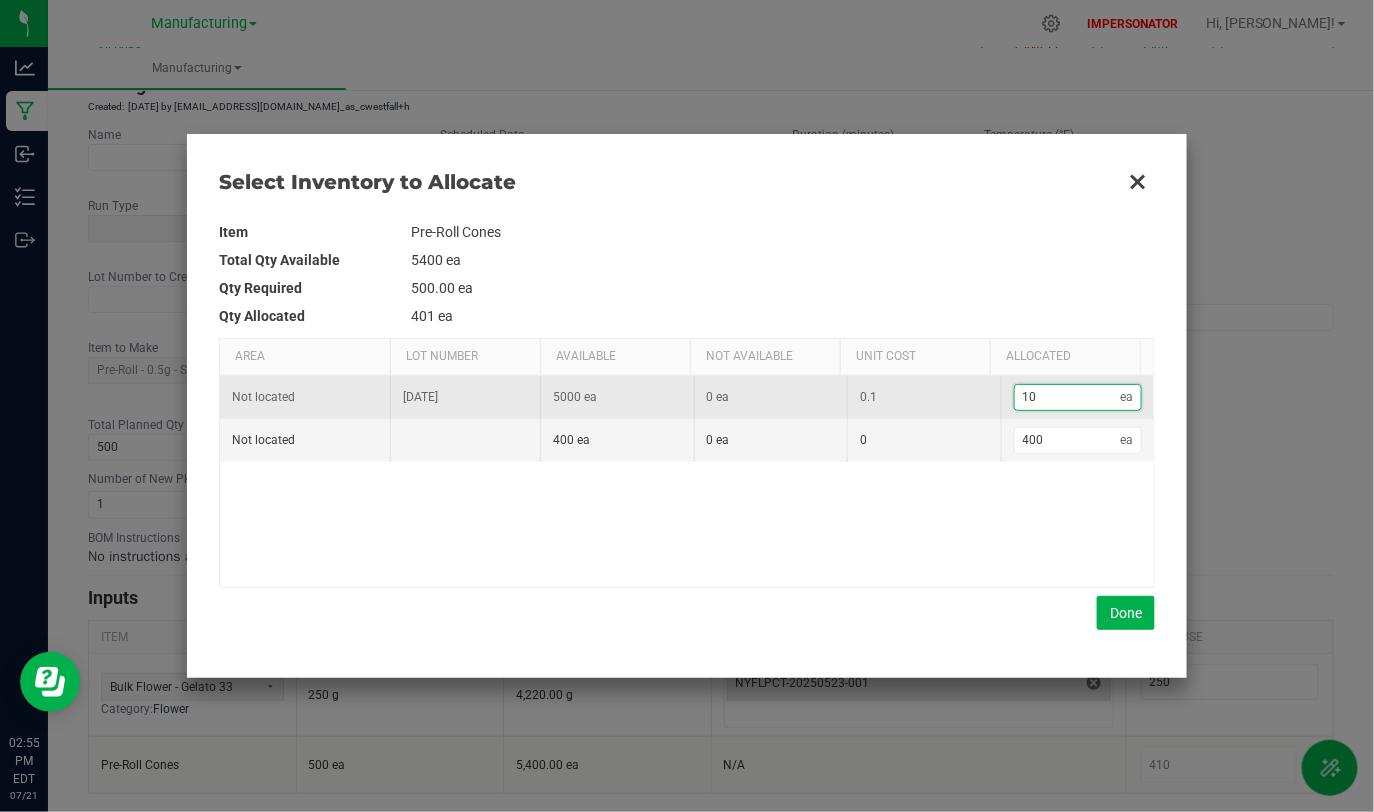 type on "500" 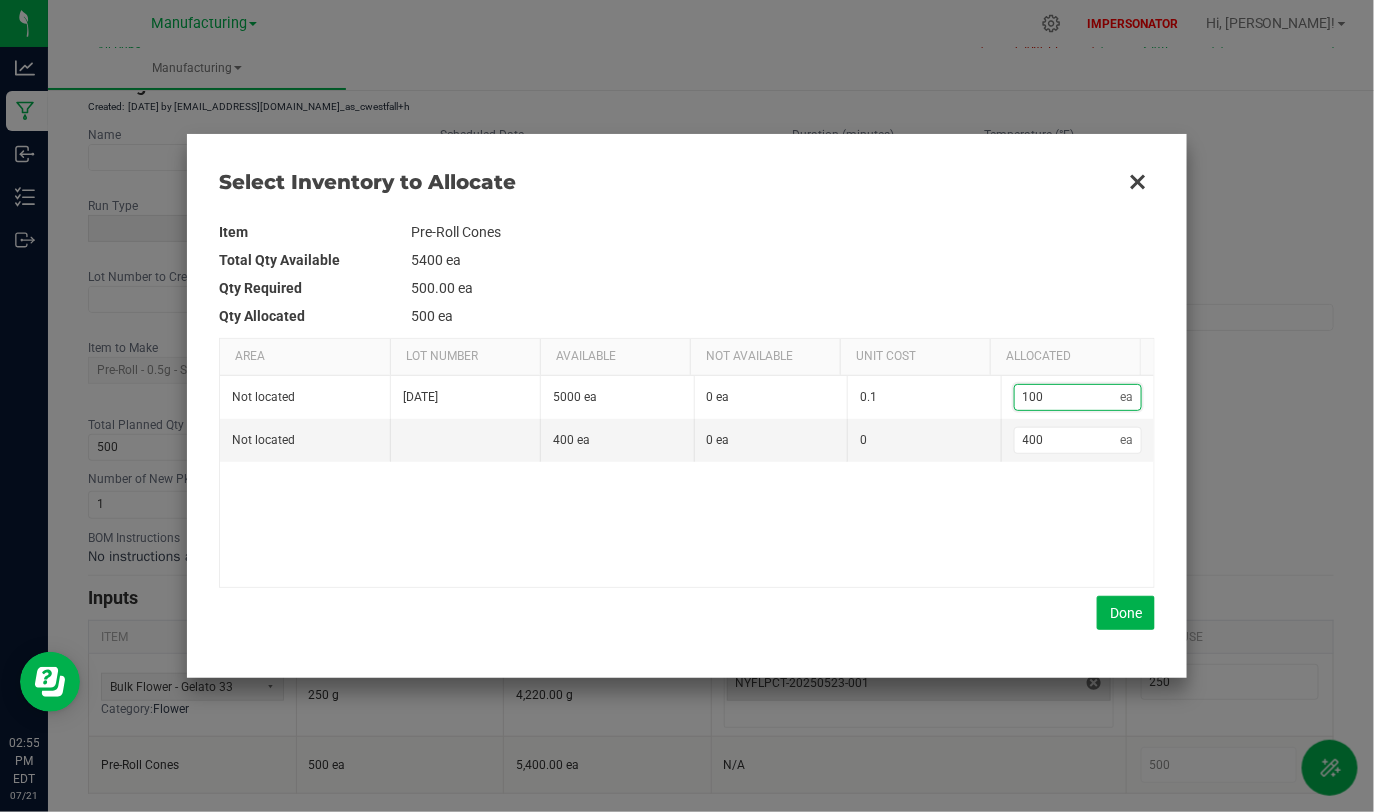 type on "100" 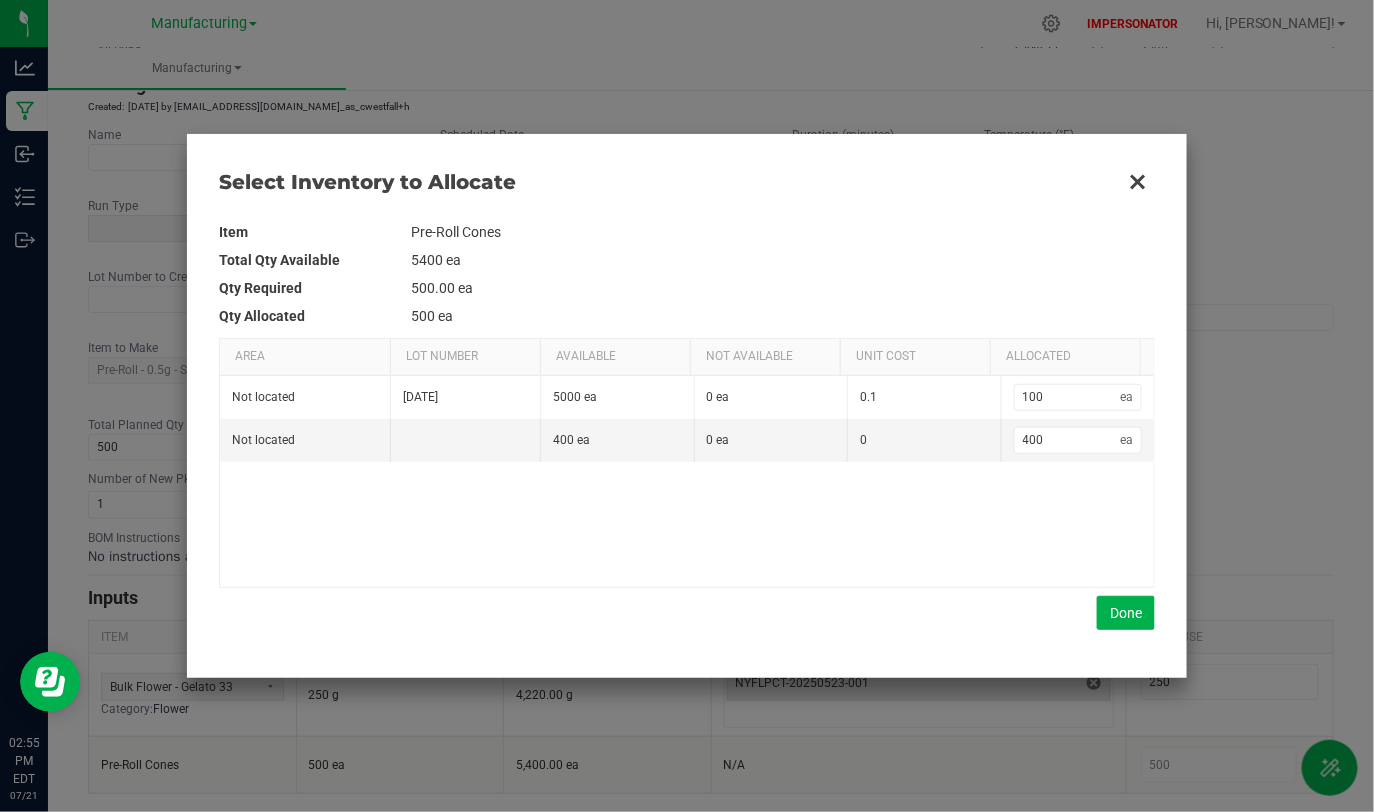 drag, startPoint x: 429, startPoint y: 289, endPoint x: 492, endPoint y: 289, distance: 63 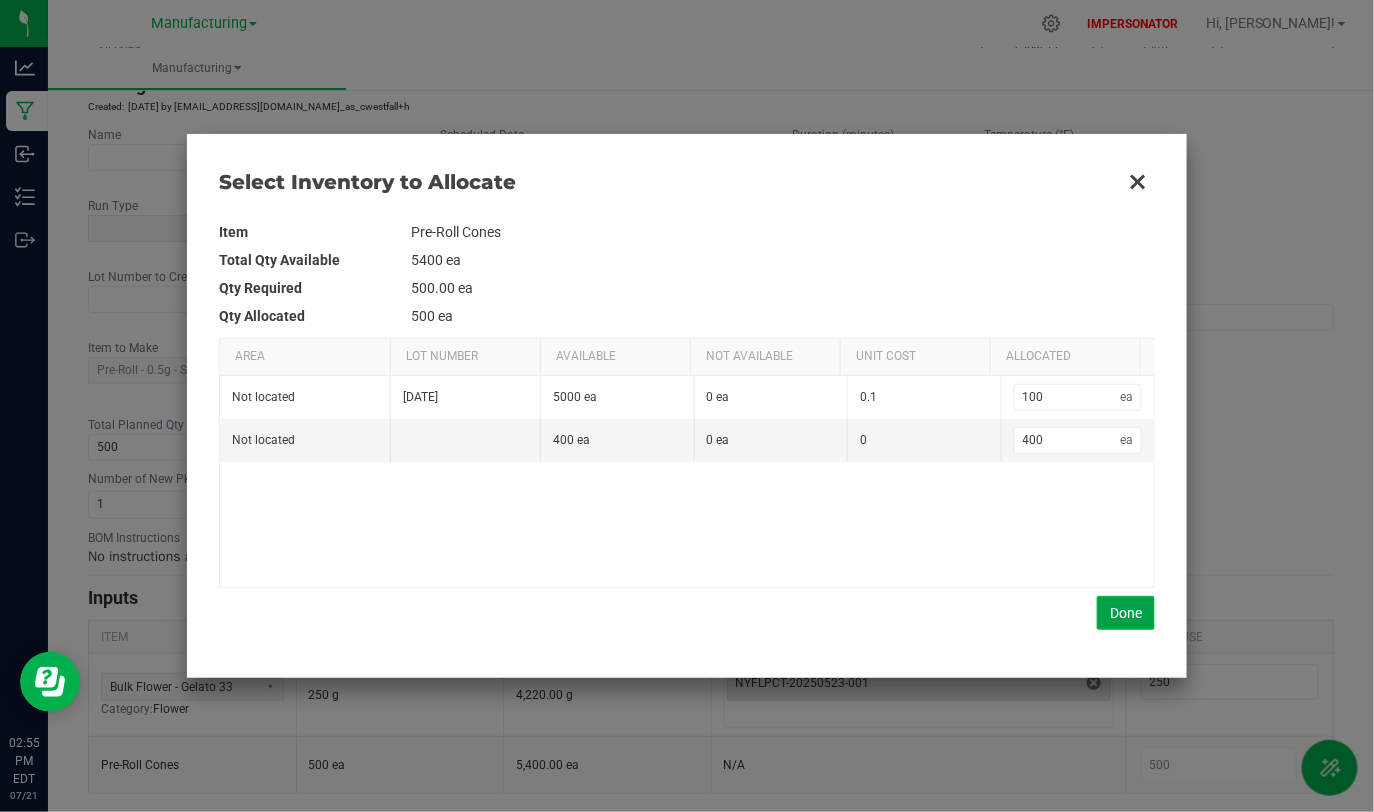 click on "Done" at bounding box center [1126, 613] 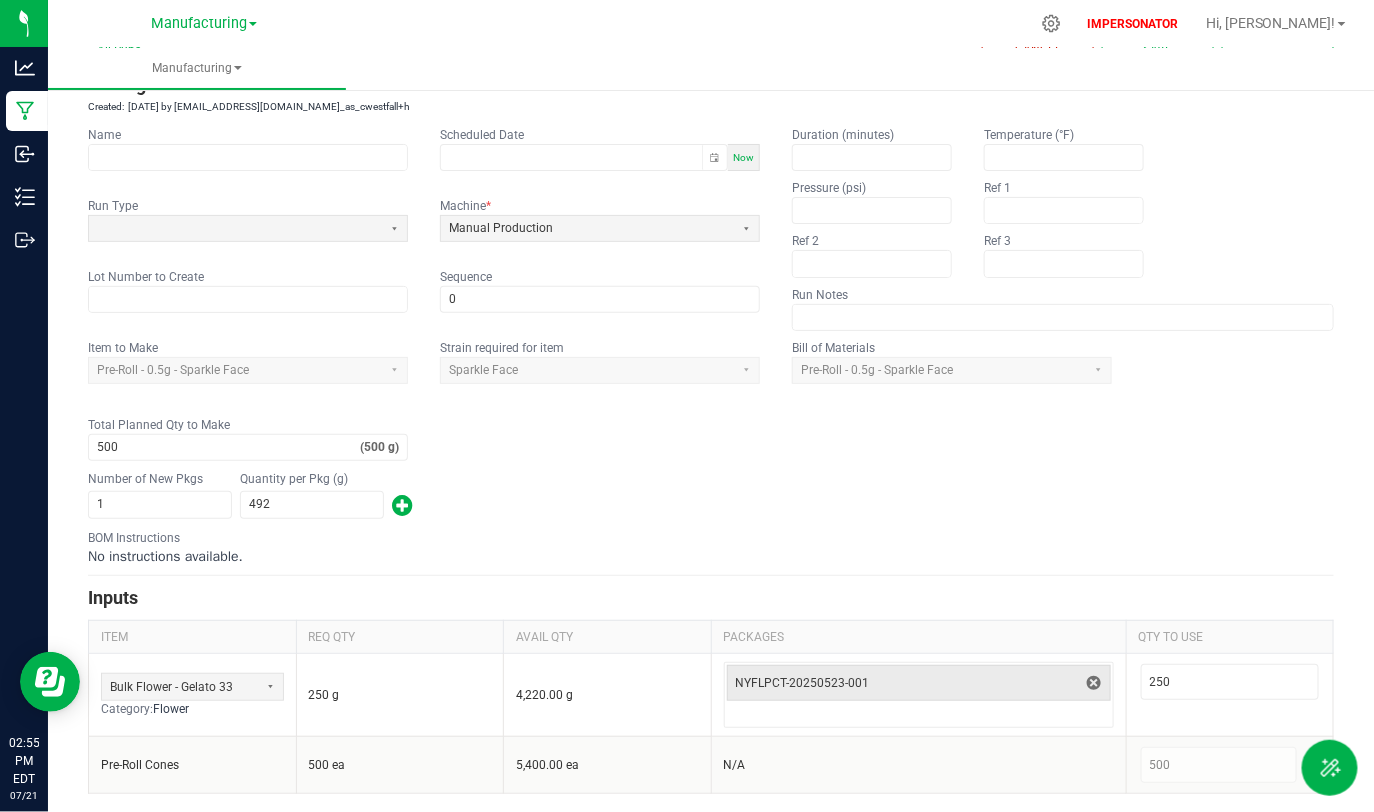 scroll, scrollTop: 0, scrollLeft: 0, axis: both 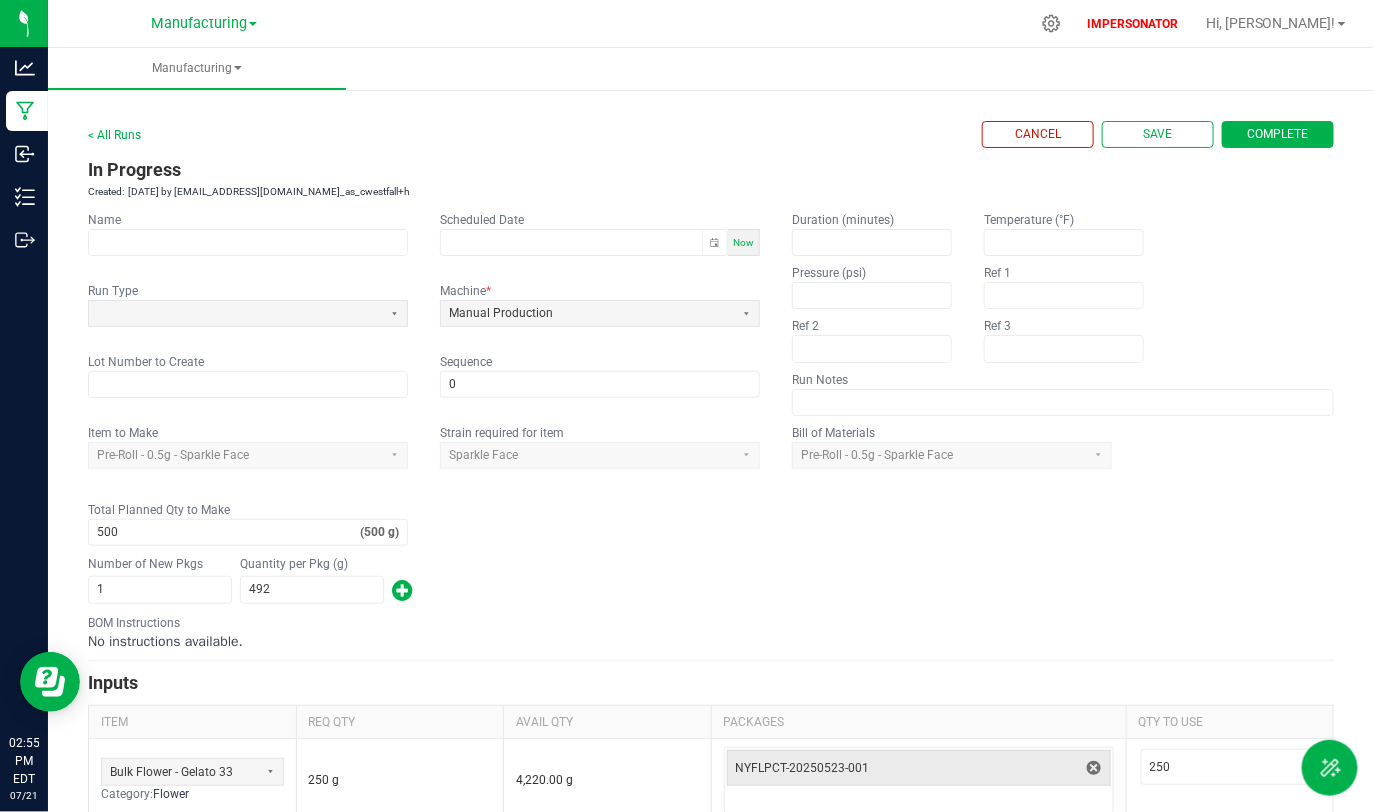 click on "Complete" at bounding box center [1278, 134] 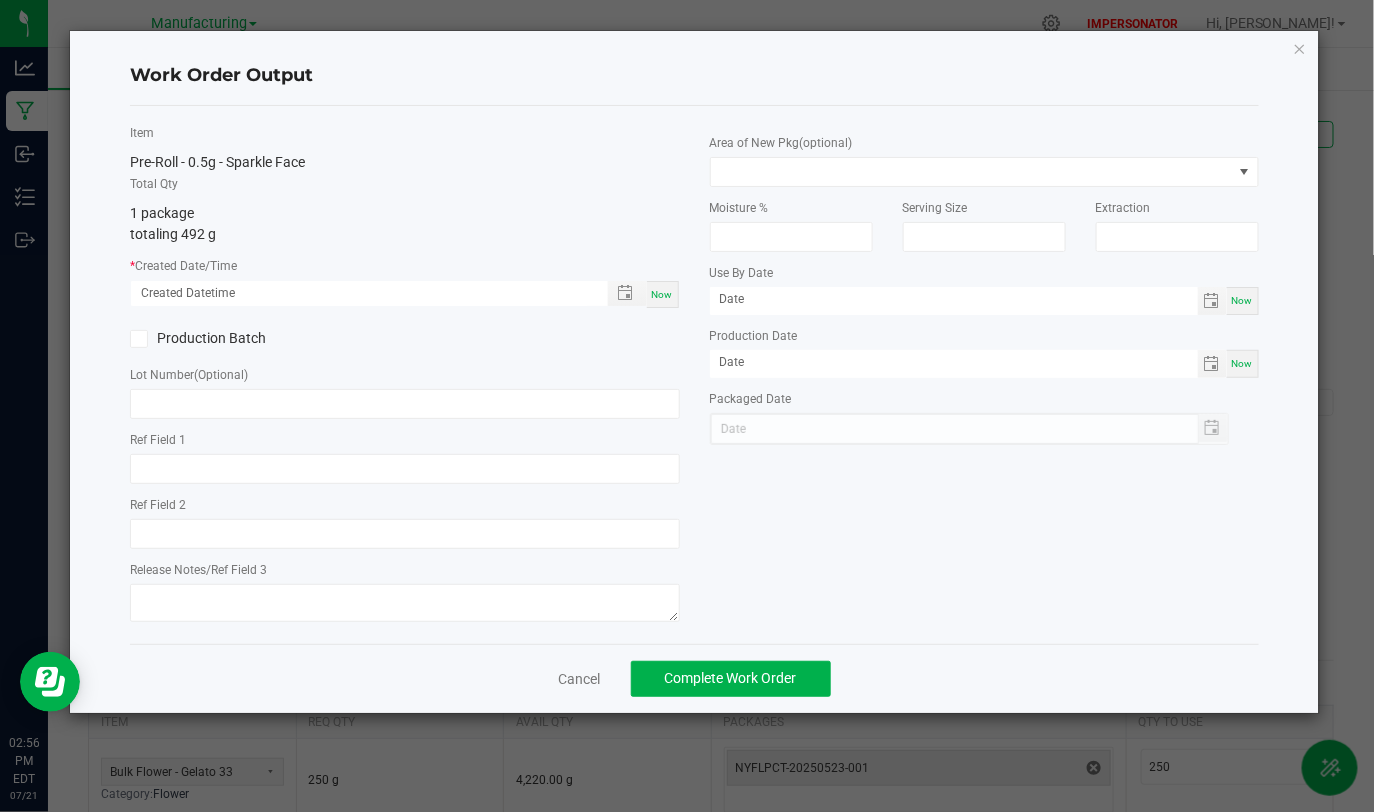 click on "Now" at bounding box center [663, 294] 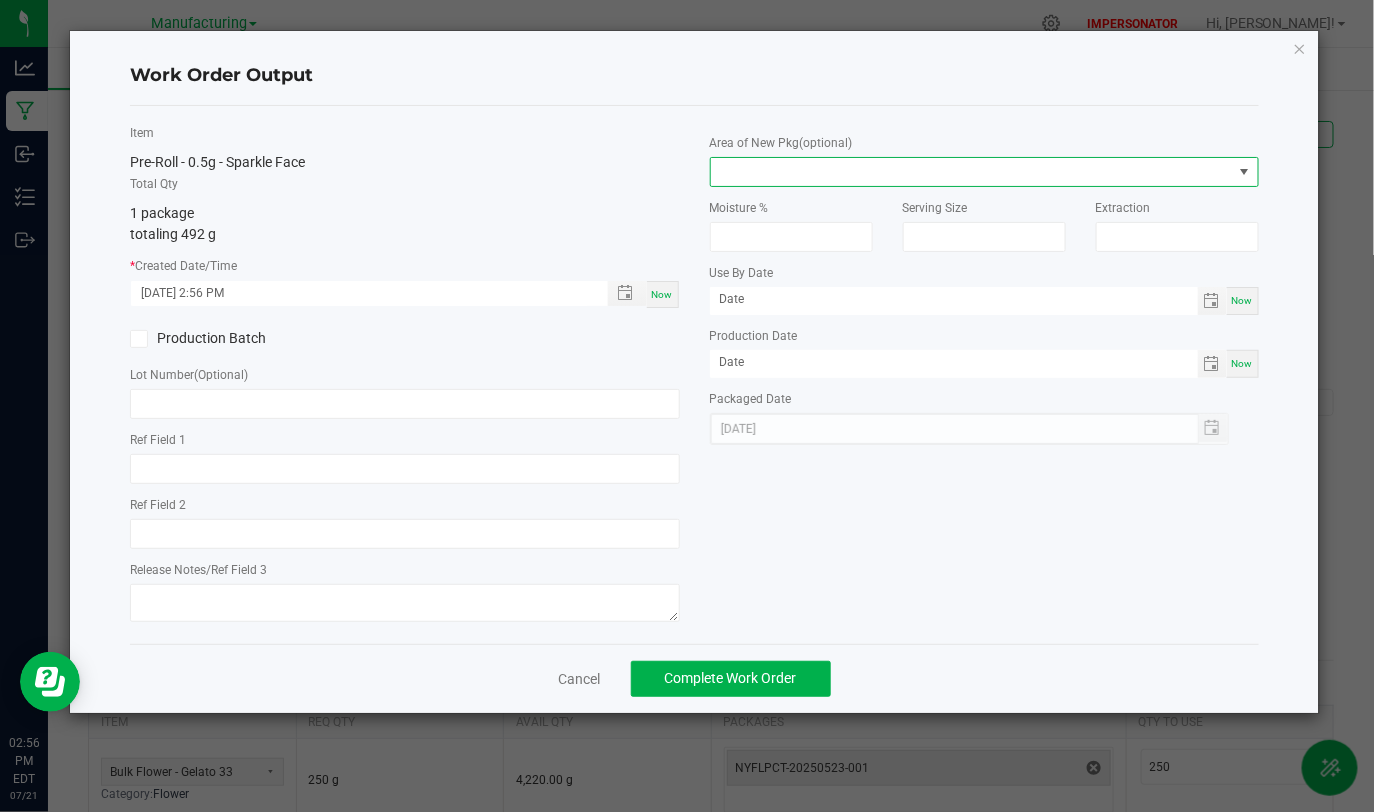 click at bounding box center [972, 172] 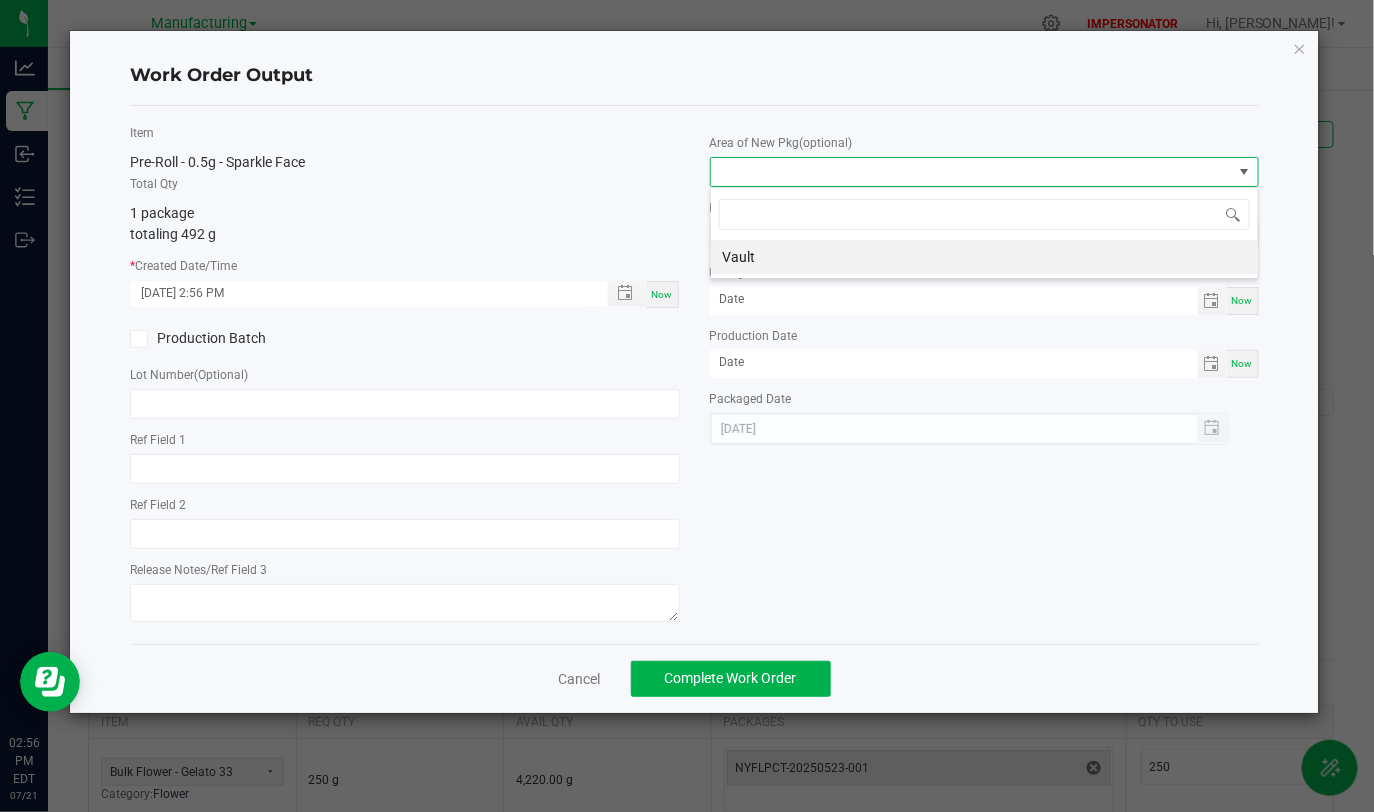 scroll, scrollTop: 99970, scrollLeft: 99450, axis: both 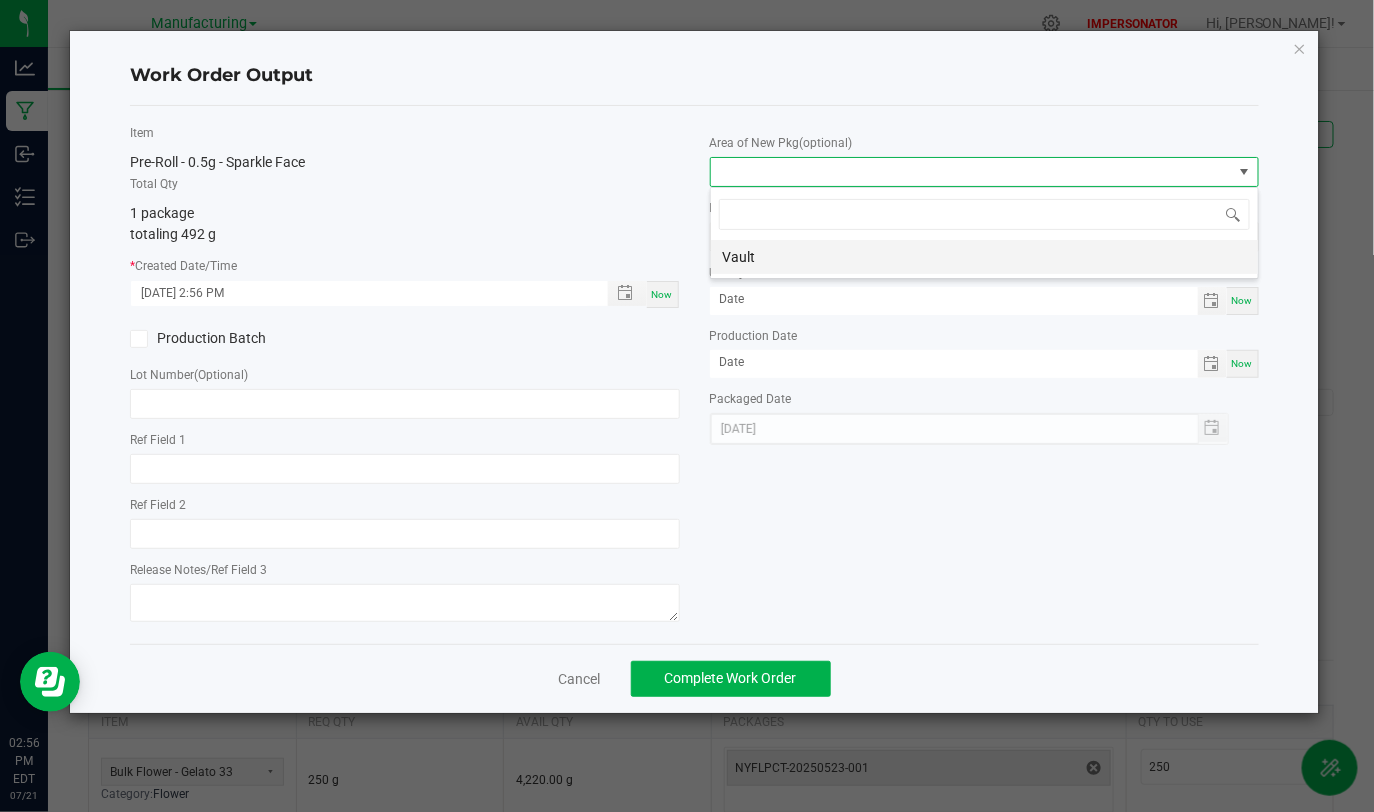 click on "Vault" at bounding box center [984, 257] 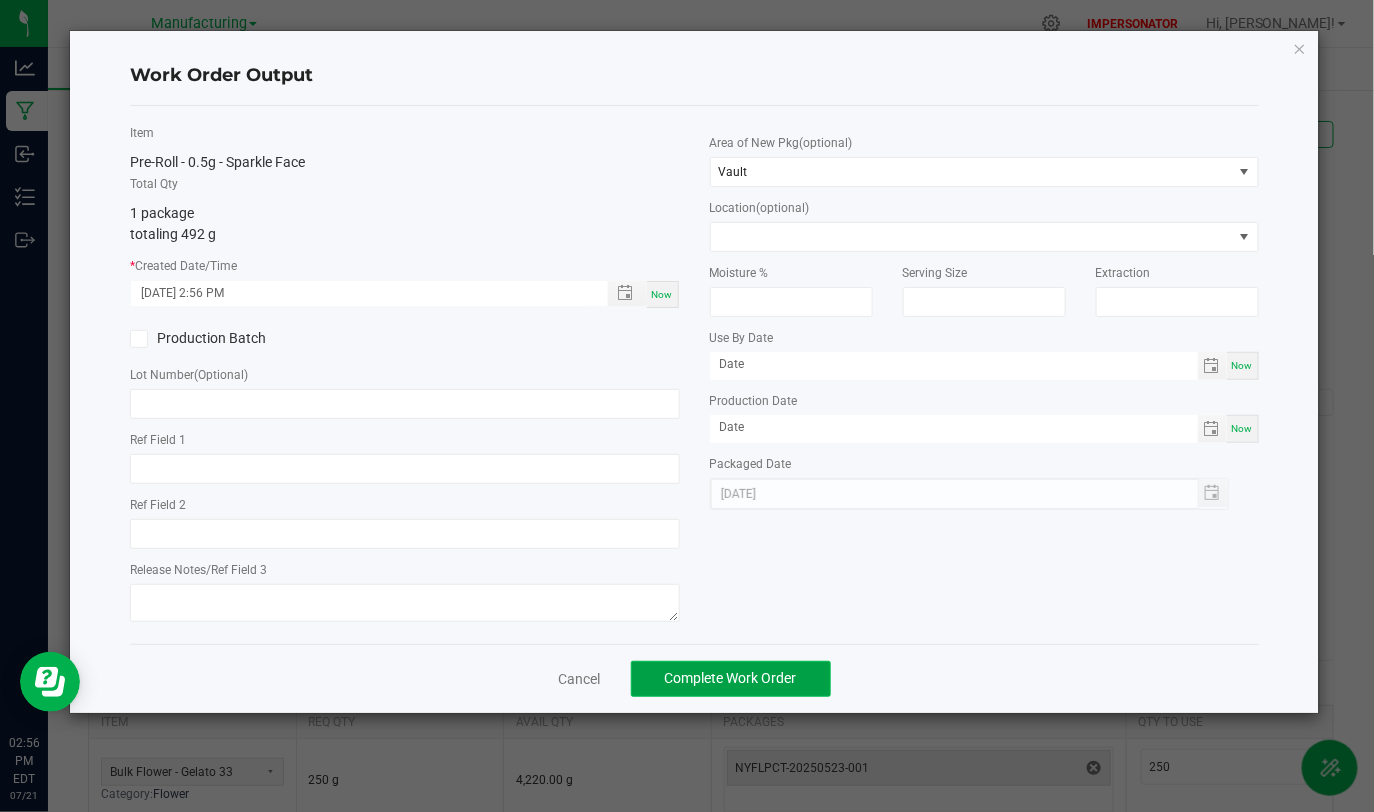 click on "Complete Work Order" 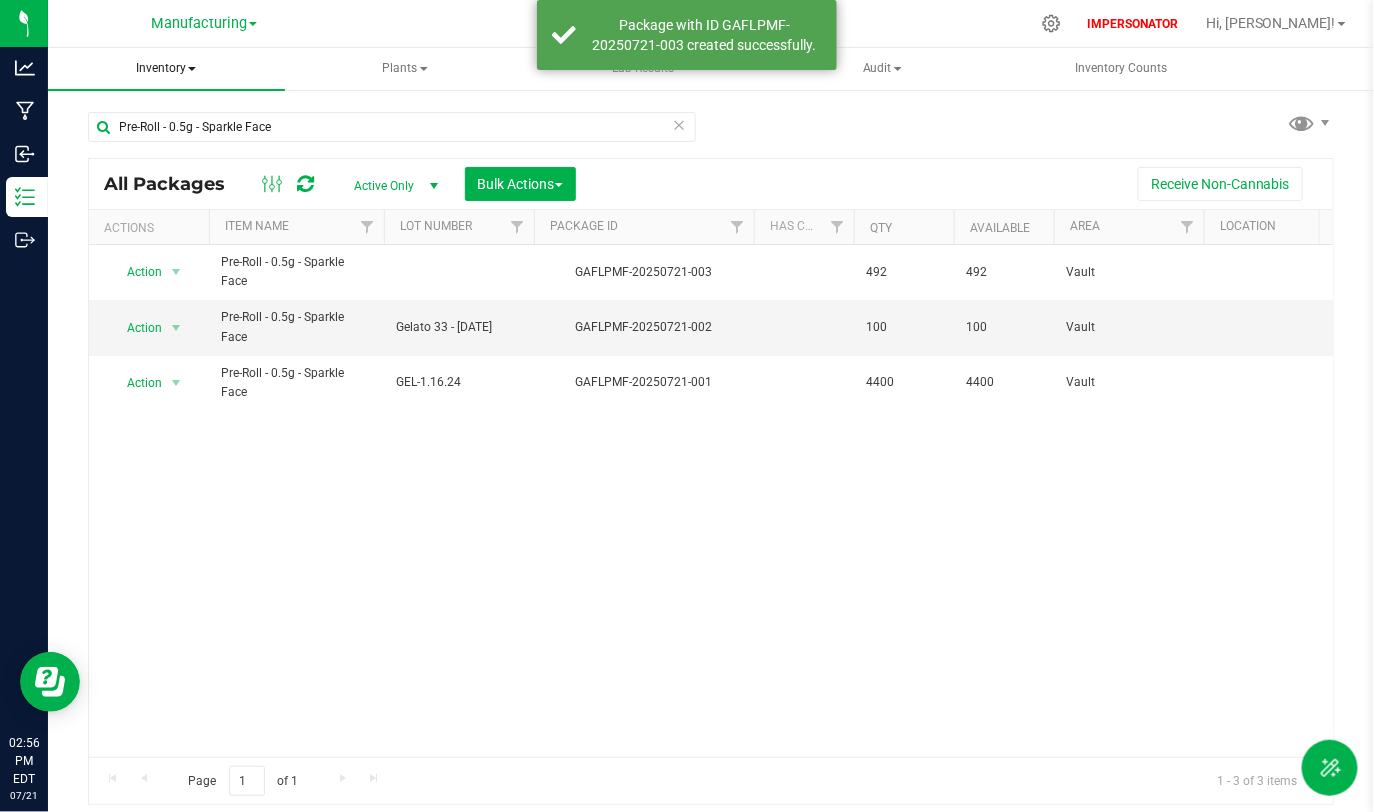 click on "Inventory" at bounding box center (166, 69) 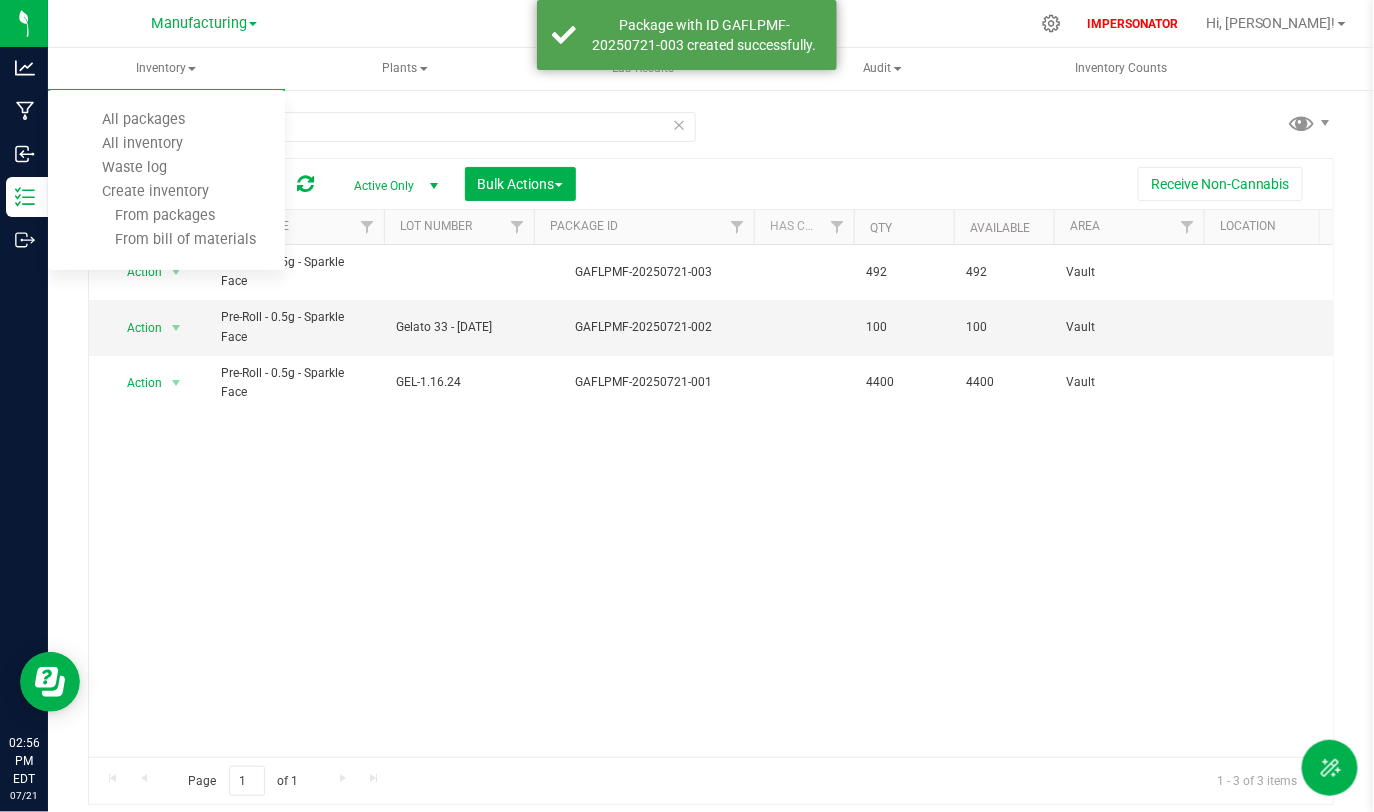 click at bounding box center [679, 124] 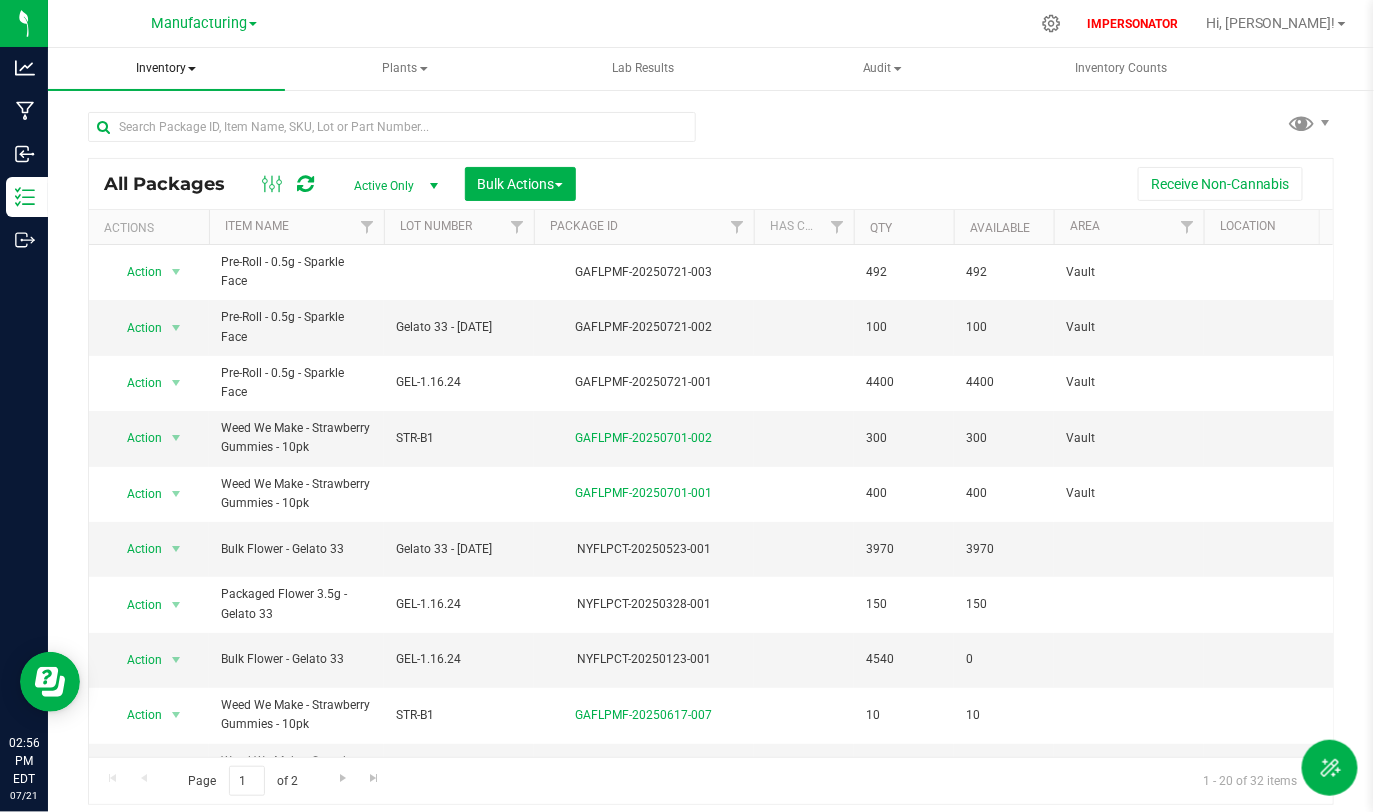 click on "Inventory" at bounding box center [166, 69] 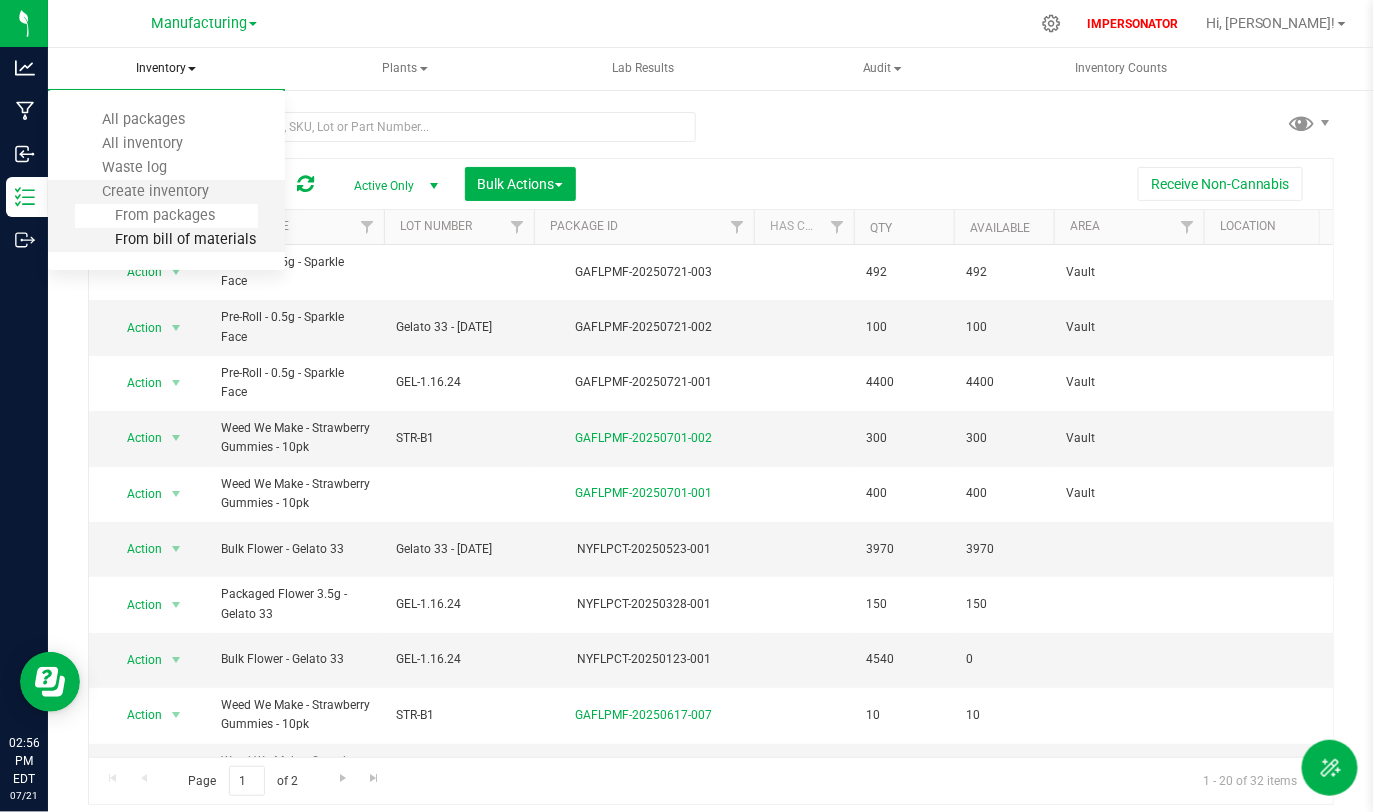 click on "From bill of materials" at bounding box center (165, 239) 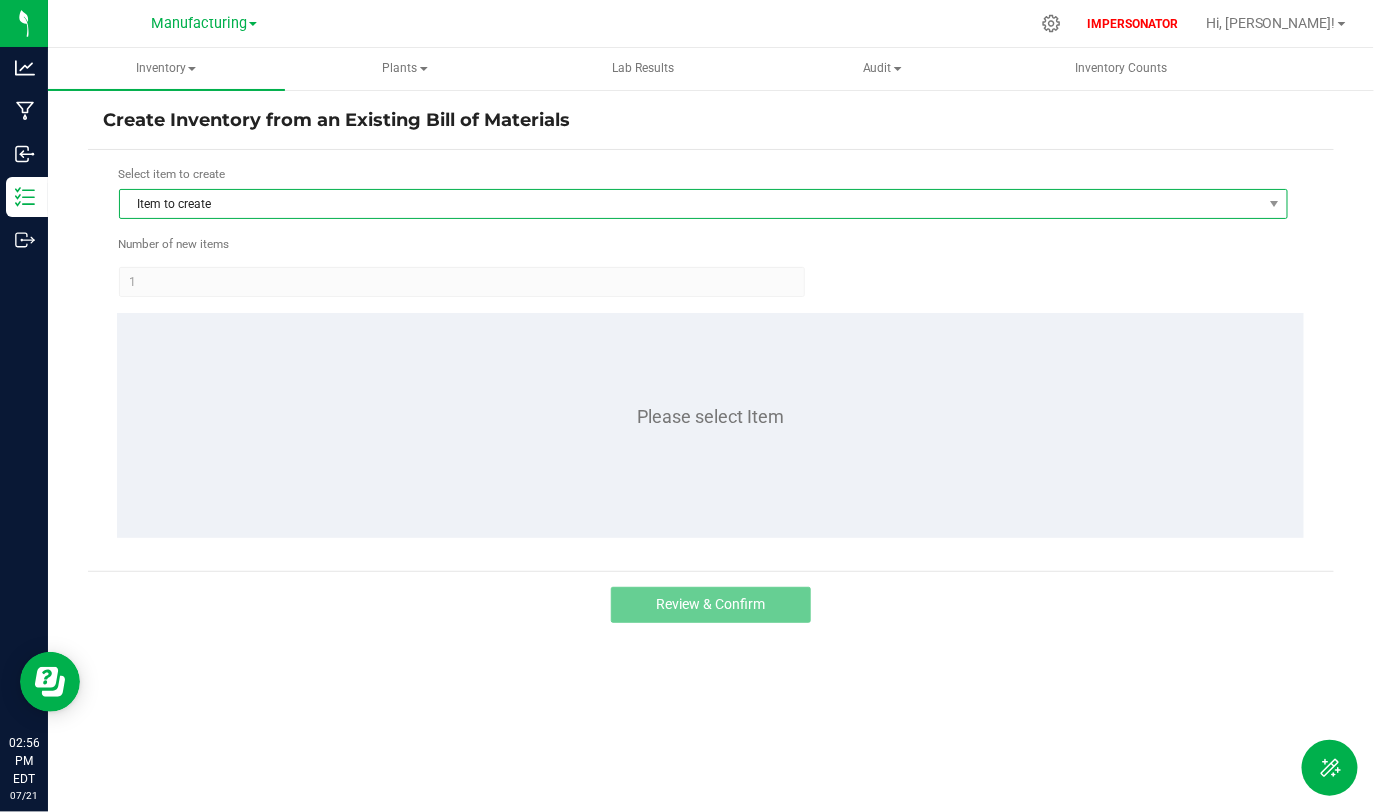 click on "Item to create" at bounding box center (691, 204) 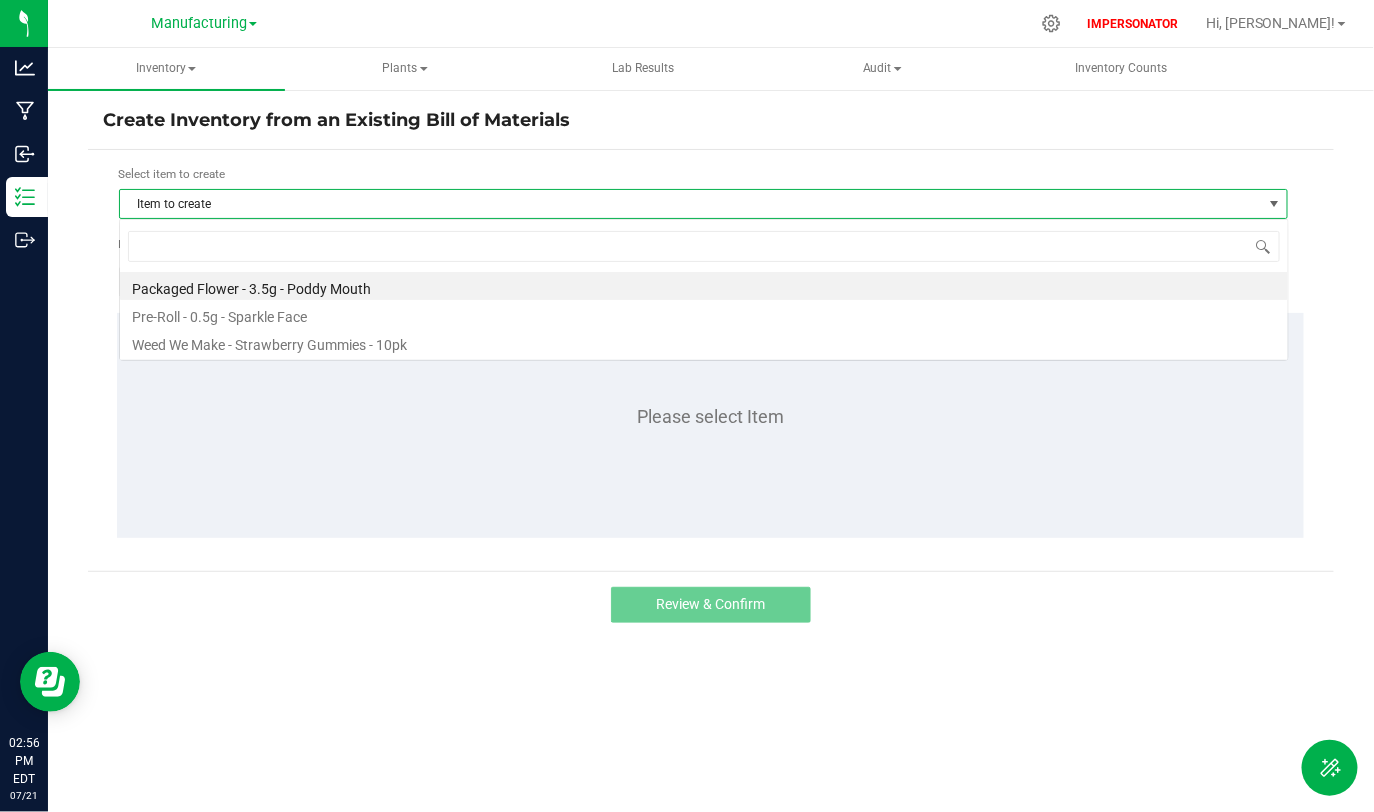 scroll, scrollTop: 99970, scrollLeft: 98830, axis: both 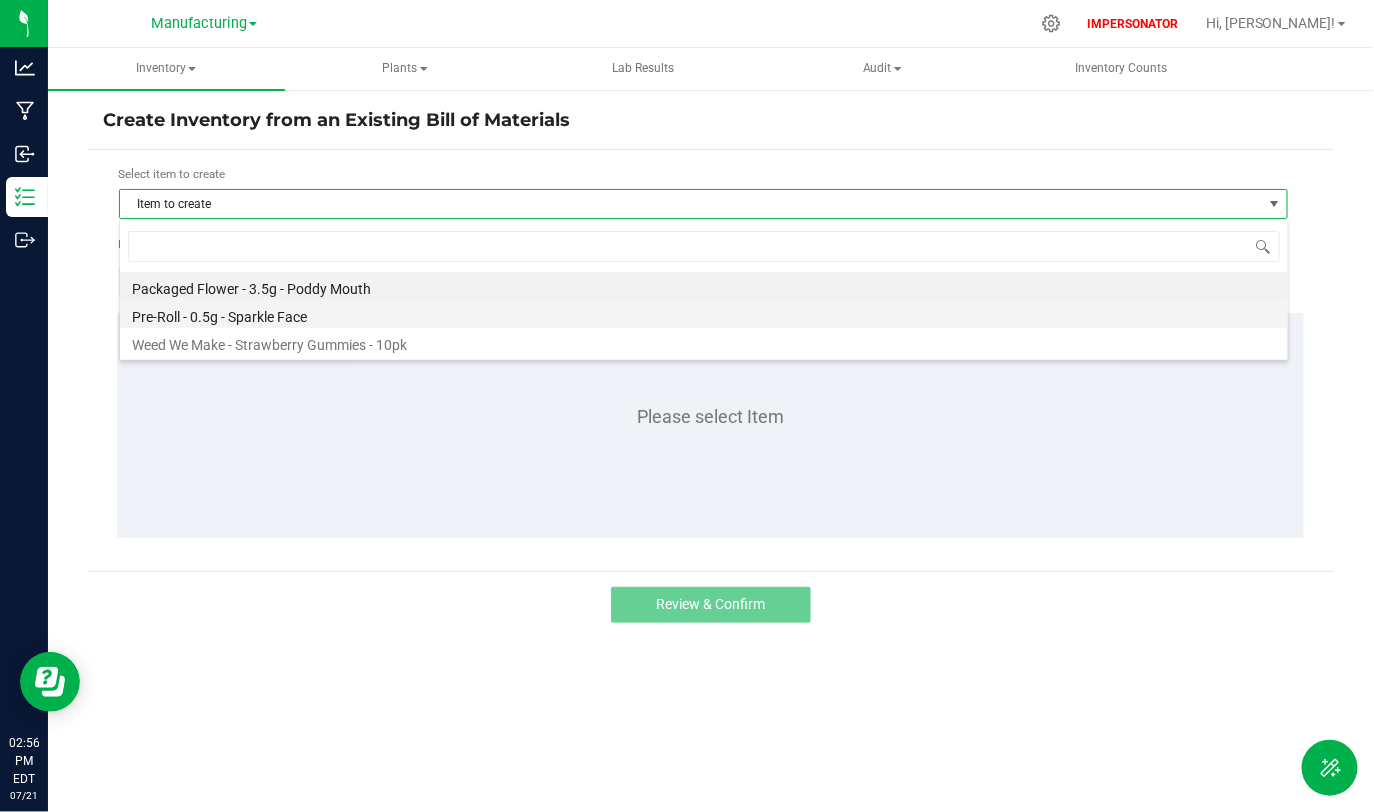 click on "Pre-Roll - 0.5g - Sparkle Face" at bounding box center (704, 314) 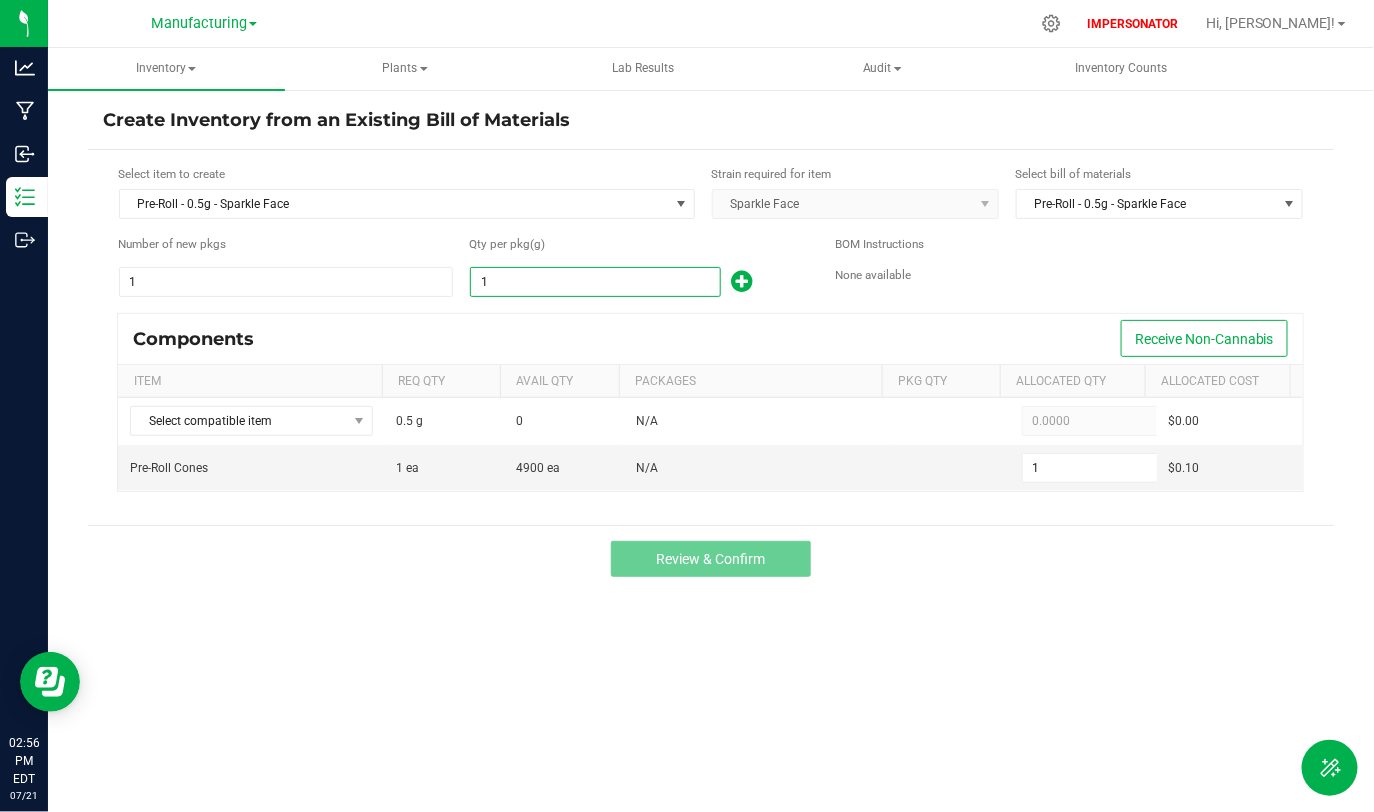 click on "1" at bounding box center [595, 282] 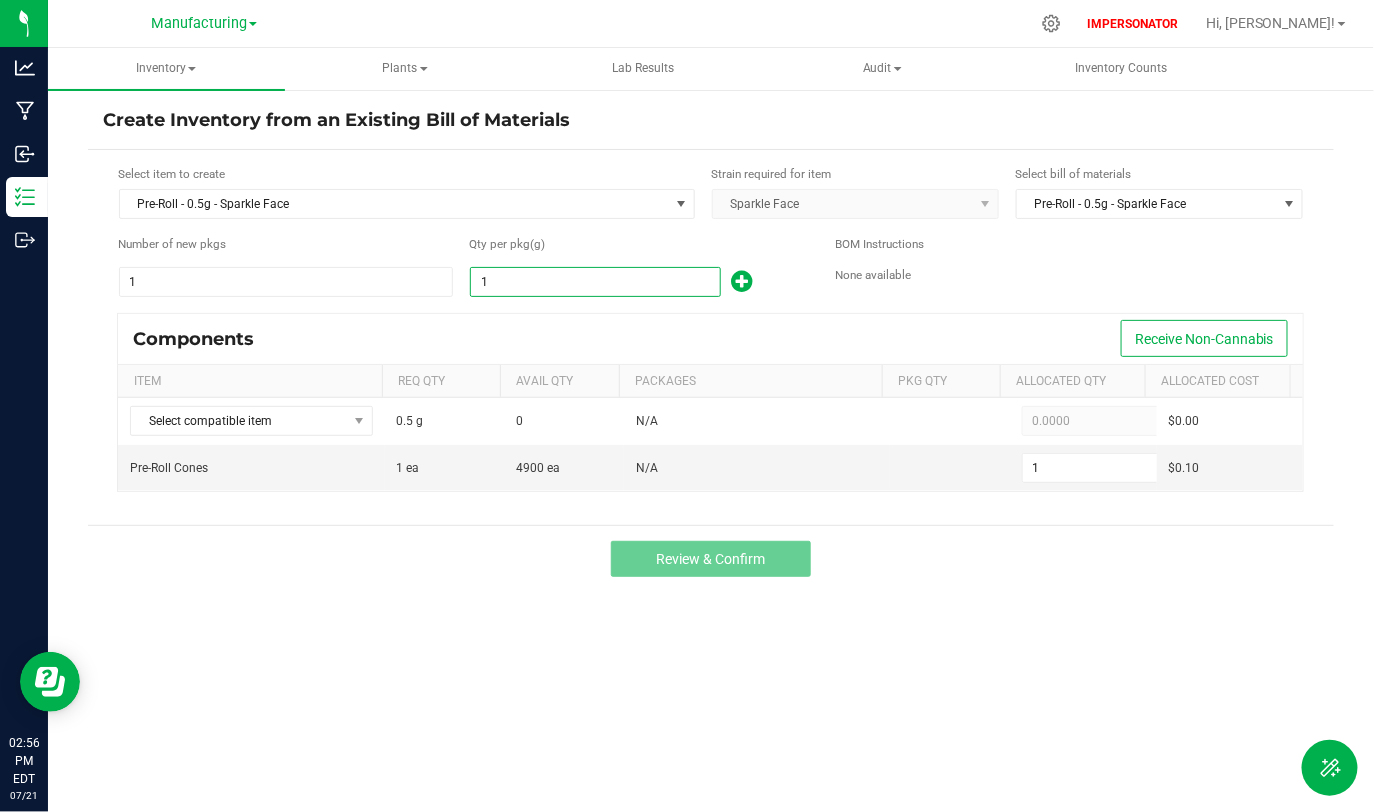 type on "10" 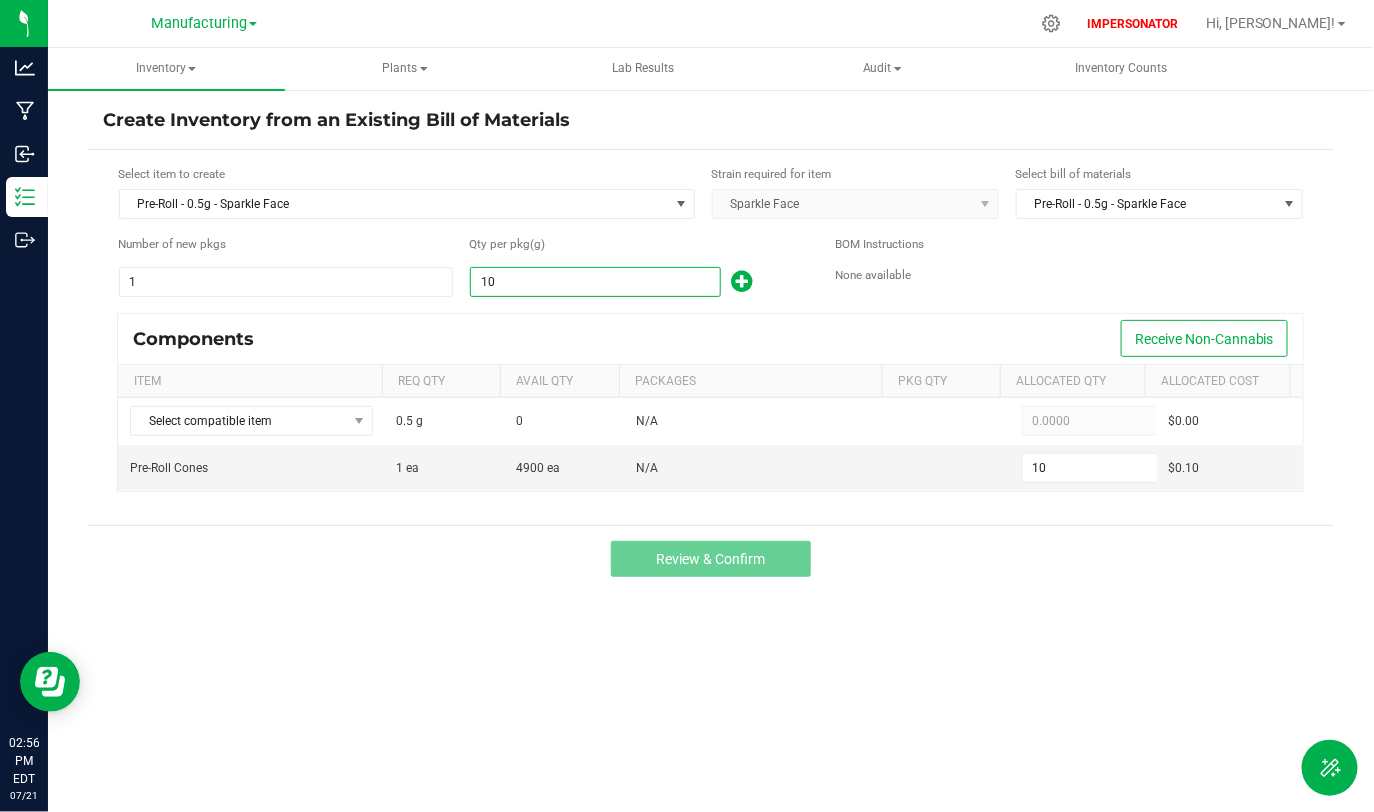 type on "100" 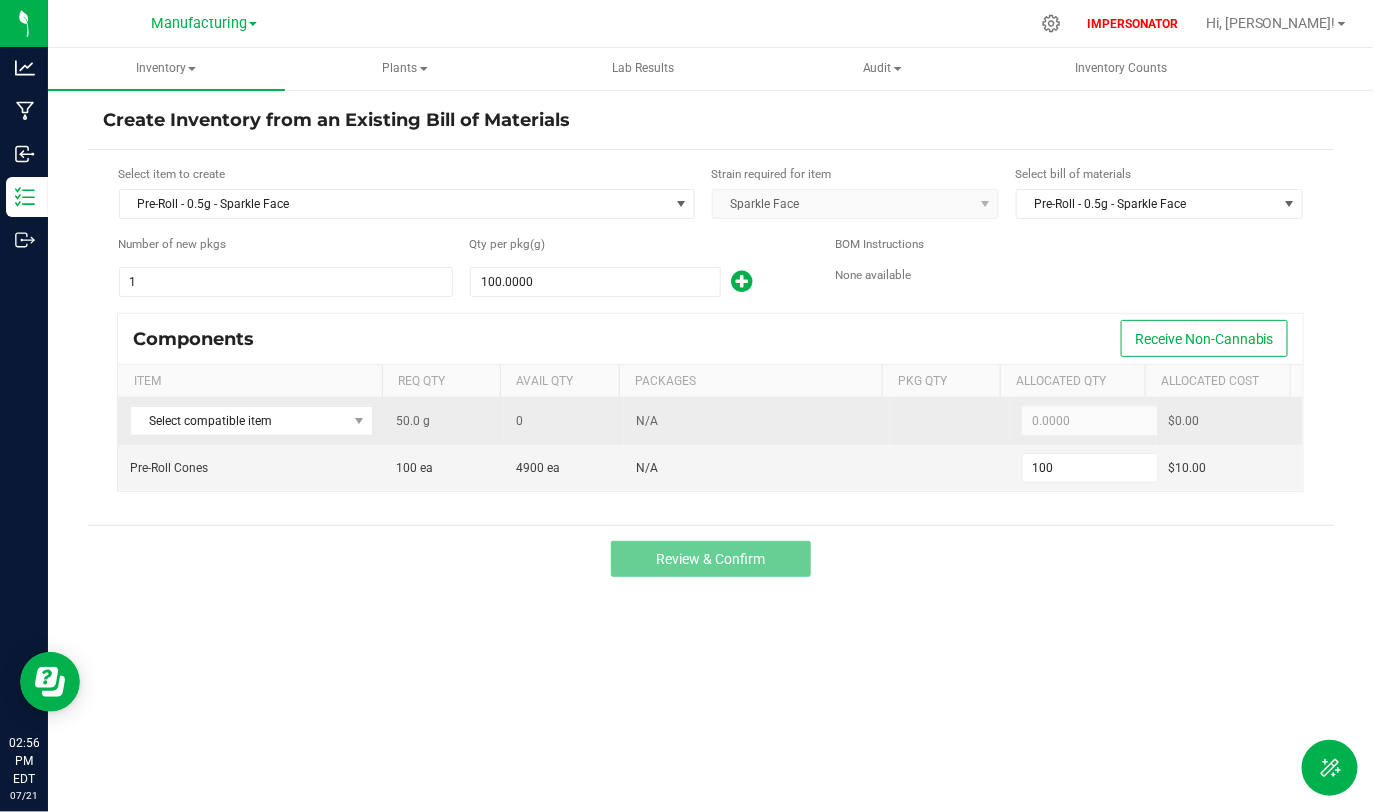 drag, startPoint x: 395, startPoint y: 411, endPoint x: 463, endPoint y: 424, distance: 69.2315 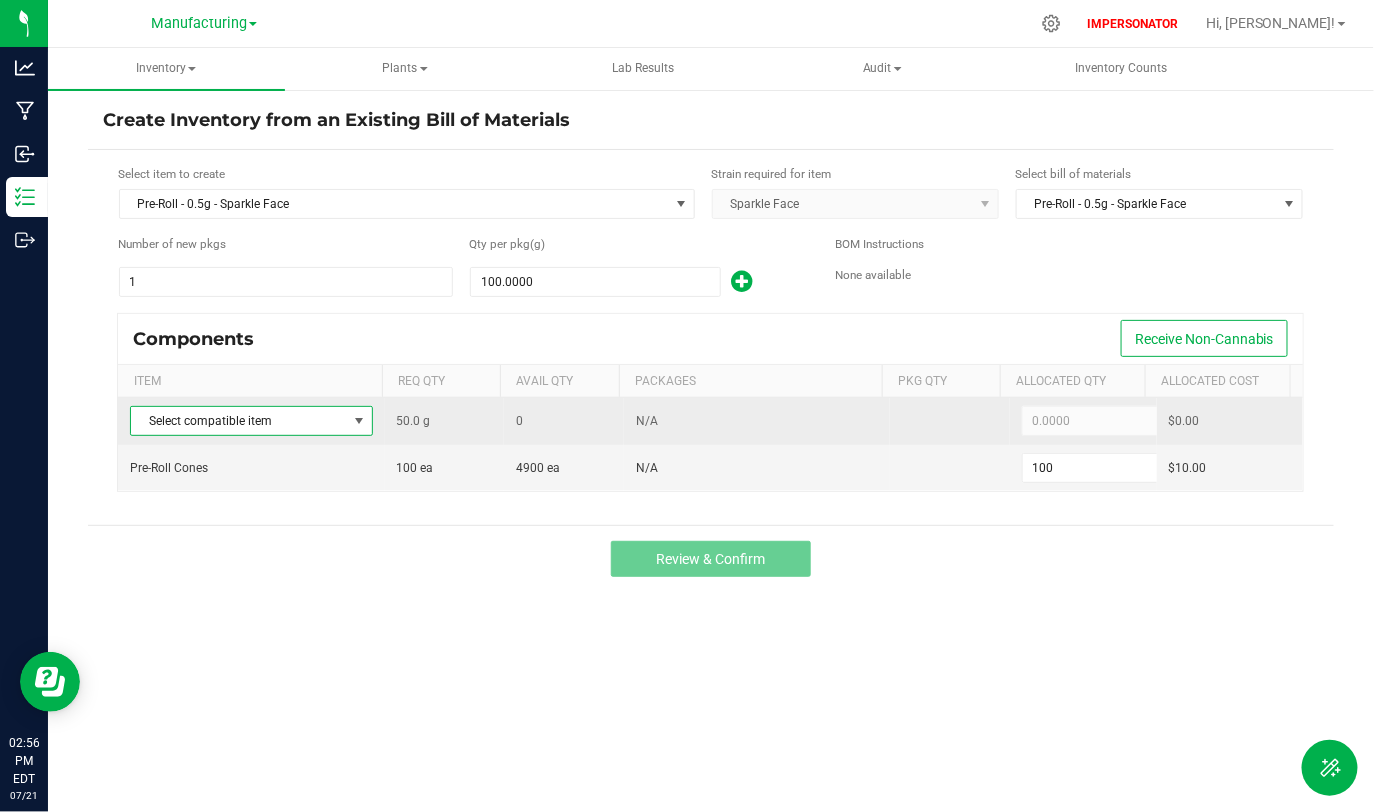 click on "Select compatible item" at bounding box center (238, 421) 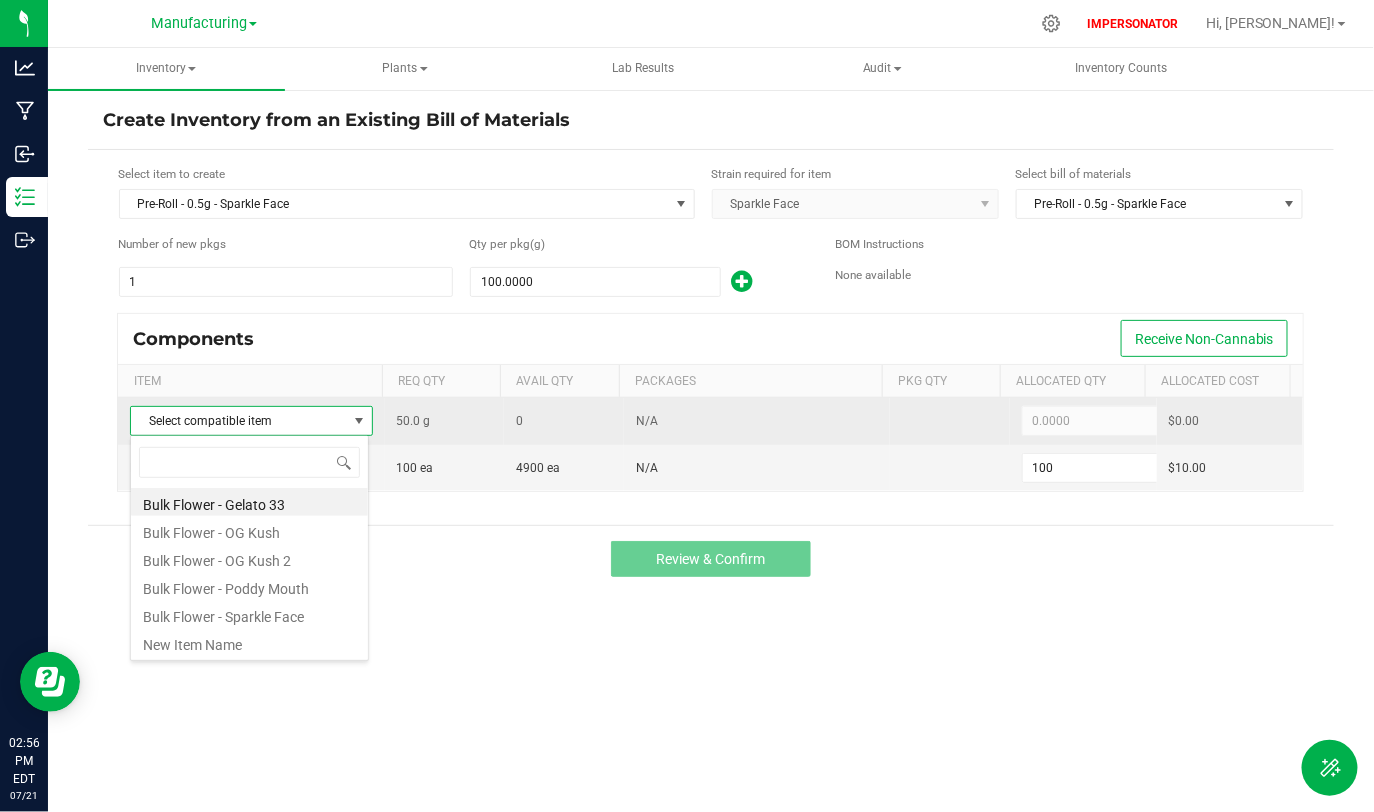 scroll, scrollTop: 99970, scrollLeft: 99760, axis: both 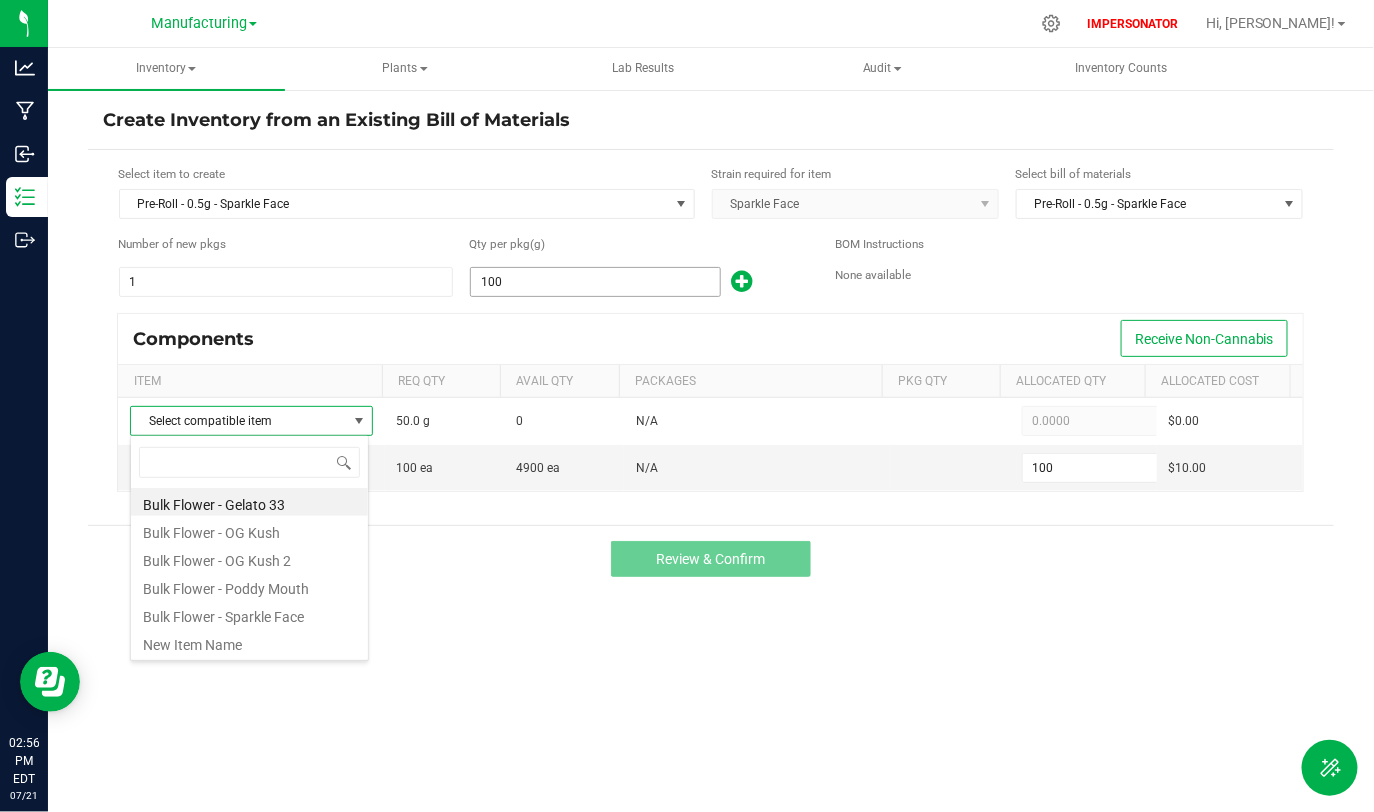click on "100" at bounding box center [595, 282] 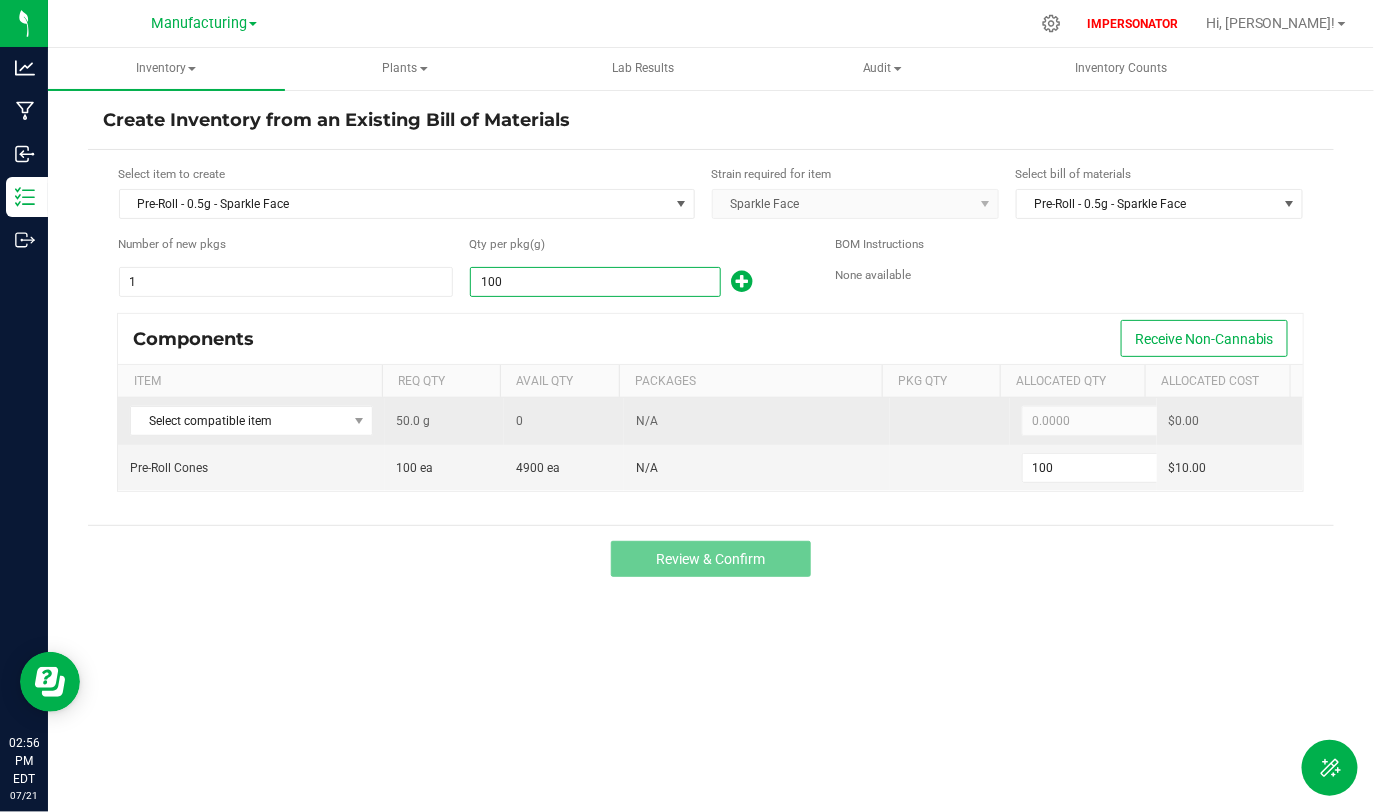 type on "9" 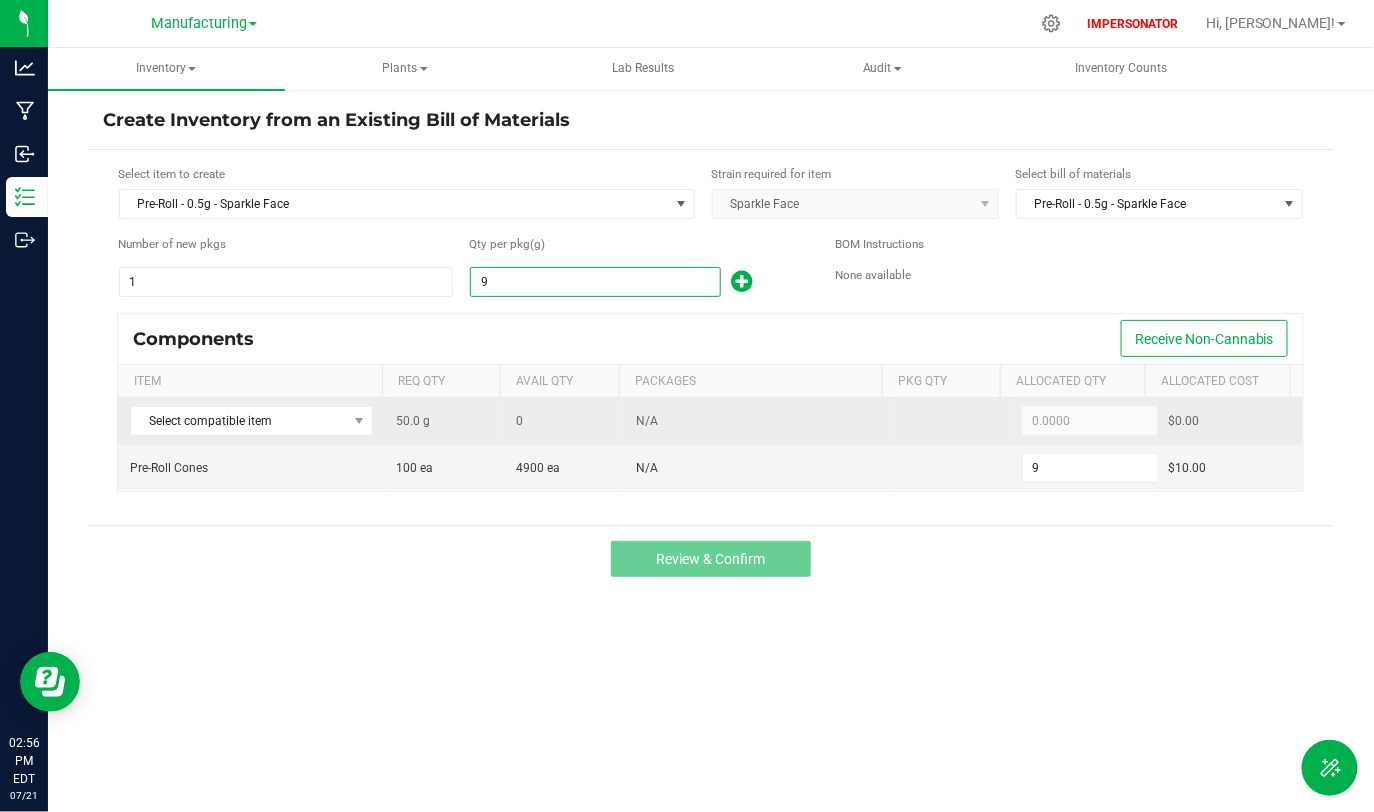 type on "98" 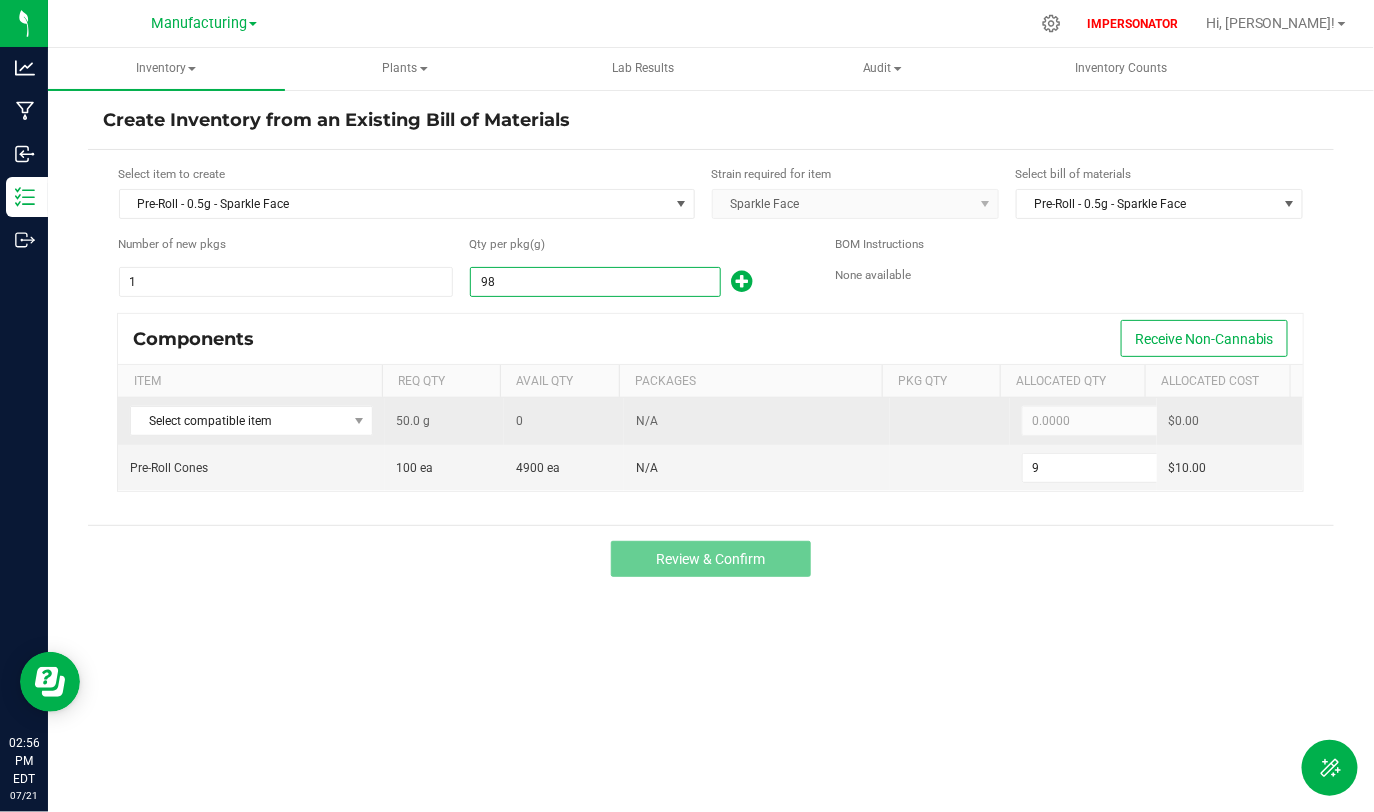 type on "98" 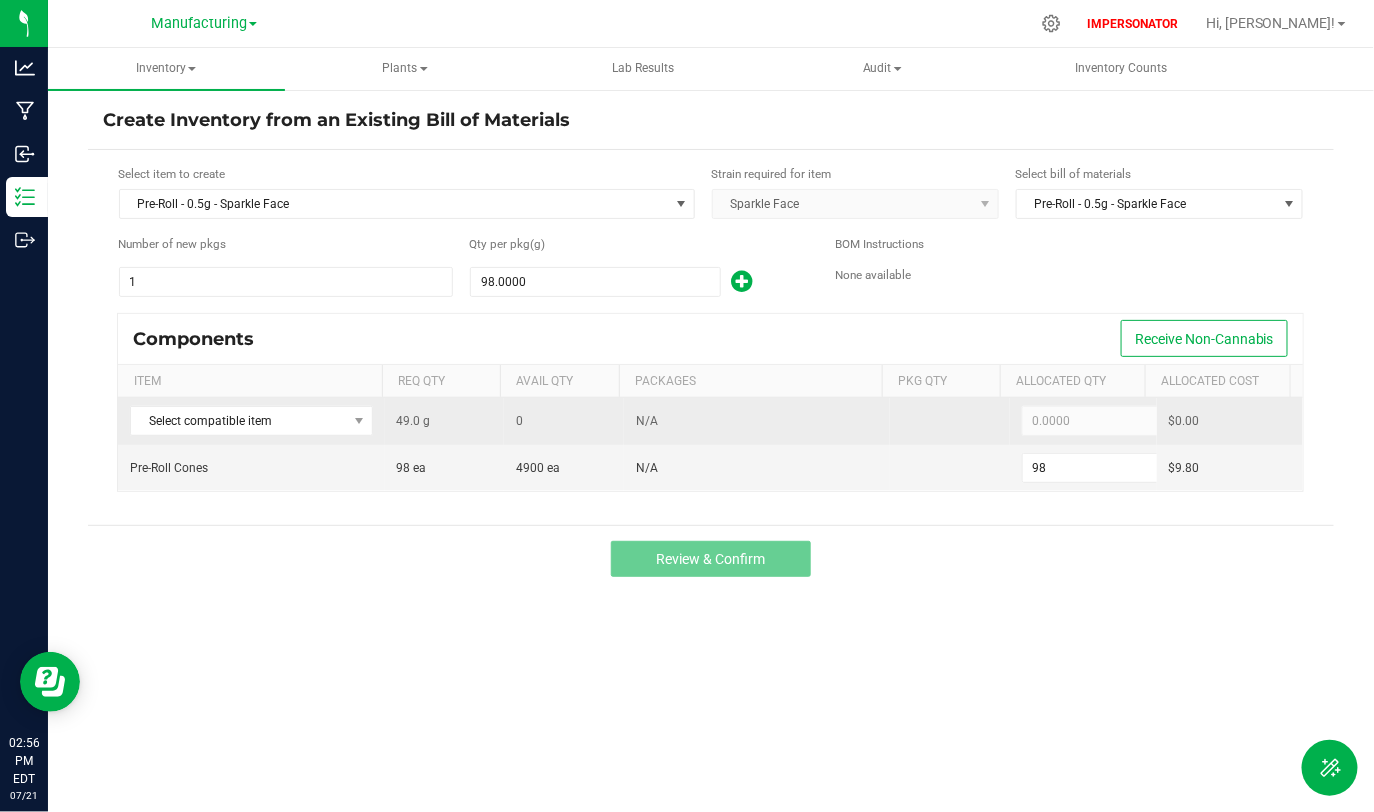 drag, startPoint x: 388, startPoint y: 421, endPoint x: 465, endPoint y: 421, distance: 77 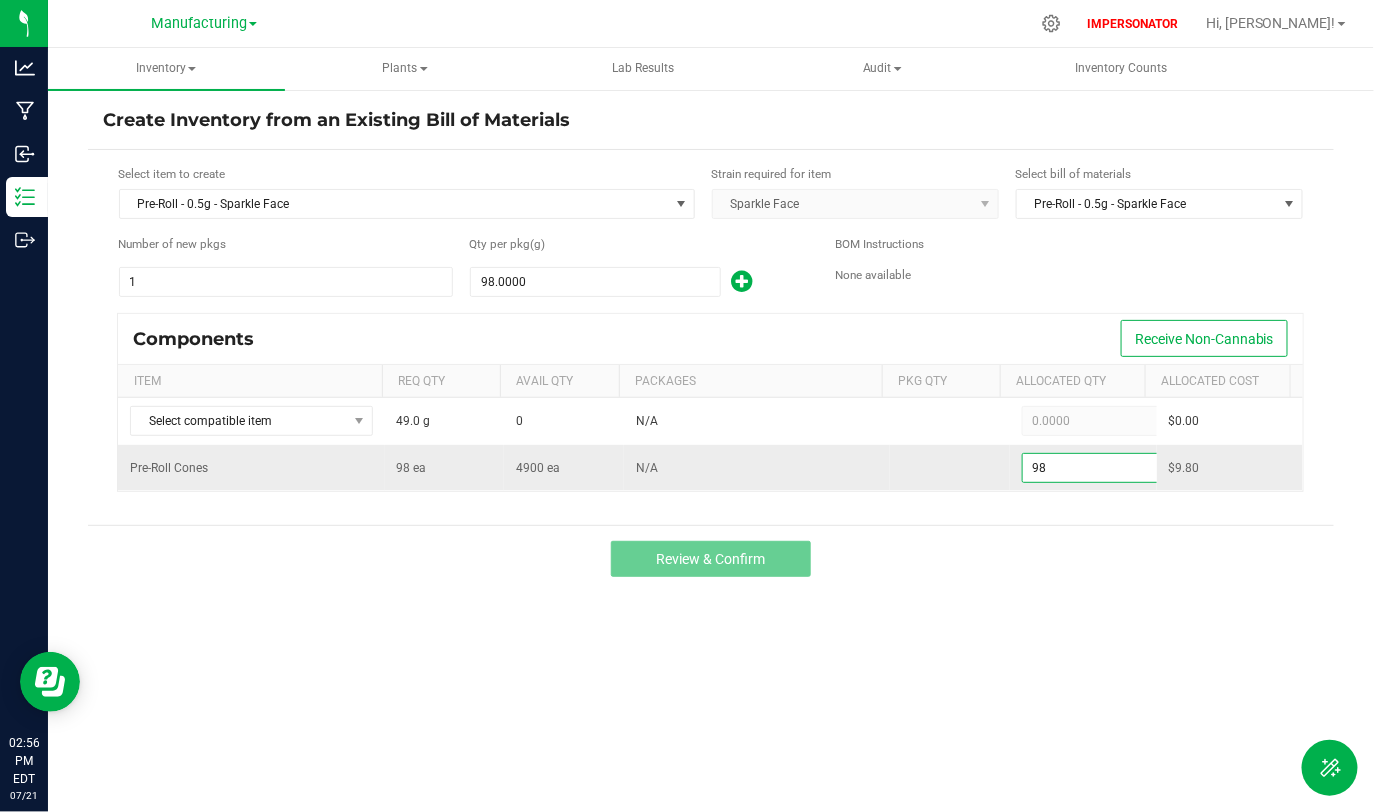 click on "98" at bounding box center [1096, 468] 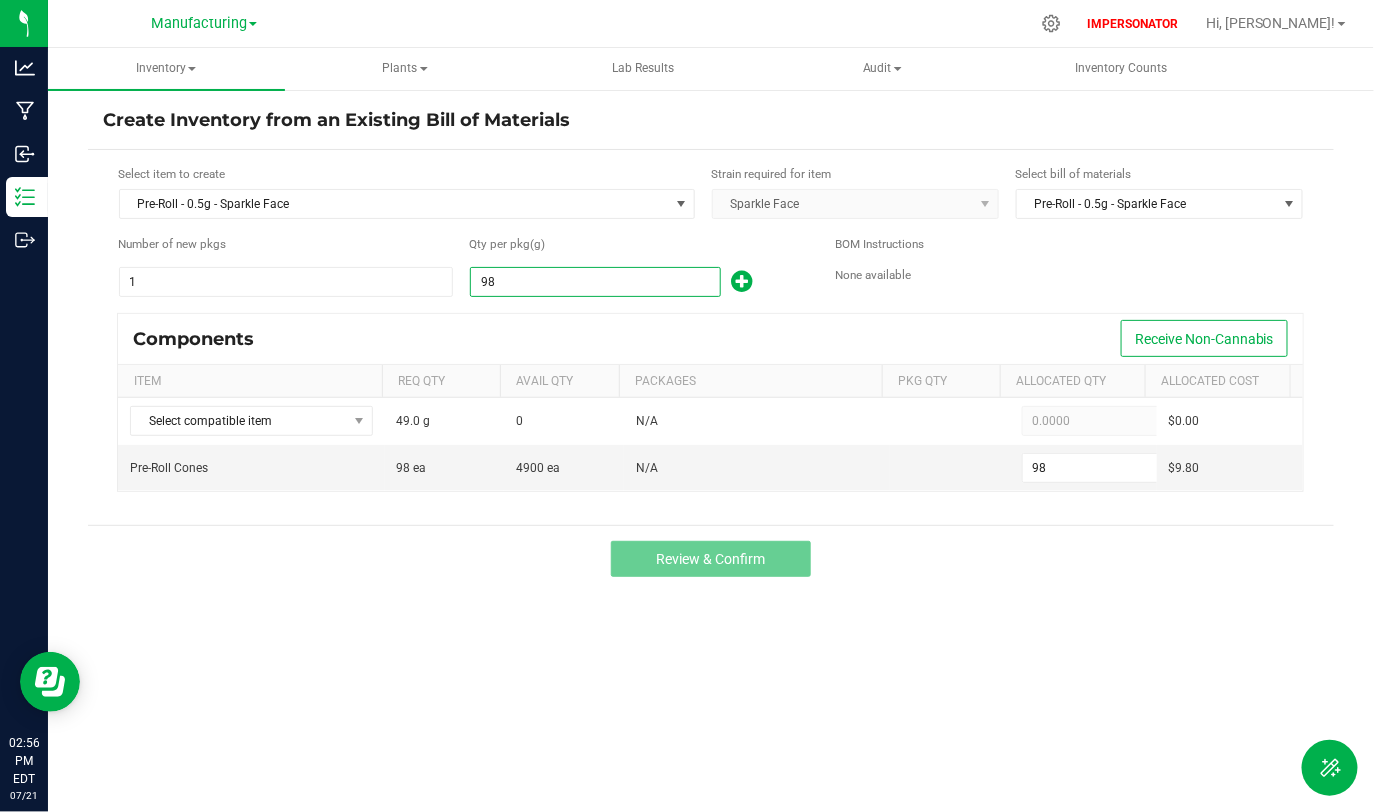 click on "98" at bounding box center (595, 282) 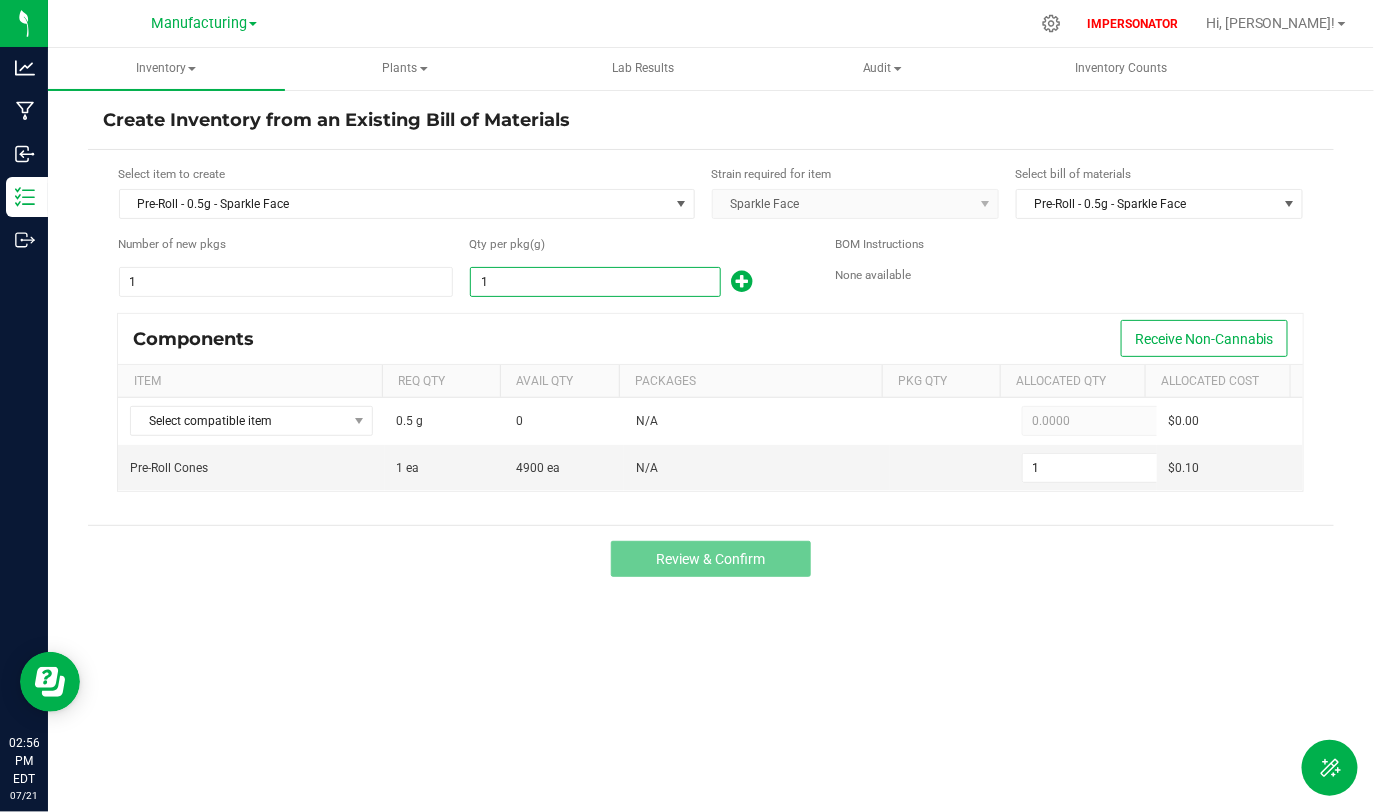 type on "10" 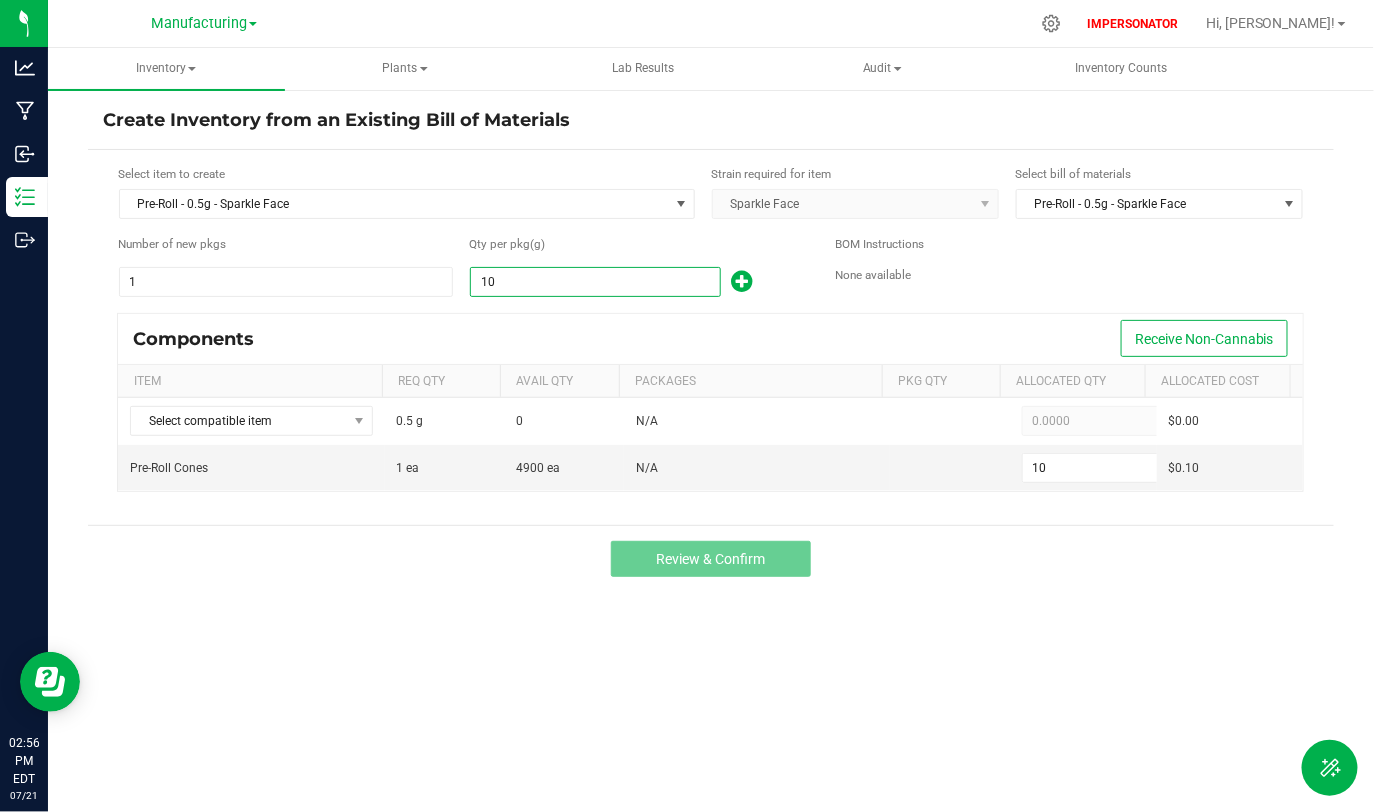 type on "100" 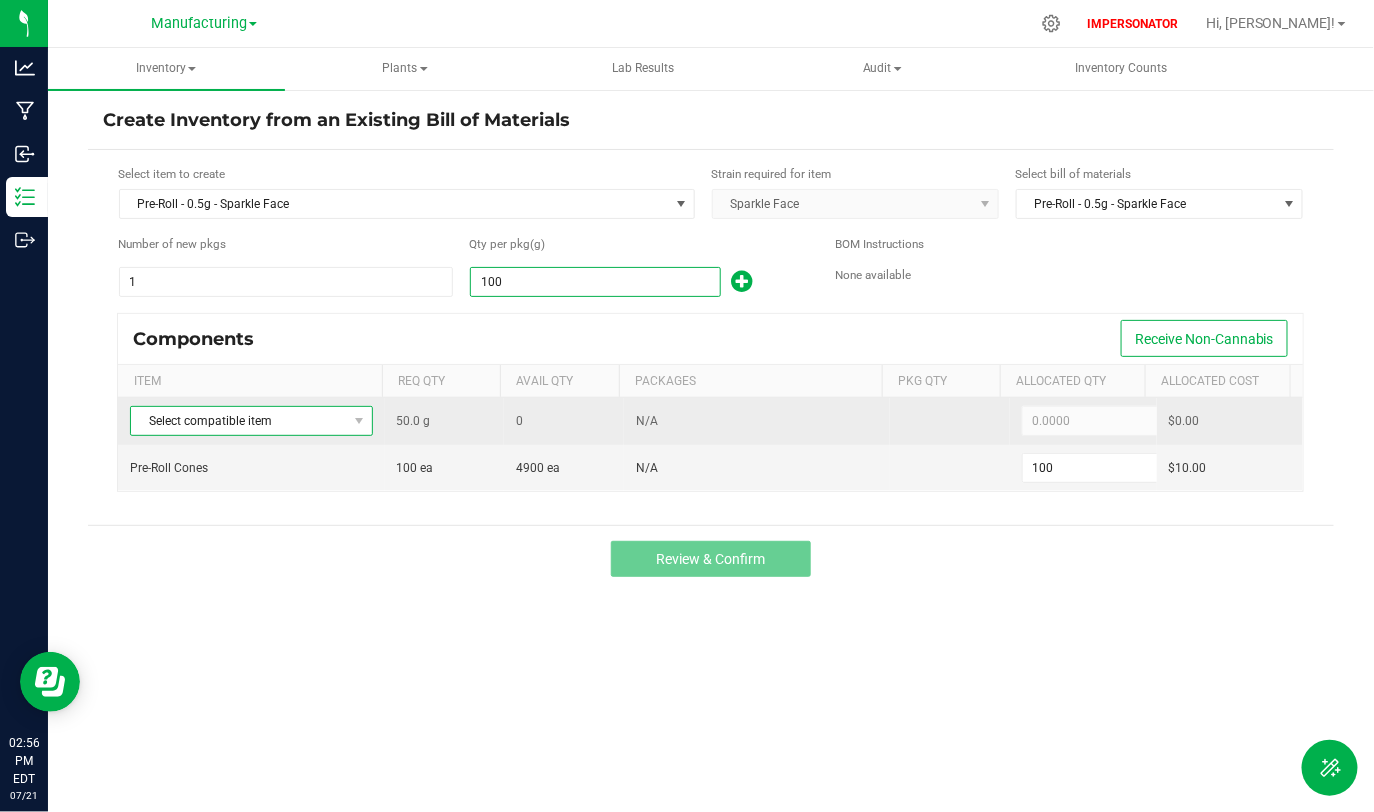 type on "100.0000" 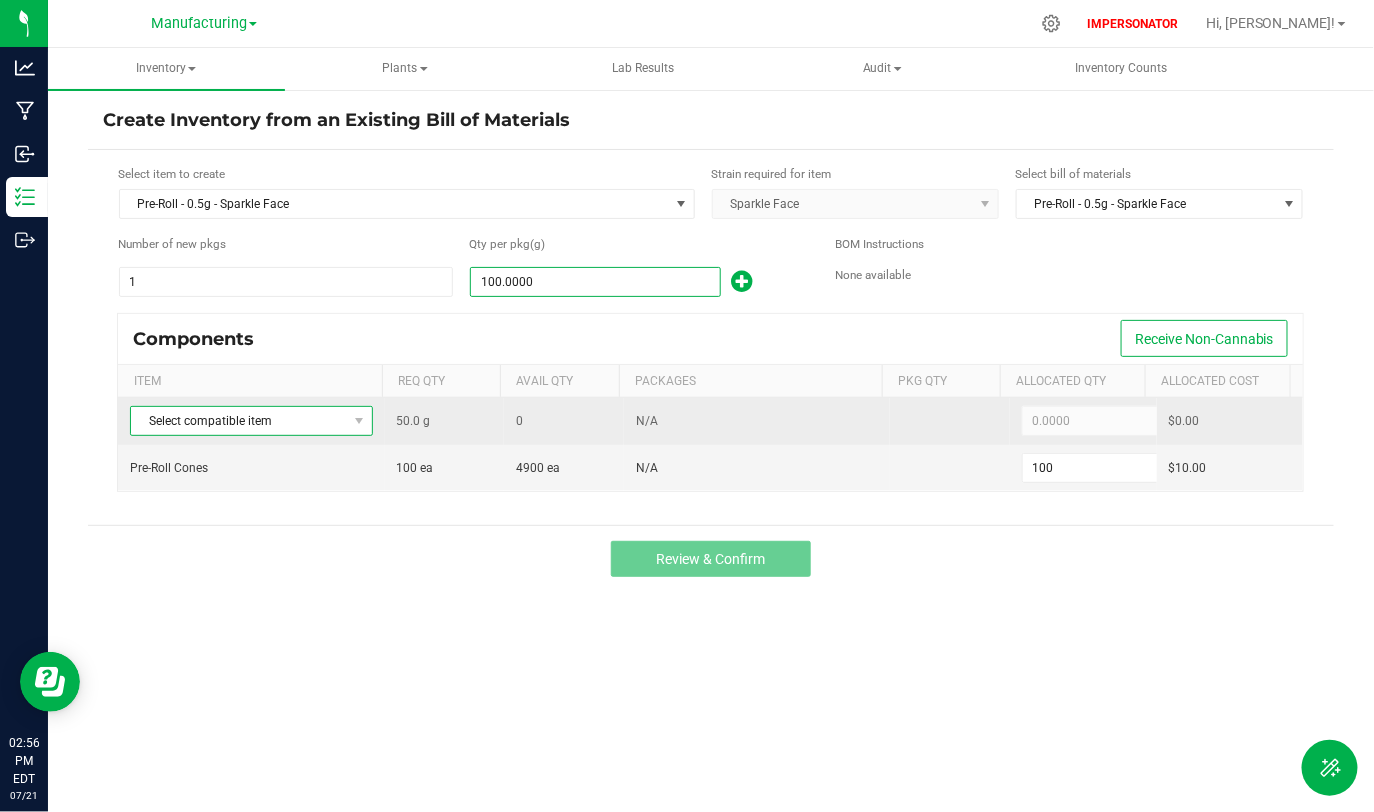 click on "Select compatible item" at bounding box center (238, 421) 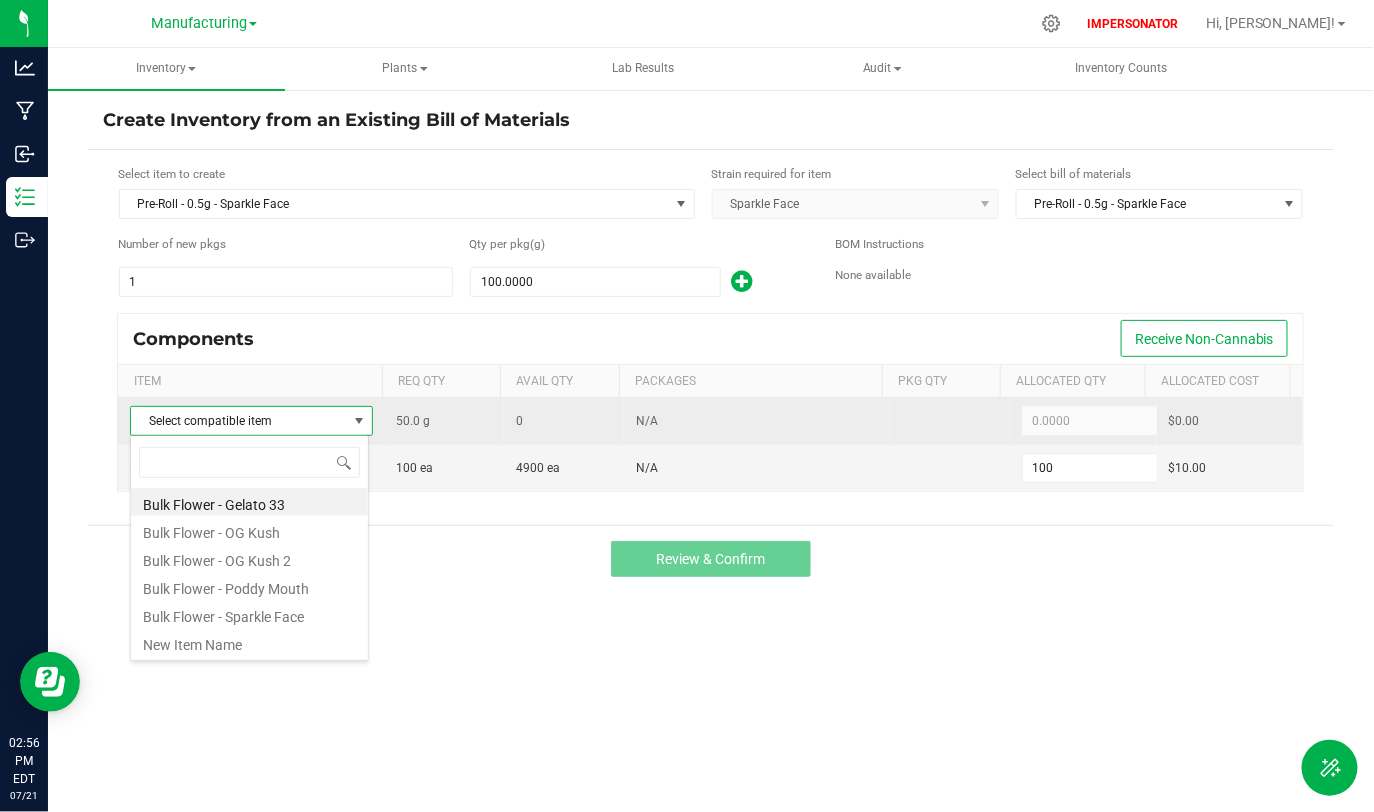 scroll, scrollTop: 99970, scrollLeft: 99760, axis: both 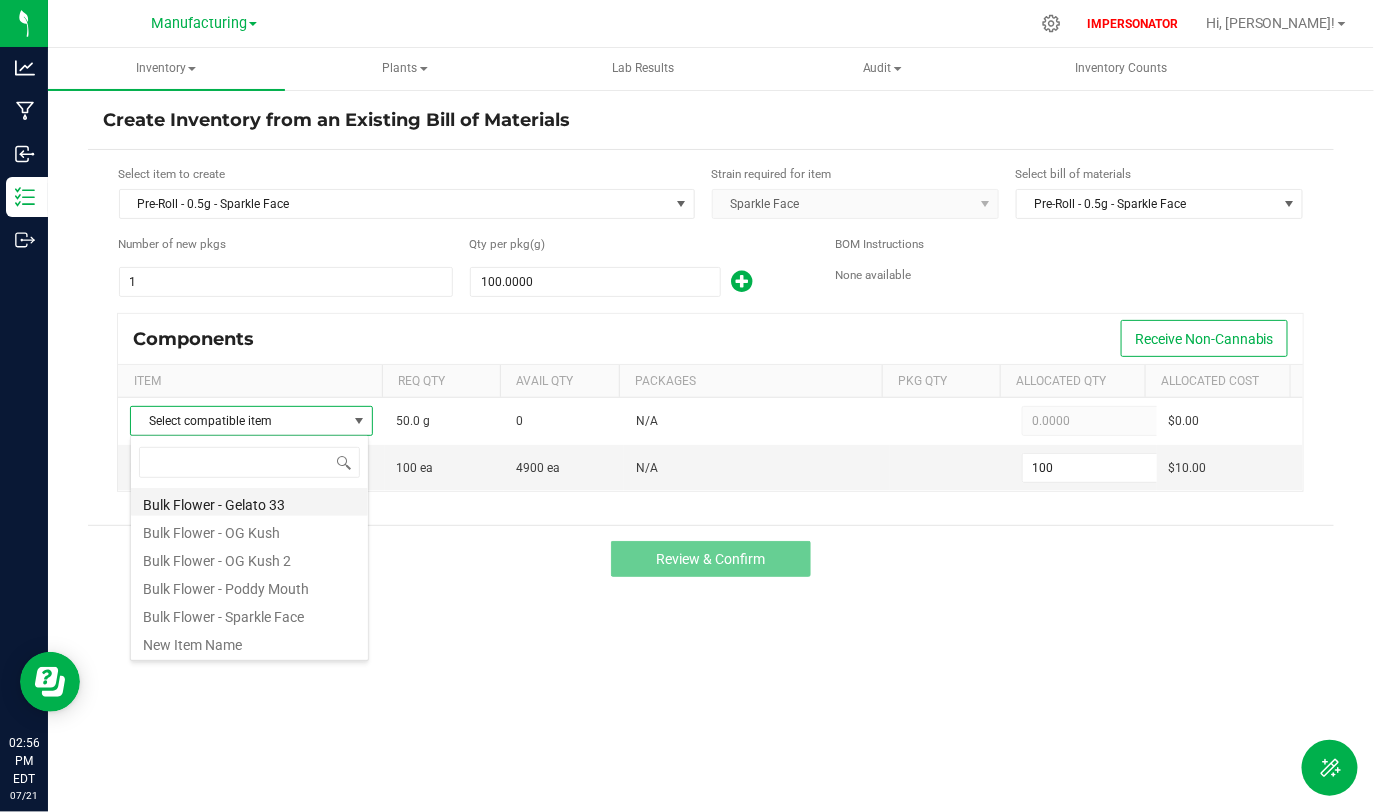 click on "Bulk Flower - Gelato 33" at bounding box center (249, 502) 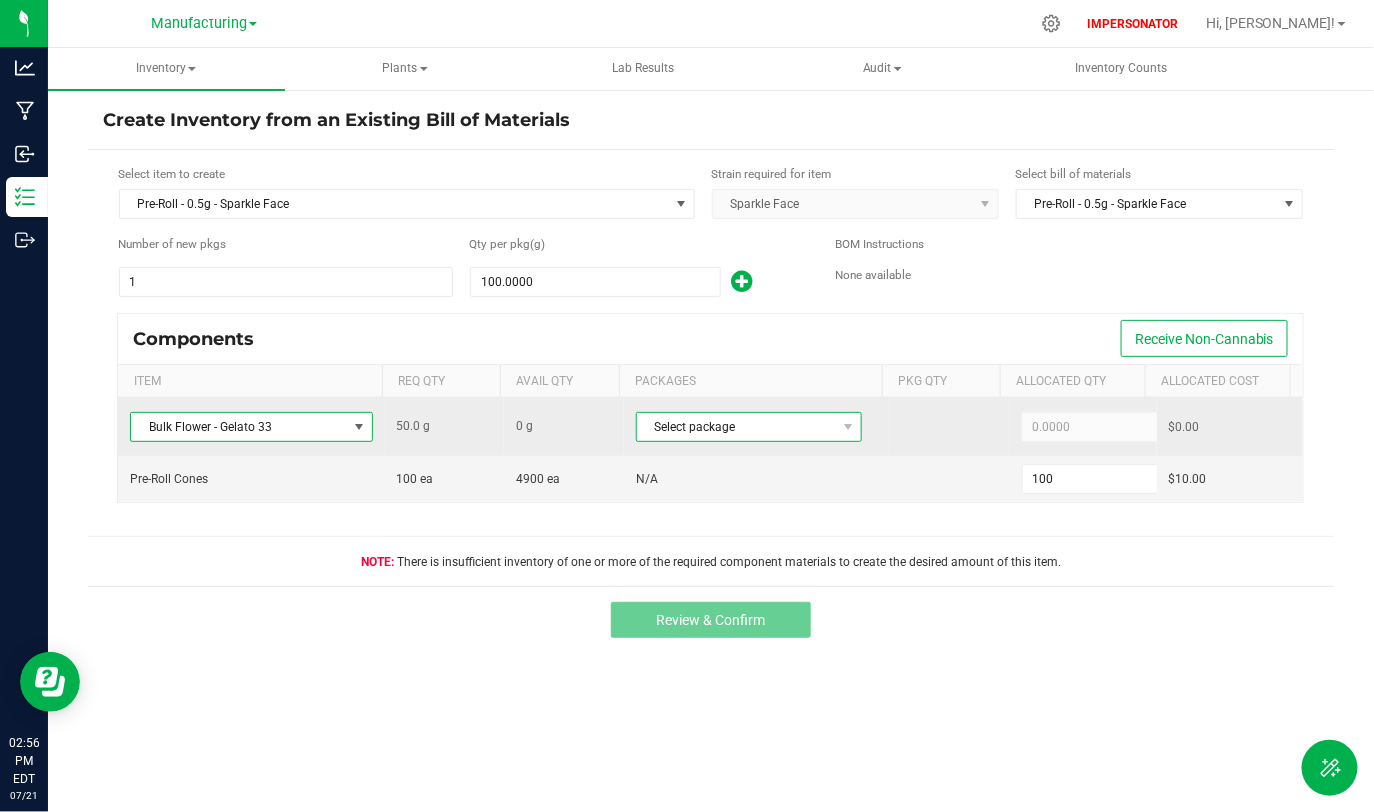 click on "Select package" at bounding box center (736, 427) 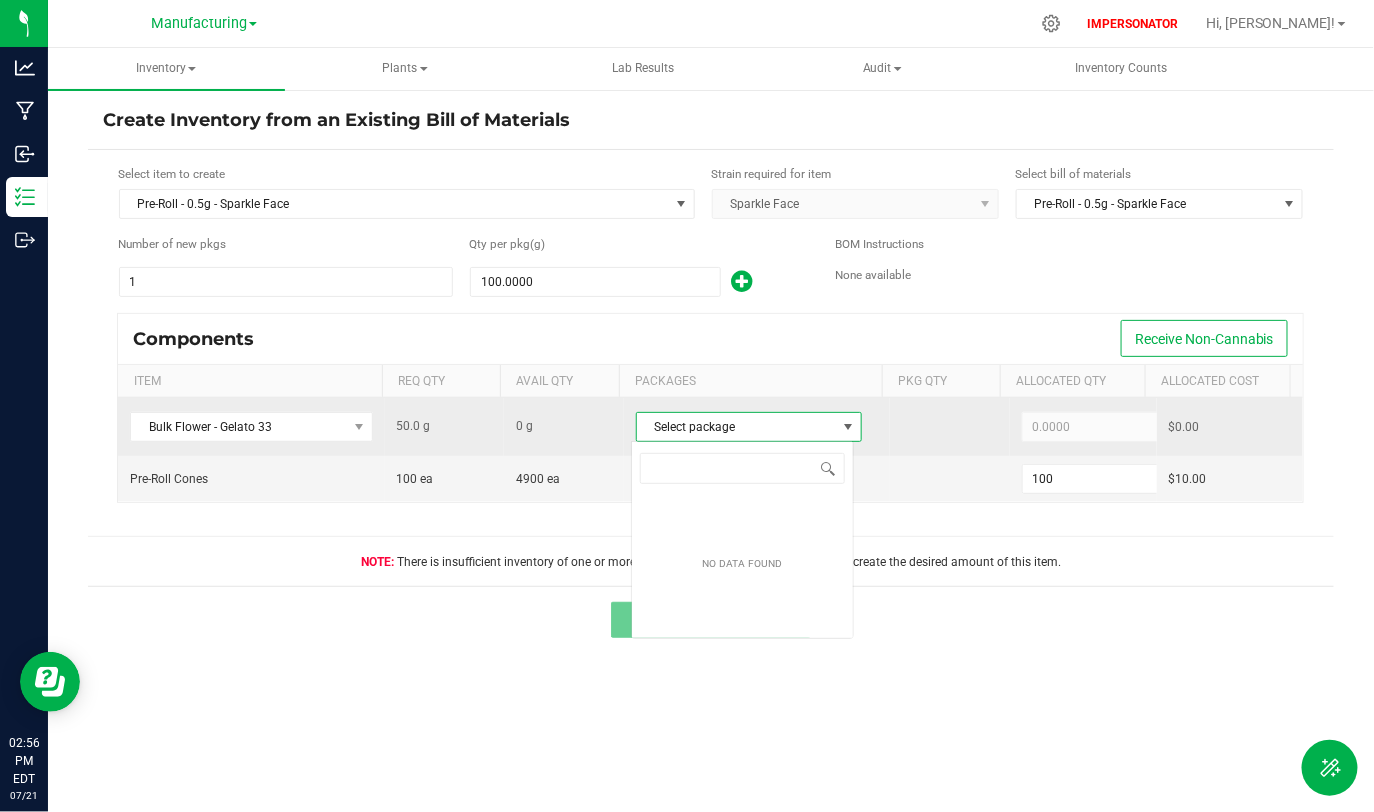 scroll, scrollTop: 99970, scrollLeft: 99776, axis: both 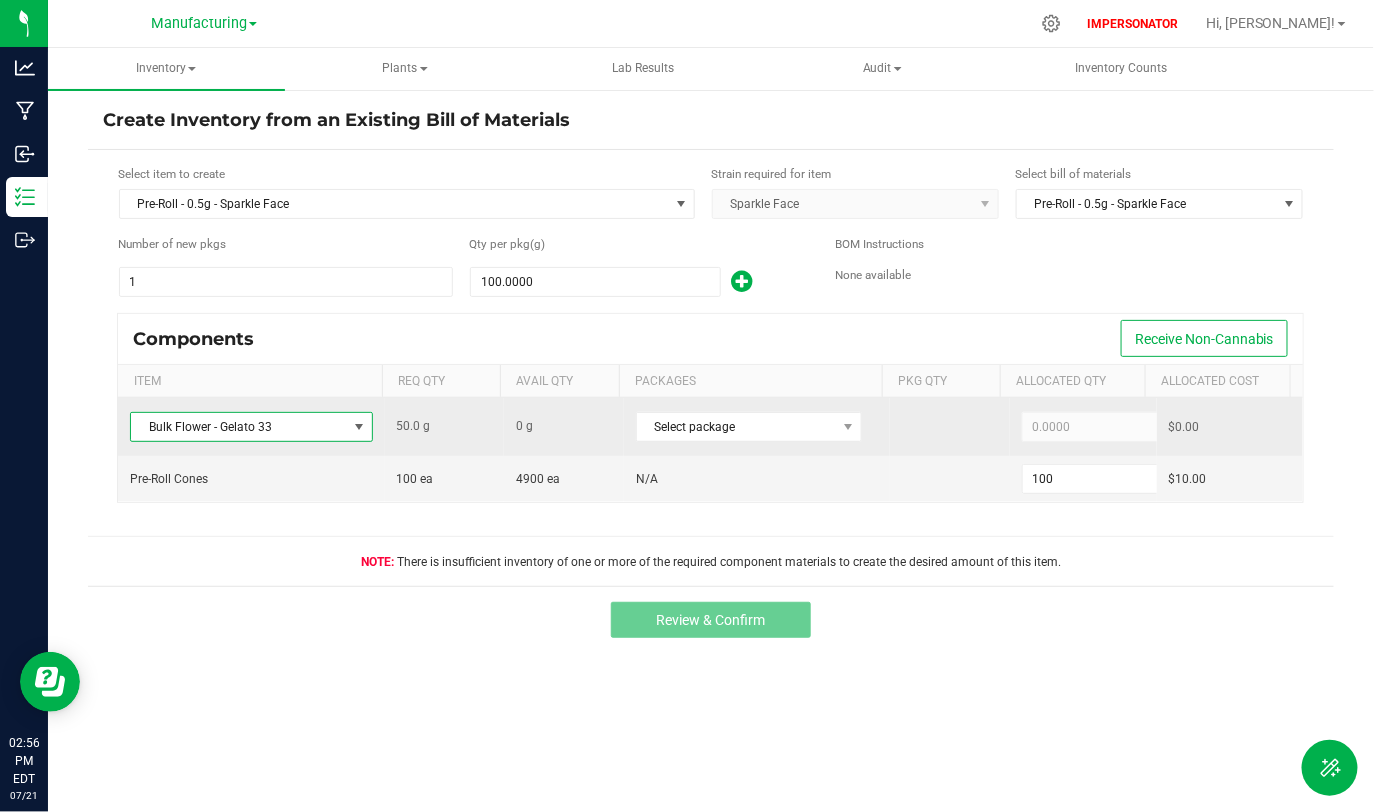 click on "Bulk Flower - Gelato 33" at bounding box center [238, 427] 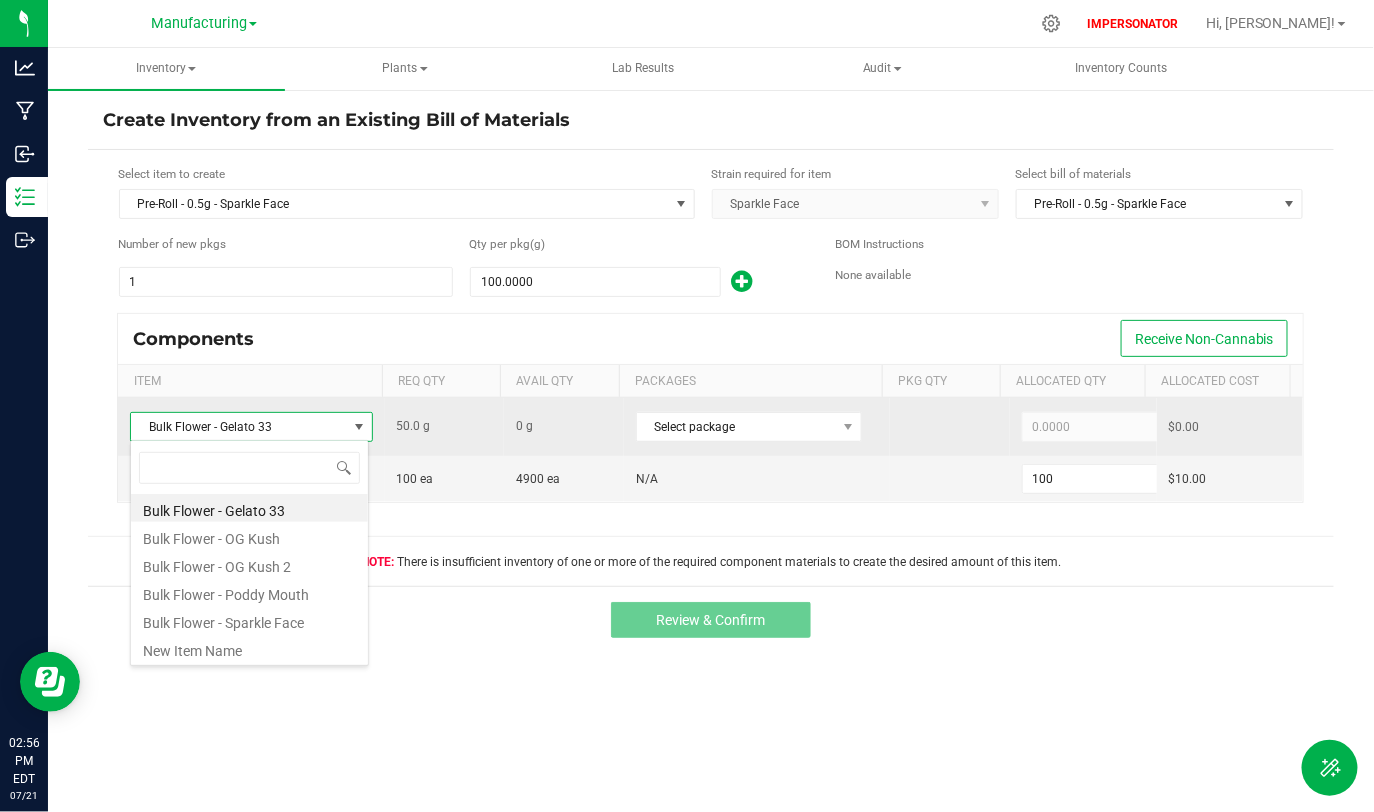 scroll, scrollTop: 99970, scrollLeft: 99760, axis: both 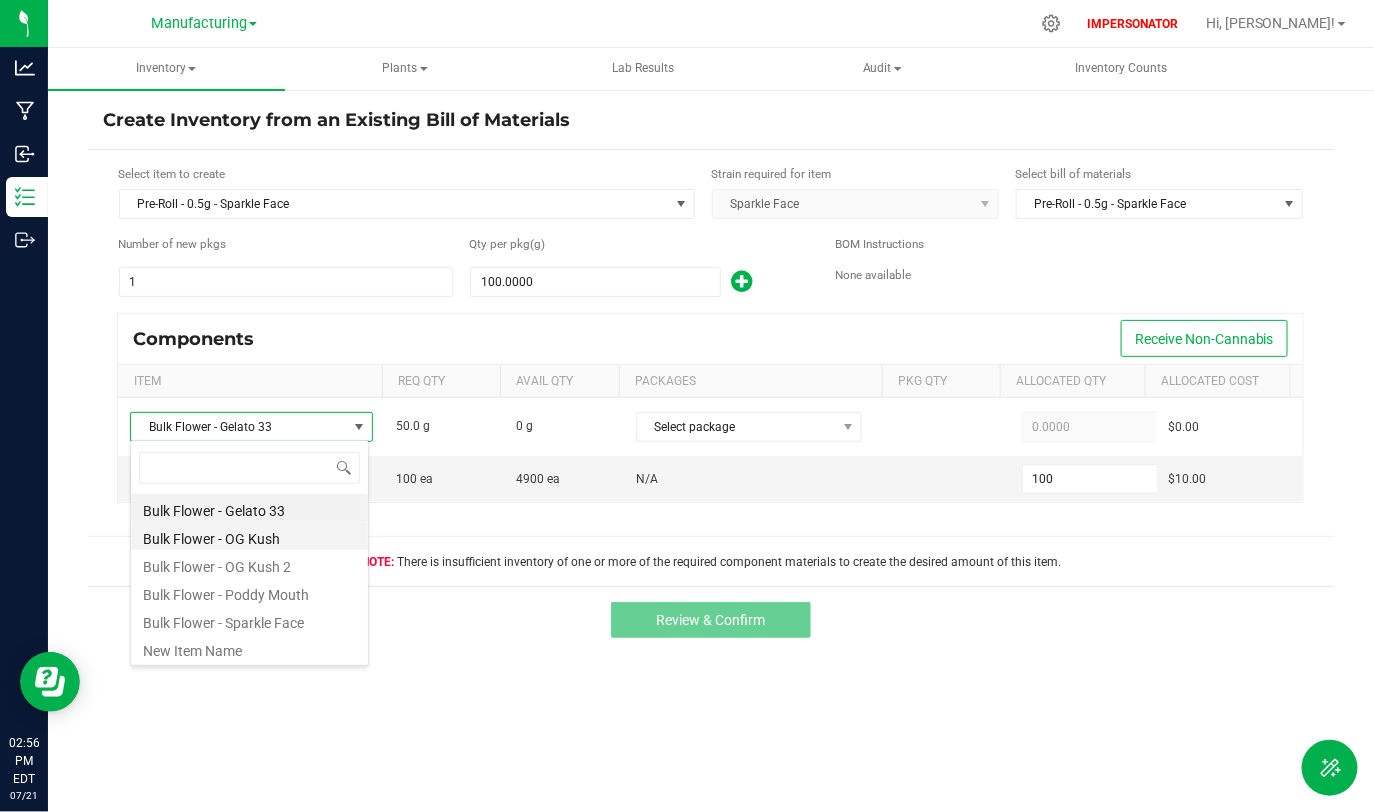 click on "Bulk Flower - OG Kush" at bounding box center [249, 536] 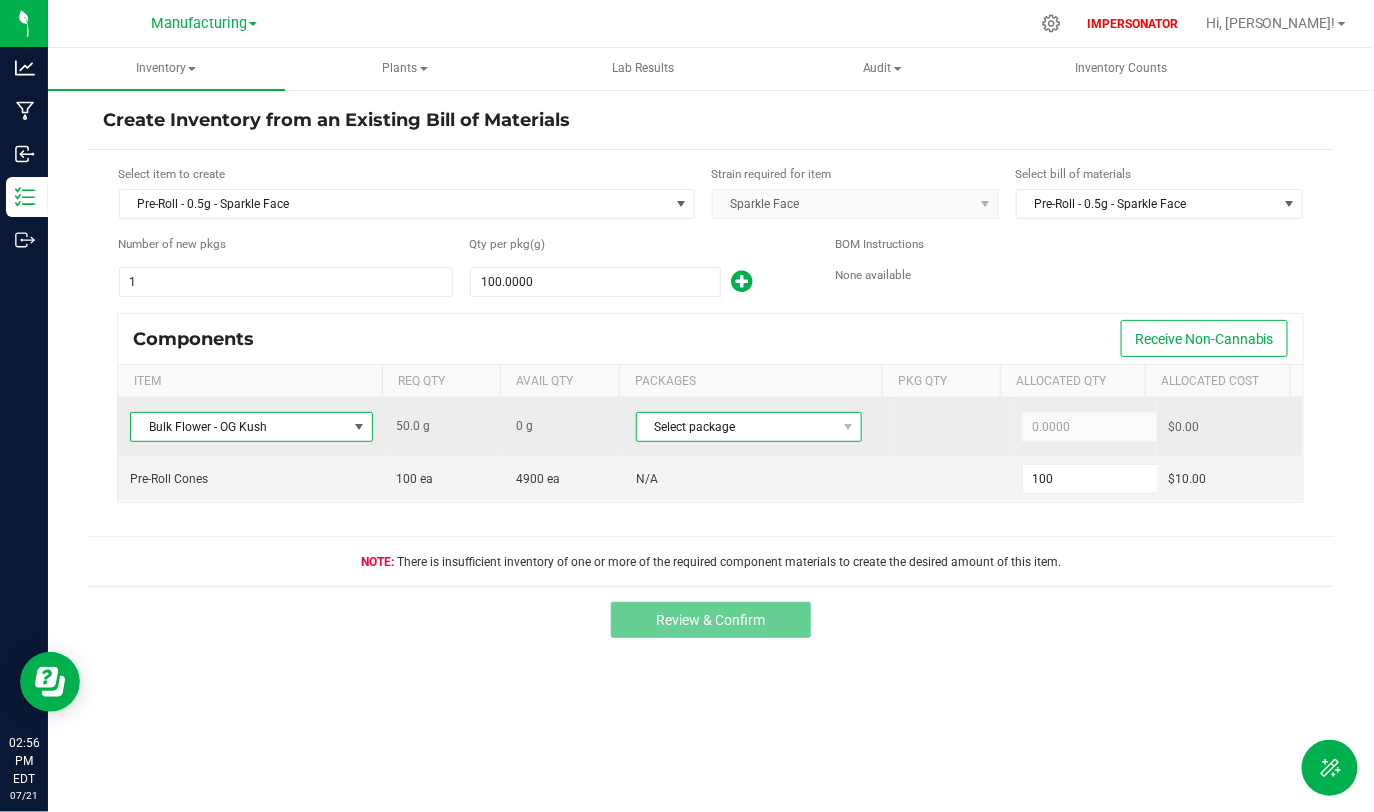 click on "Select package" at bounding box center [736, 427] 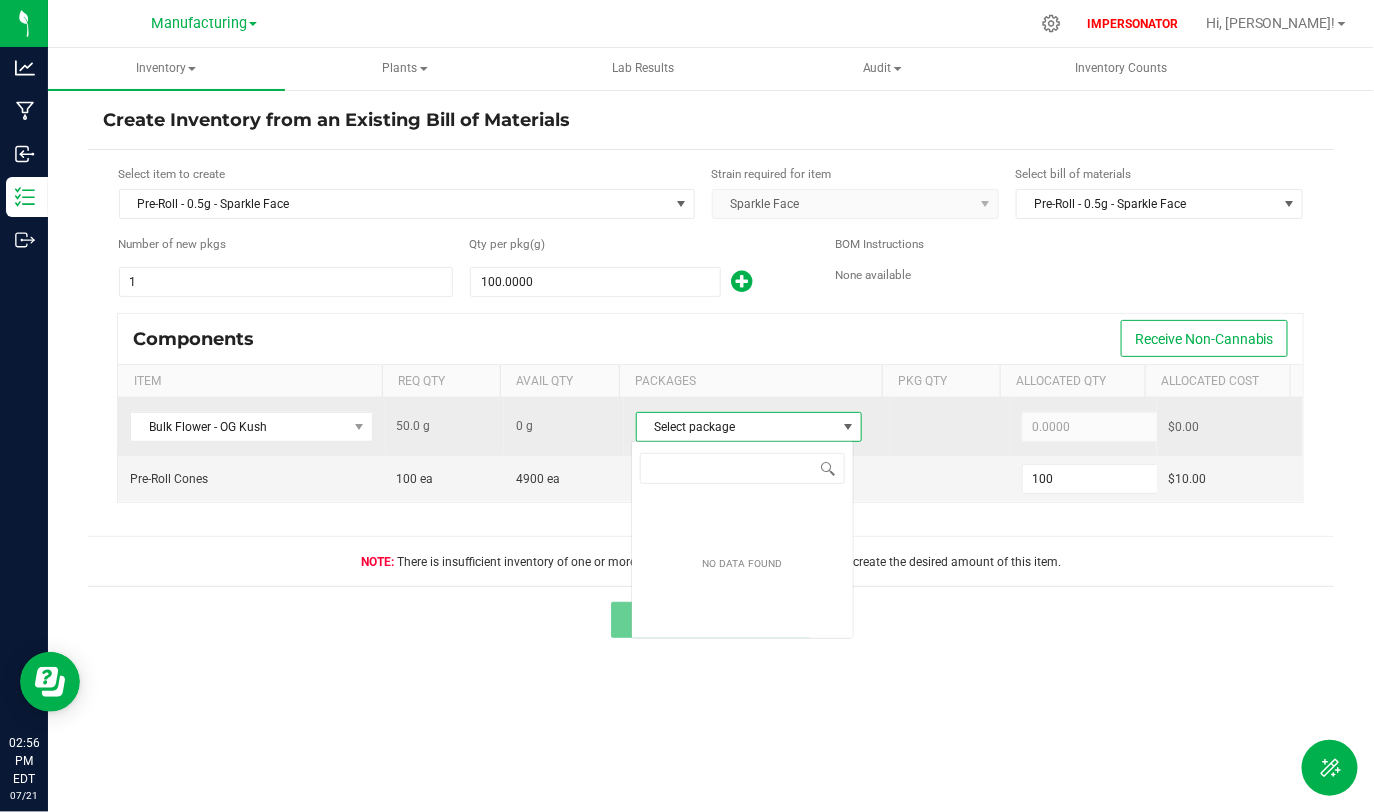 scroll, scrollTop: 99970, scrollLeft: 99776, axis: both 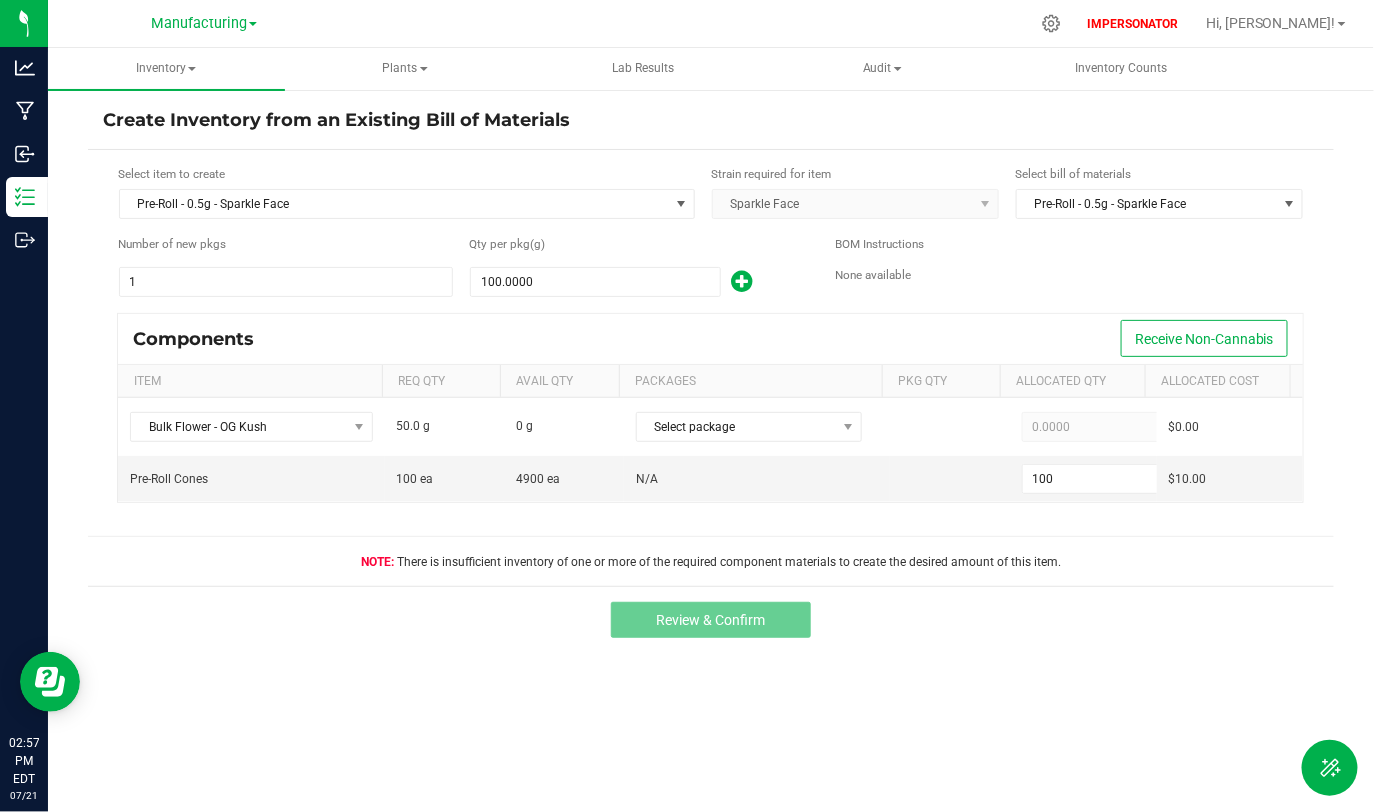 click on "Review & Confirm" at bounding box center (711, 619) 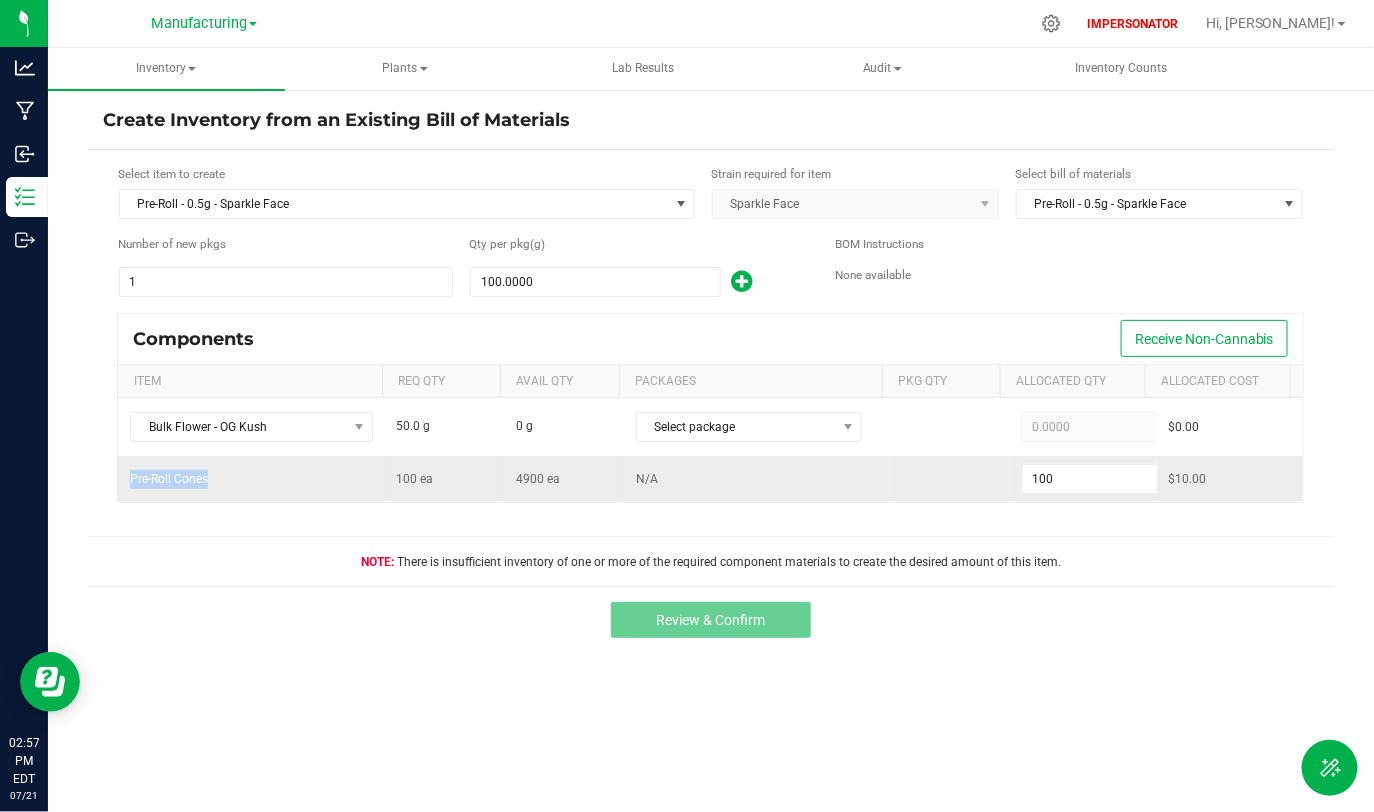 drag, startPoint x: 122, startPoint y: 481, endPoint x: 299, endPoint y: 480, distance: 177.00282 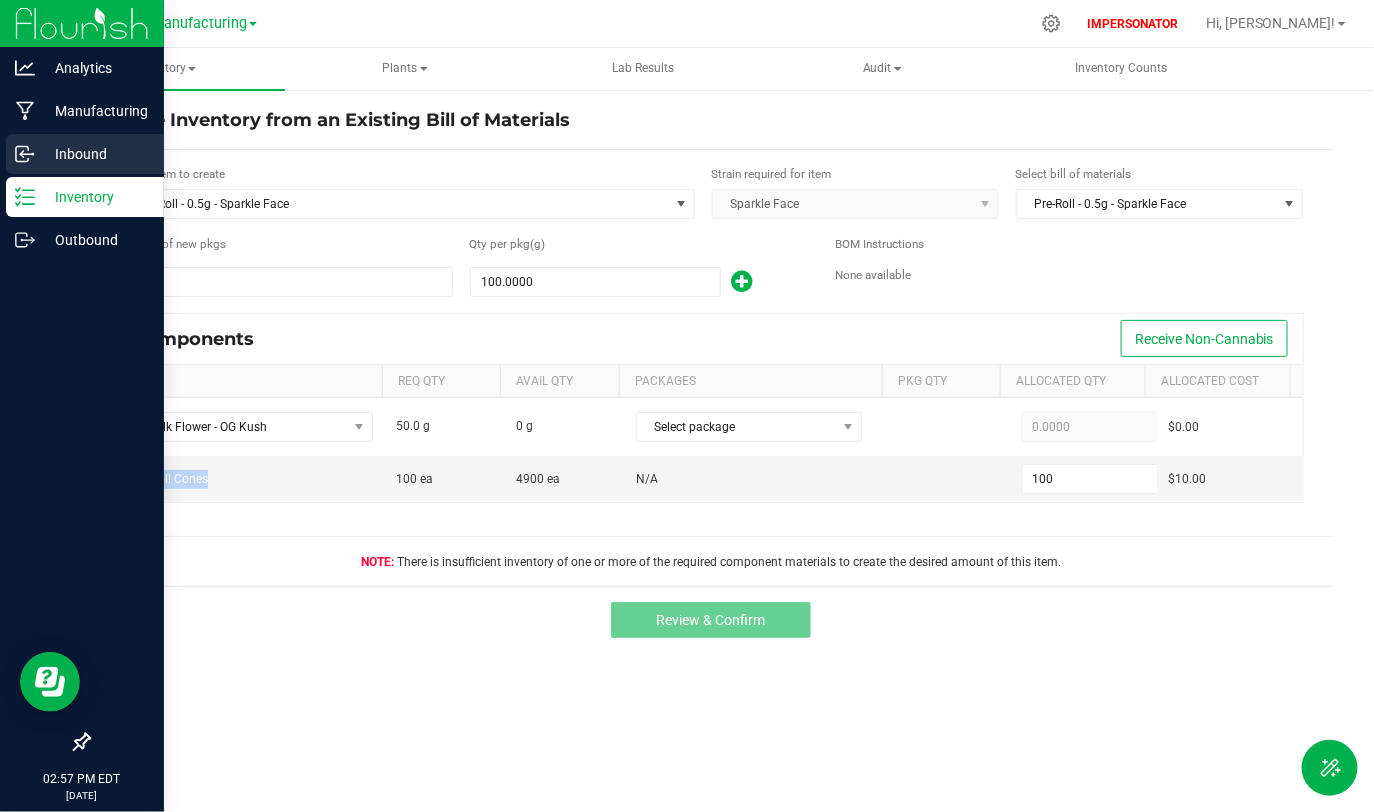 click on "Inbound" at bounding box center (95, 154) 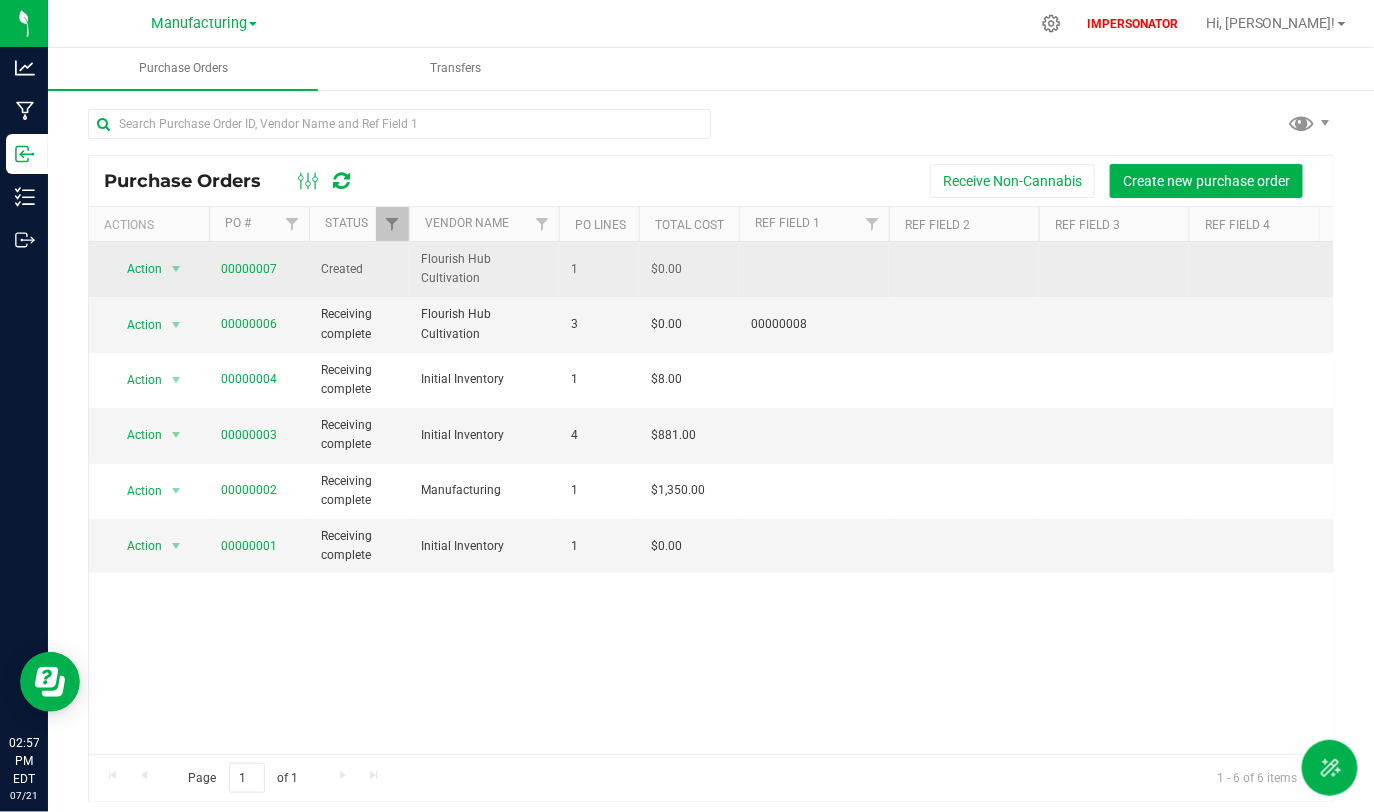 click on "00000007" at bounding box center [249, 269] 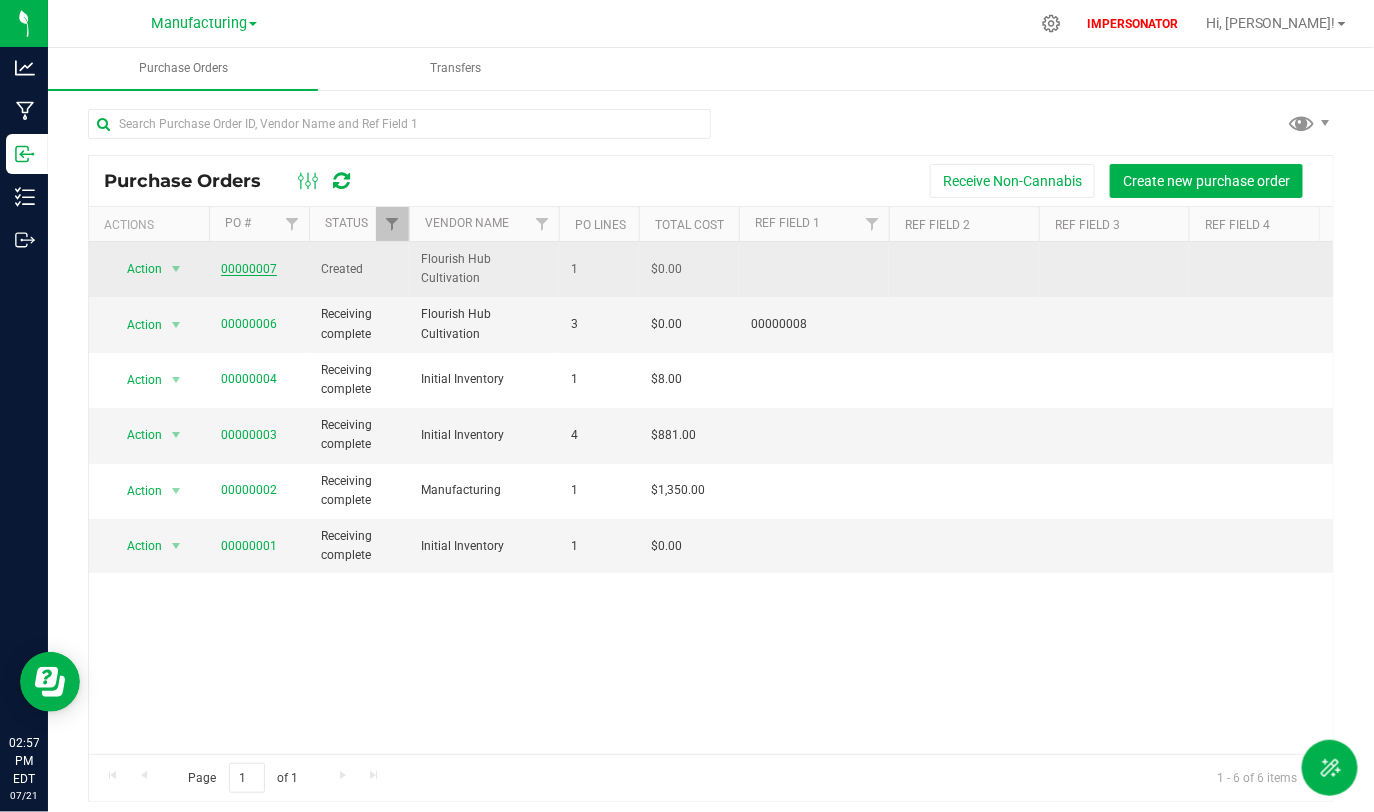 click on "00000007" at bounding box center (249, 269) 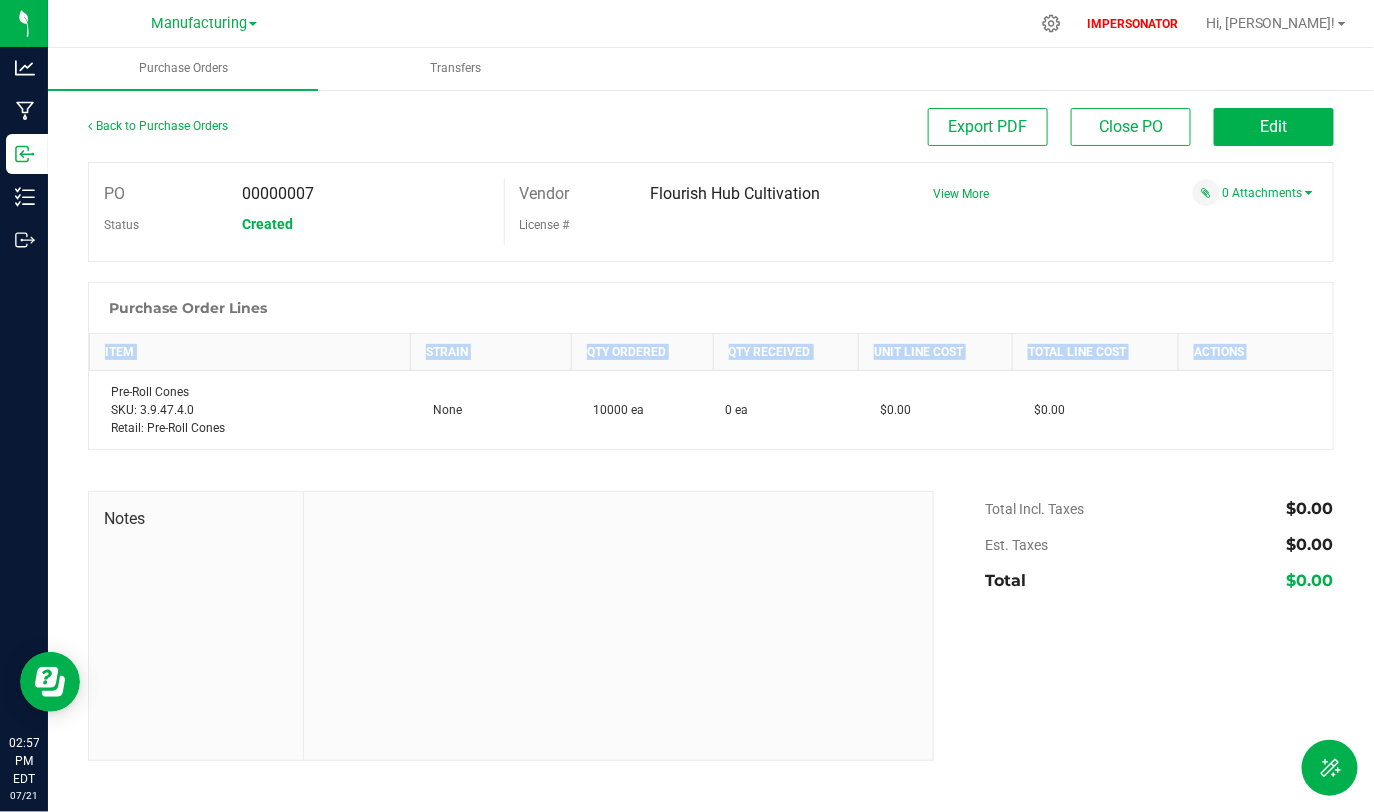 drag, startPoint x: 108, startPoint y: 389, endPoint x: 262, endPoint y: 448, distance: 164.91513 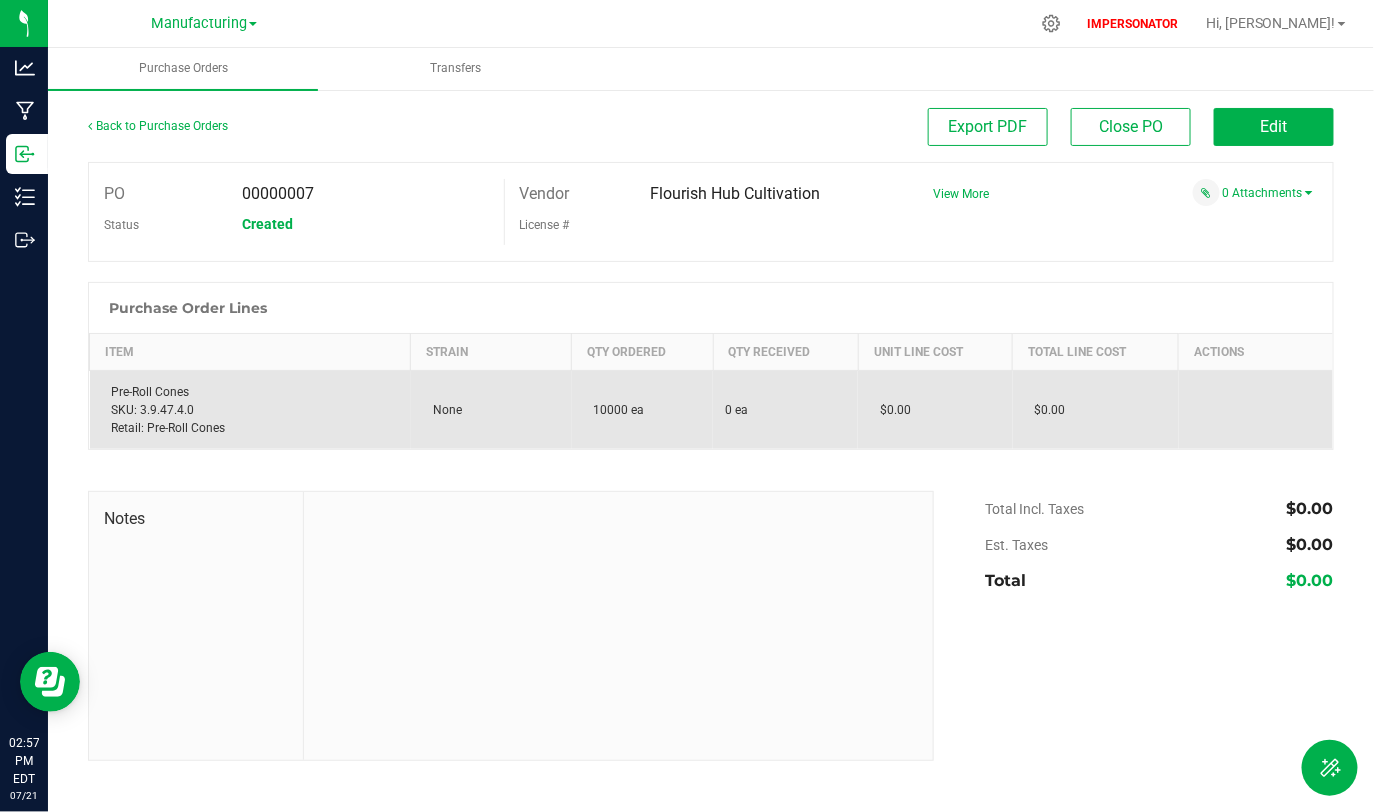 click on "Pre-Roll Cones SKU: 3.9.47.4.0 Retail: Pre-Roll Cones" at bounding box center [250, 410] 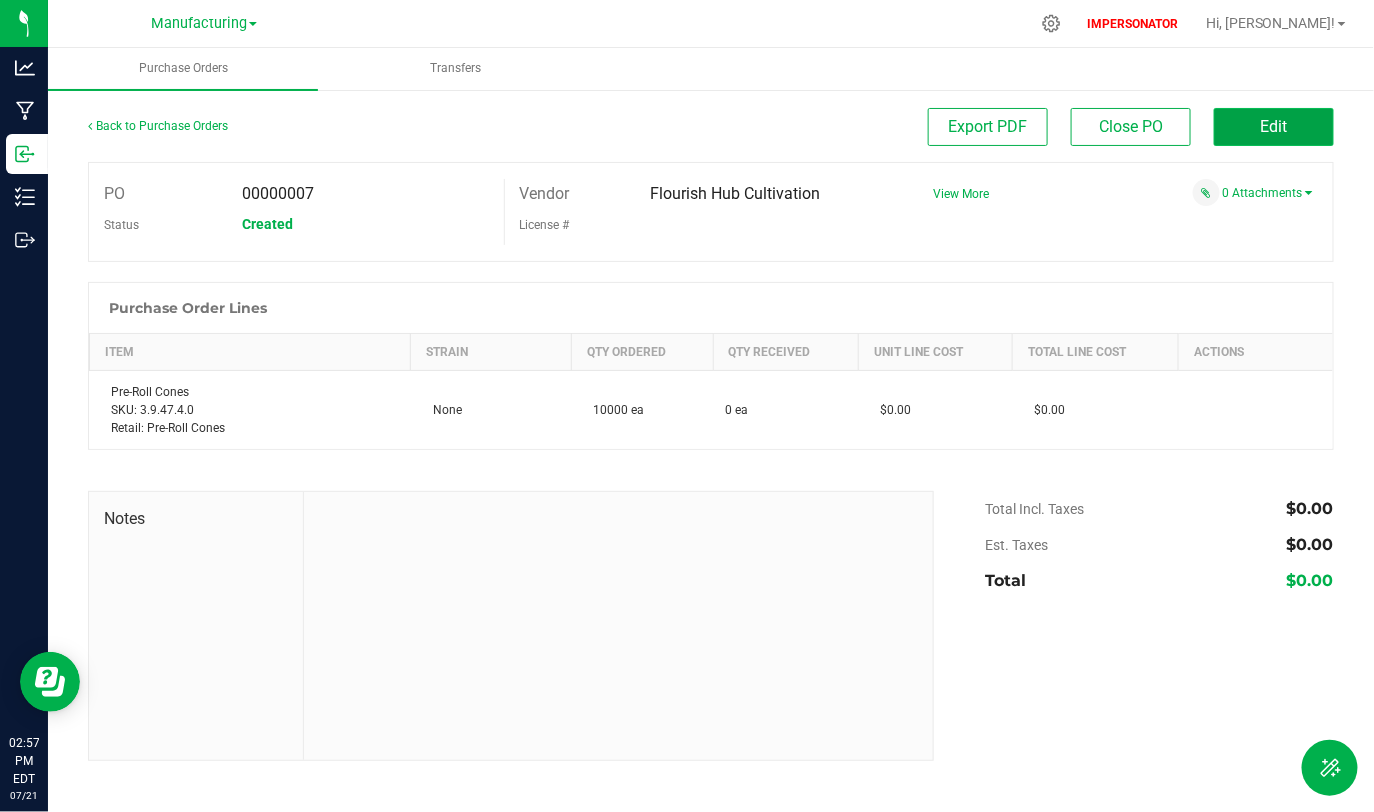 click on "Edit" at bounding box center [1274, 126] 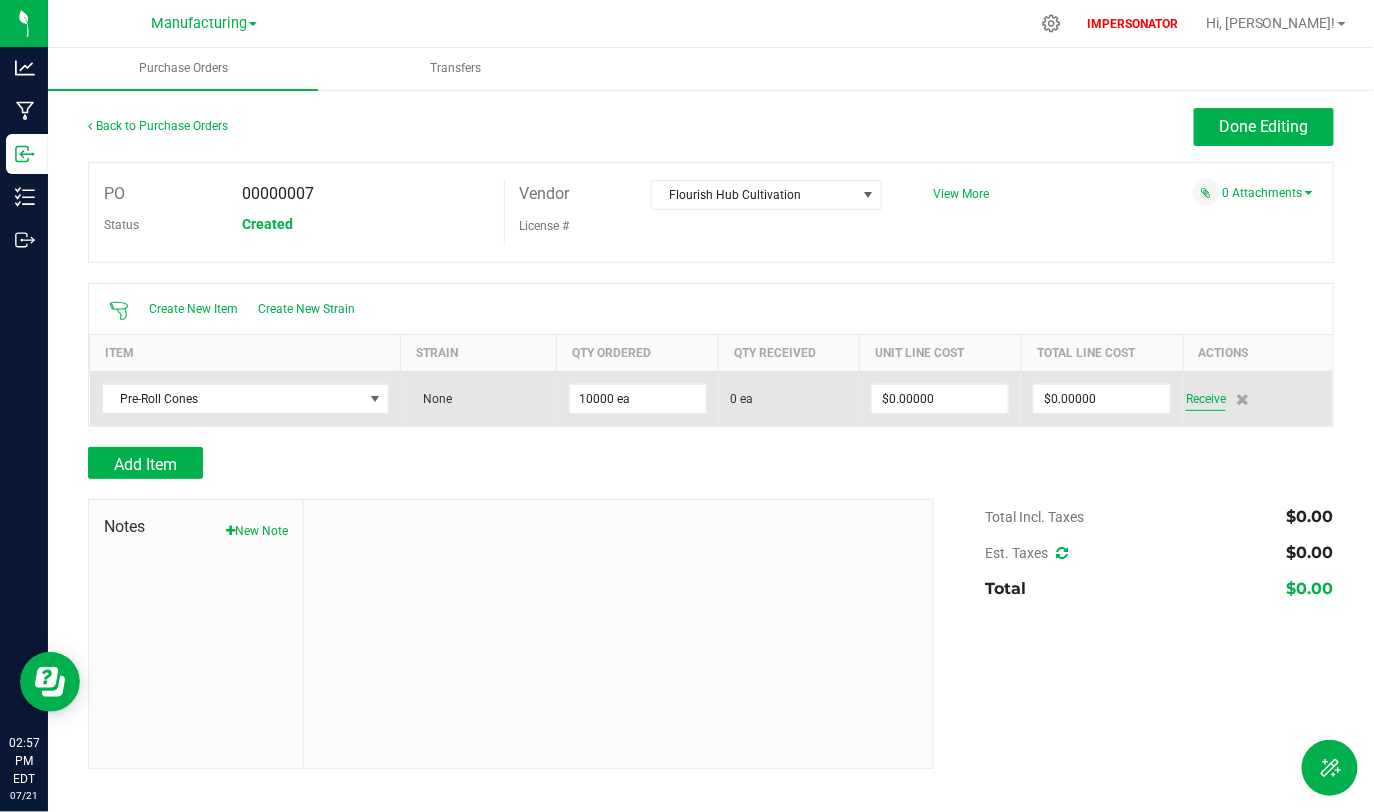 click on "Receive" at bounding box center (1206, 399) 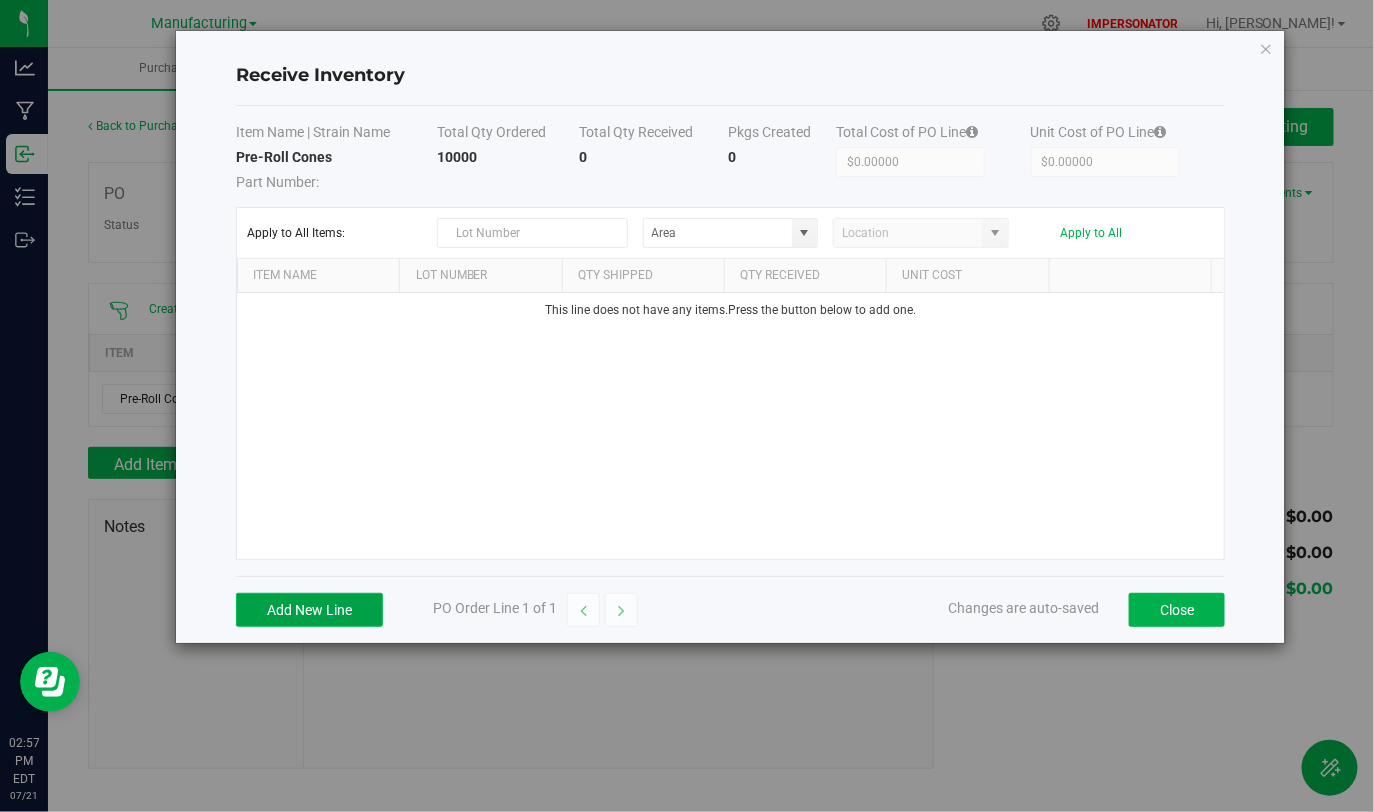click on "Add New Line" at bounding box center [309, 610] 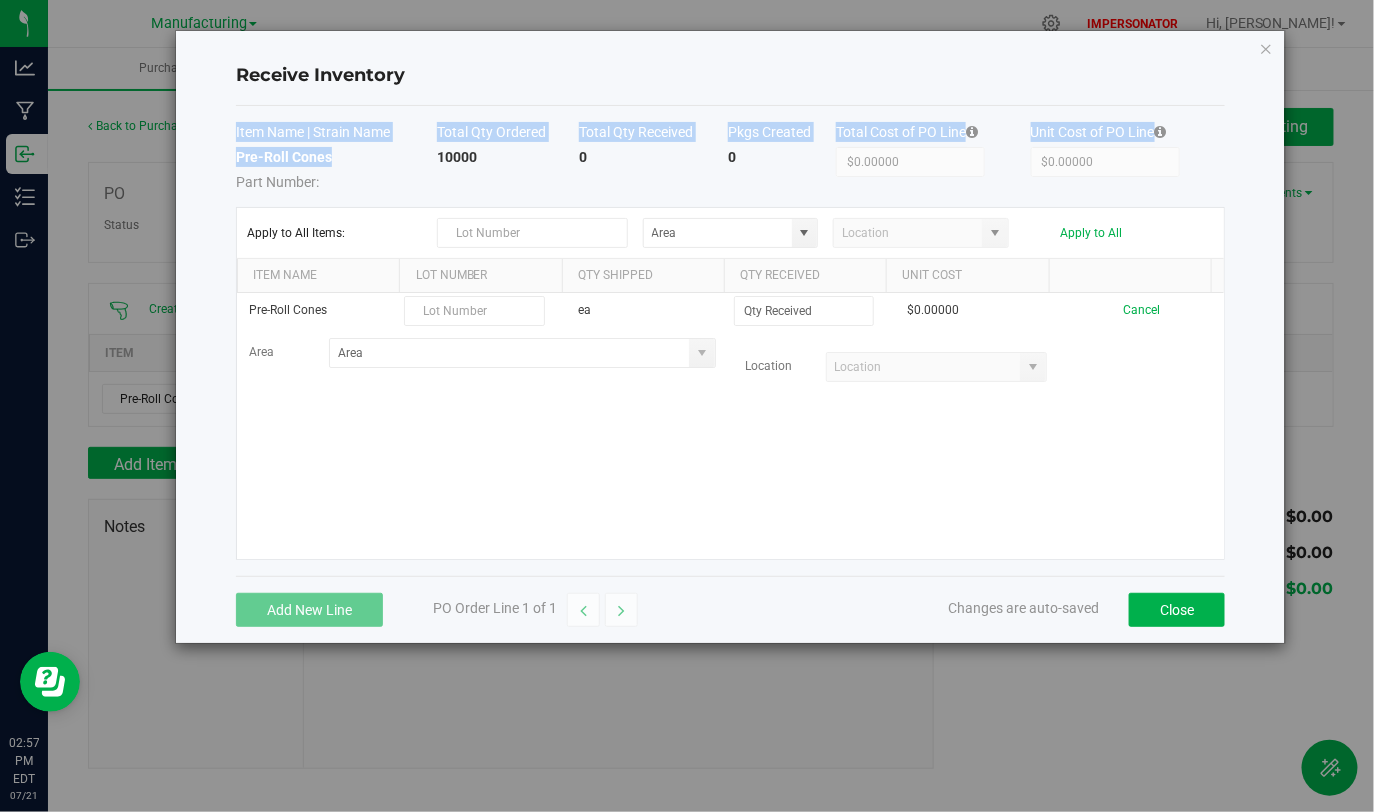 drag, startPoint x: 231, startPoint y: 148, endPoint x: 342, endPoint y: 158, distance: 111.44954 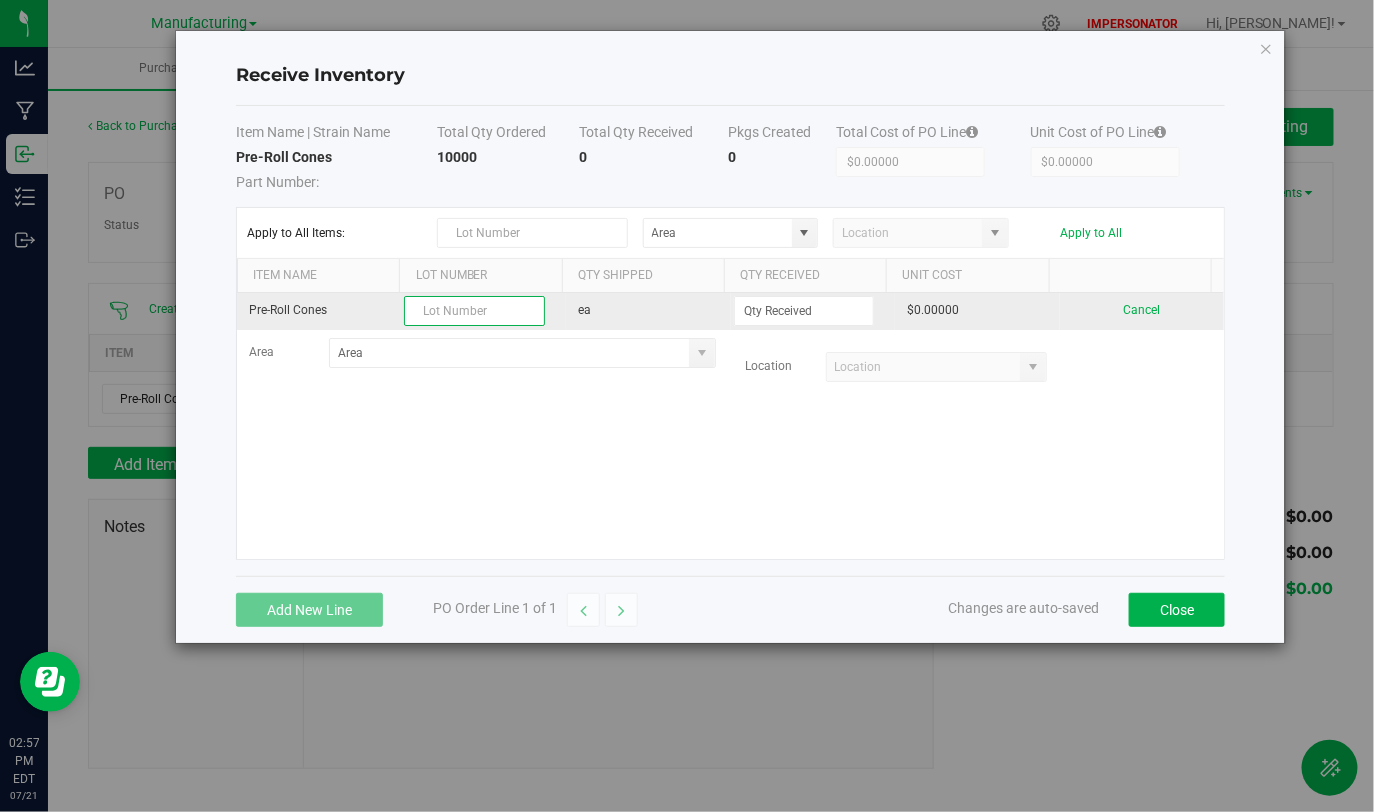 click at bounding box center [474, 311] 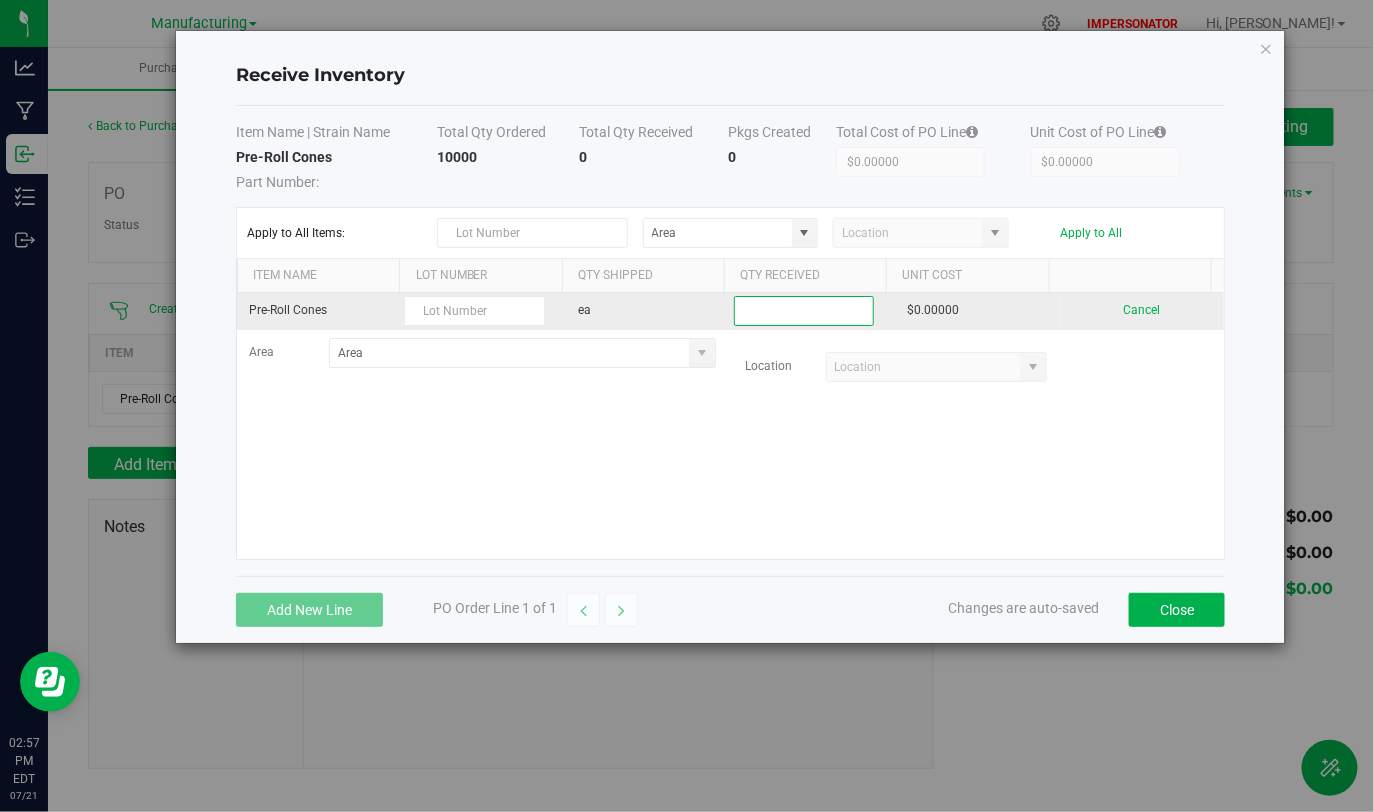 click at bounding box center (804, 311) 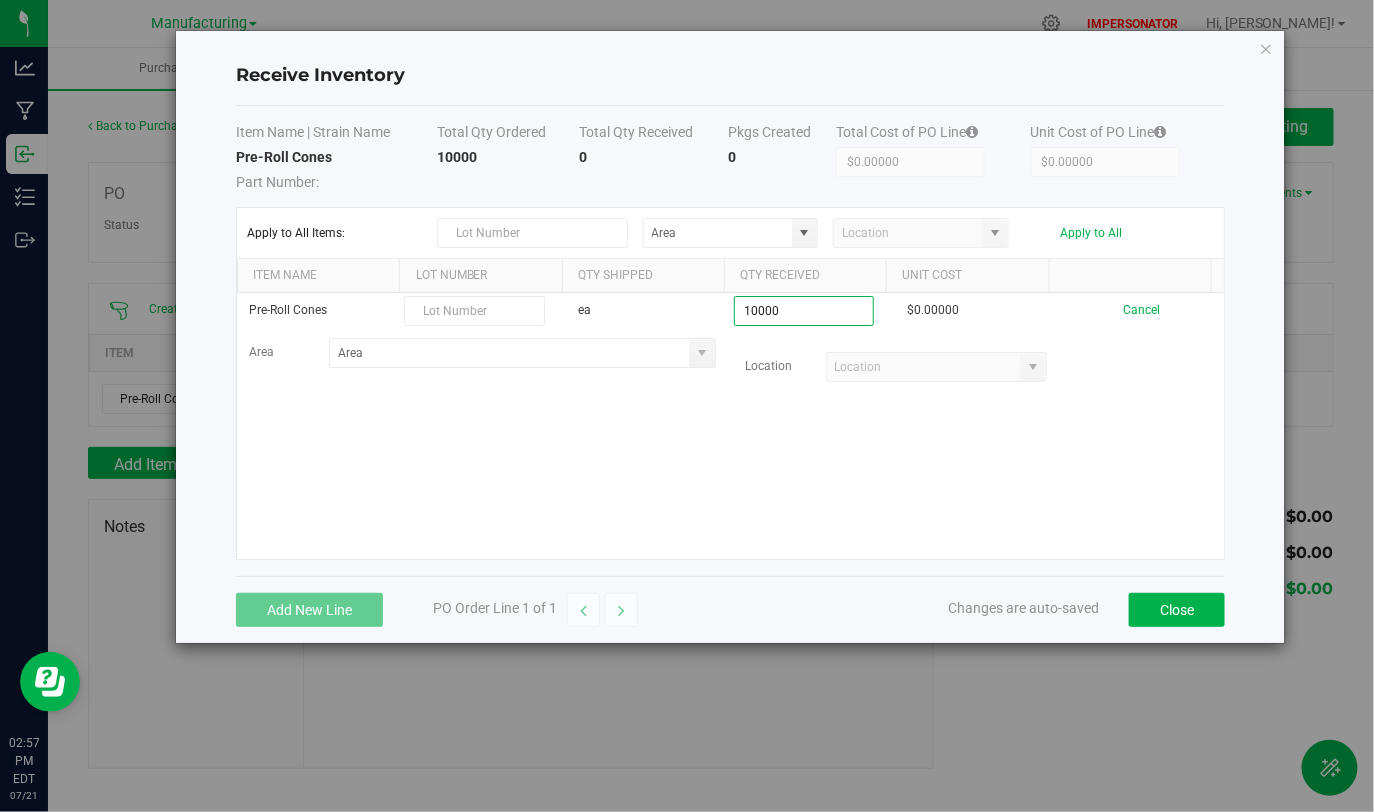 type on "10000 ea" 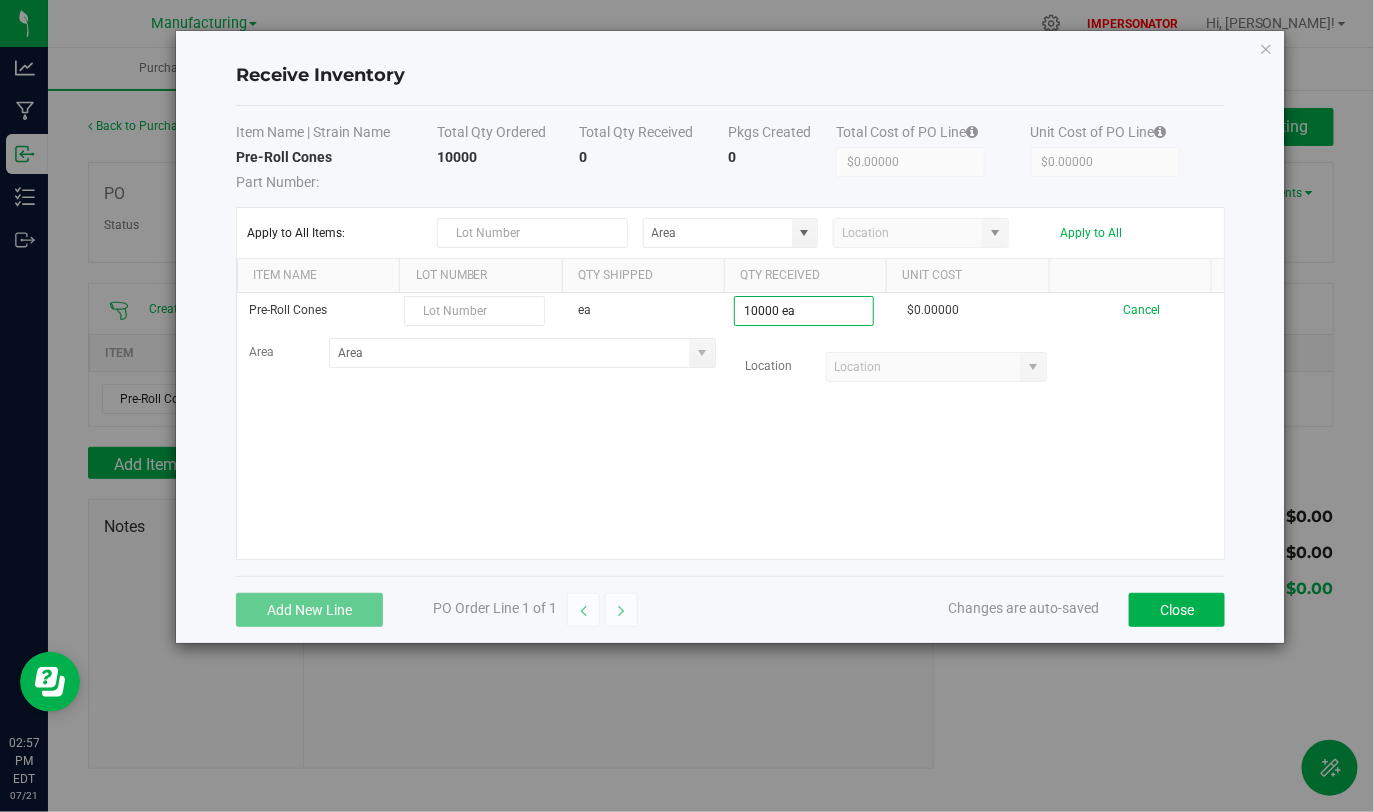 click on "Pre-Roll Cones    ea  10000 ea  $0.00000   Cancel   Area   Location" at bounding box center [730, 426] 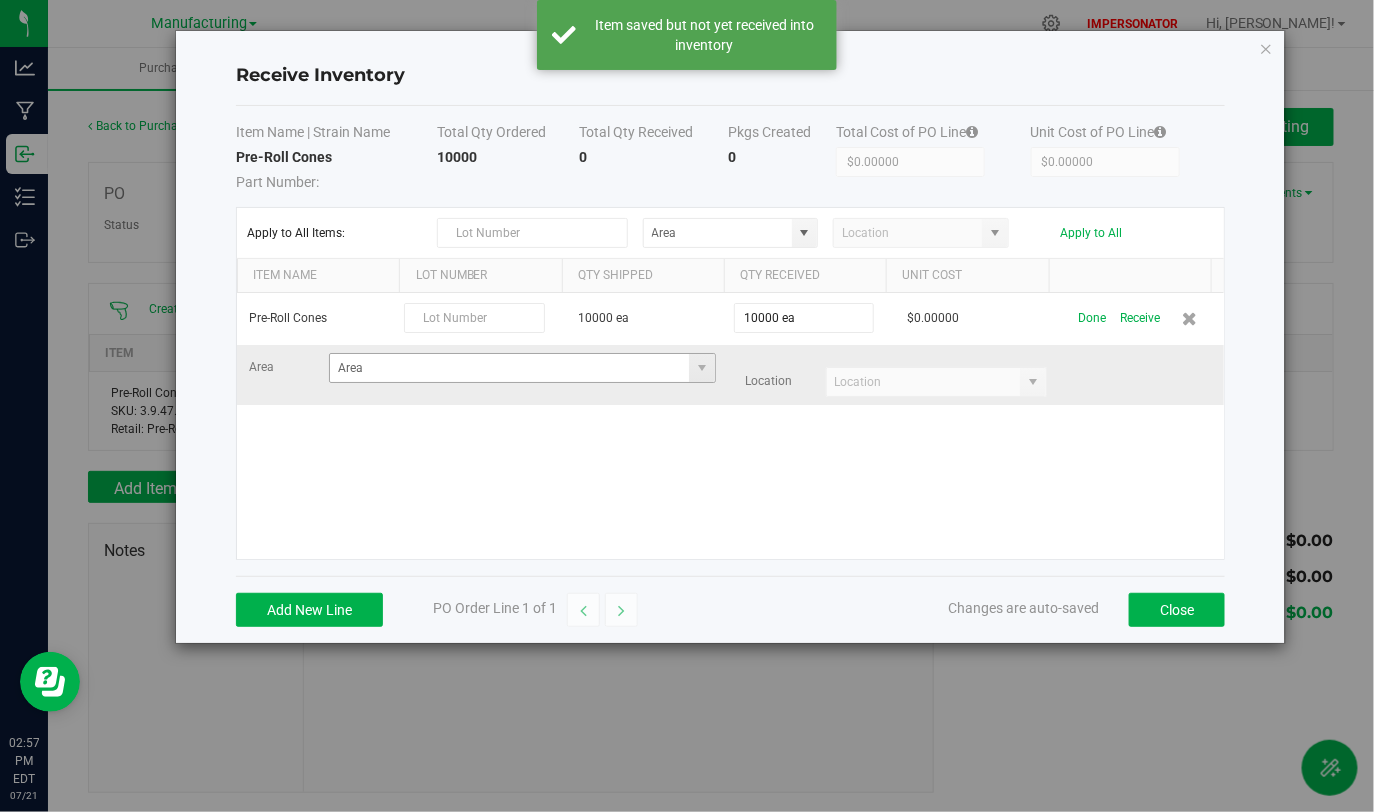 click at bounding box center [701, 368] 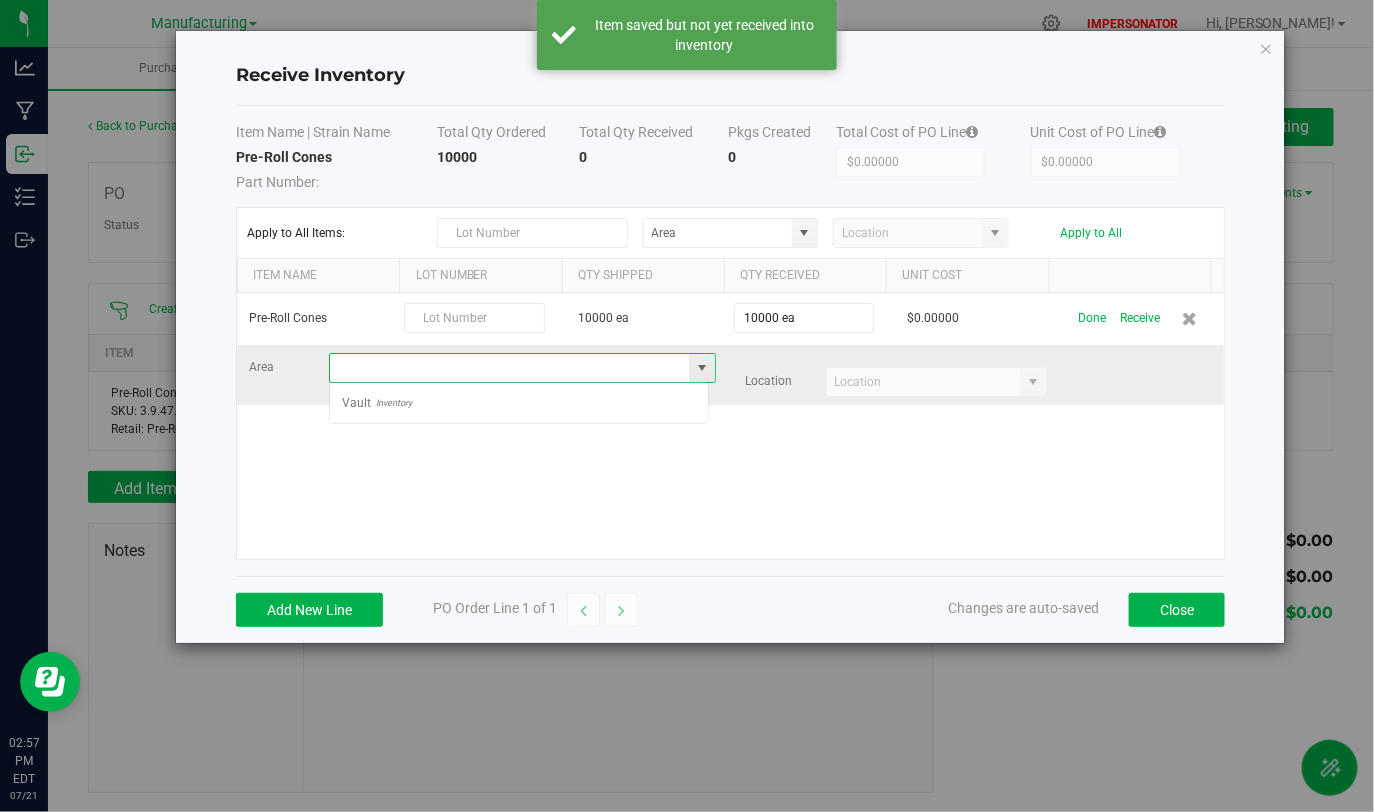 scroll, scrollTop: 99970, scrollLeft: 99620, axis: both 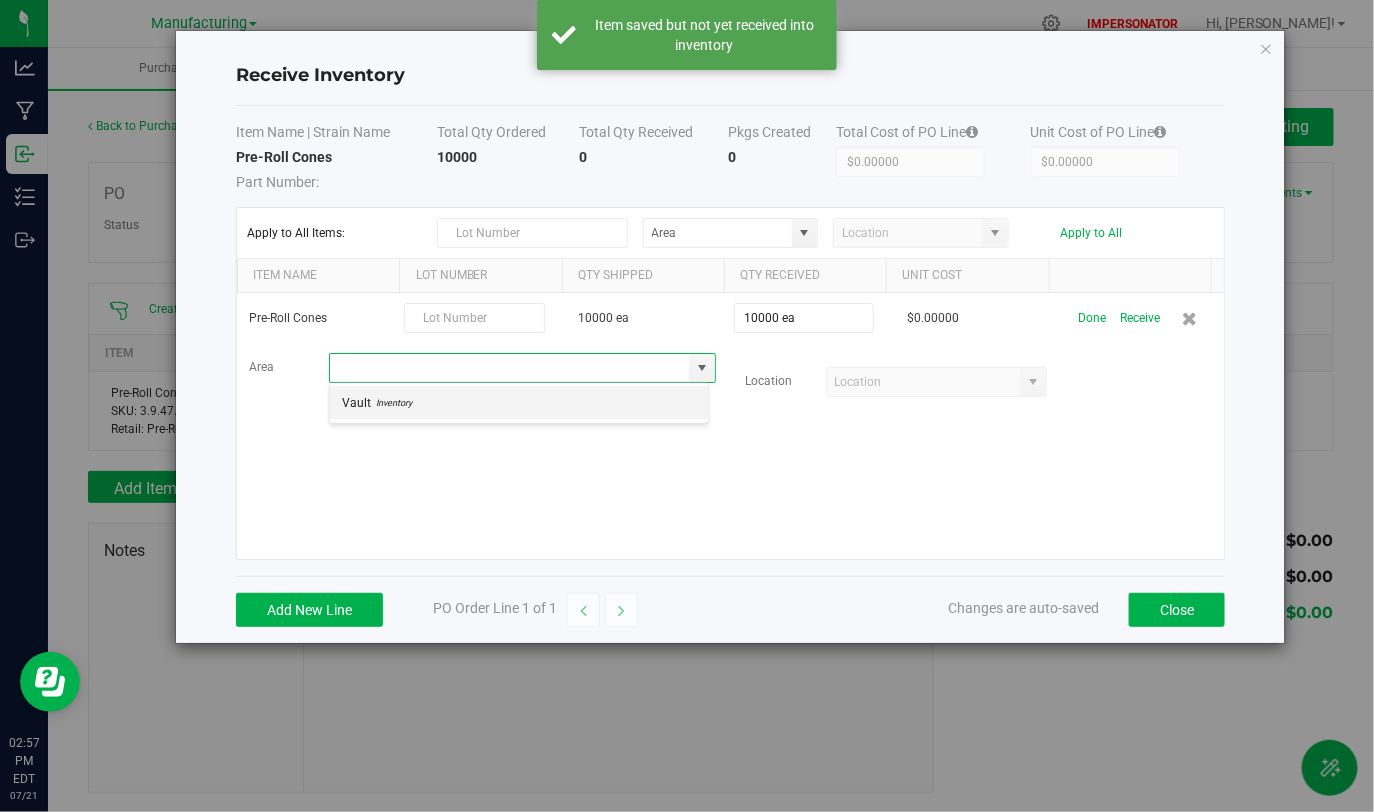 click on "Vault Inventory" at bounding box center [519, 403] 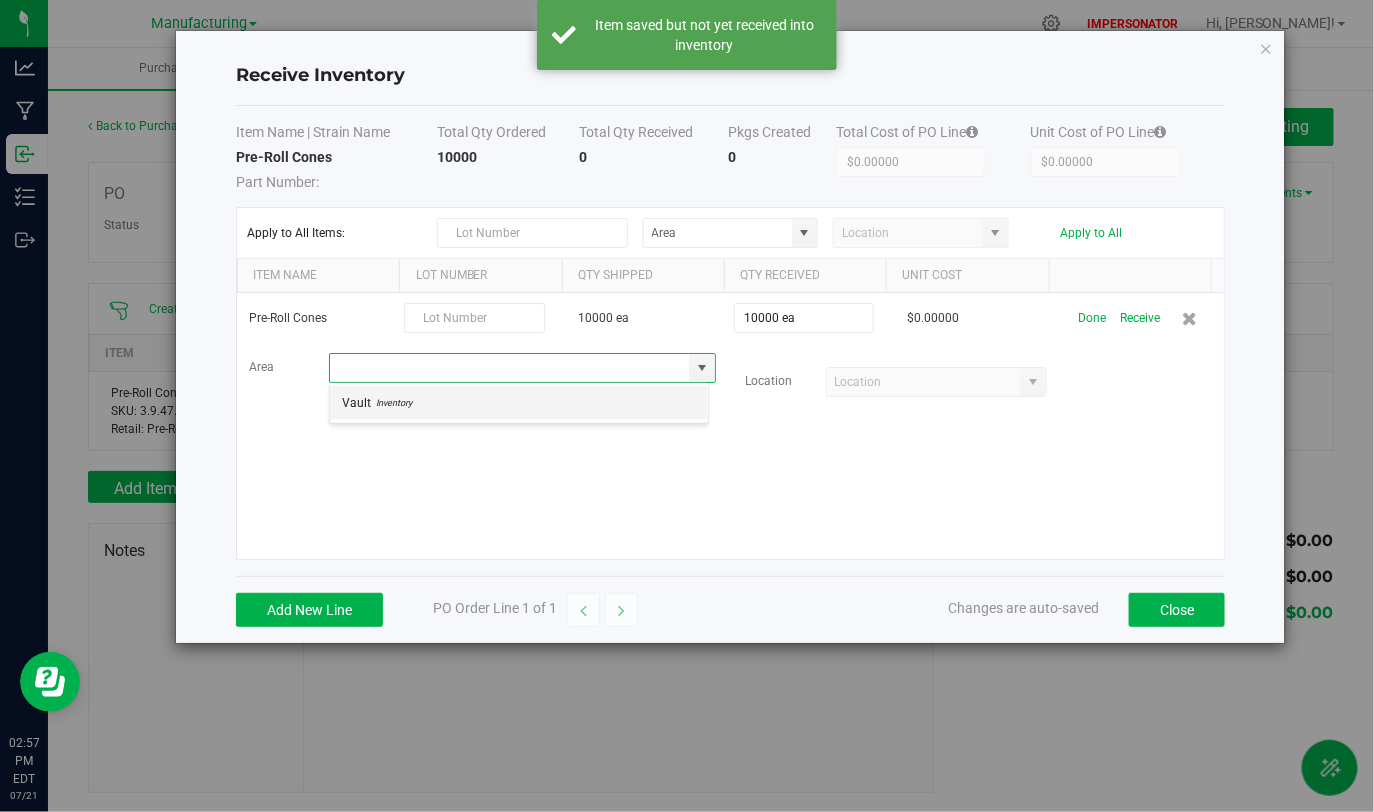 type on "Vault" 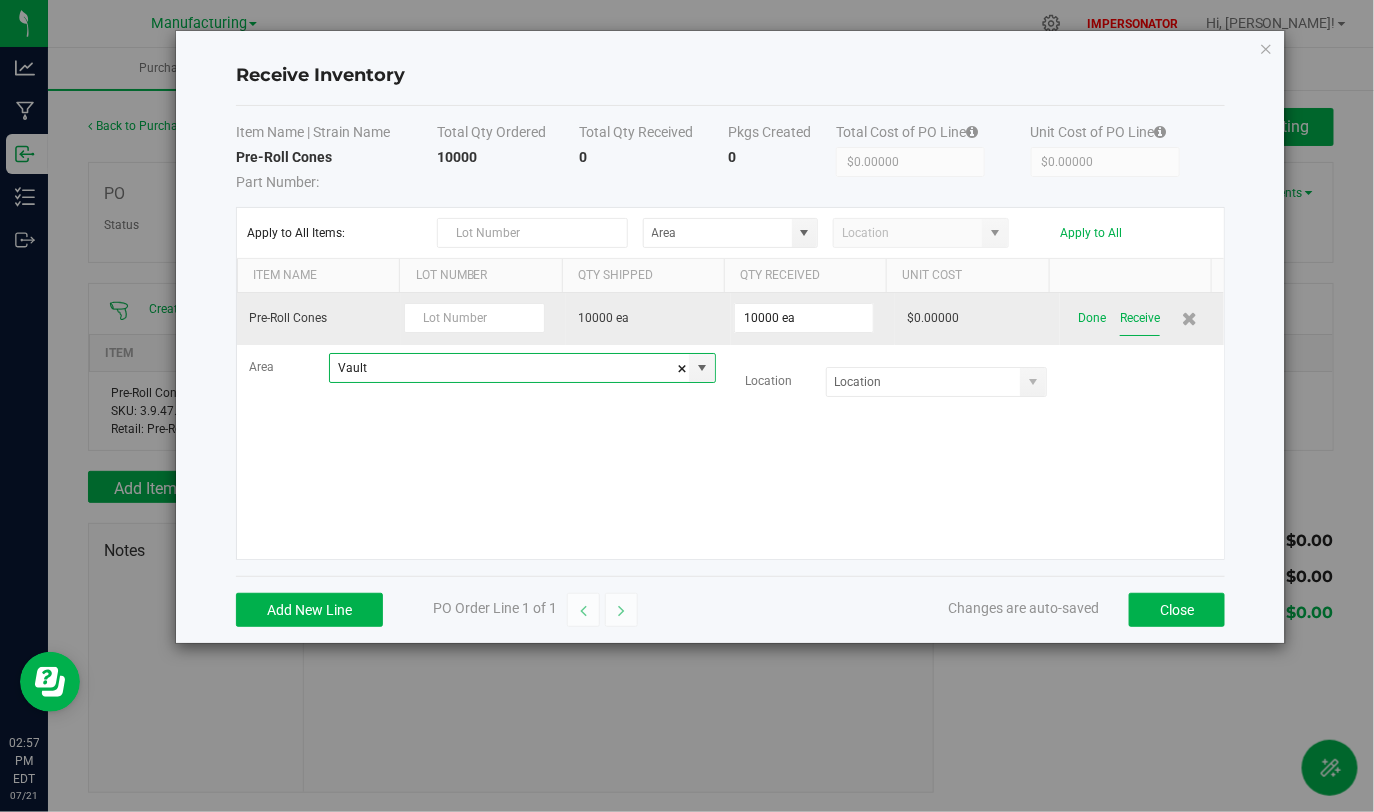 click on "Receive" at bounding box center [1140, 318] 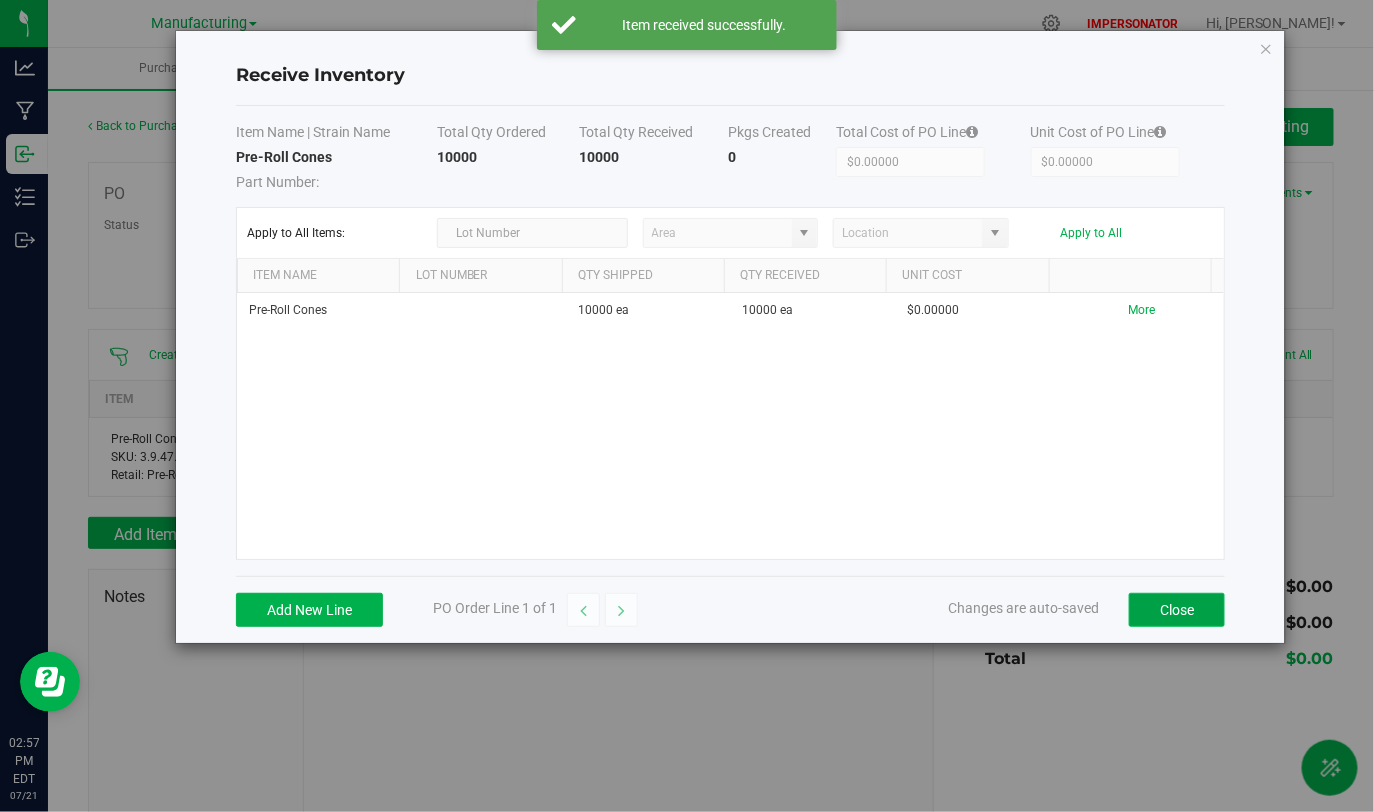 click on "Close" at bounding box center (1177, 610) 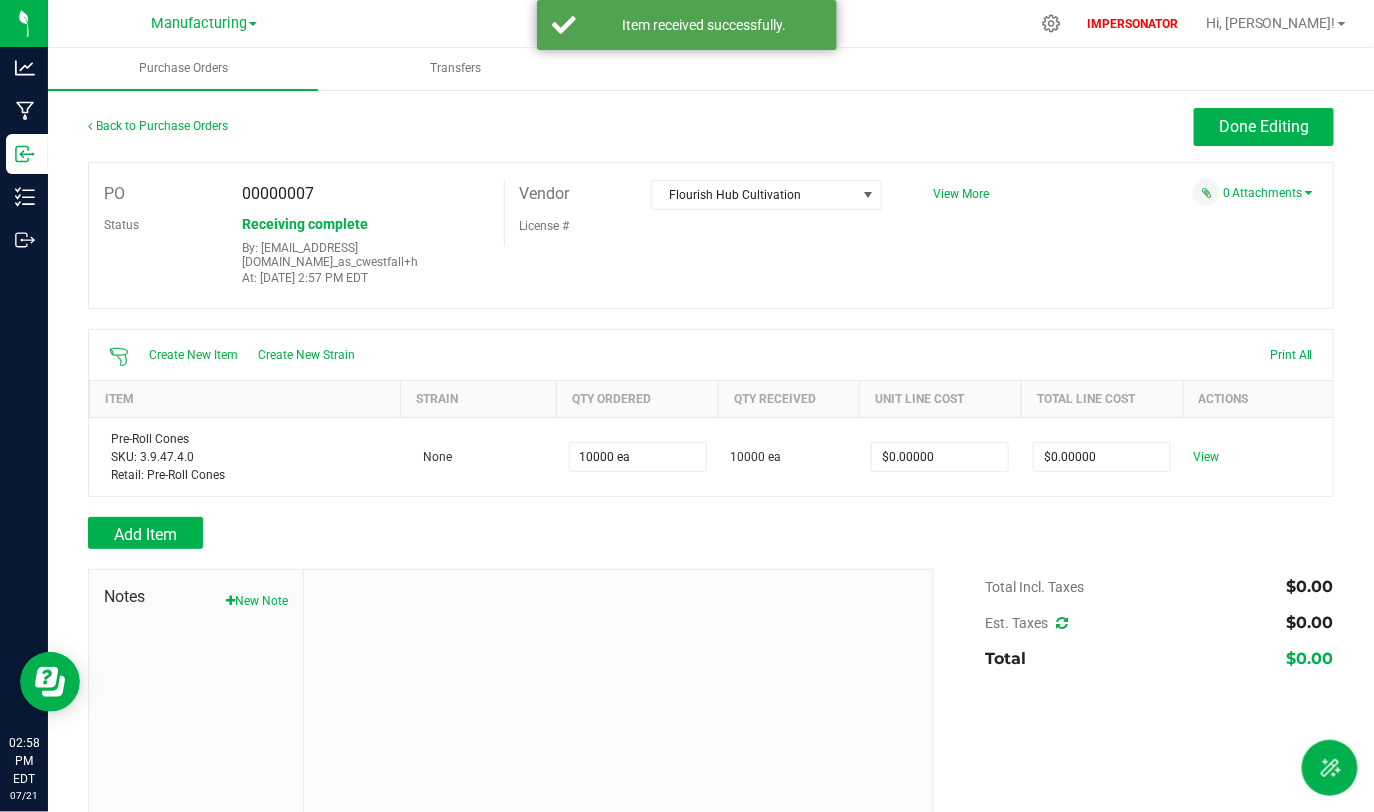 drag, startPoint x: 237, startPoint y: 223, endPoint x: 448, endPoint y: 223, distance: 211 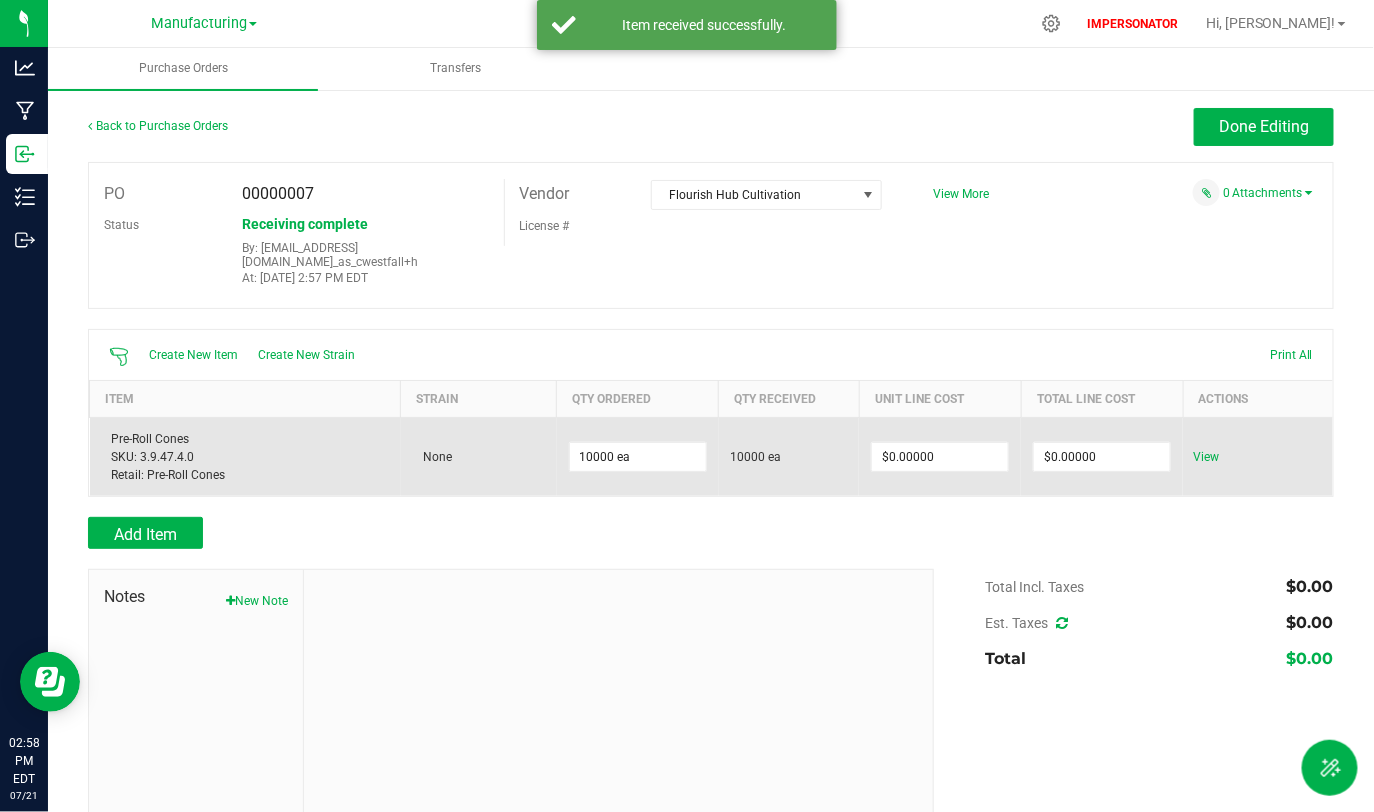 drag, startPoint x: 722, startPoint y: 445, endPoint x: 803, endPoint y: 445, distance: 81 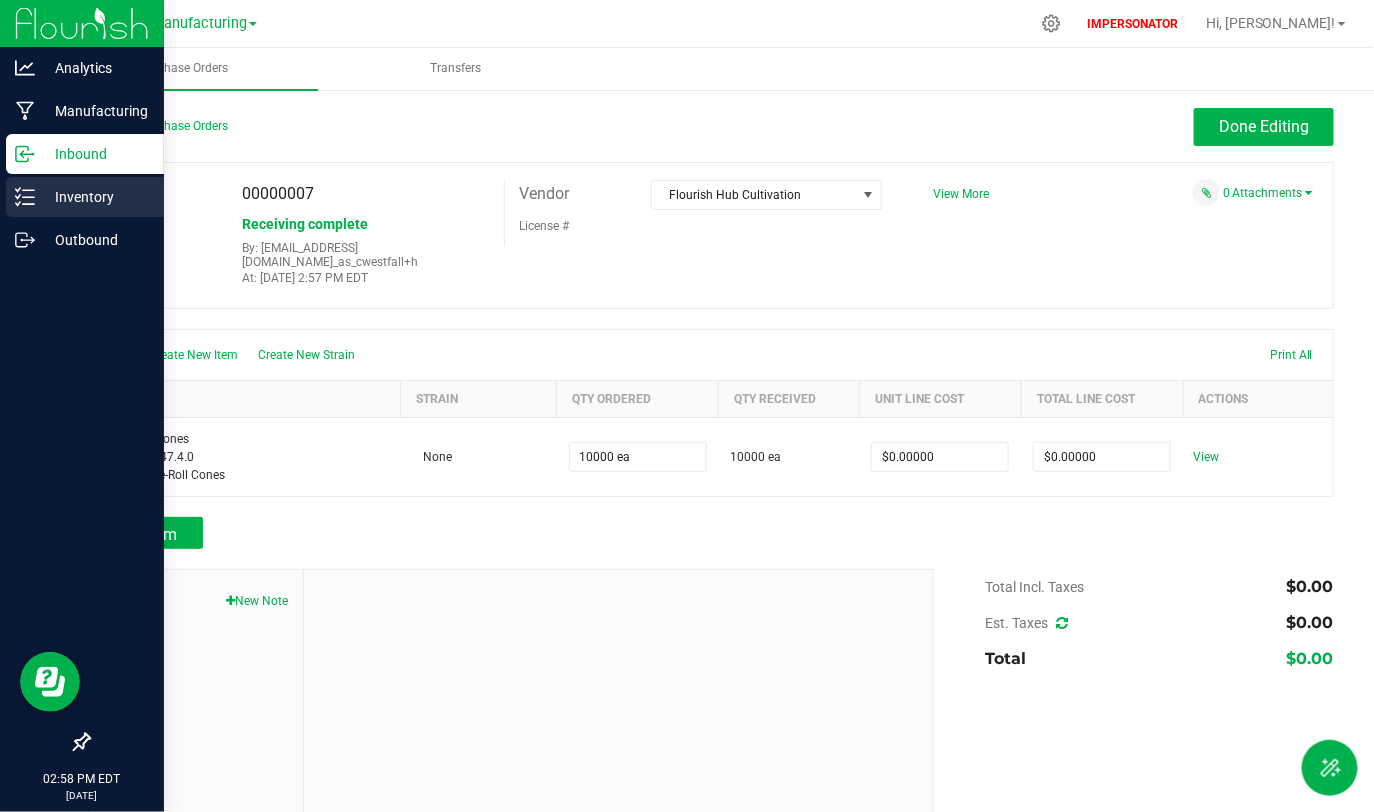 click on "Inventory" at bounding box center [95, 197] 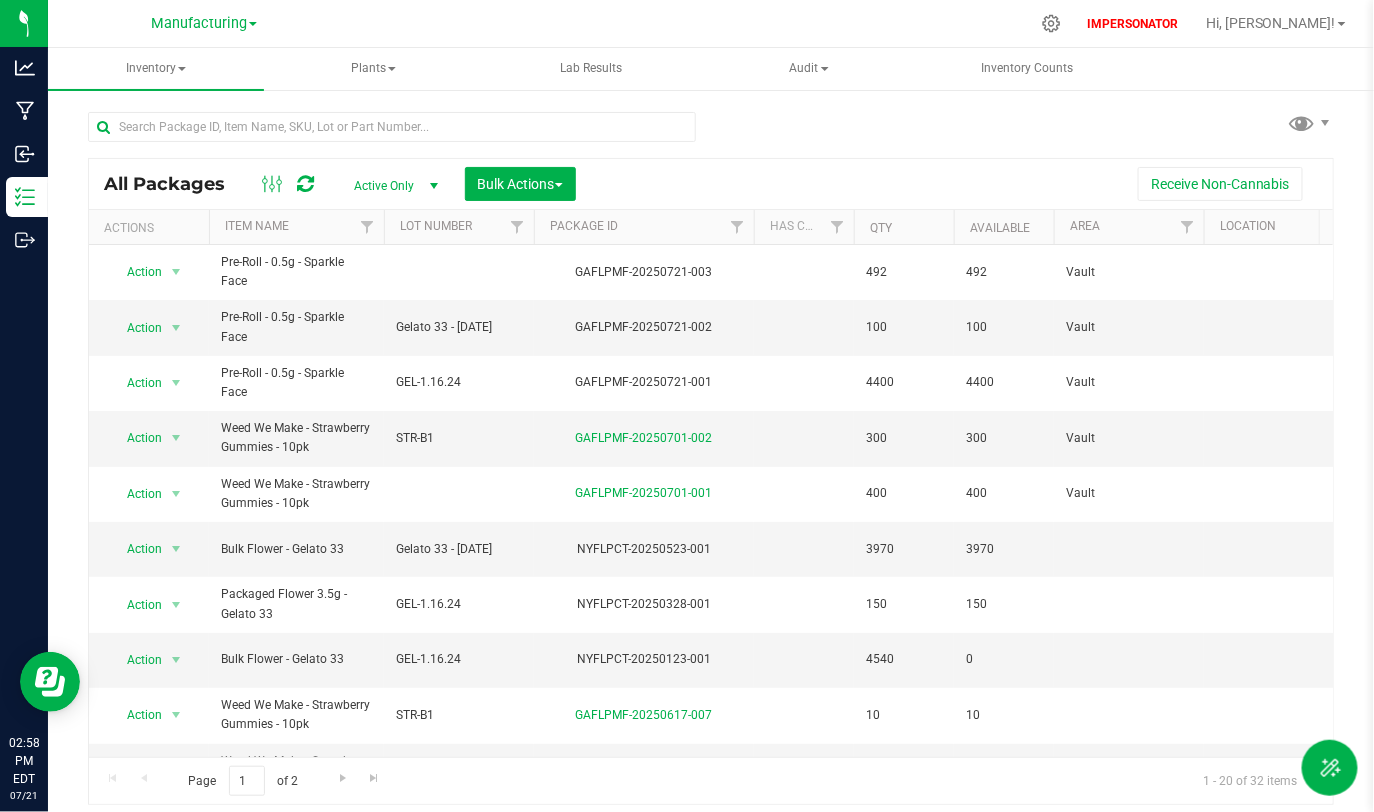 drag, startPoint x: 95, startPoint y: 189, endPoint x: 222, endPoint y: 193, distance: 127.06297 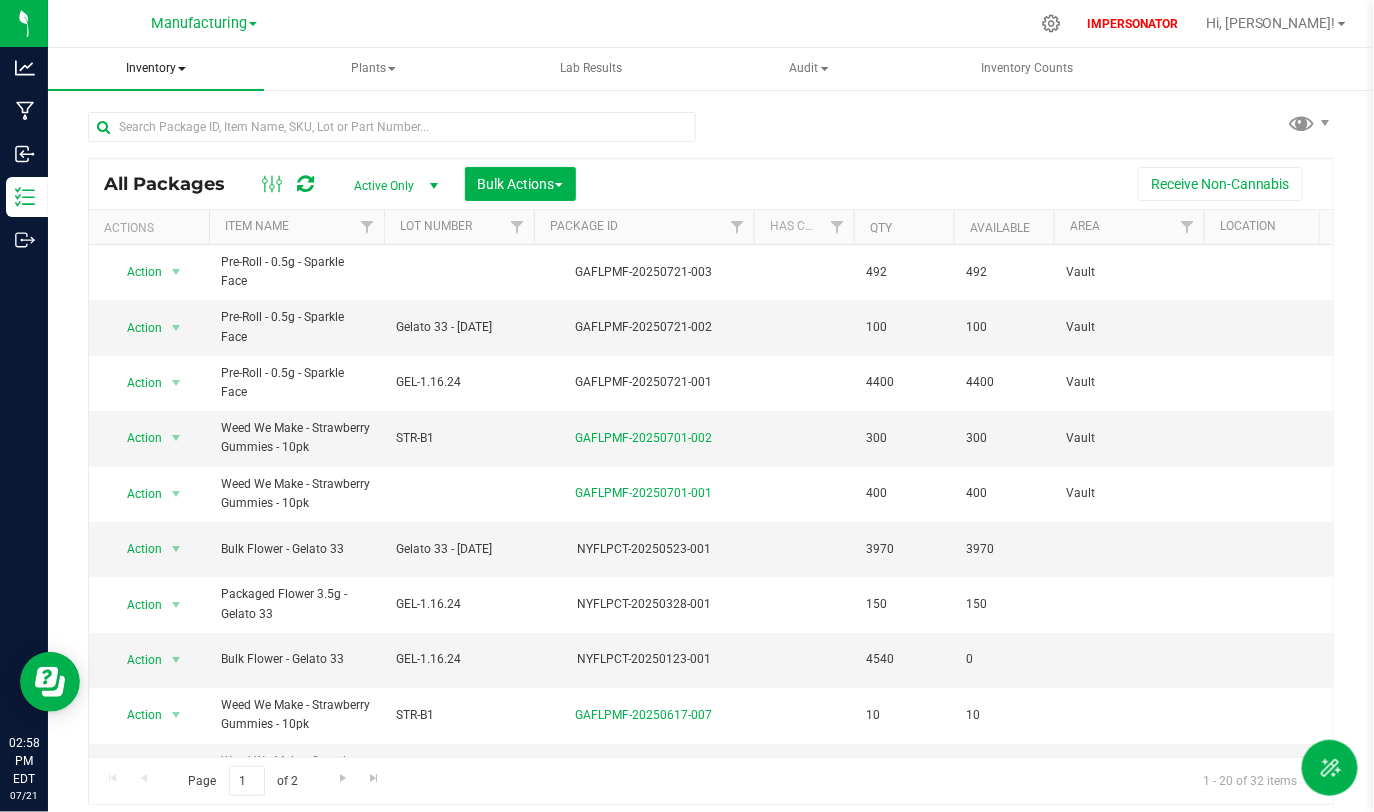 click on "Inventory" at bounding box center (156, 69) 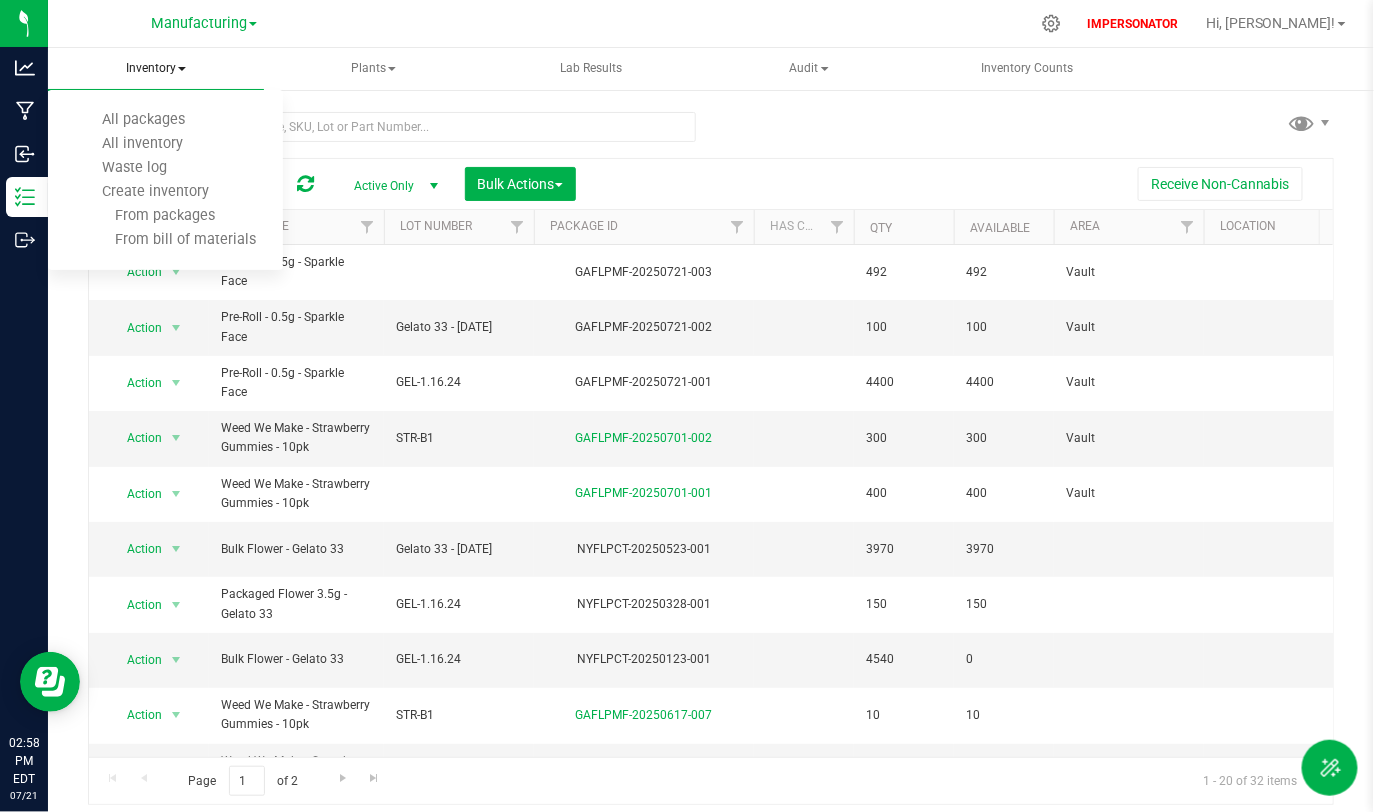 click on "Inventory" at bounding box center (156, 69) 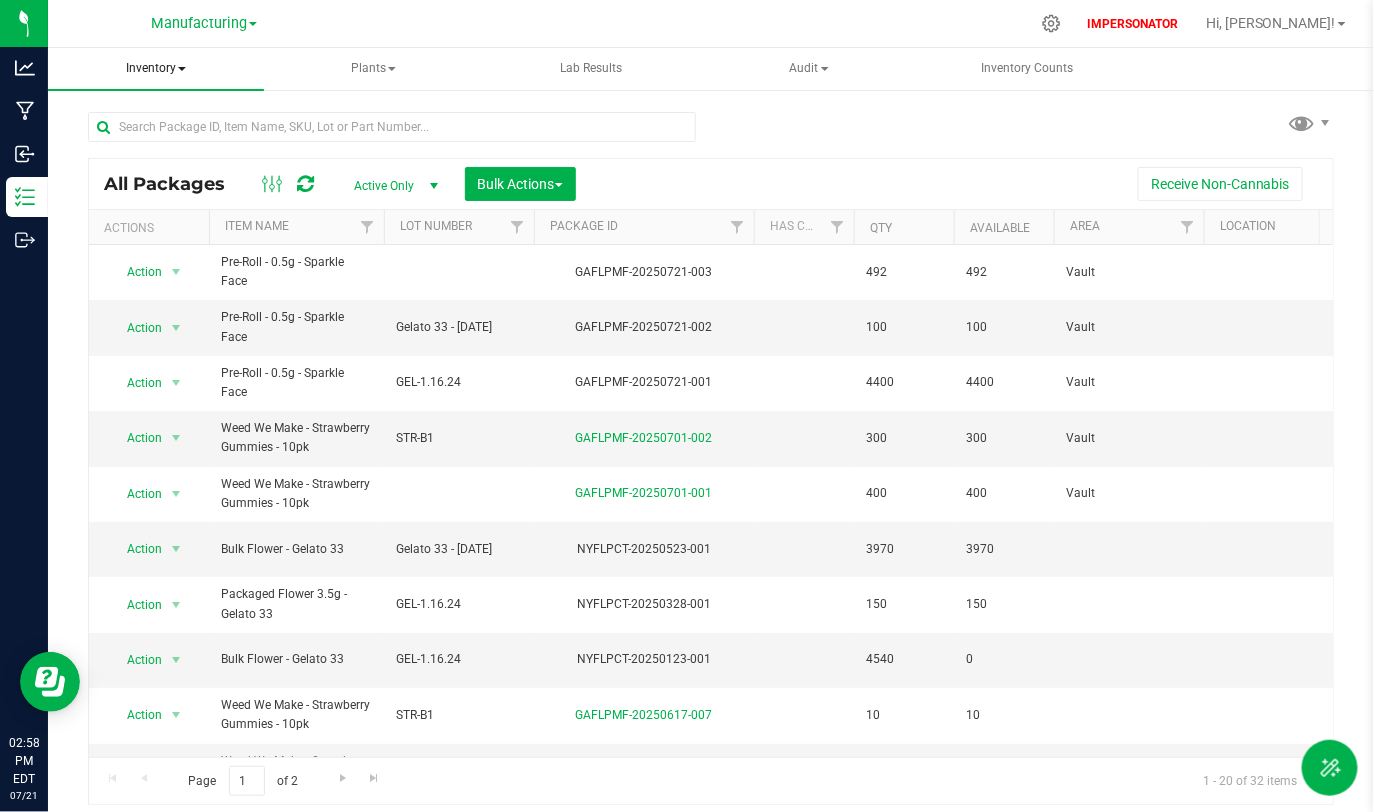 click on "Inventory" at bounding box center [156, 69] 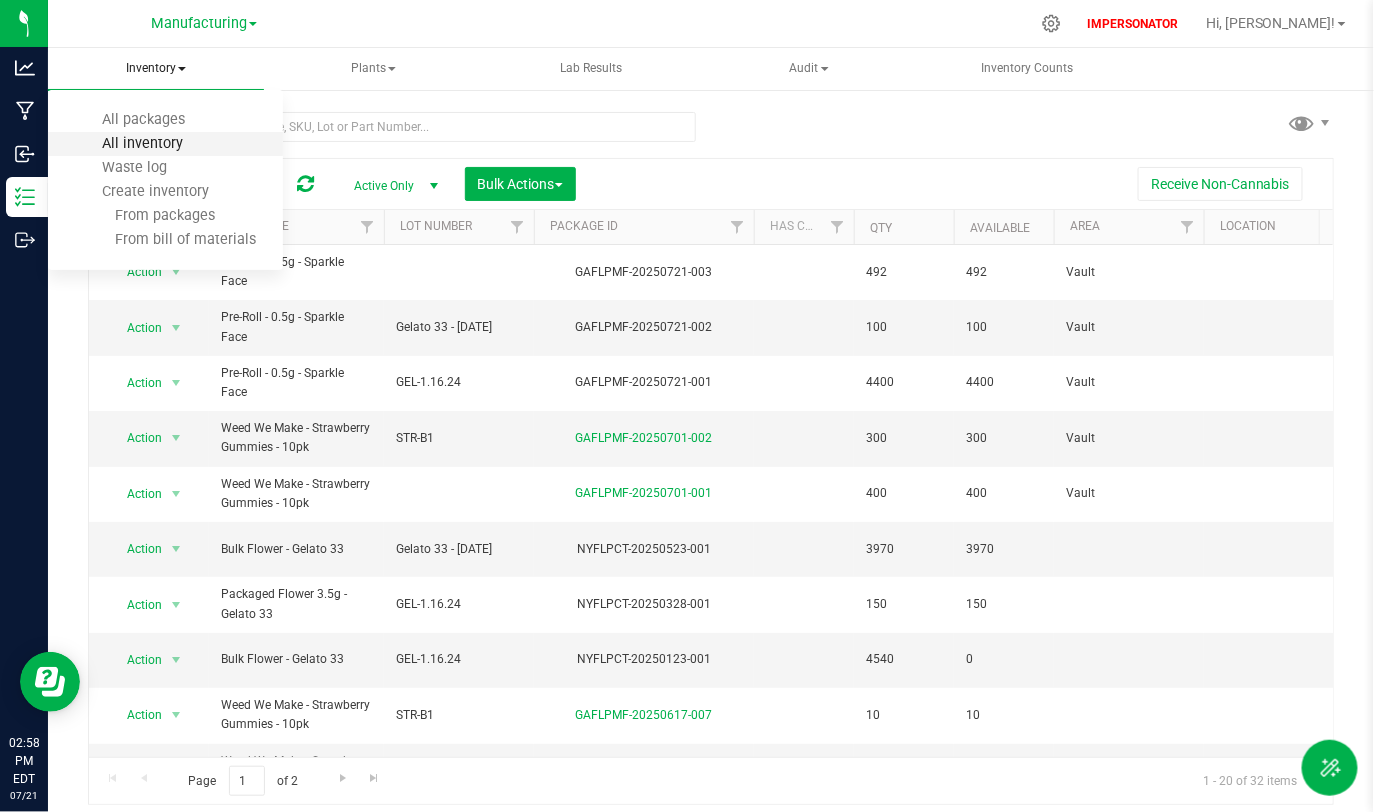 click on "All inventory" at bounding box center (142, 143) 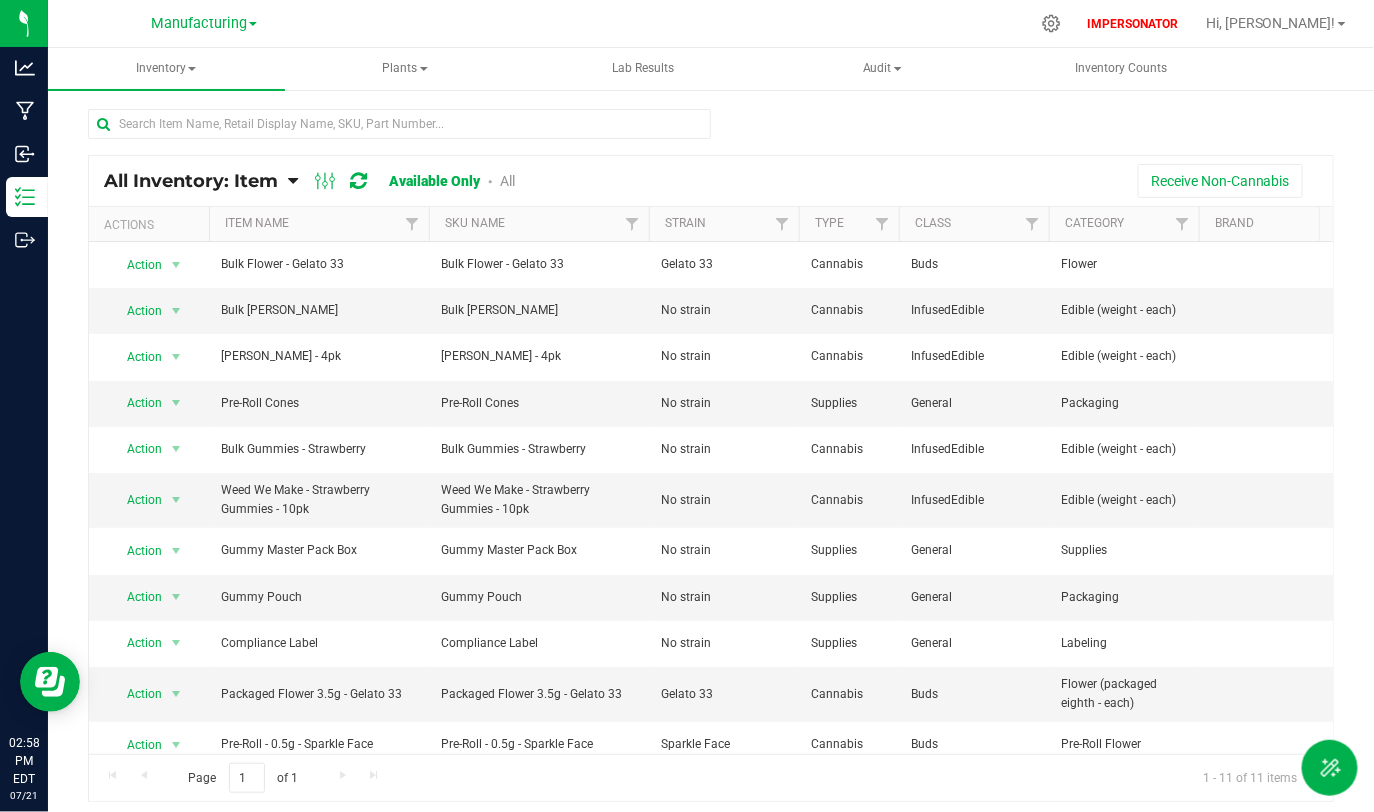 click at bounding box center (293, 181) 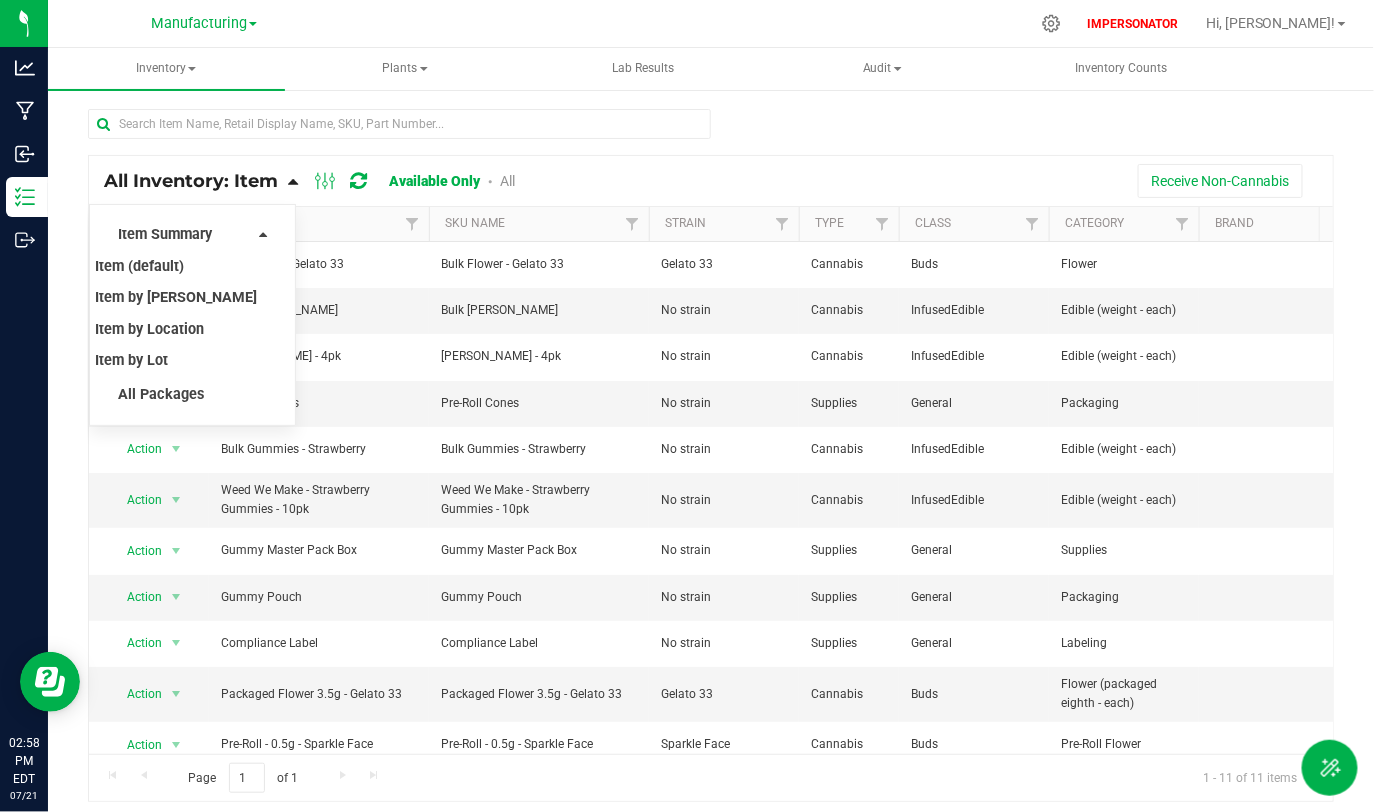 click on "Receive Non-Cannabis" at bounding box center [931, 181] 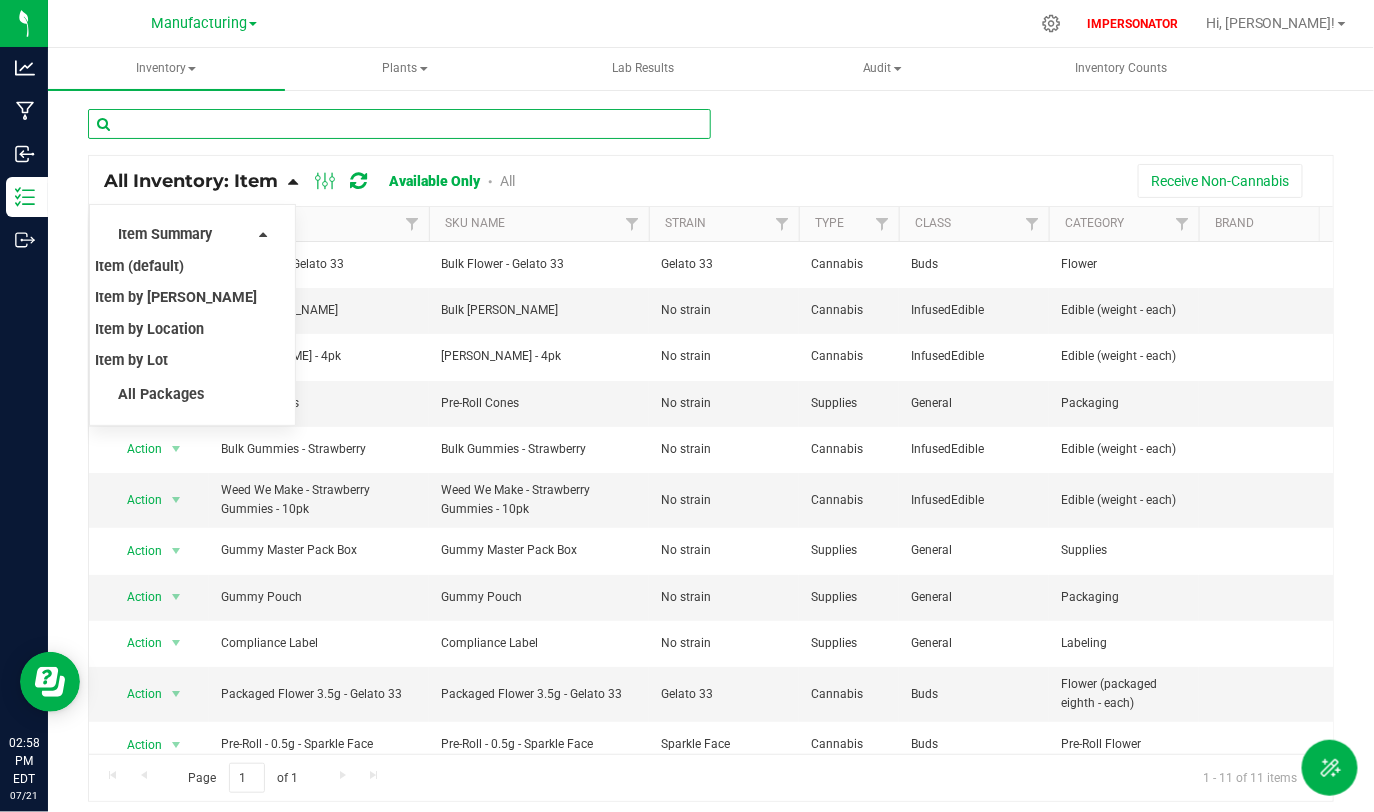 click at bounding box center (399, 124) 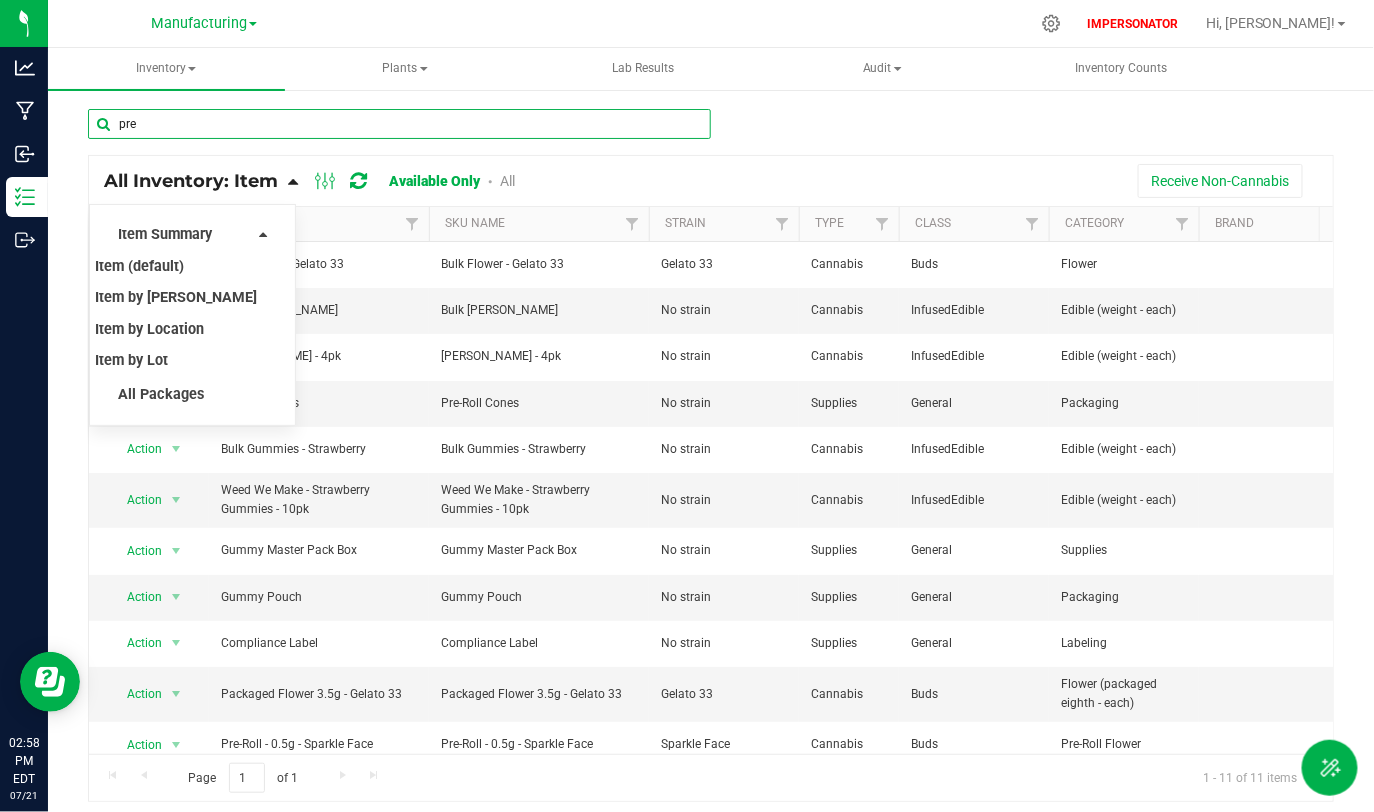 type on "pre" 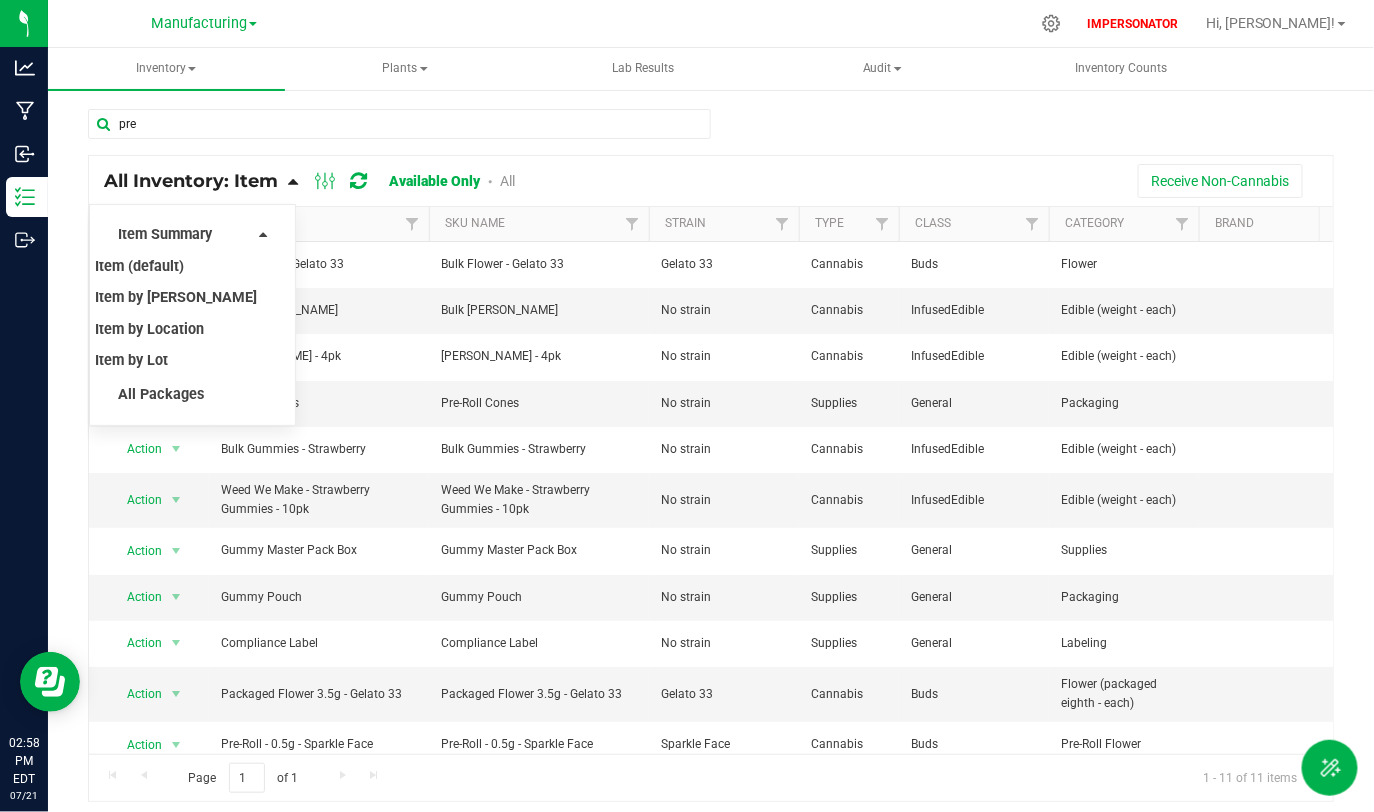 click at bounding box center (293, 181) 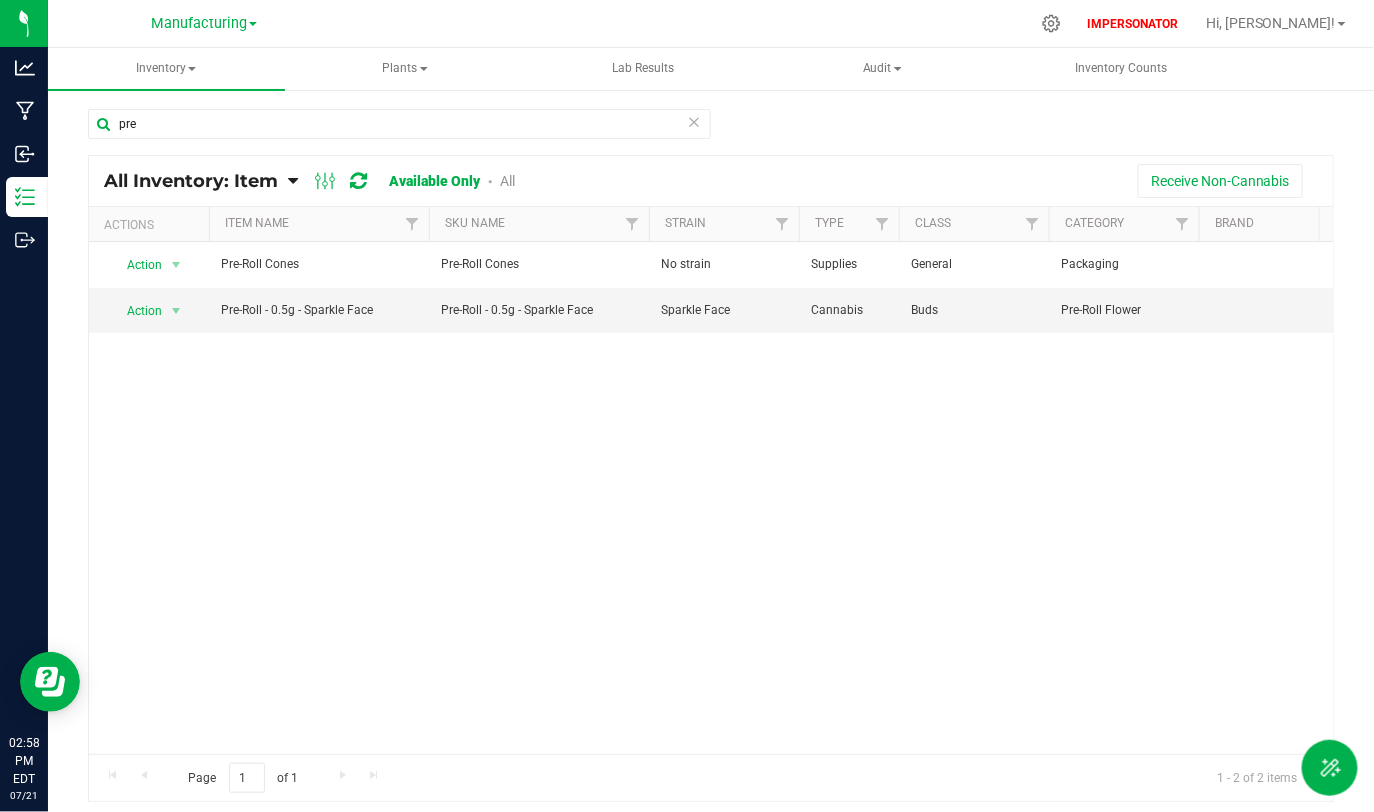scroll, scrollTop: 0, scrollLeft: 98, axis: horizontal 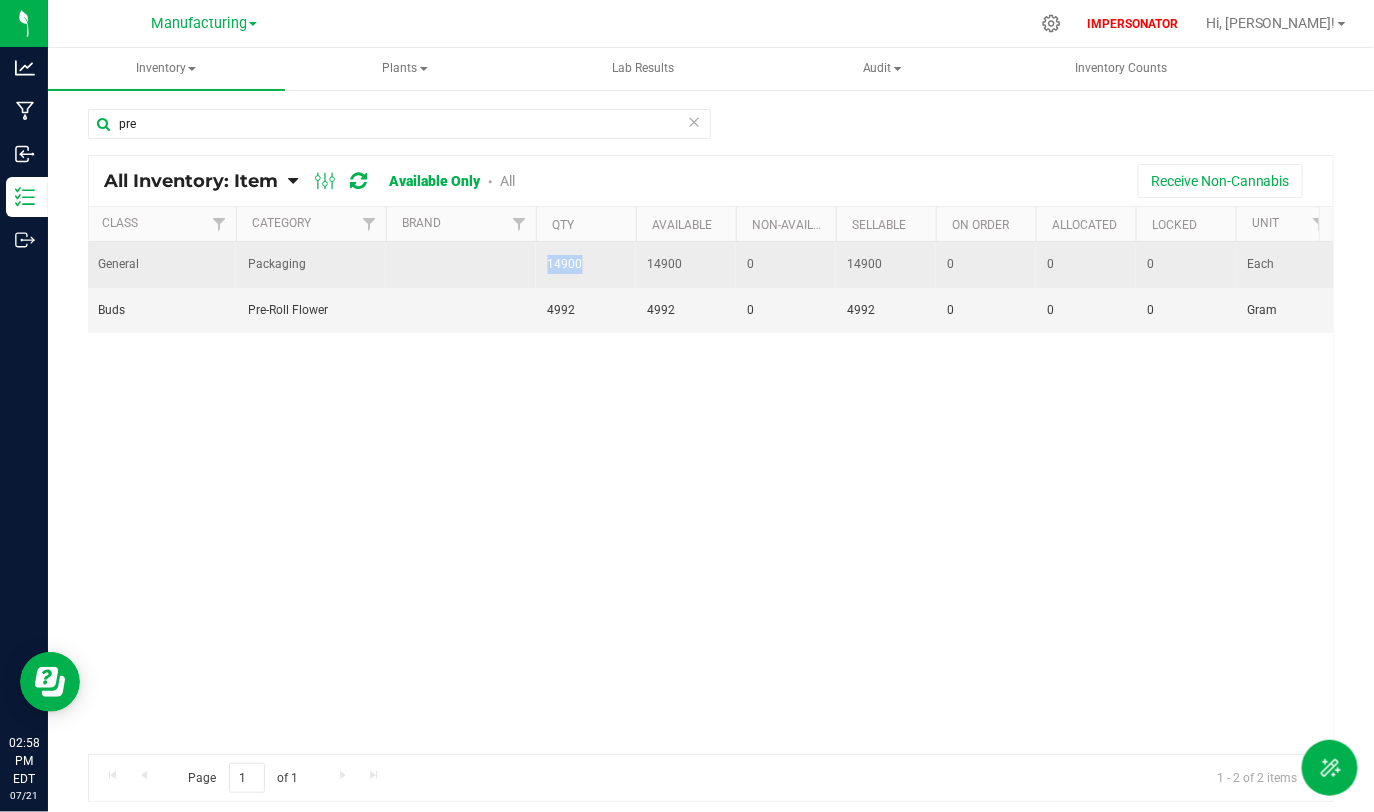 drag, startPoint x: 537, startPoint y: 254, endPoint x: 628, endPoint y: 276, distance: 93.62158 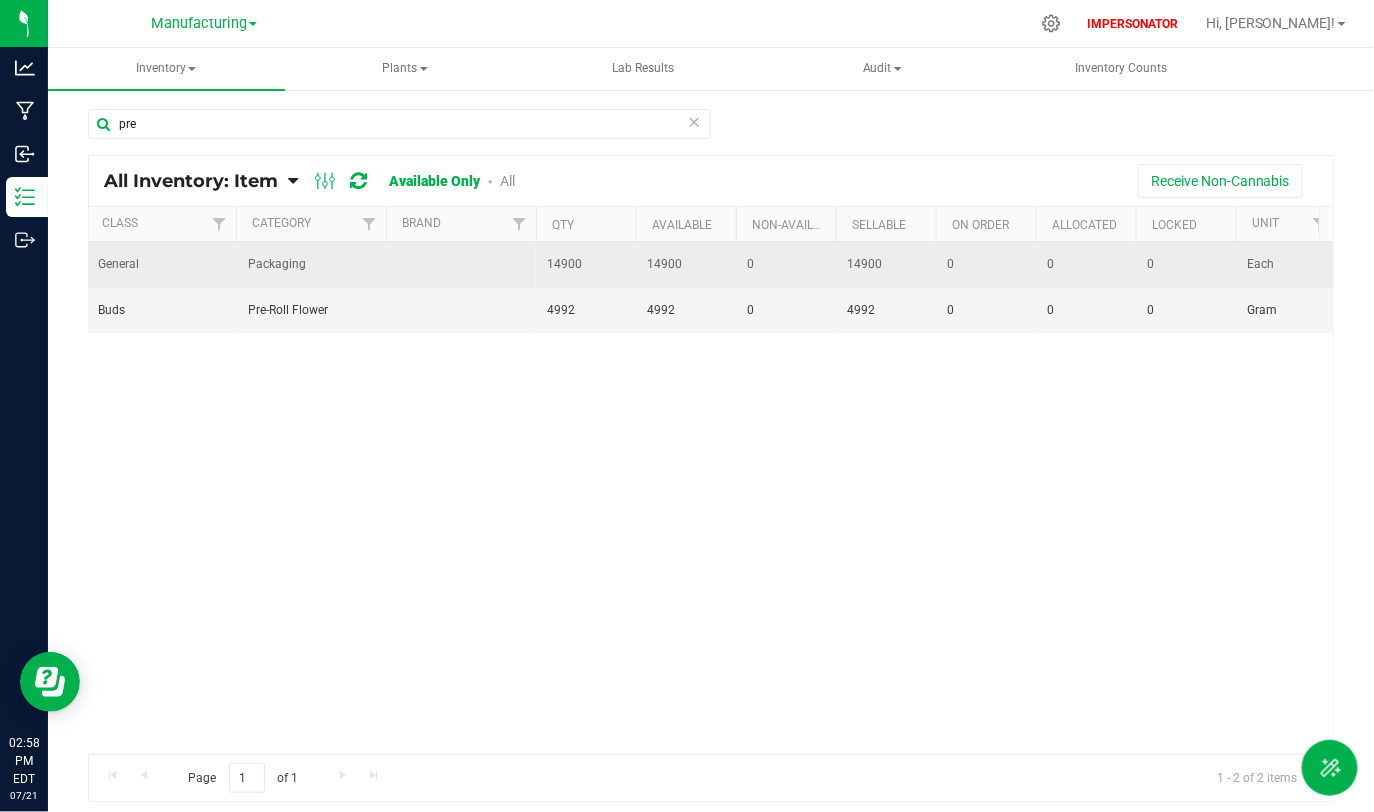 click on "14900" at bounding box center (586, 265) 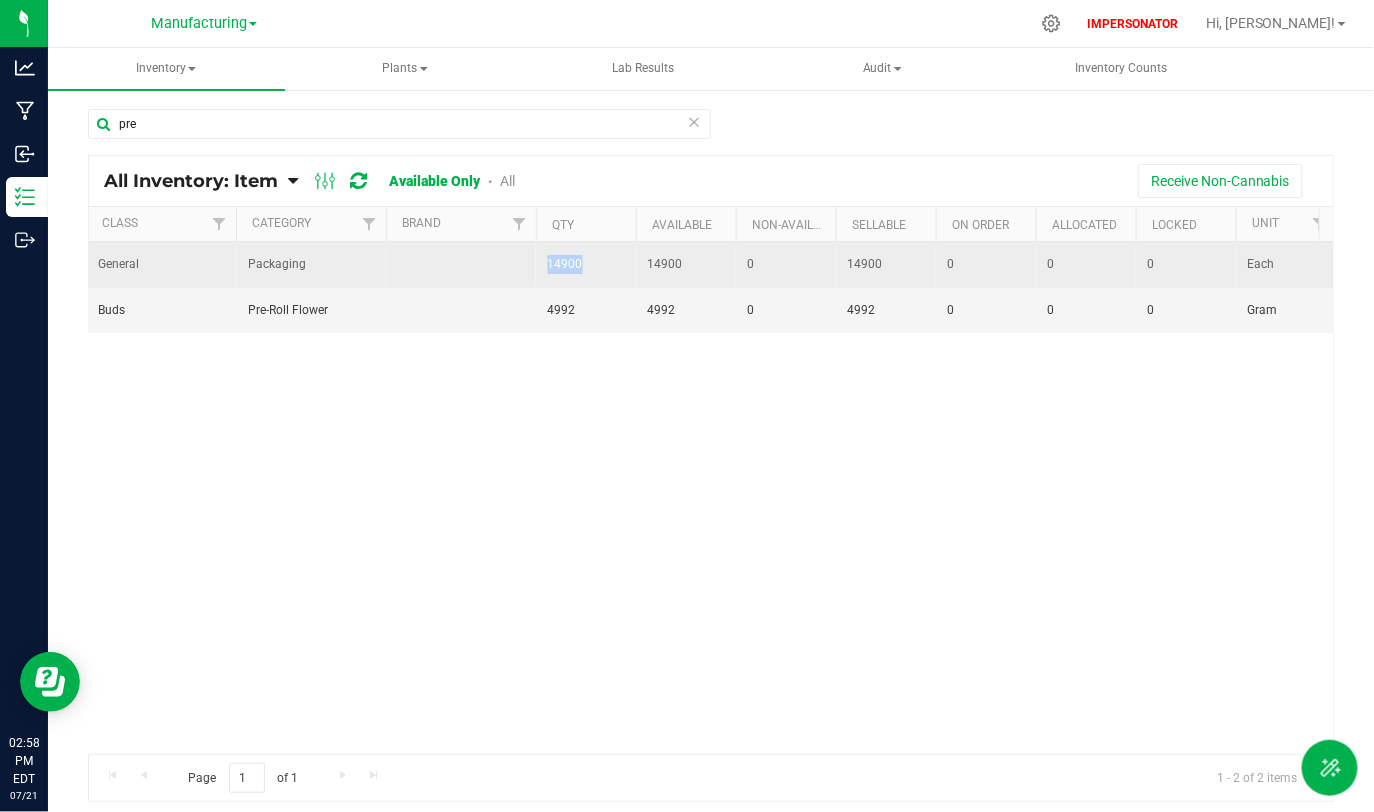 drag, startPoint x: 569, startPoint y: 267, endPoint x: 595, endPoint y: 267, distance: 26 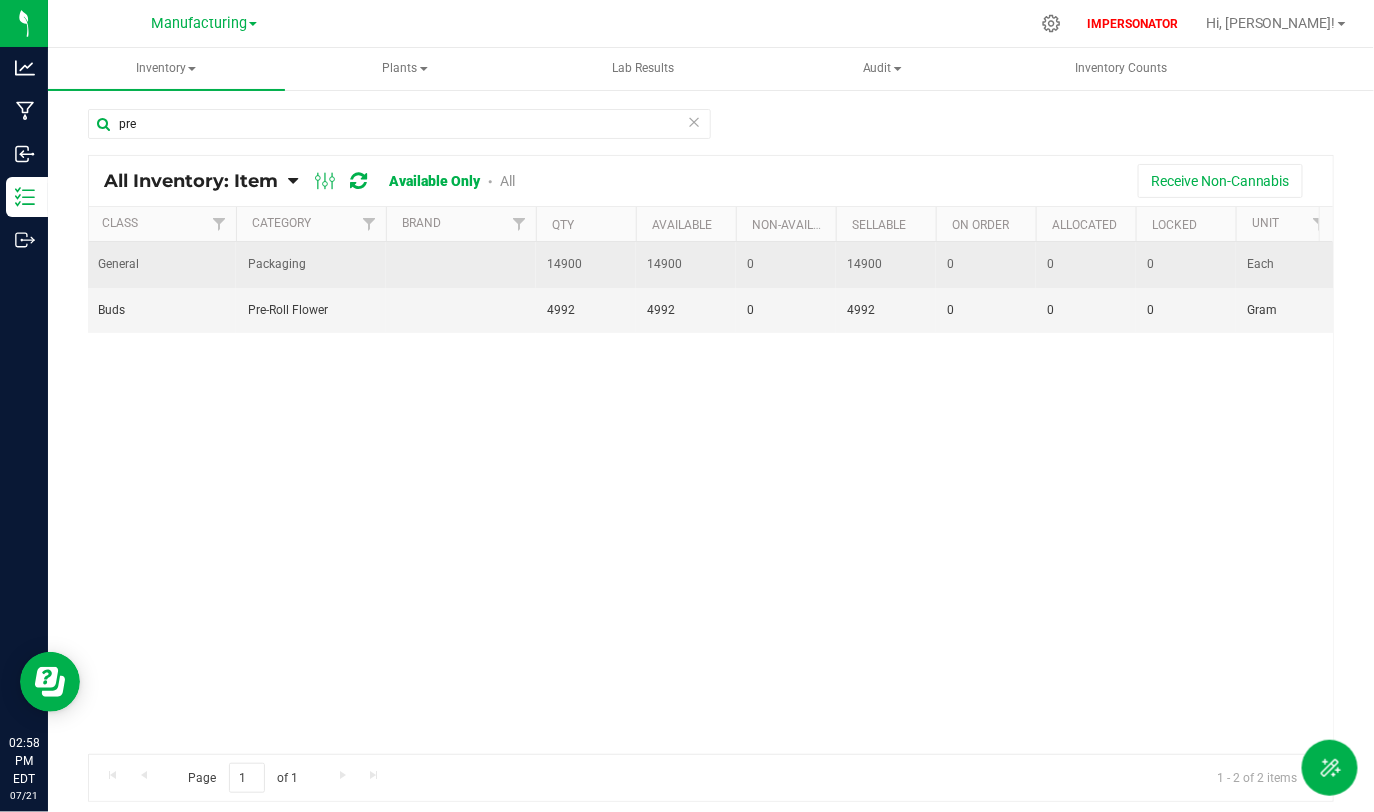 click on "14900" at bounding box center (586, 265) 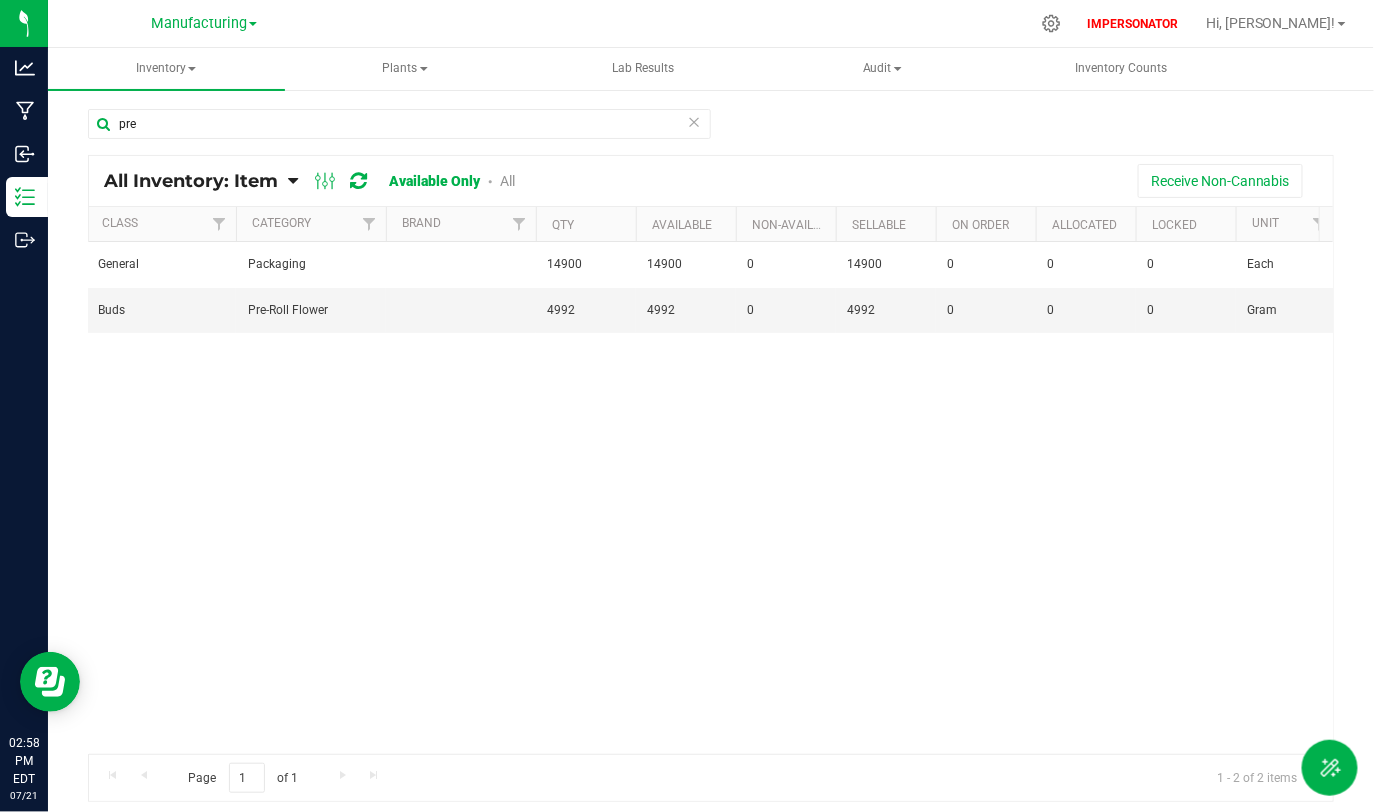 scroll, scrollTop: 0, scrollLeft: 812, axis: horizontal 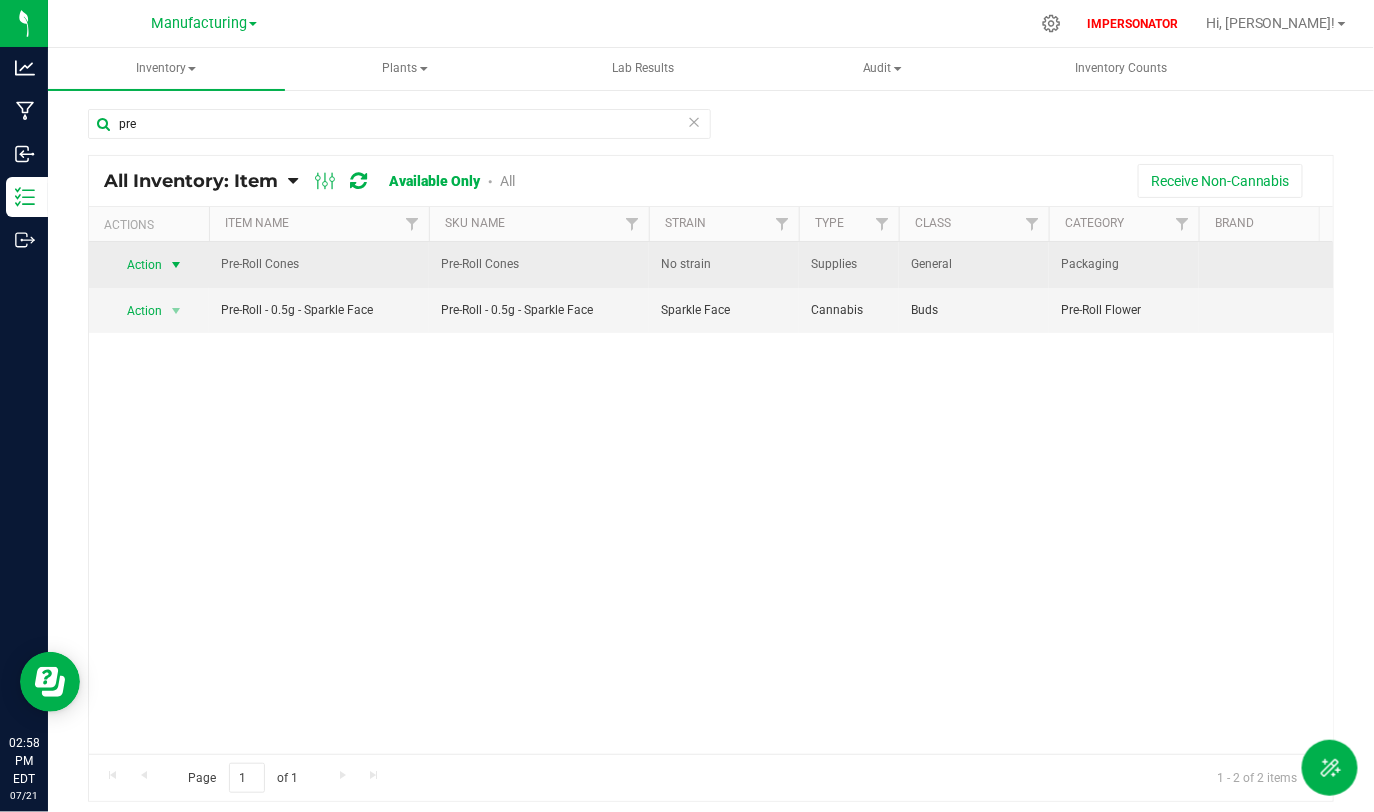 click on "Action" at bounding box center (136, 265) 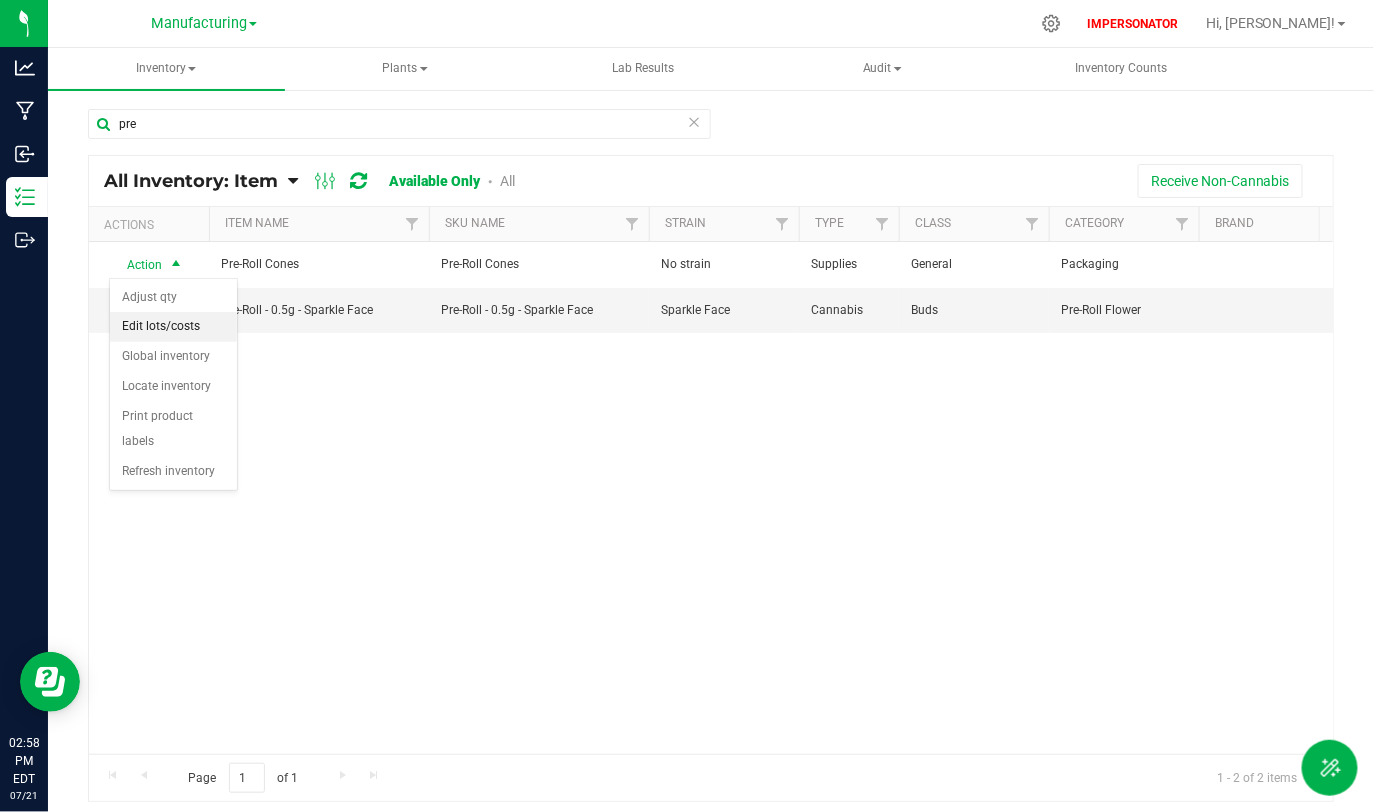 click on "Edit lots/costs" at bounding box center (173, 327) 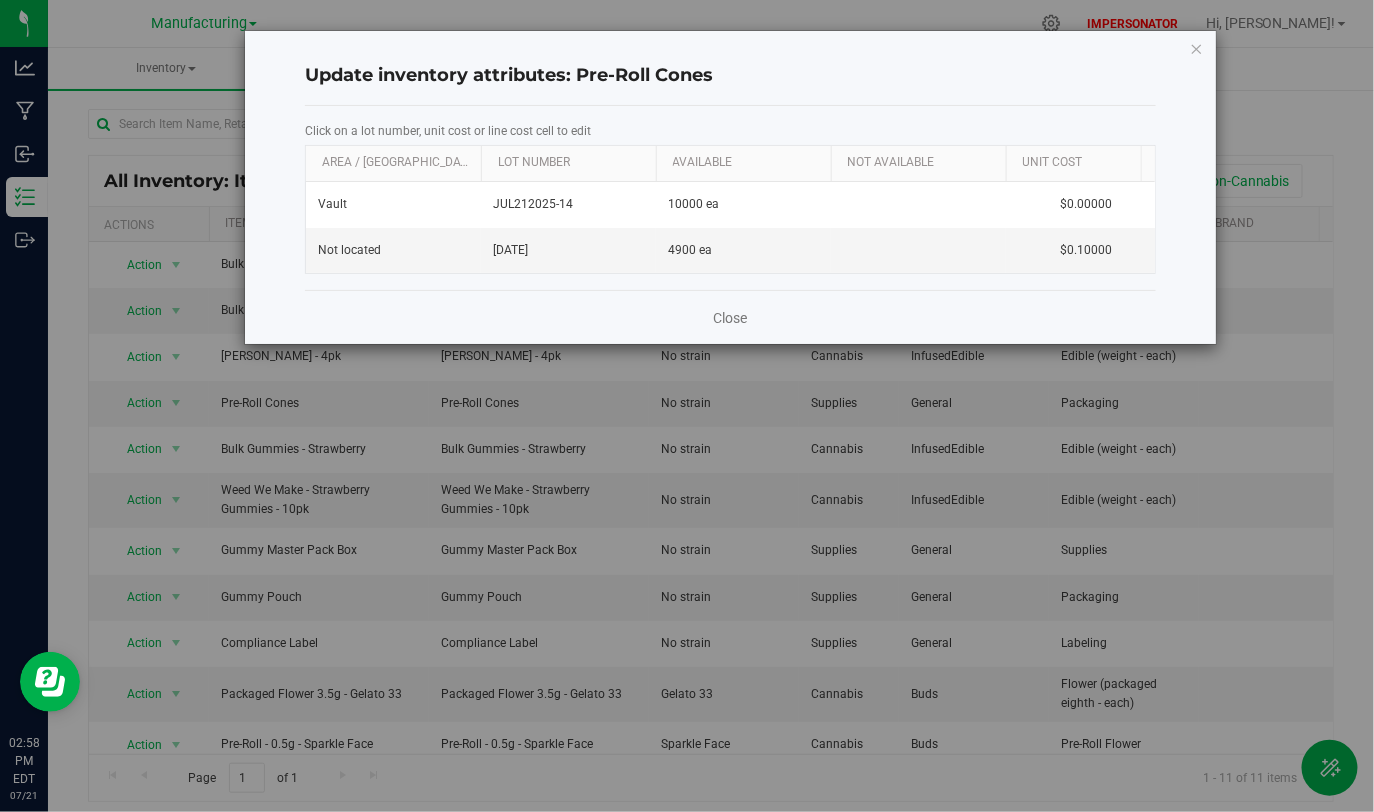 scroll, scrollTop: 0, scrollLeft: 184, axis: horizontal 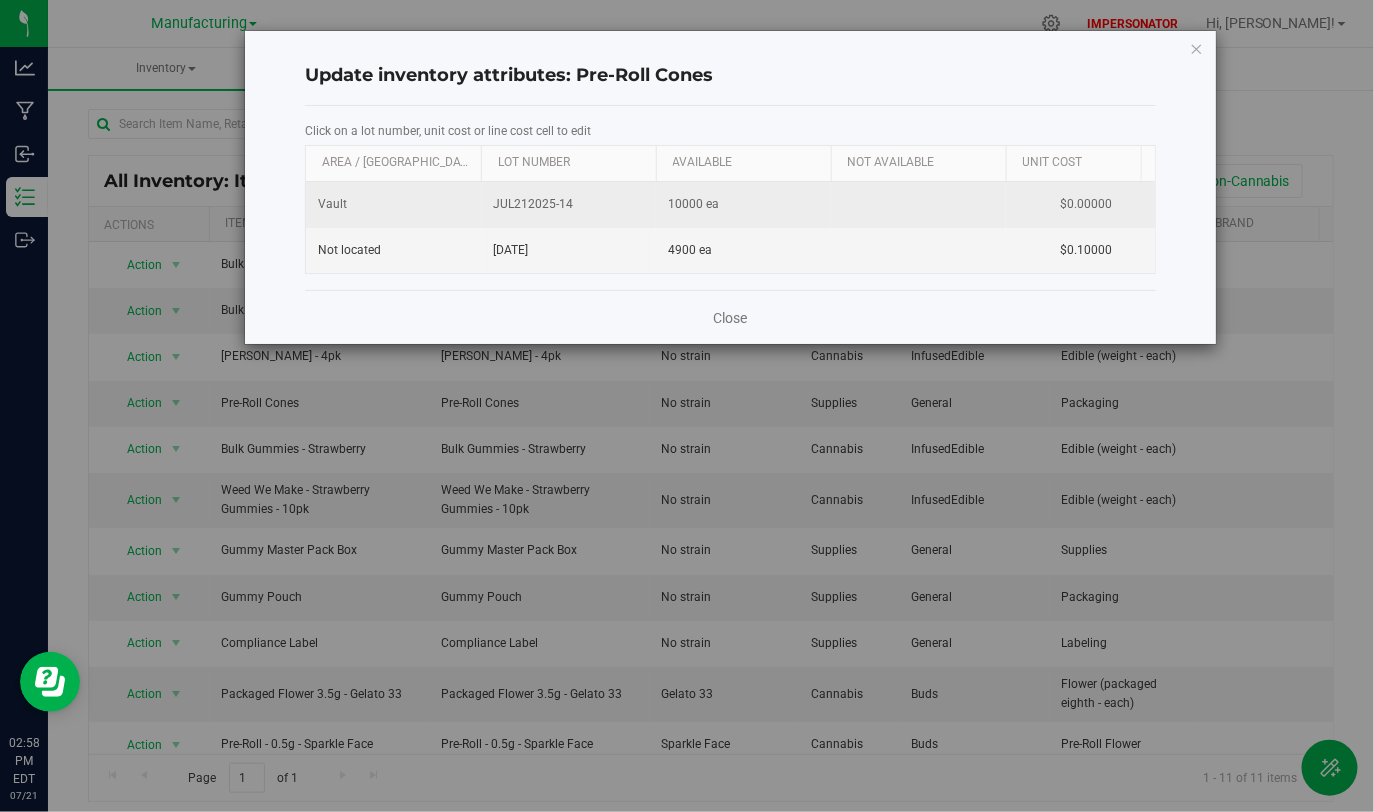 drag, startPoint x: 494, startPoint y: 207, endPoint x: 621, endPoint y: 211, distance: 127.06297 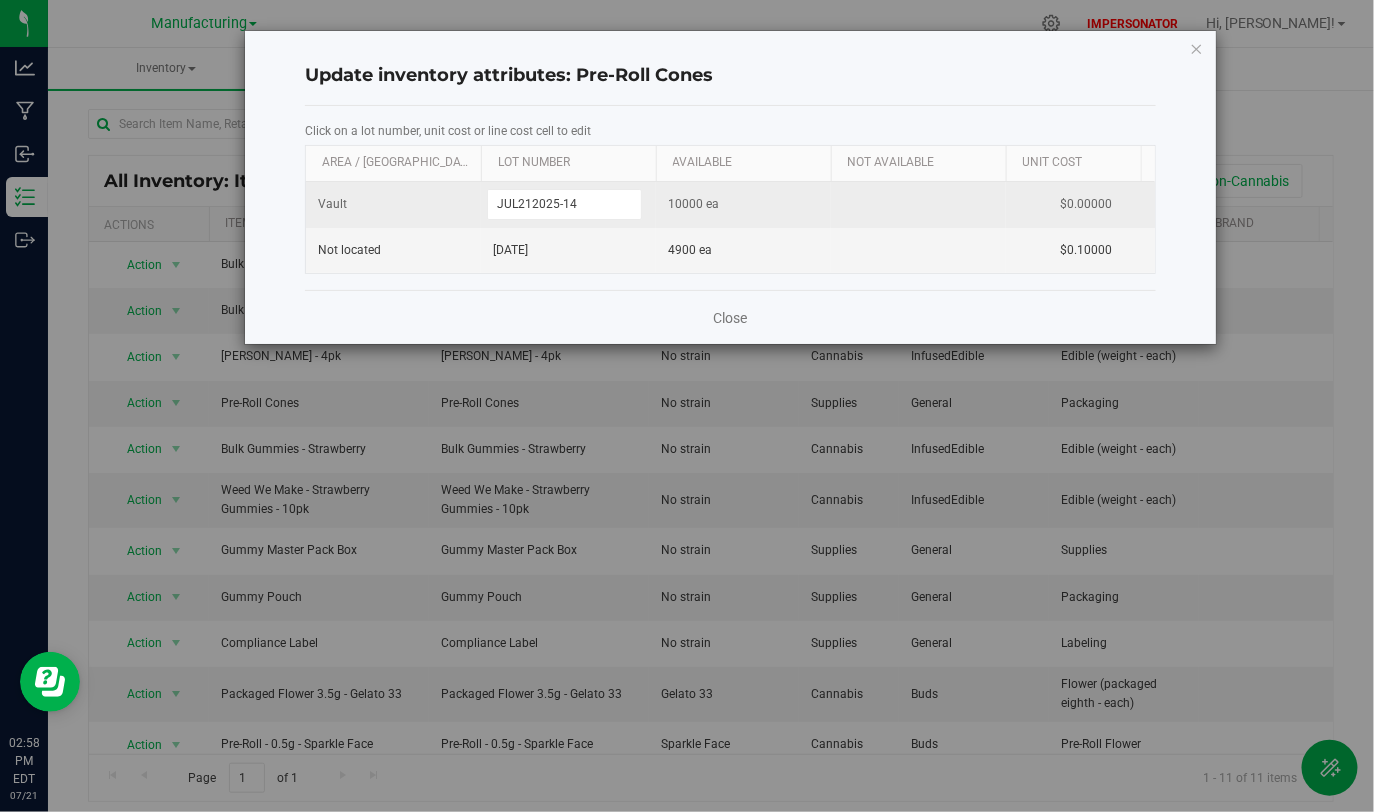 click on "10000 ea" at bounding box center [743, 205] 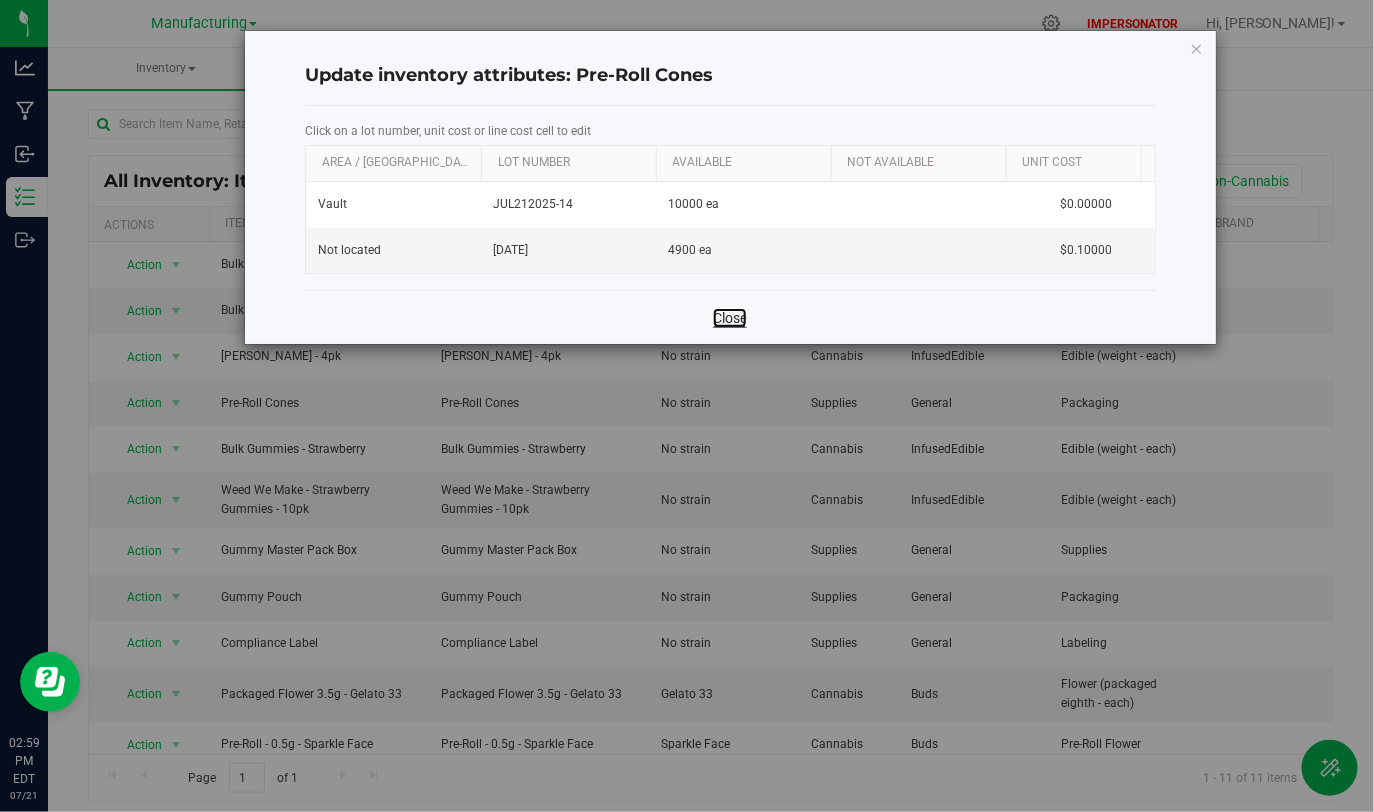 click on "Close" at bounding box center [730, 318] 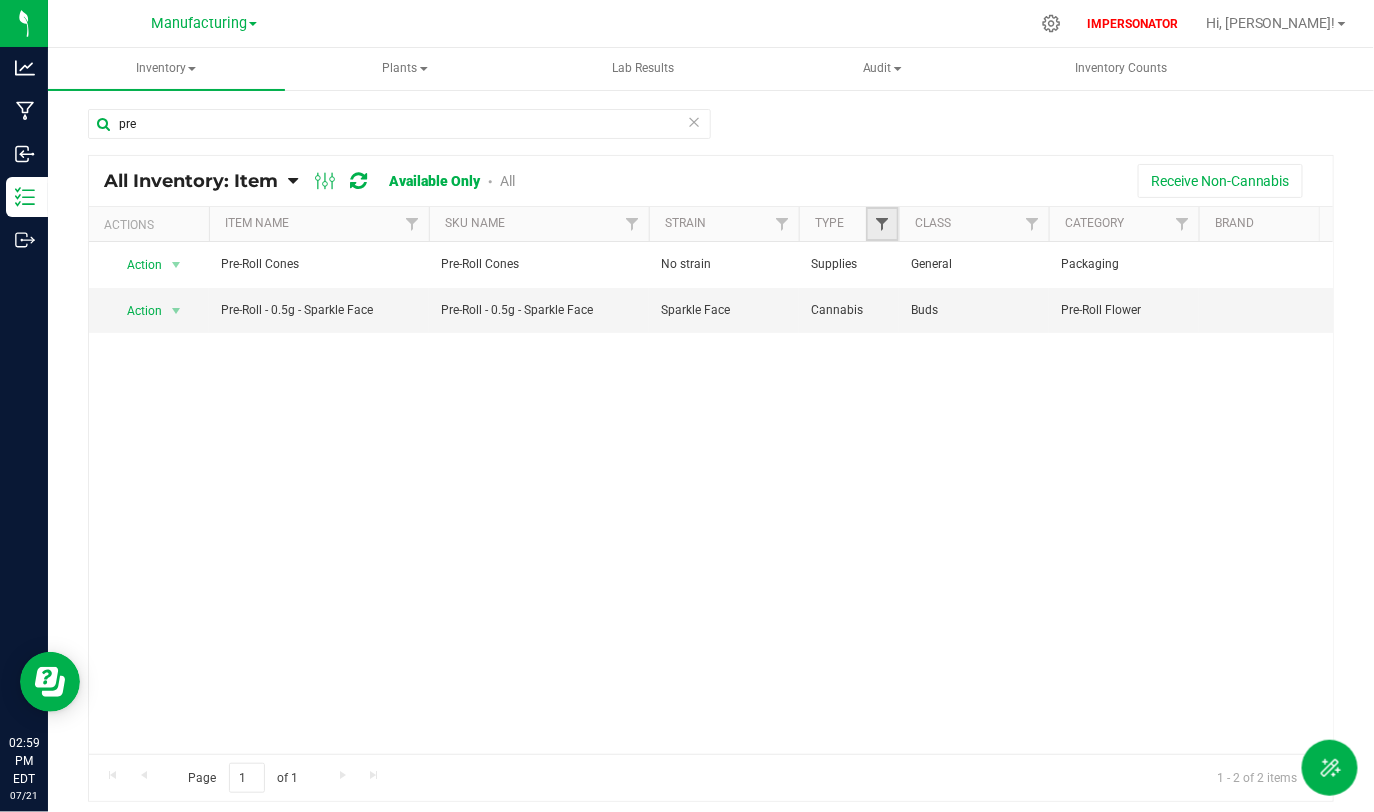 click at bounding box center [882, 224] 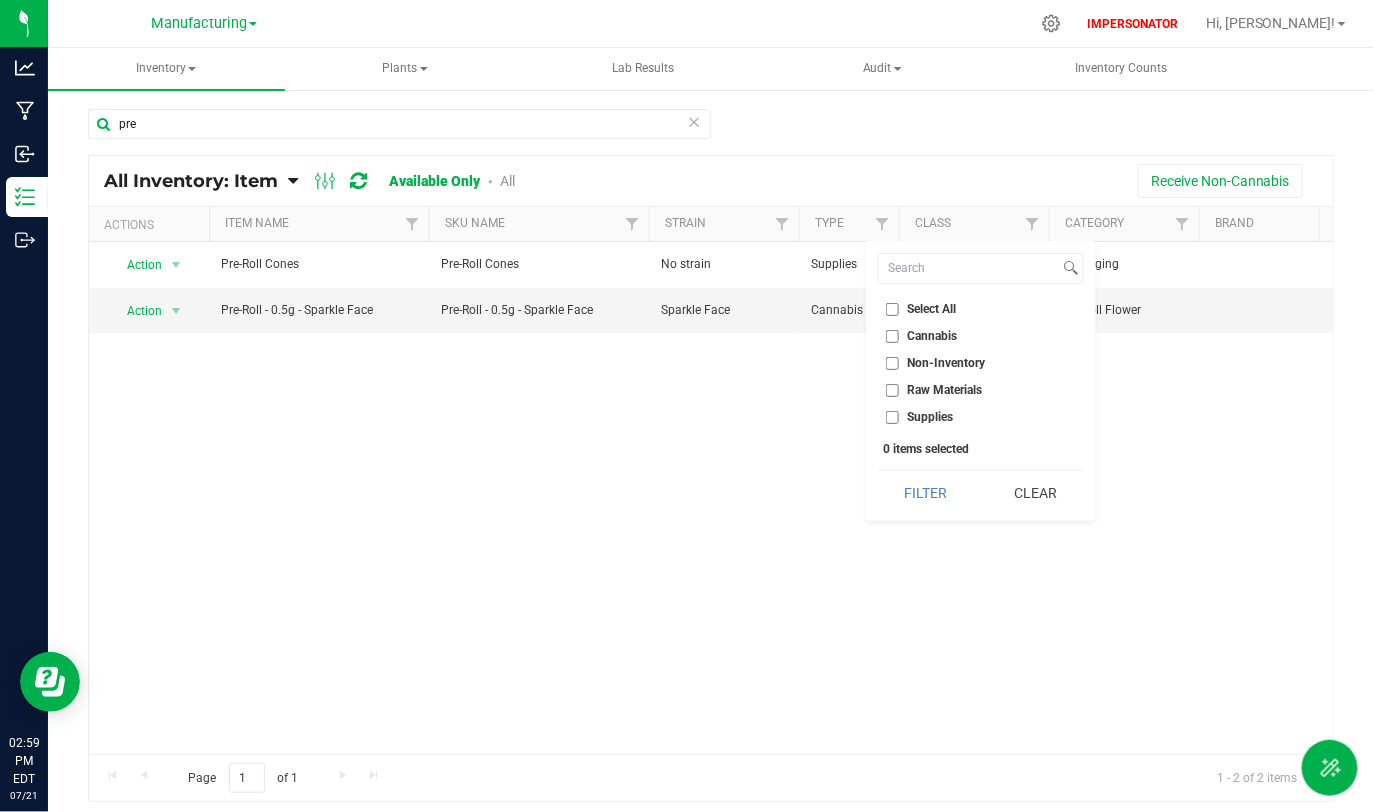 click on "Raw Materials" at bounding box center [892, 390] 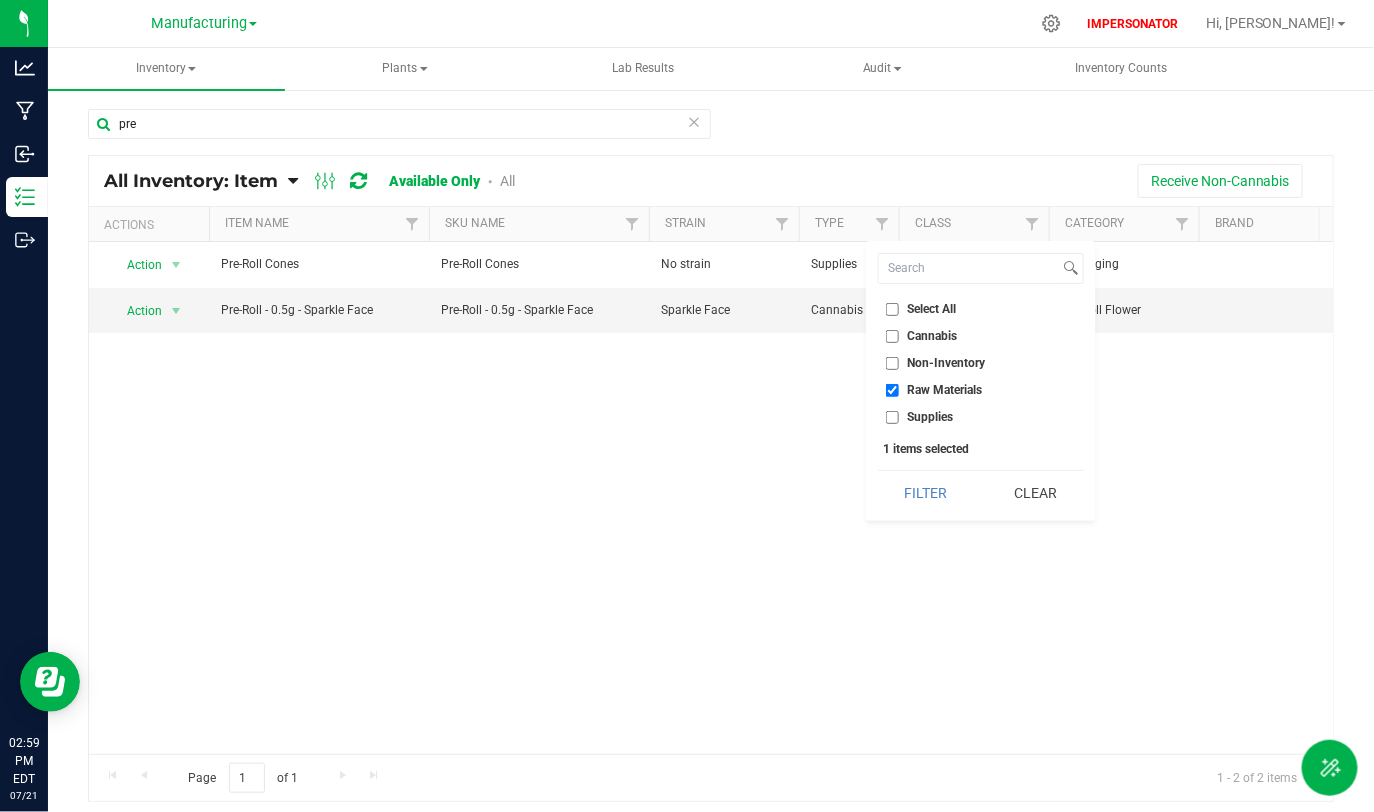 click on "Supplies" at bounding box center [892, 417] 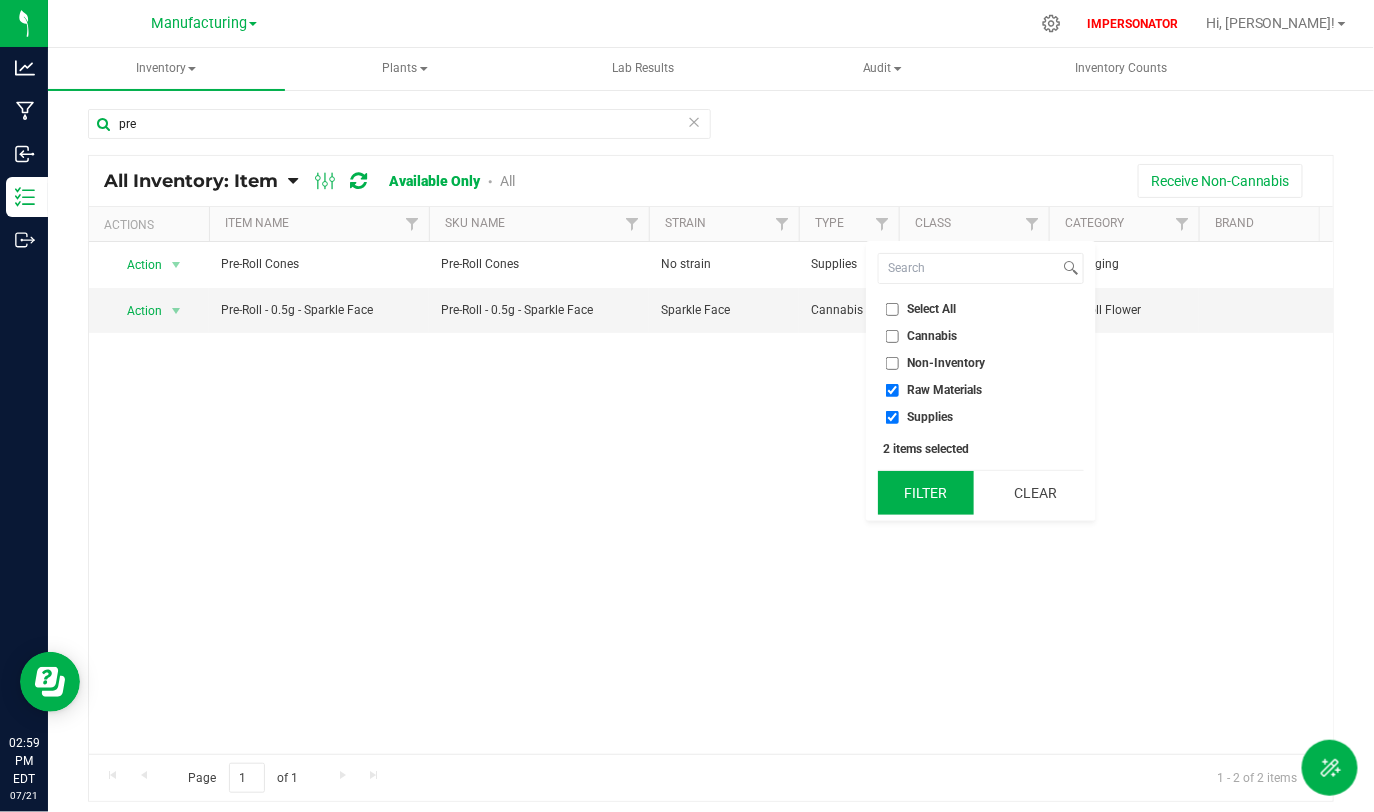 click on "Filter" at bounding box center [926, 493] 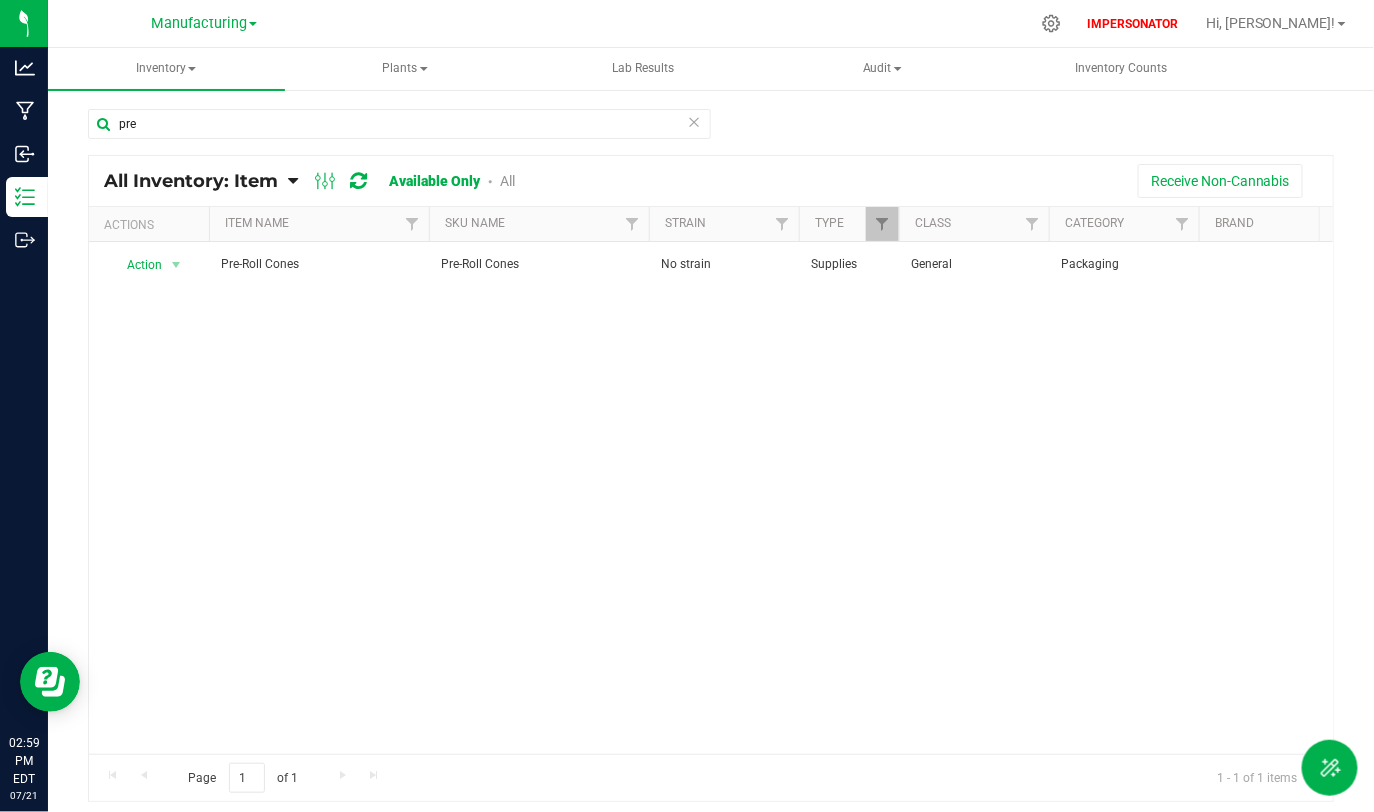 click at bounding box center (694, 121) 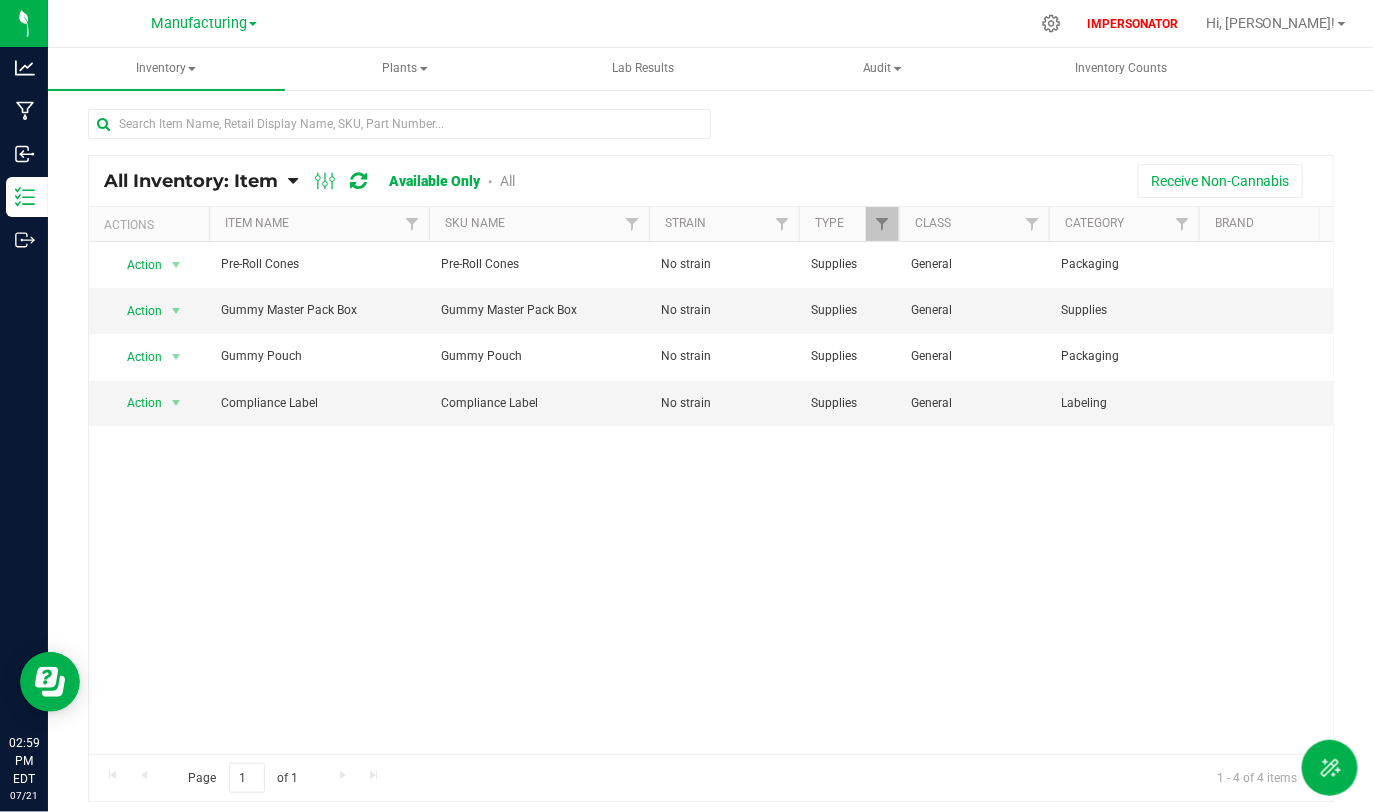 scroll, scrollTop: 0, scrollLeft: 1027, axis: horizontal 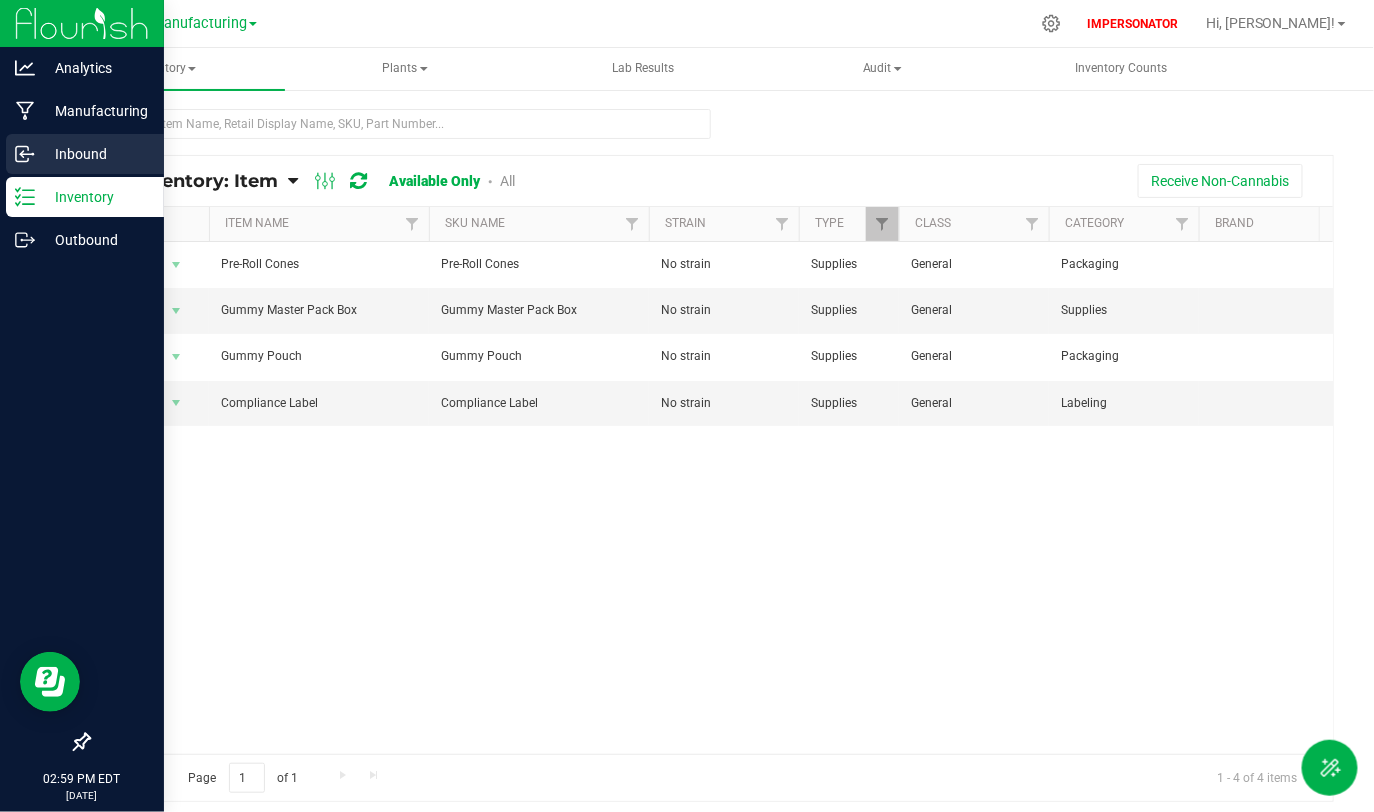click on "Inbound" at bounding box center [95, 154] 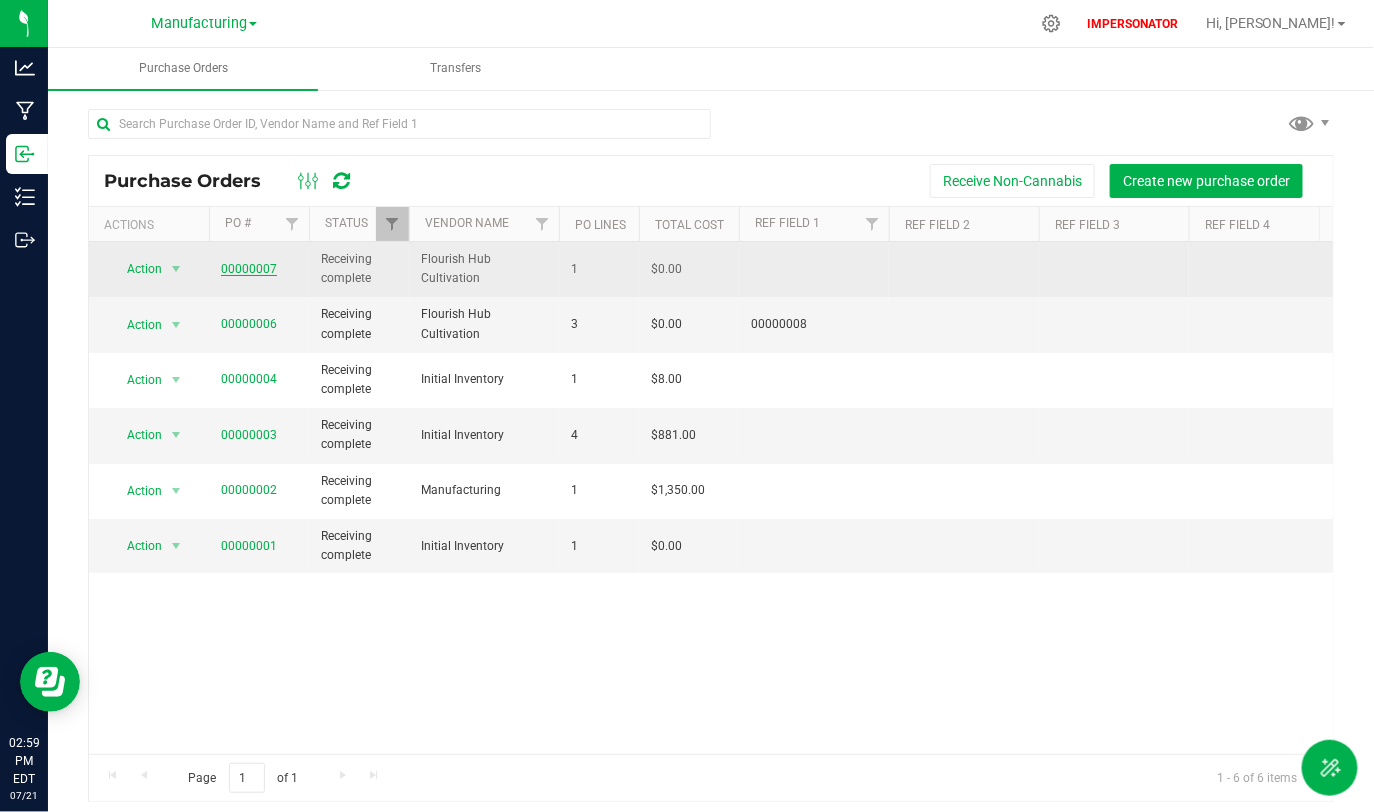 click on "00000007" at bounding box center (249, 269) 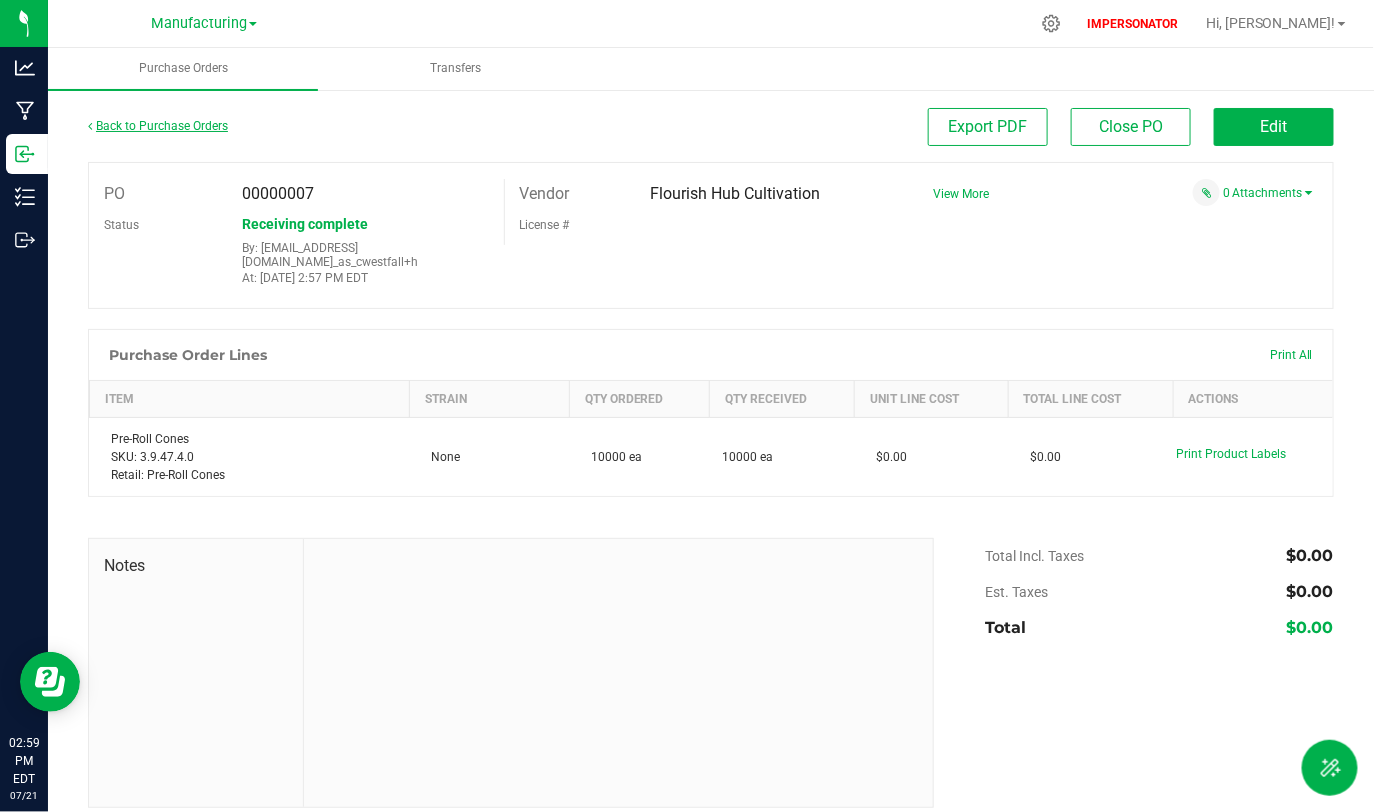 click on "Back to Purchase Orders" at bounding box center (158, 126) 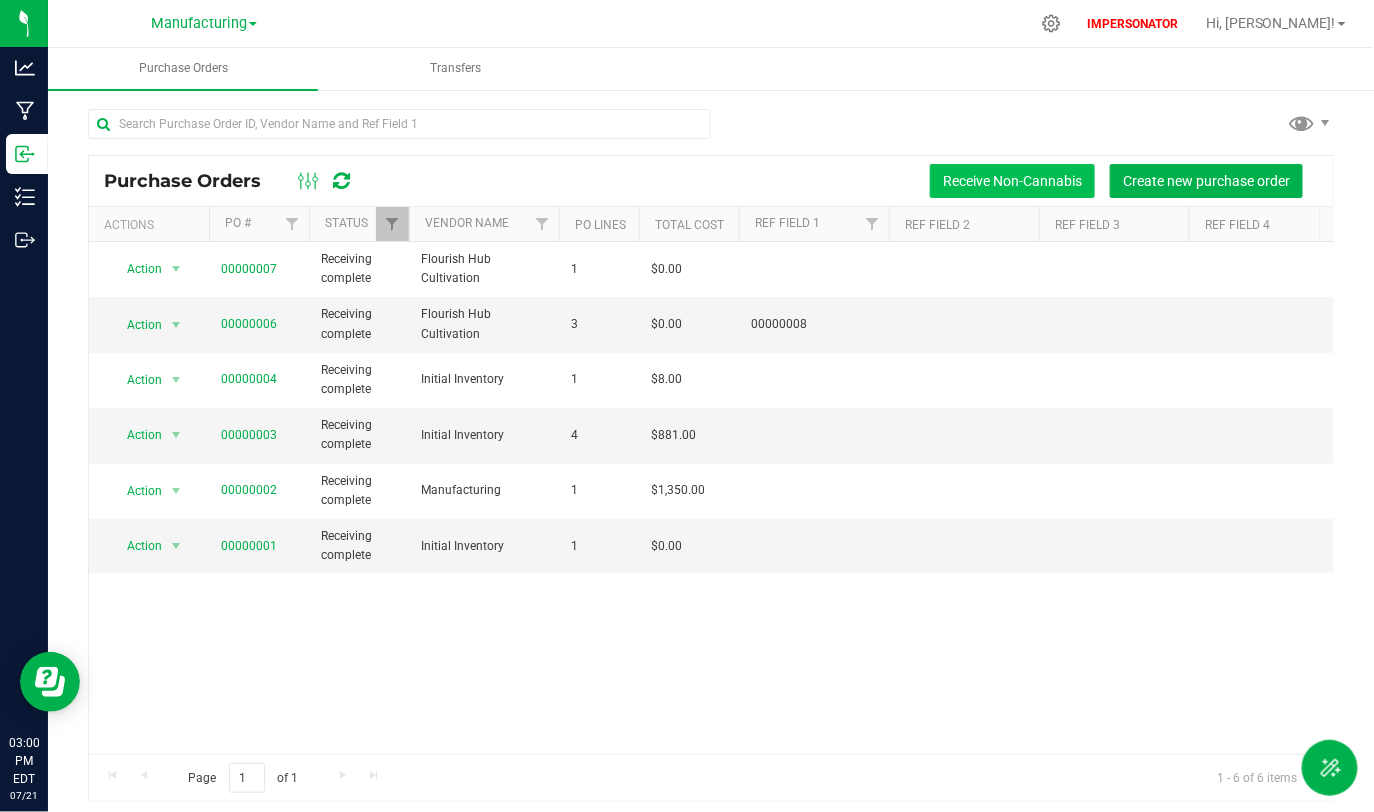 click on "Receive Non-Cannabis" at bounding box center (1012, 181) 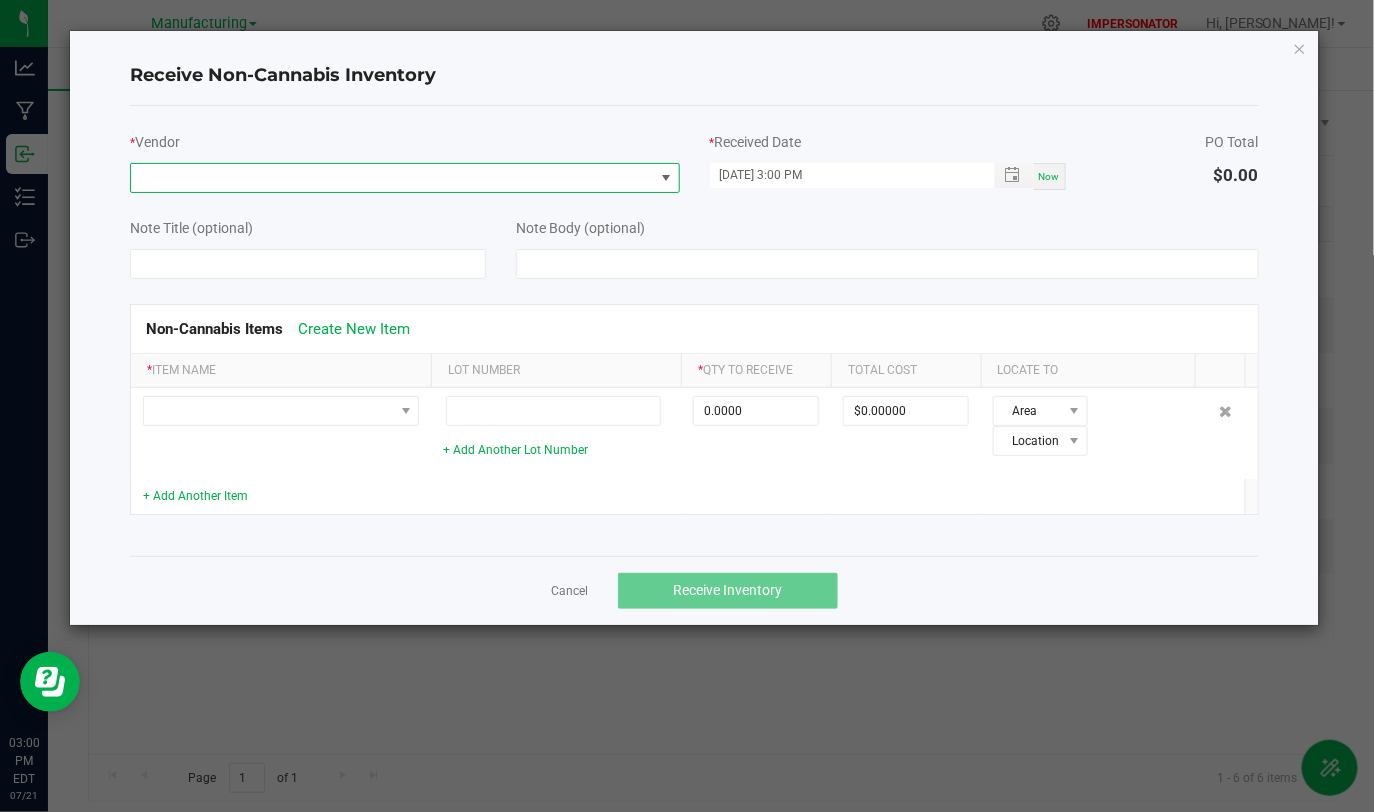 click at bounding box center [392, 178] 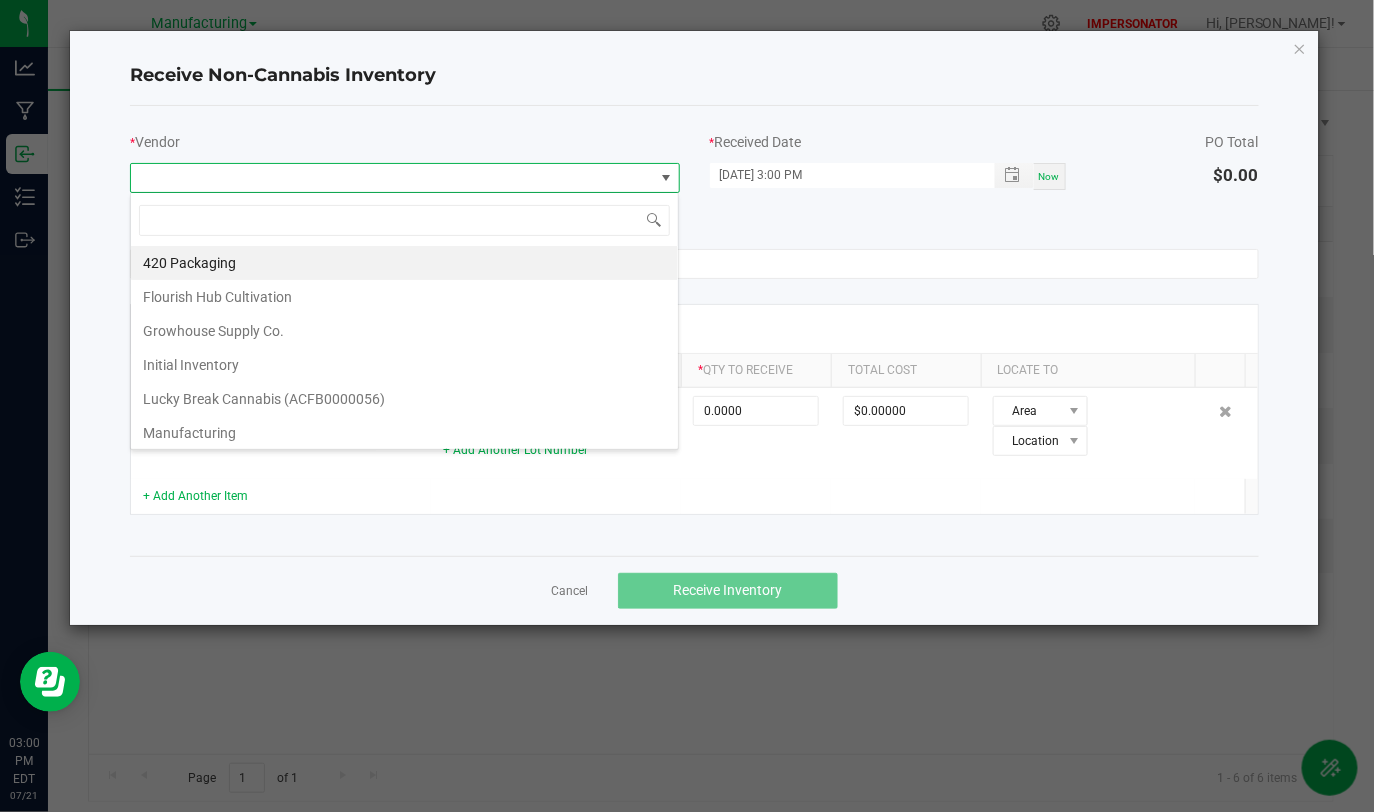 scroll, scrollTop: 99970, scrollLeft: 99450, axis: both 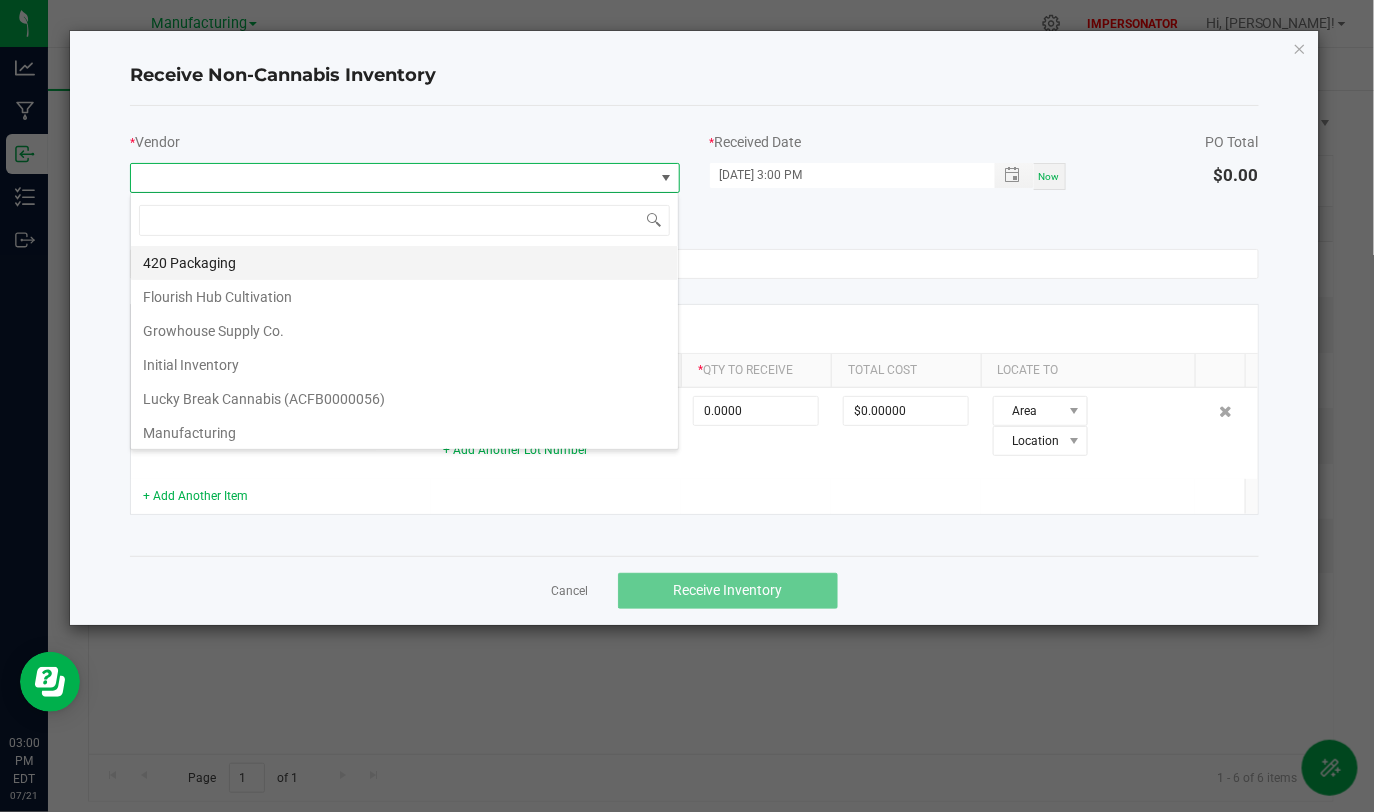click on "420 Packaging" at bounding box center (404, 263) 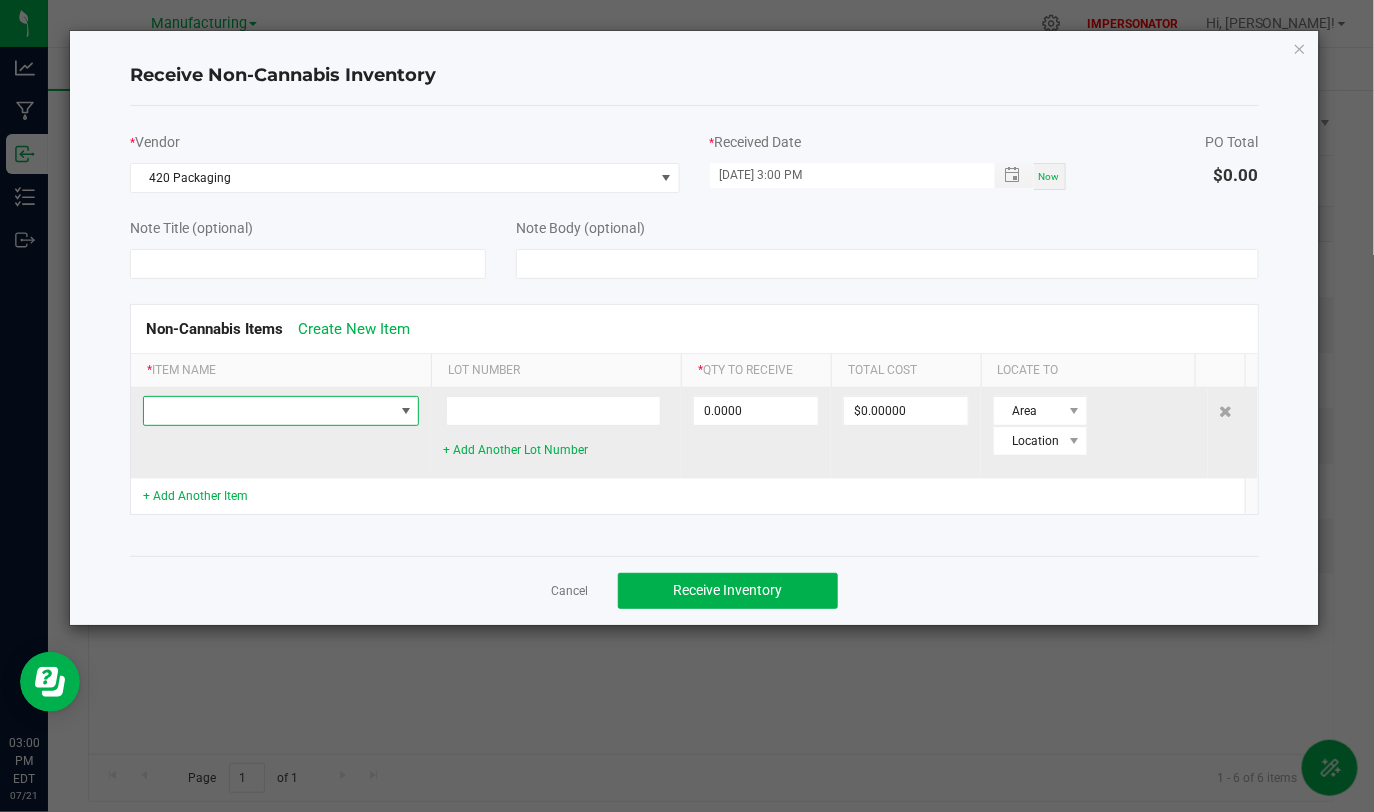 click at bounding box center (268, 411) 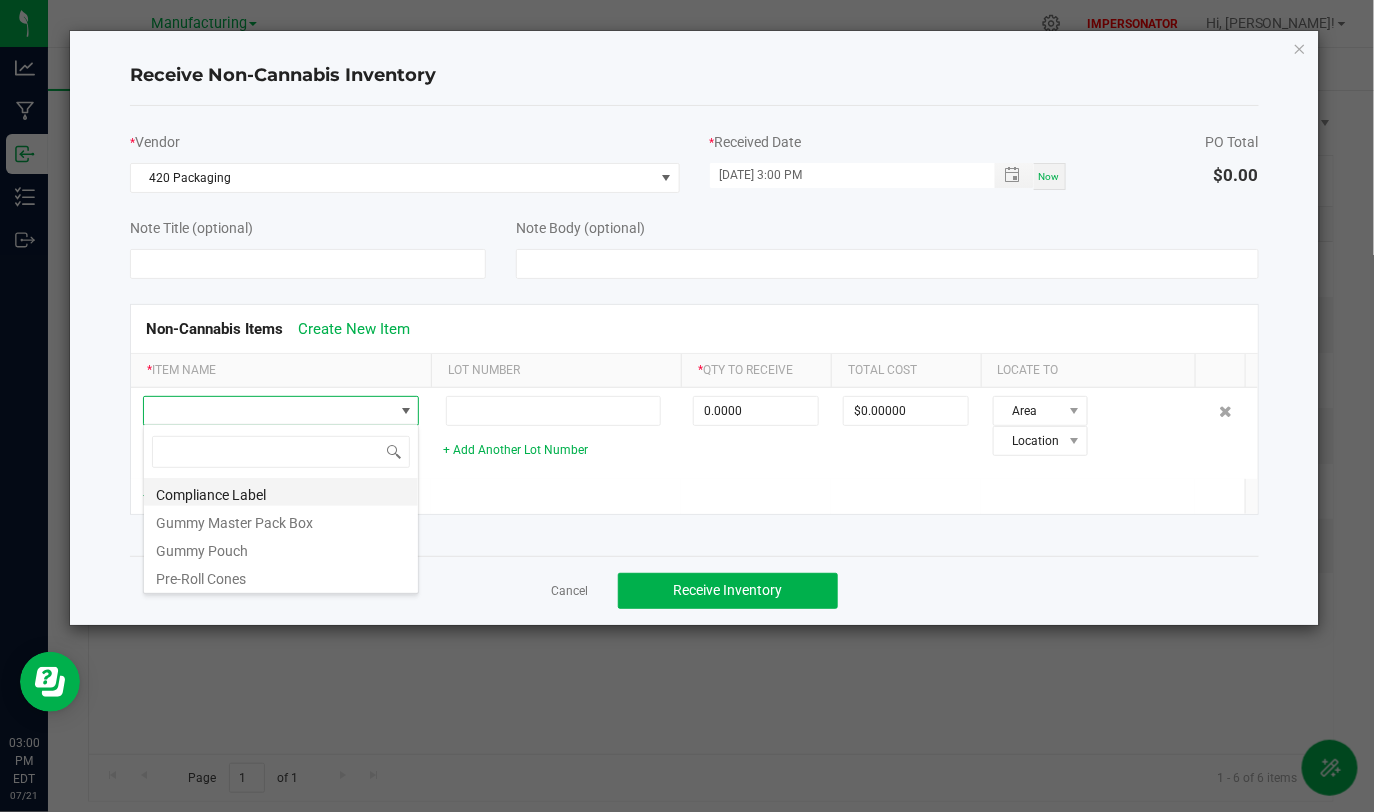 scroll, scrollTop: 99970, scrollLeft: 99724, axis: both 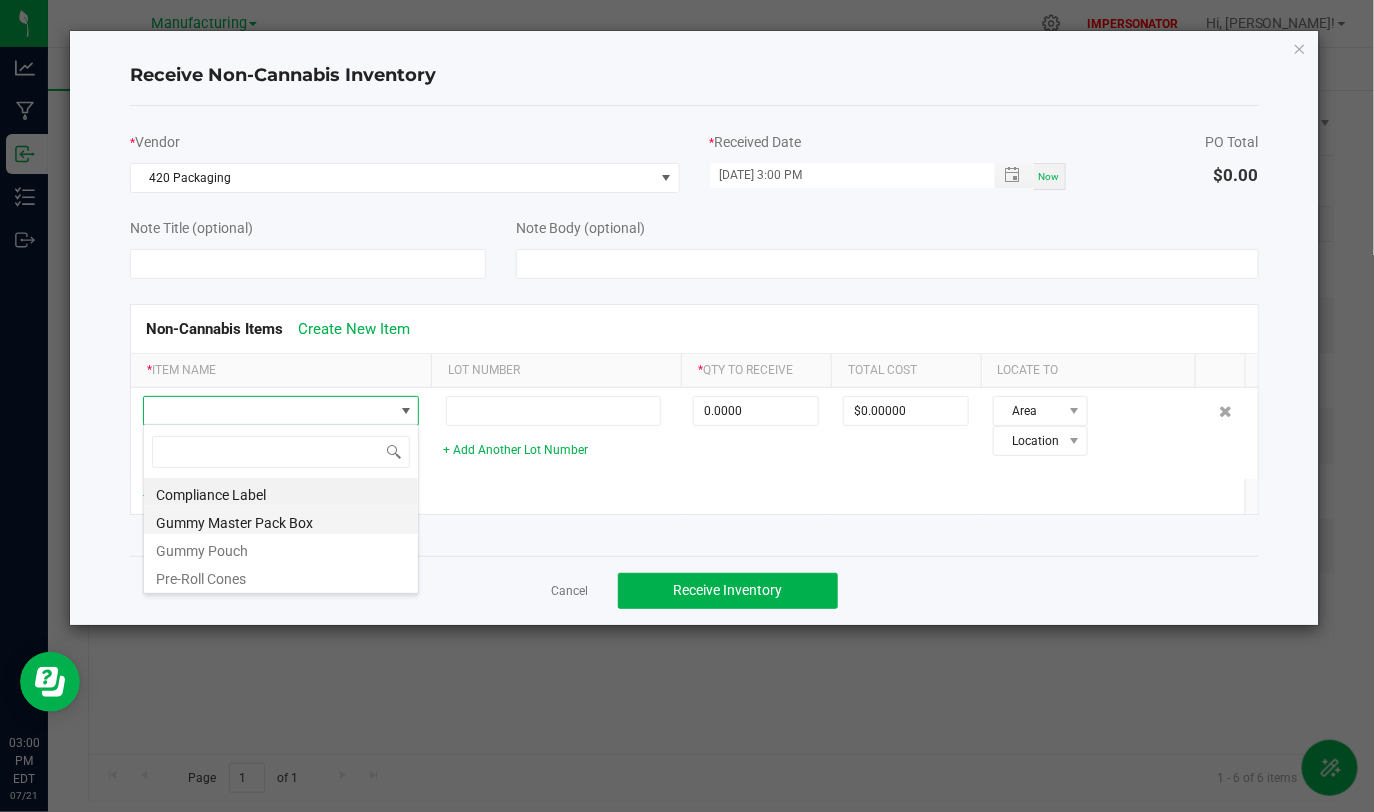 click on "Gummy Master Pack Box" at bounding box center (281, 520) 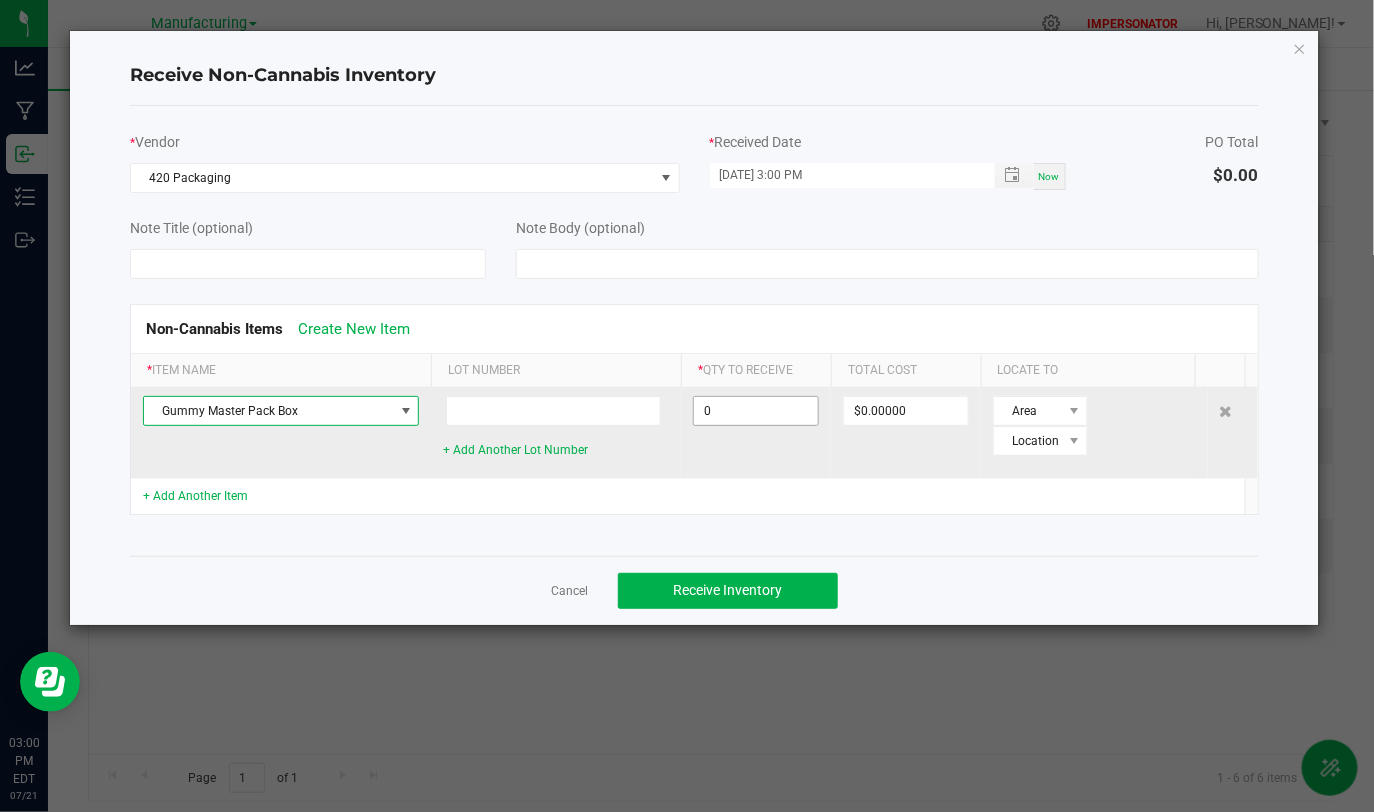 click on "0" at bounding box center [756, 411] 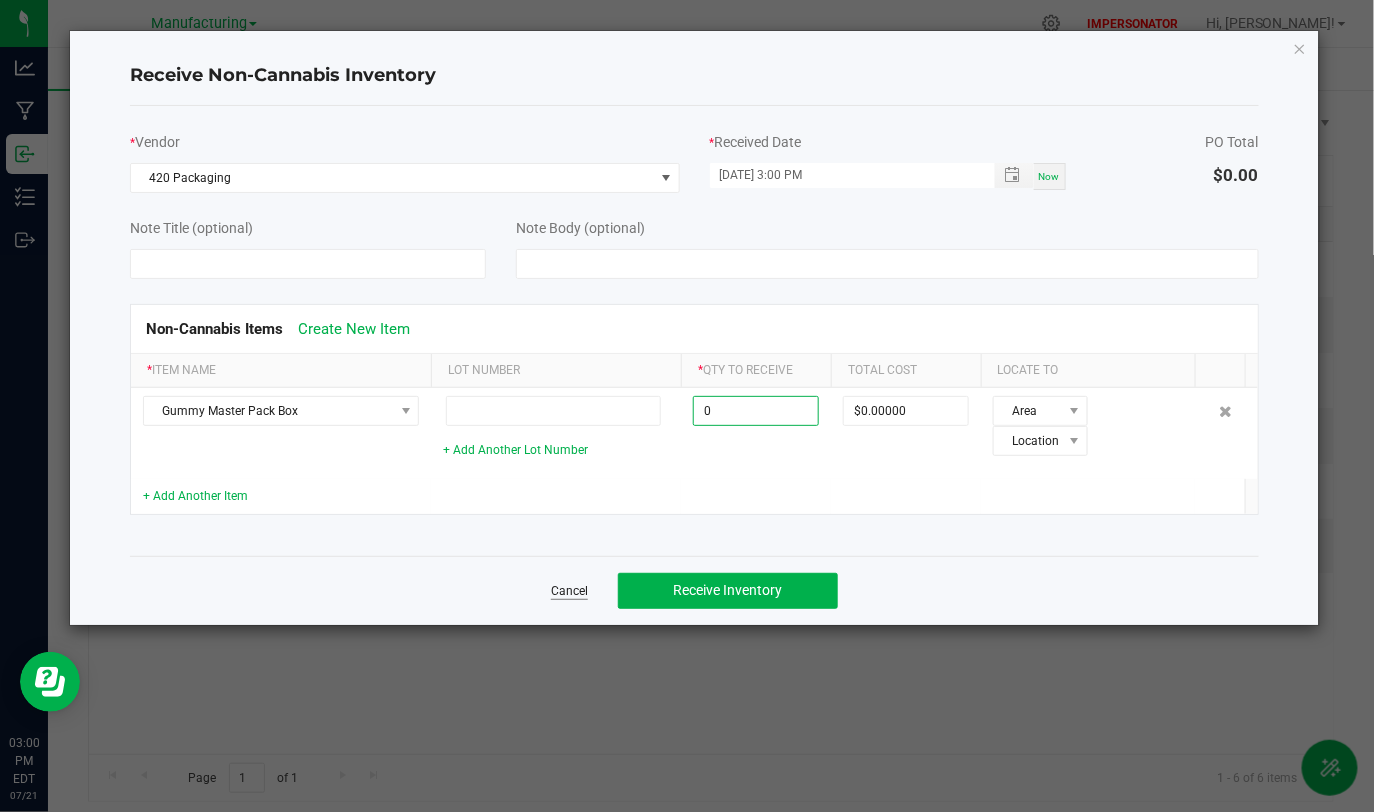 type on "0 ea" 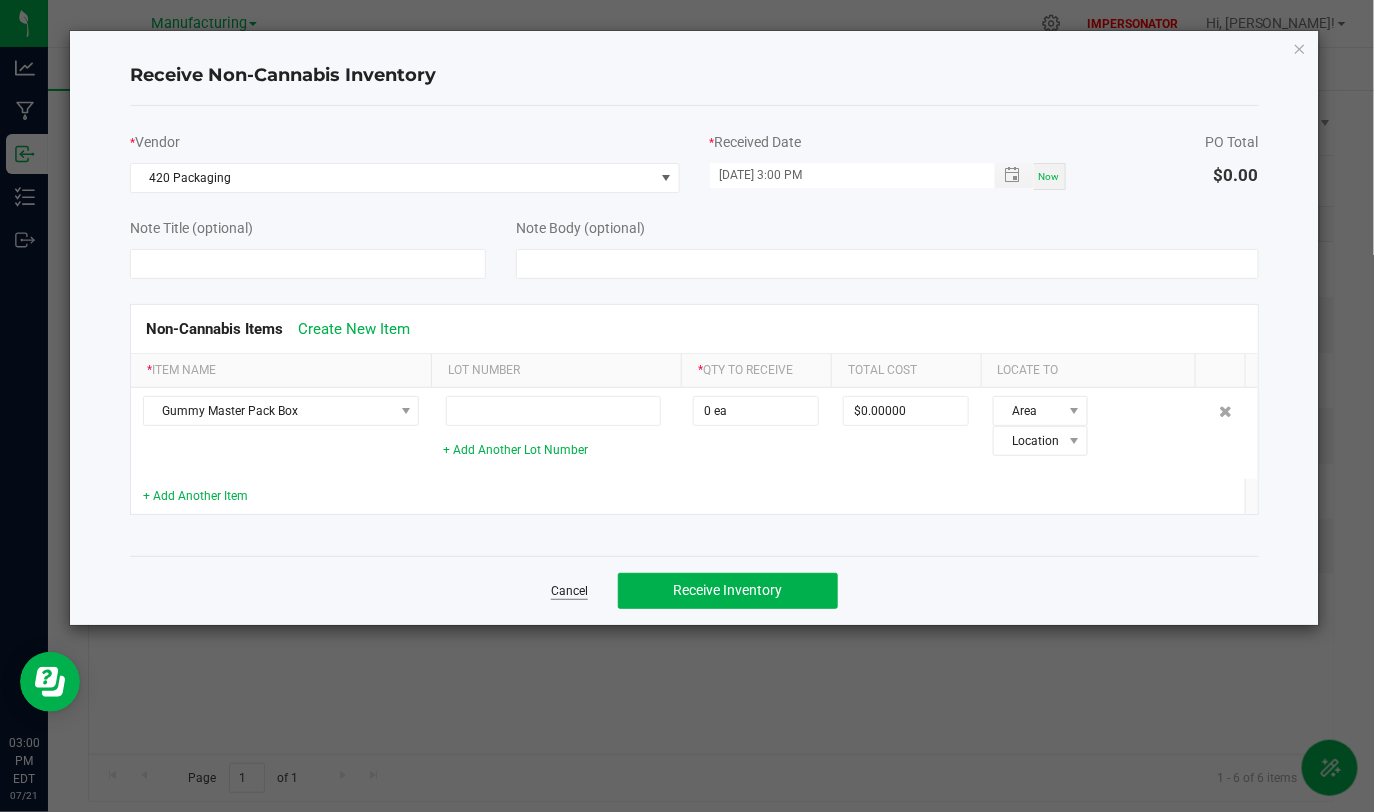 click on "Cancel" 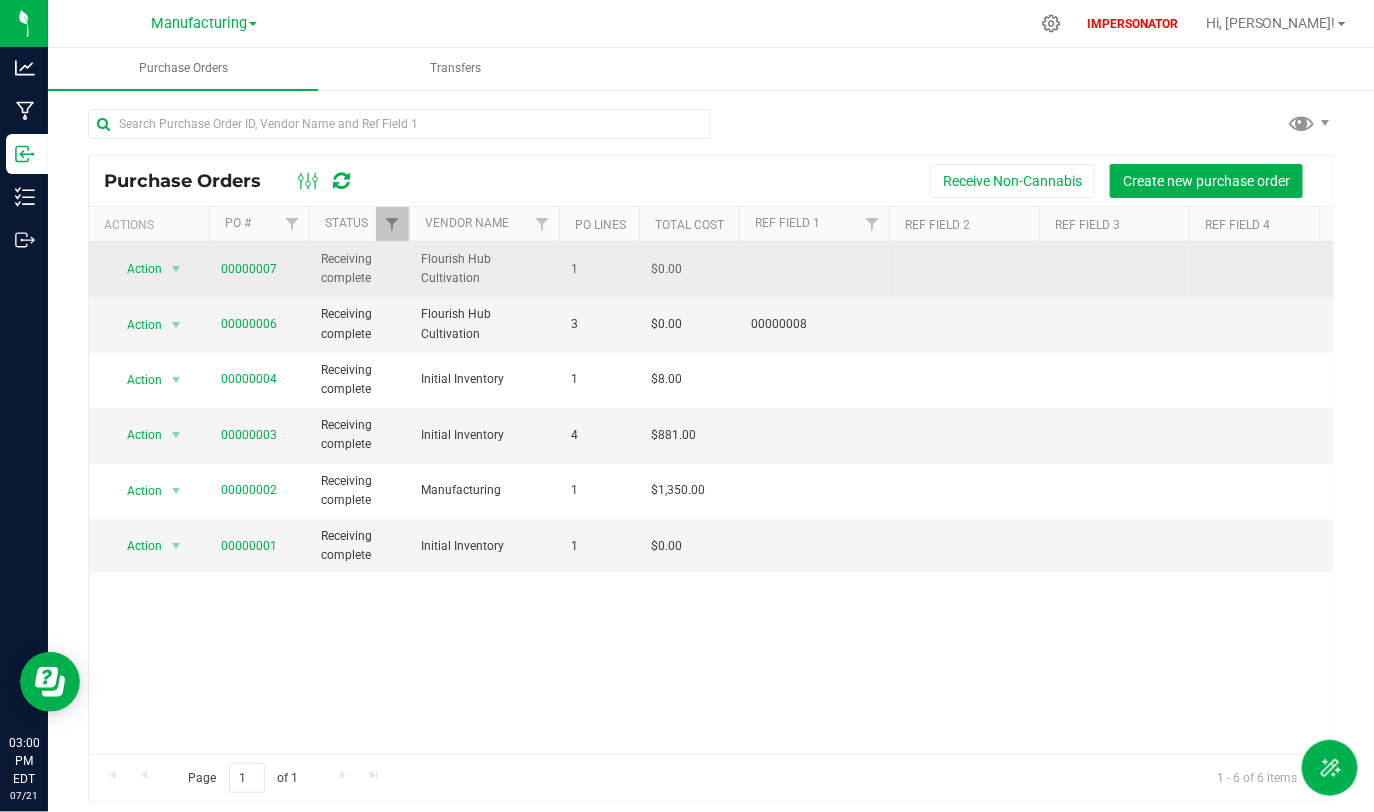 drag, startPoint x: 314, startPoint y: 261, endPoint x: 378, endPoint y: 274, distance: 65.30697 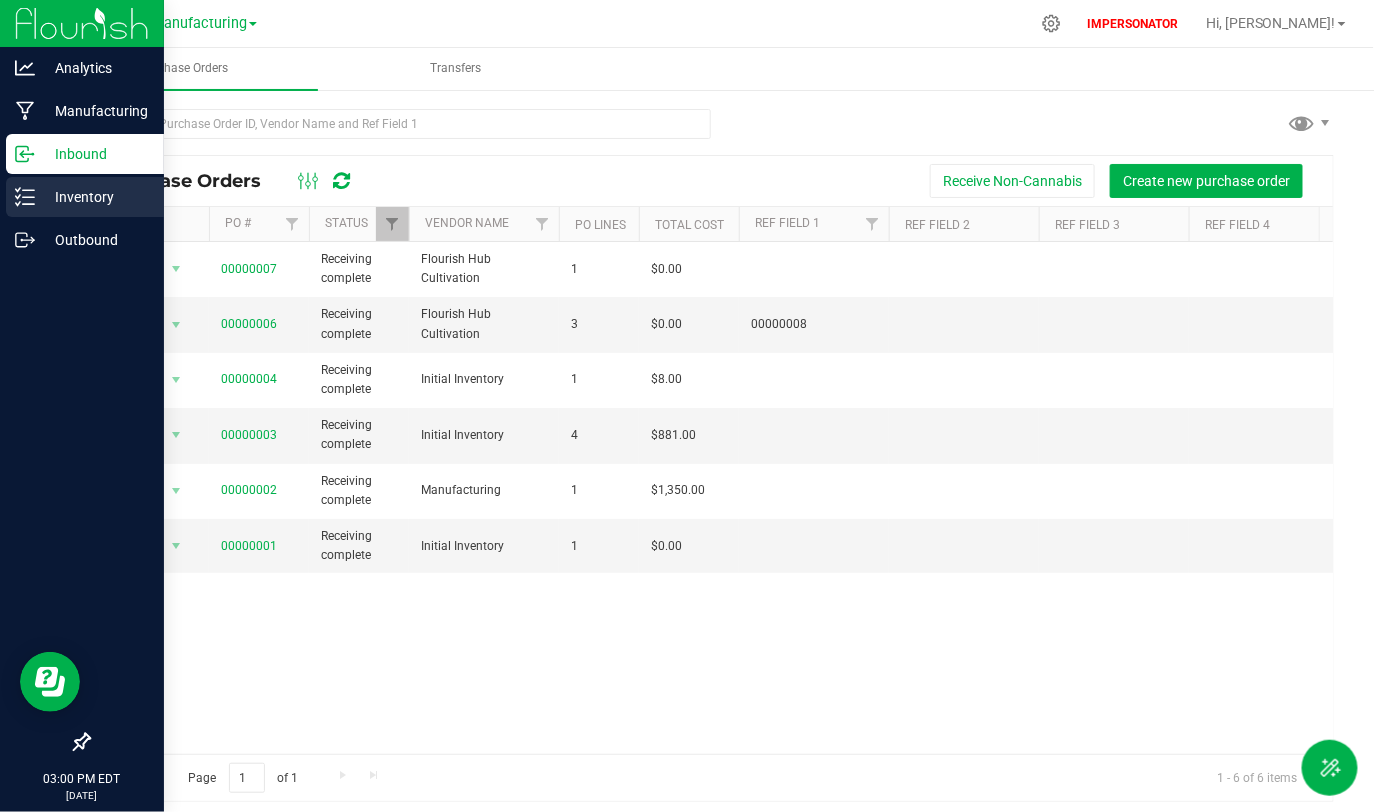 click on "Inventory" at bounding box center (95, 197) 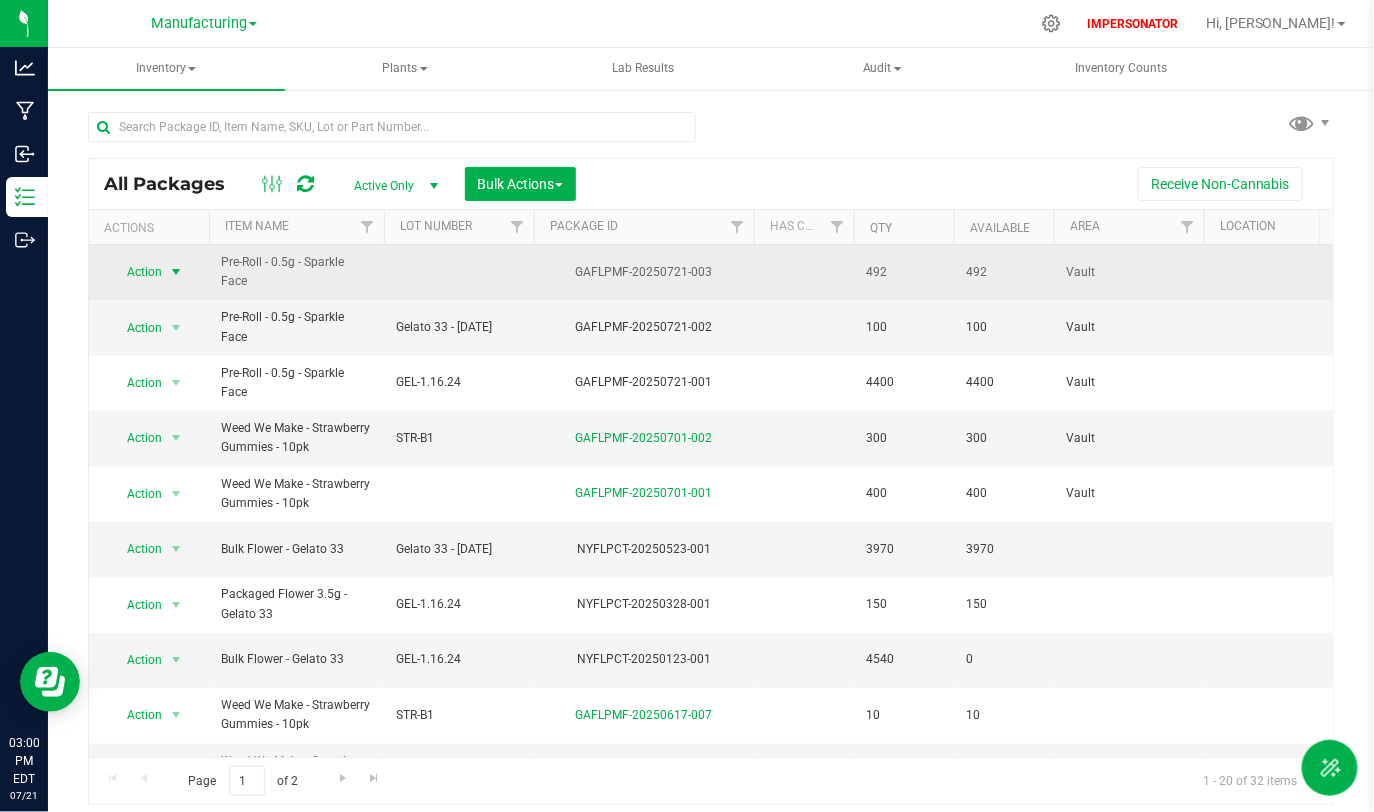 click on "Action" at bounding box center [136, 272] 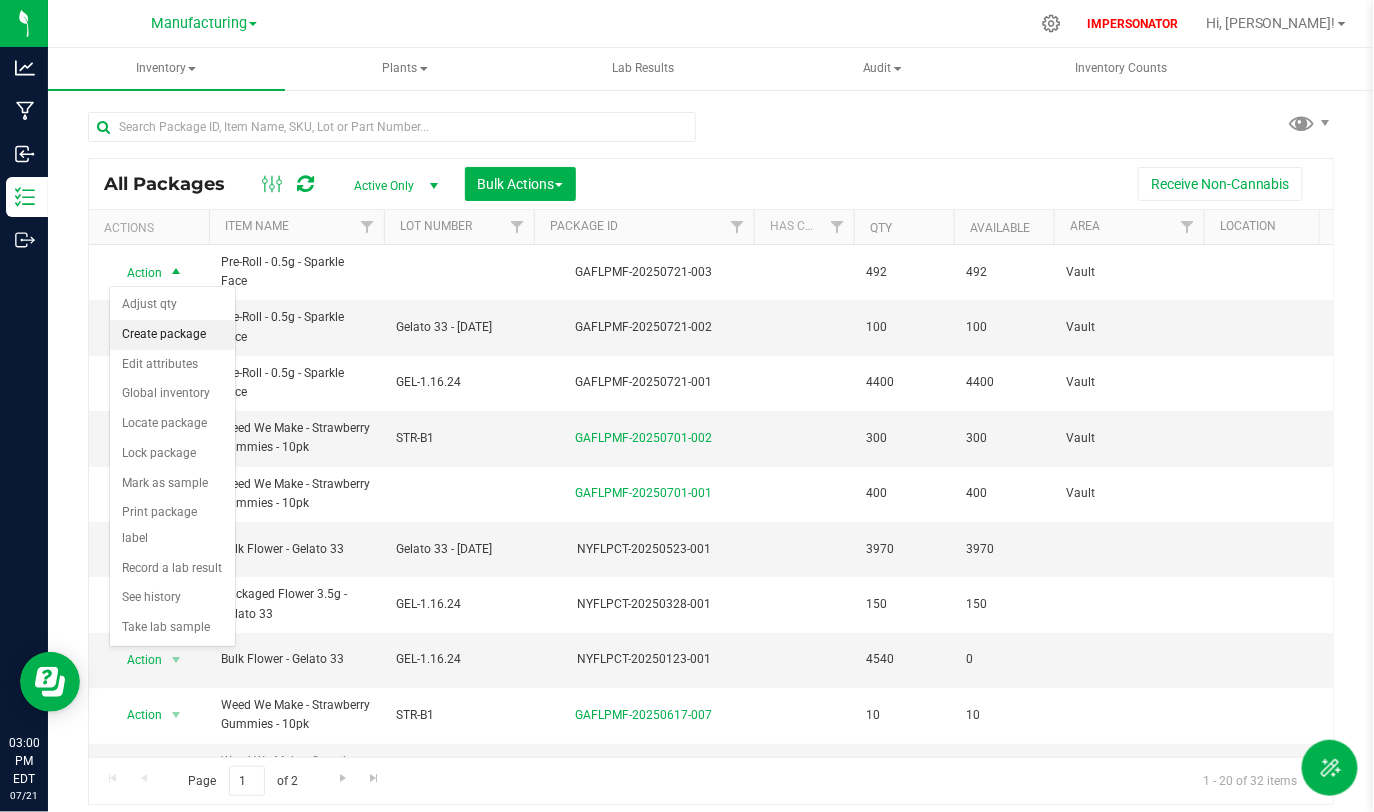 click on "Create package" at bounding box center [172, 335] 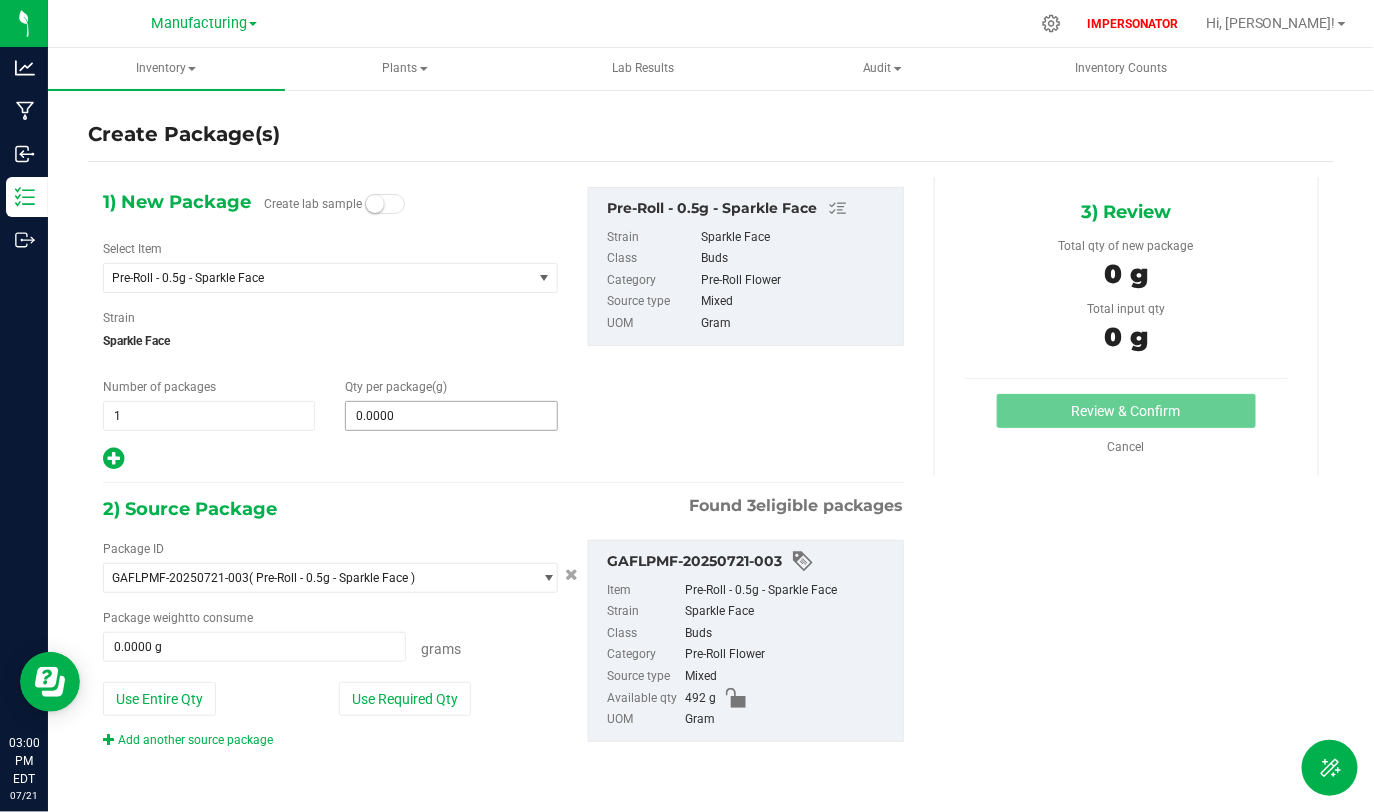 type 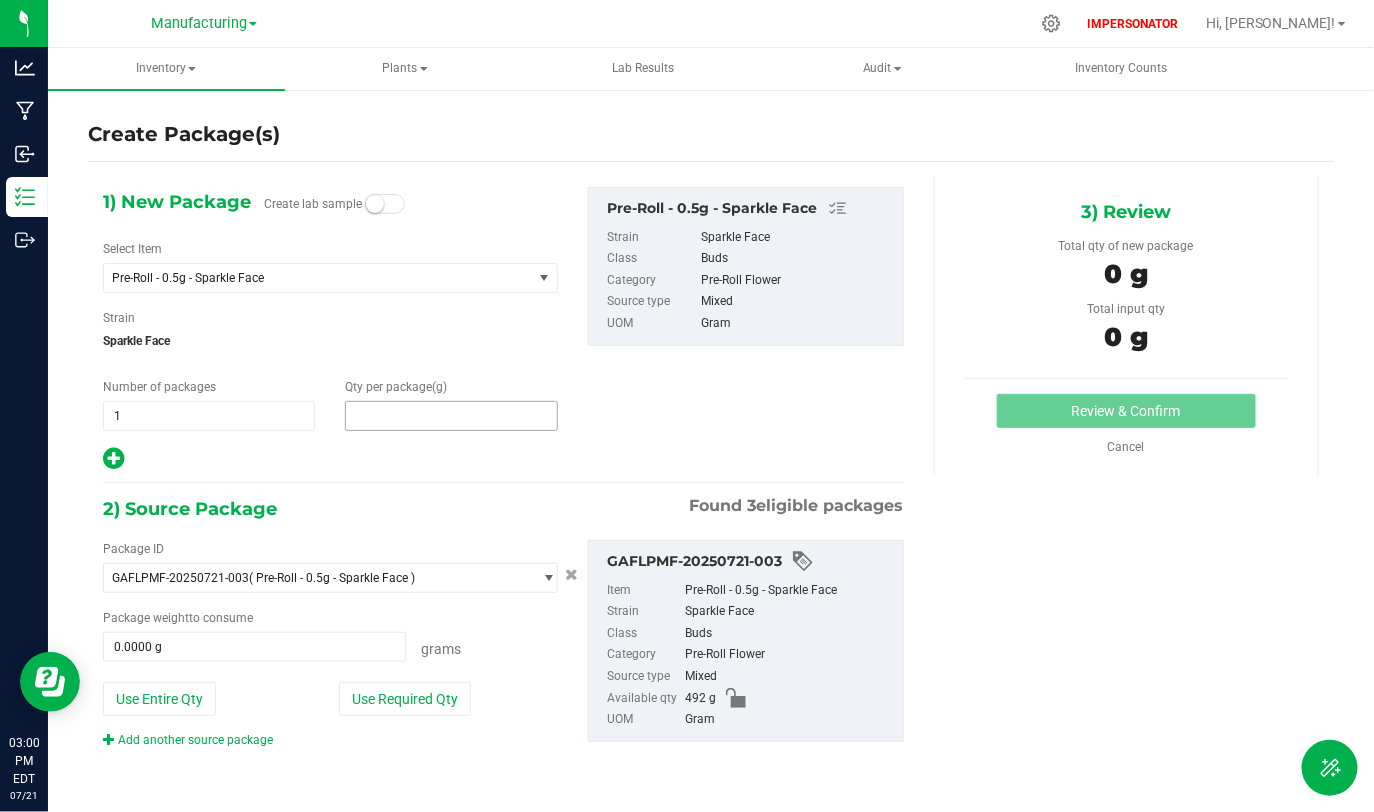 click at bounding box center [451, 416] 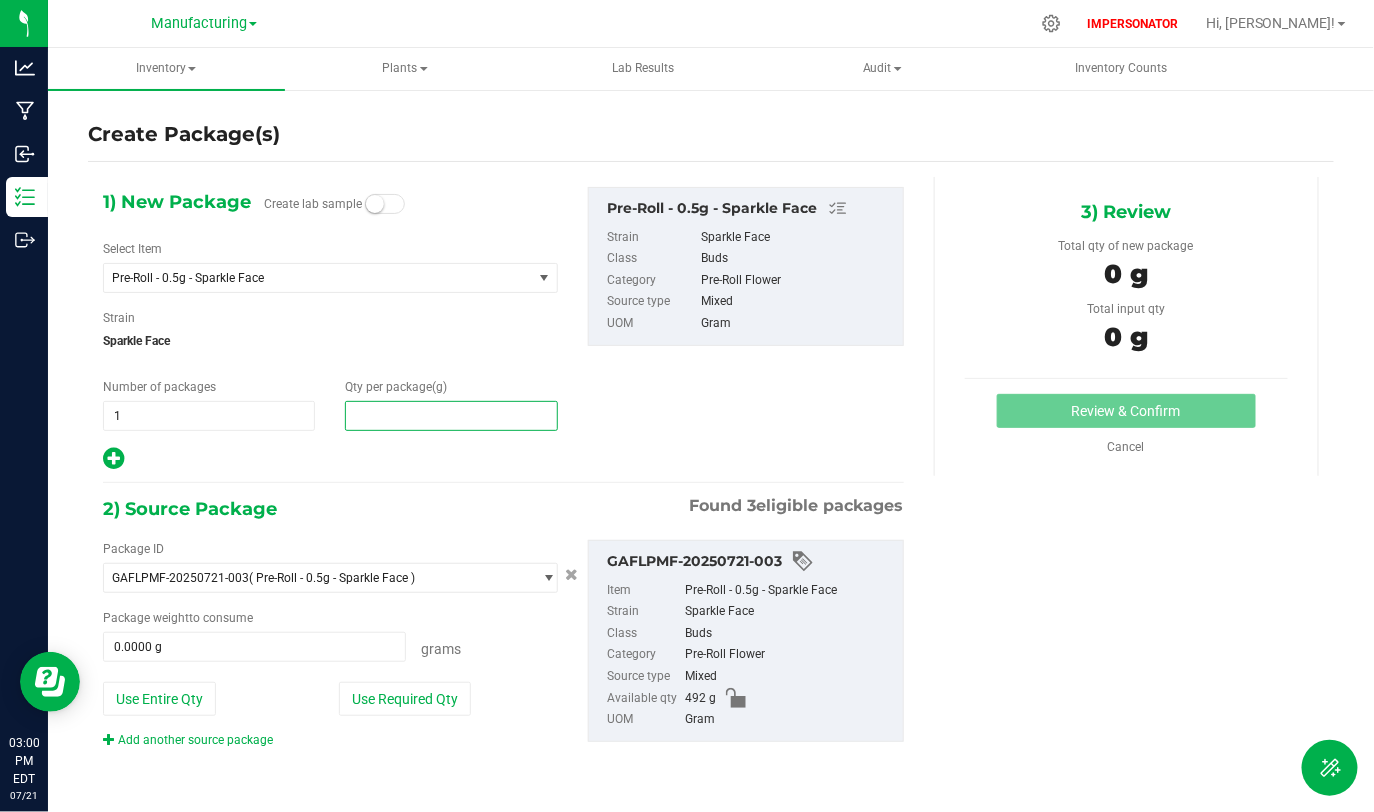 type on "2" 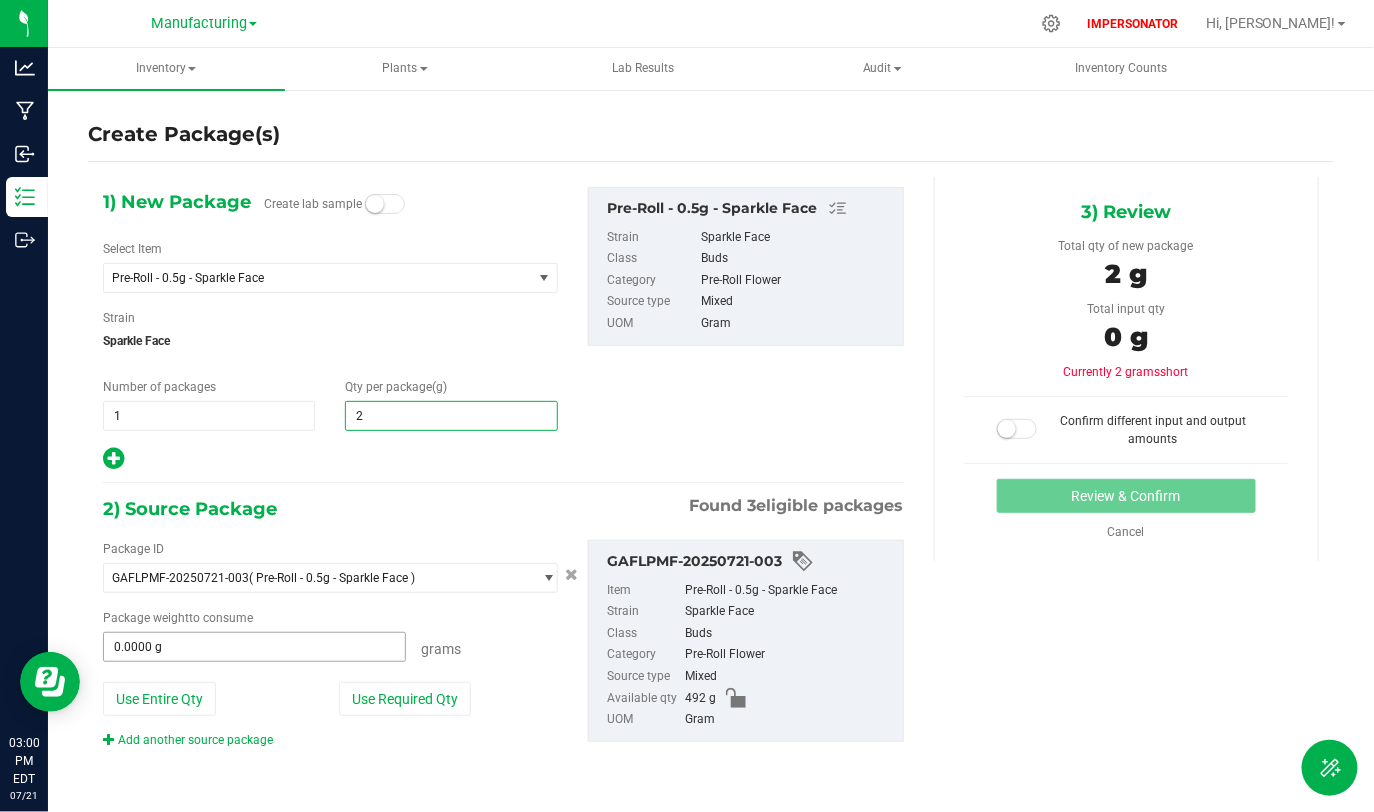 type on "2.0000" 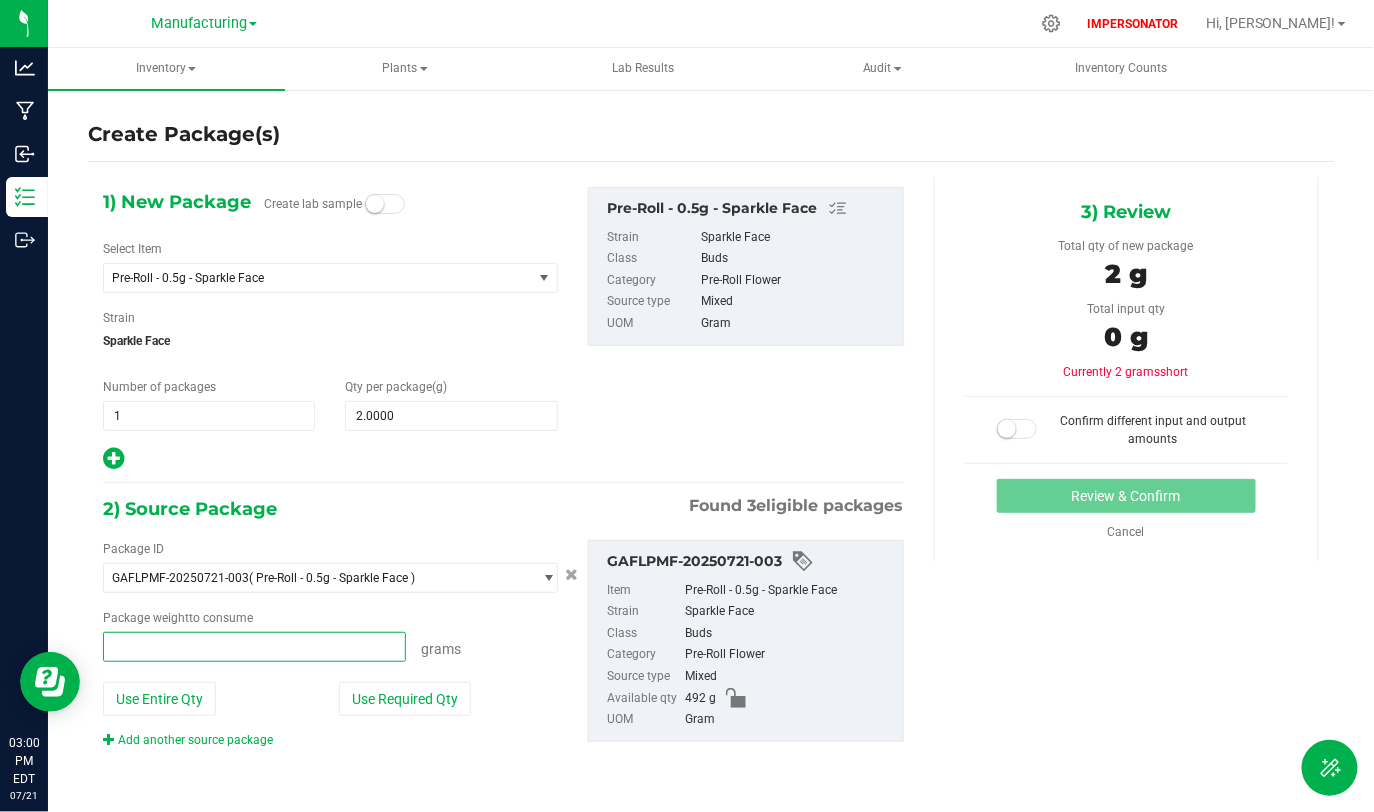 click at bounding box center [254, 647] 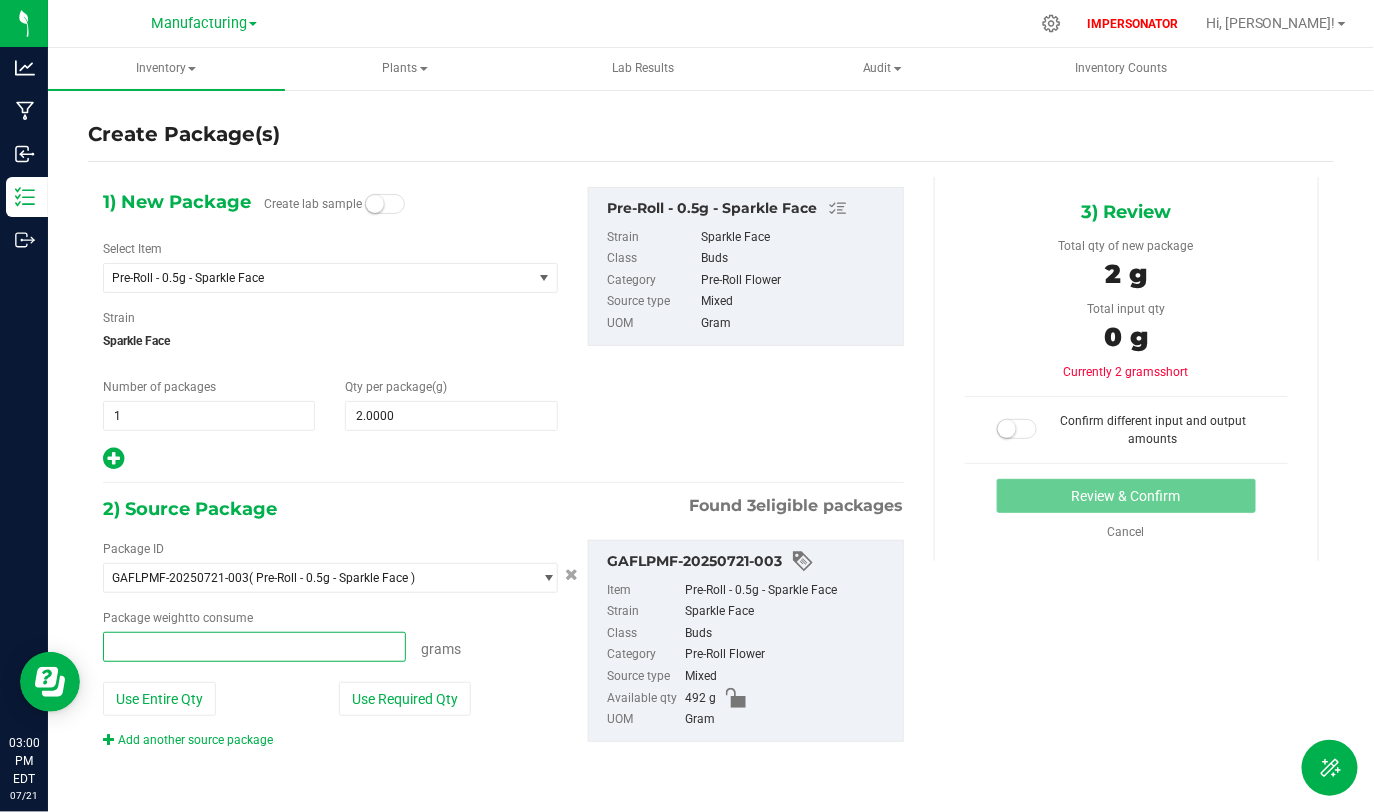 type on "2" 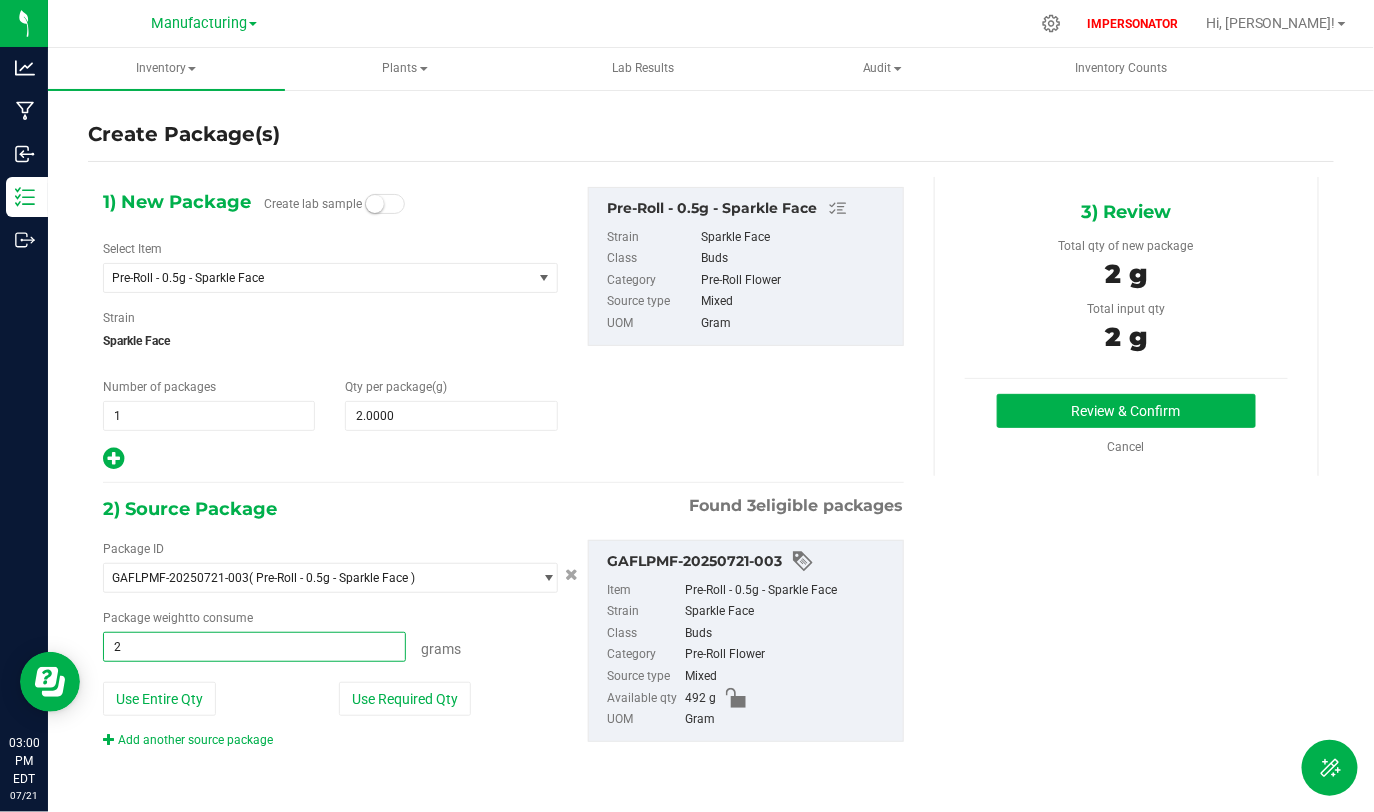 type on "2.0000 g" 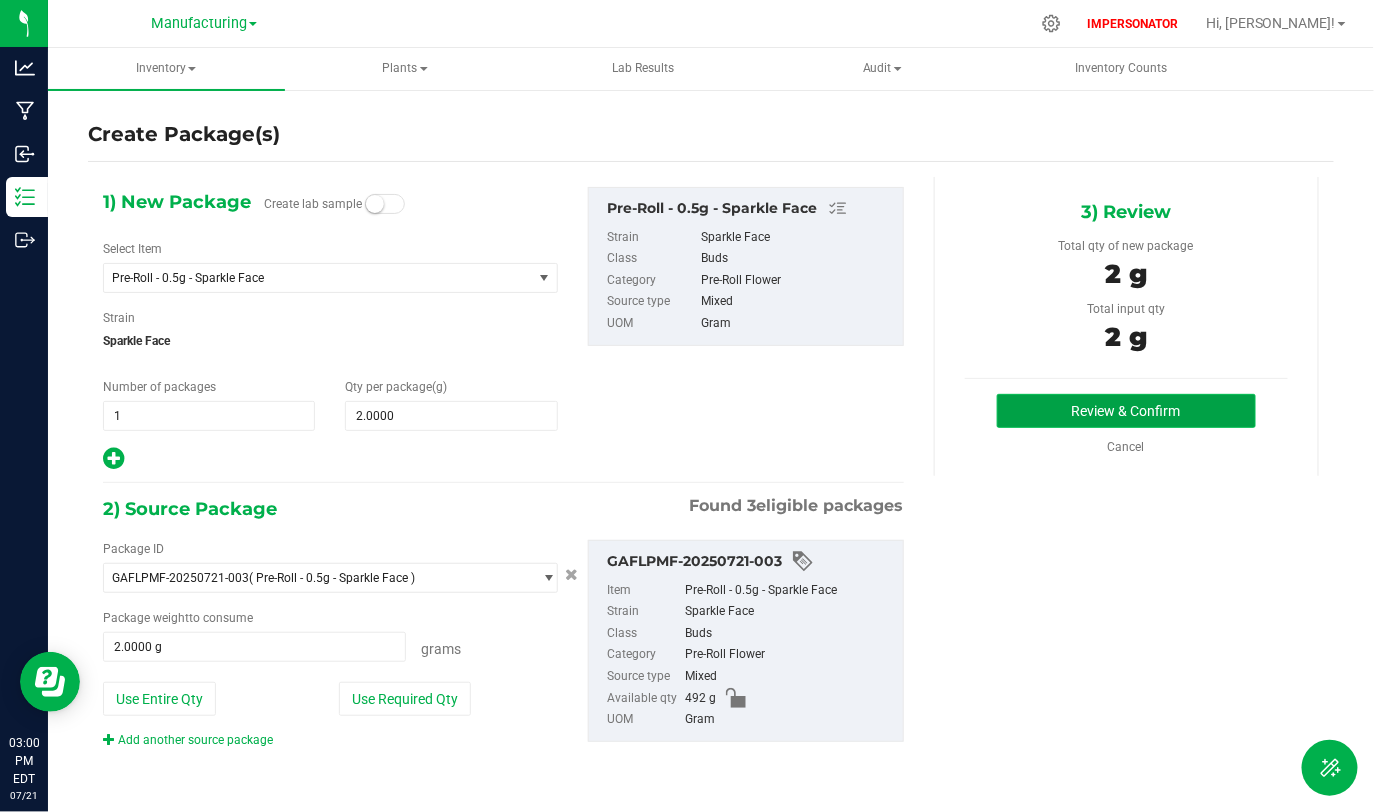 click on "Review & Confirm" at bounding box center (1126, 411) 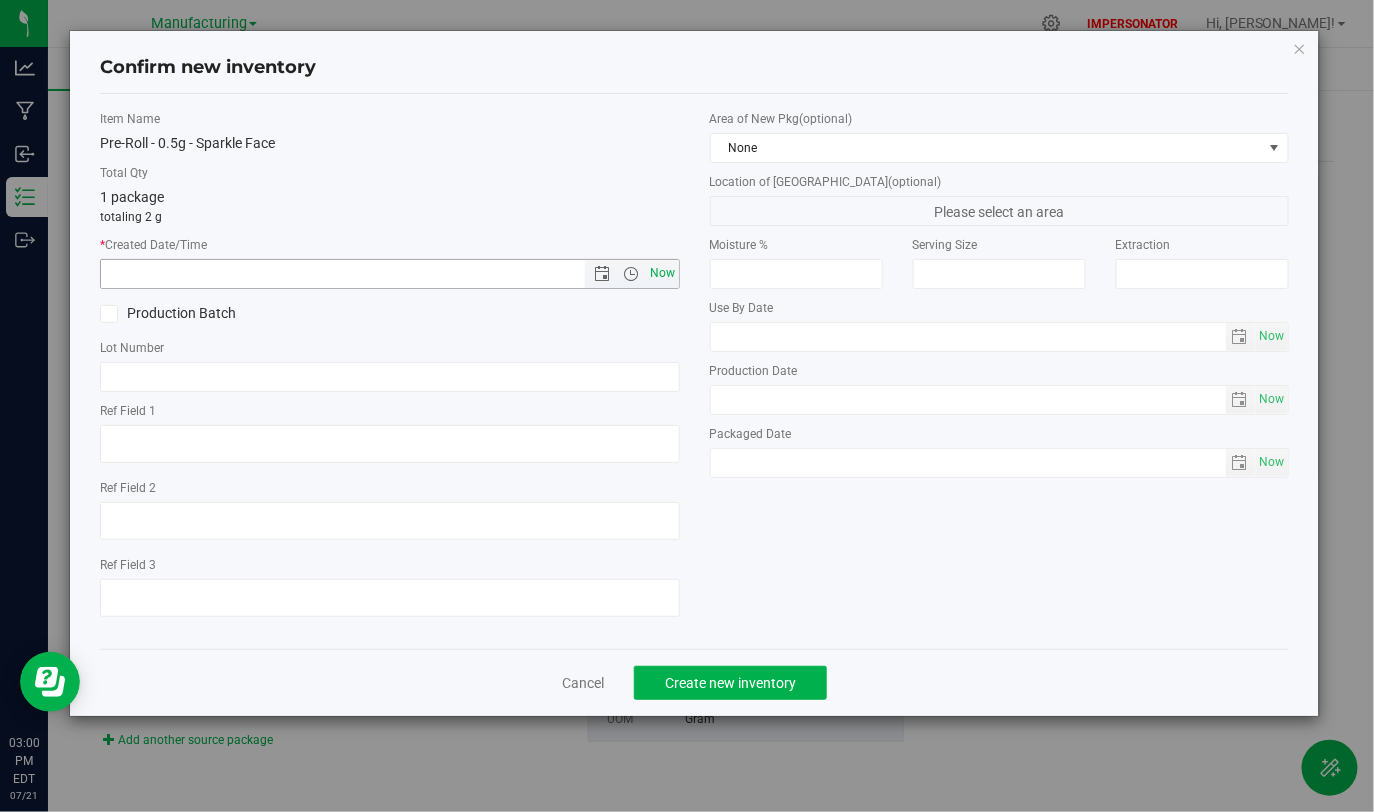 click on "Now" at bounding box center [663, 273] 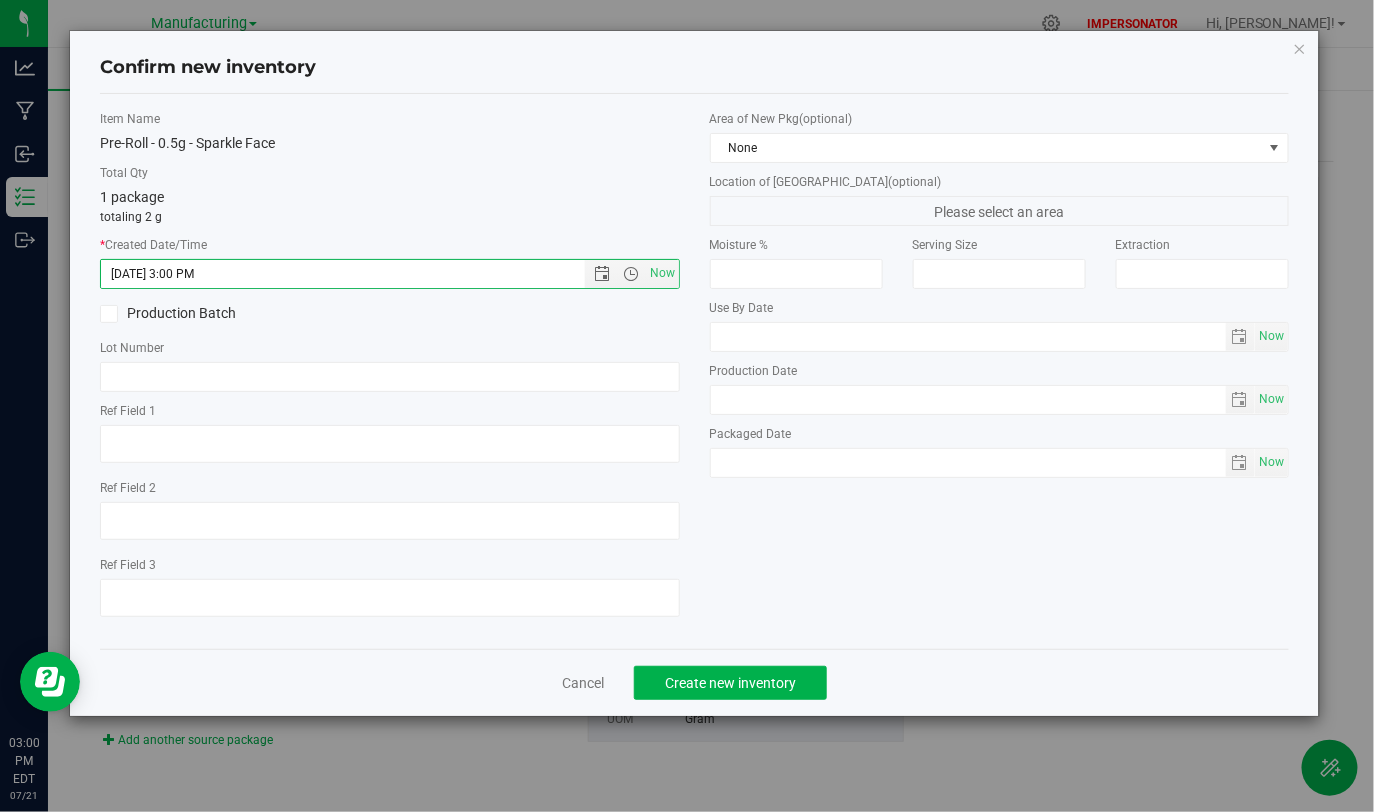 click on "Location of [GEOGRAPHIC_DATA]
(optional)" at bounding box center (999, 182) 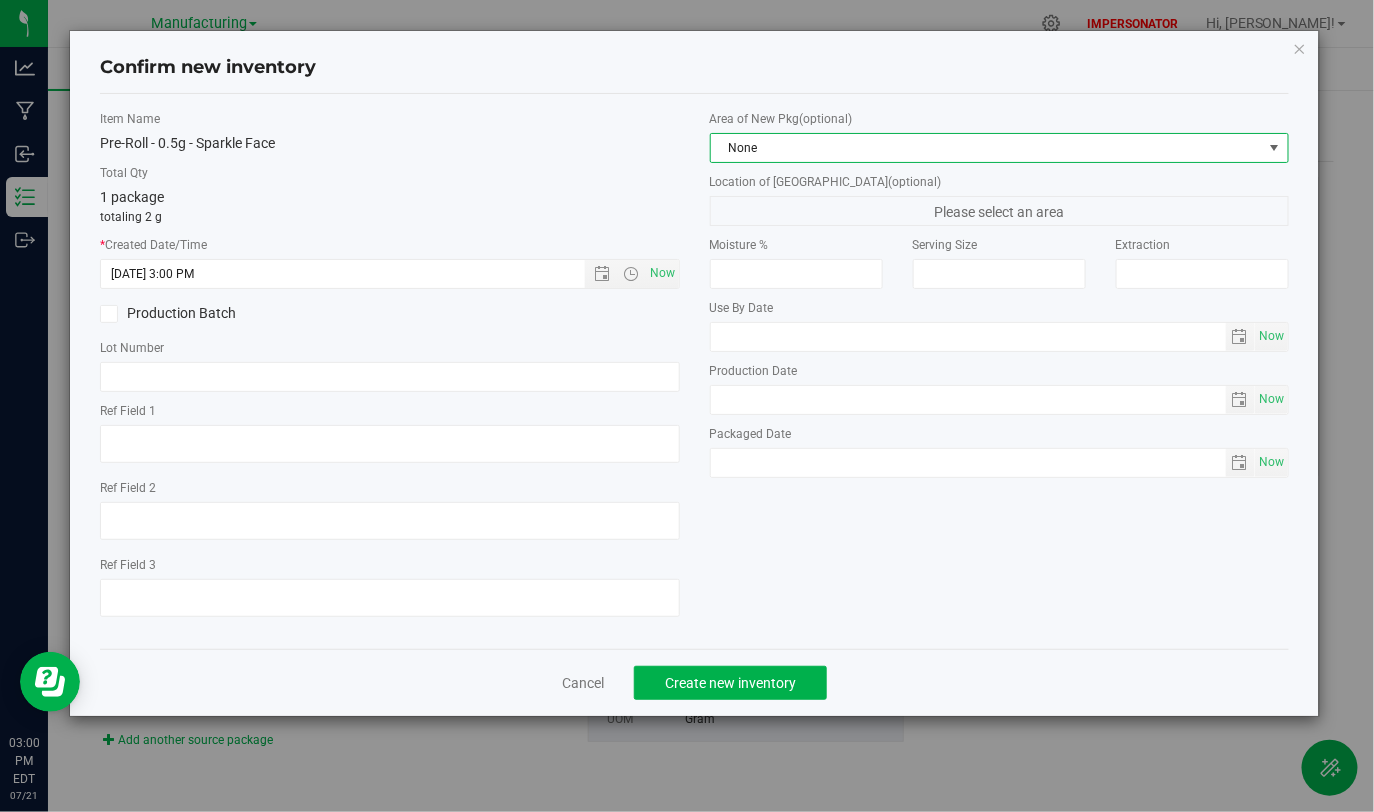 click on "None" at bounding box center (987, 148) 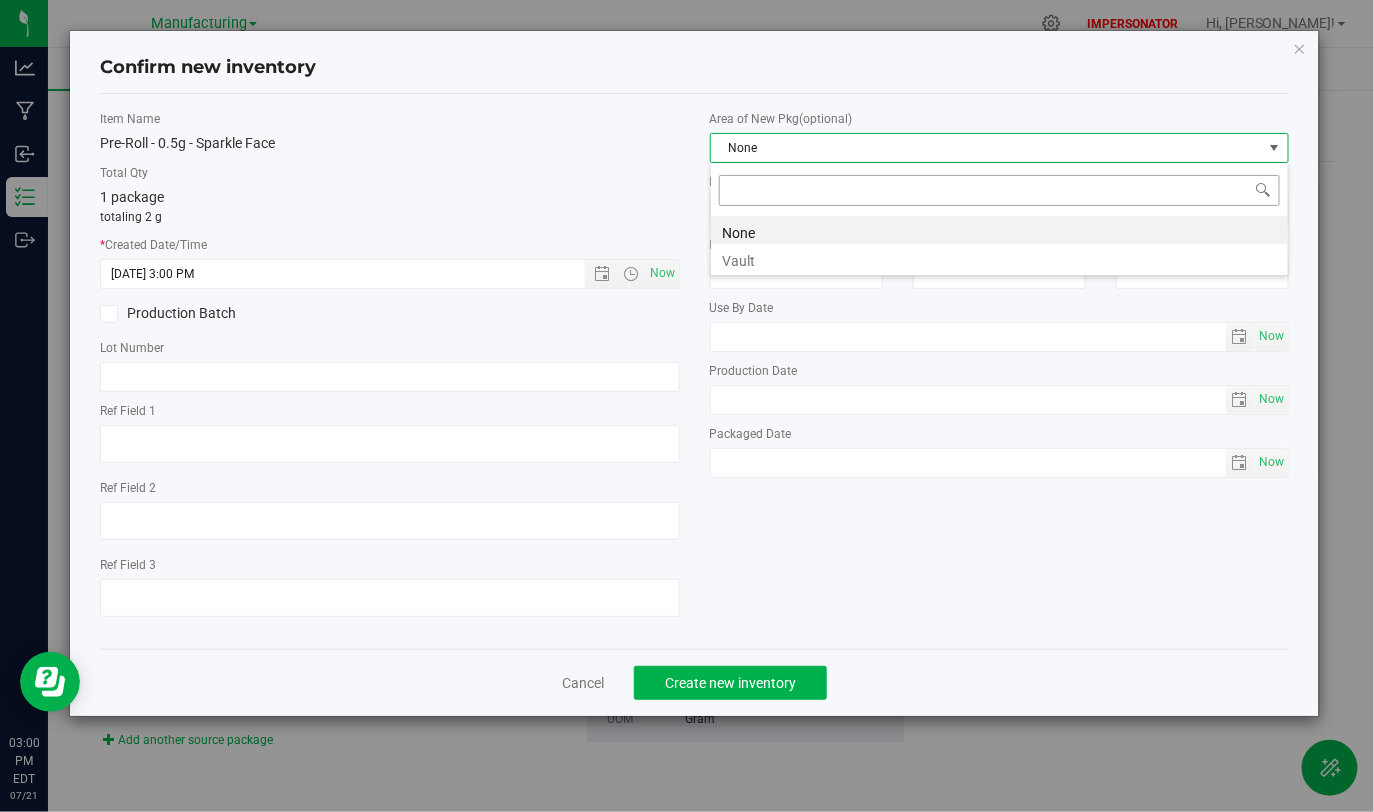 scroll, scrollTop: 99970, scrollLeft: 99420, axis: both 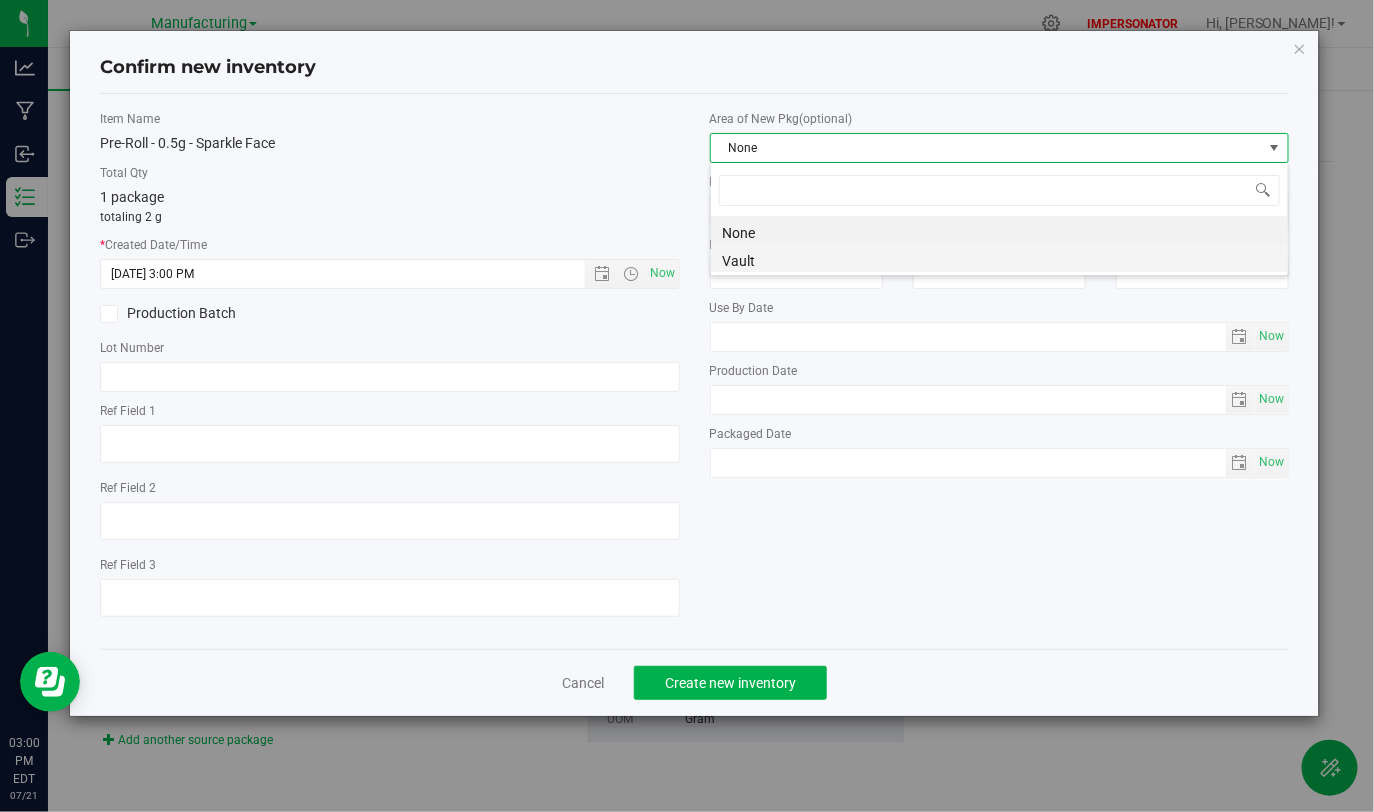 click on "Vault" at bounding box center (999, 258) 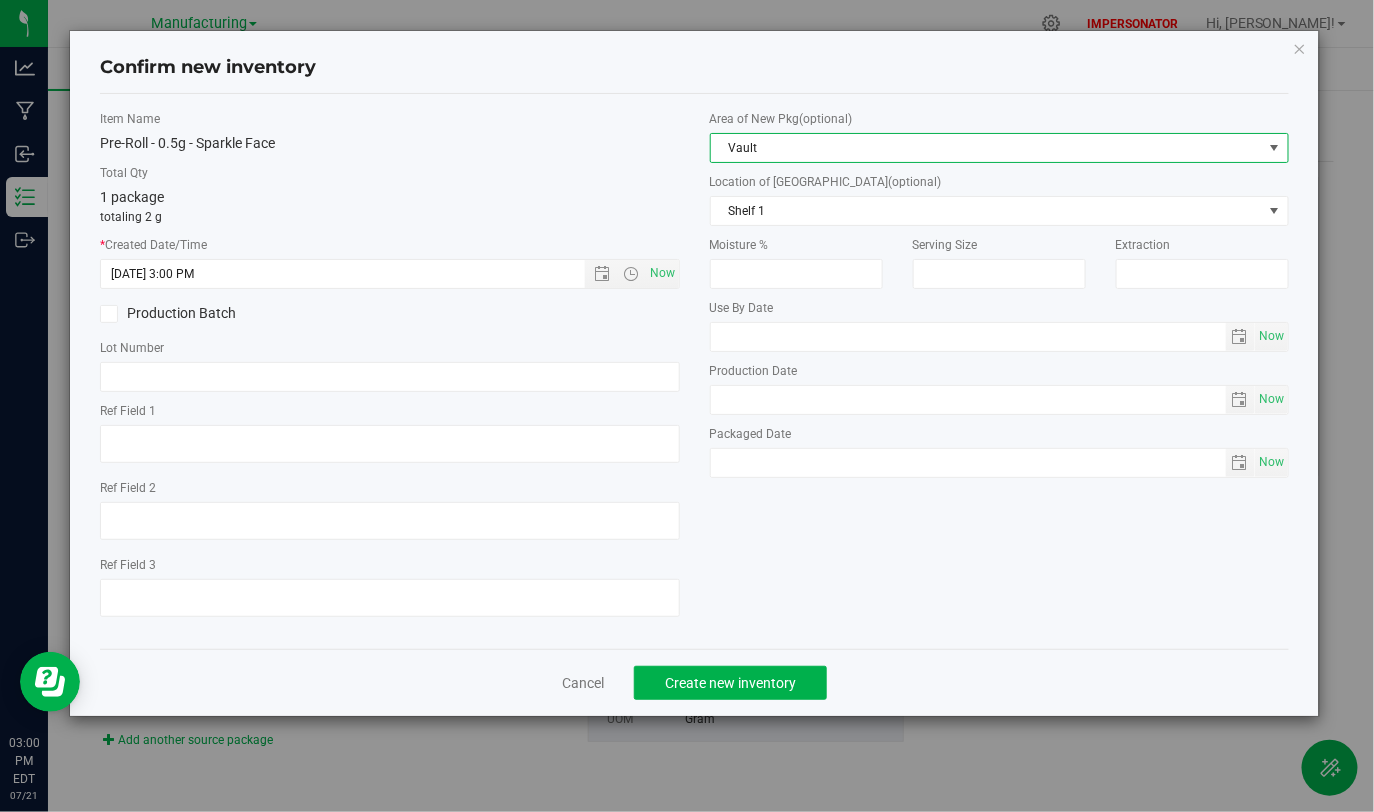 click on "Cancel
Create new inventory" at bounding box center (694, 682) 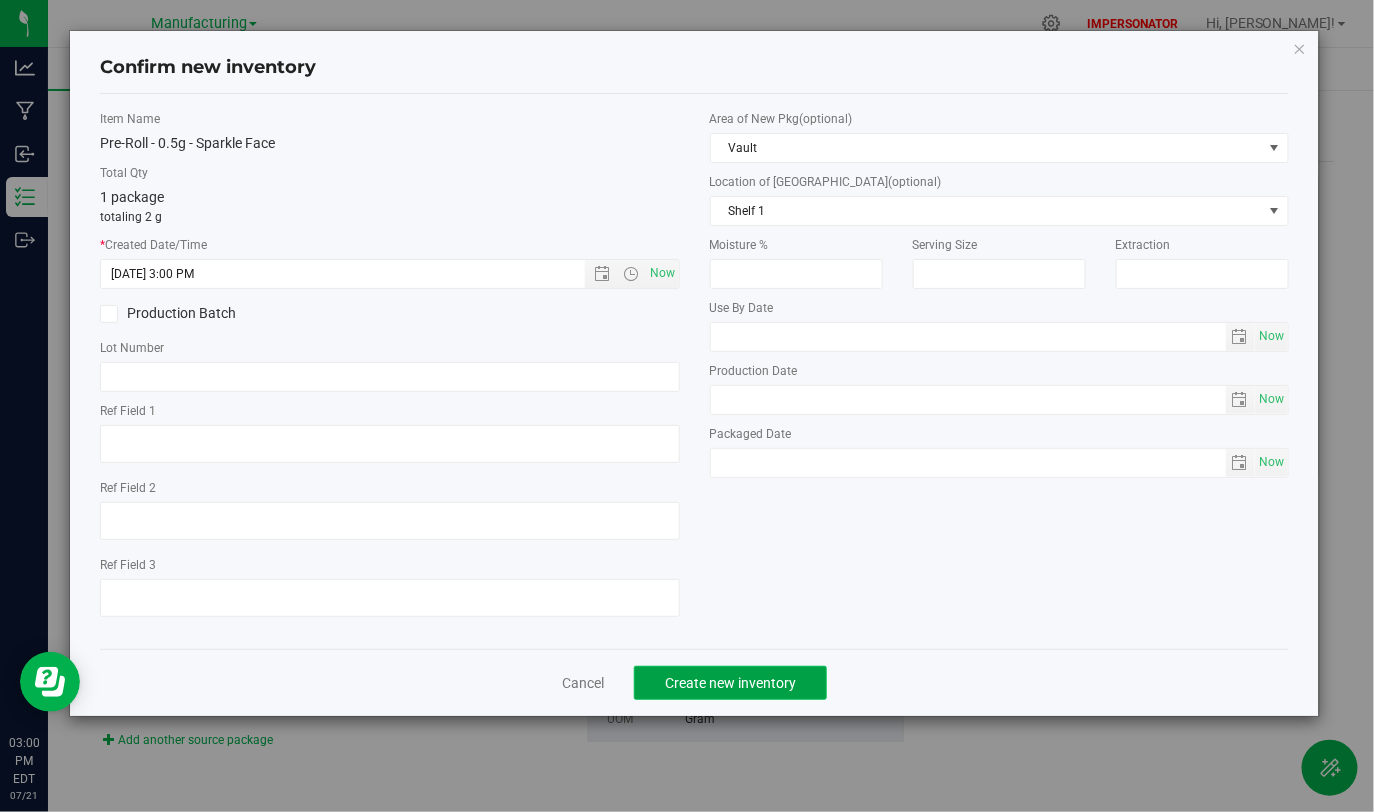 click on "Create new inventory" 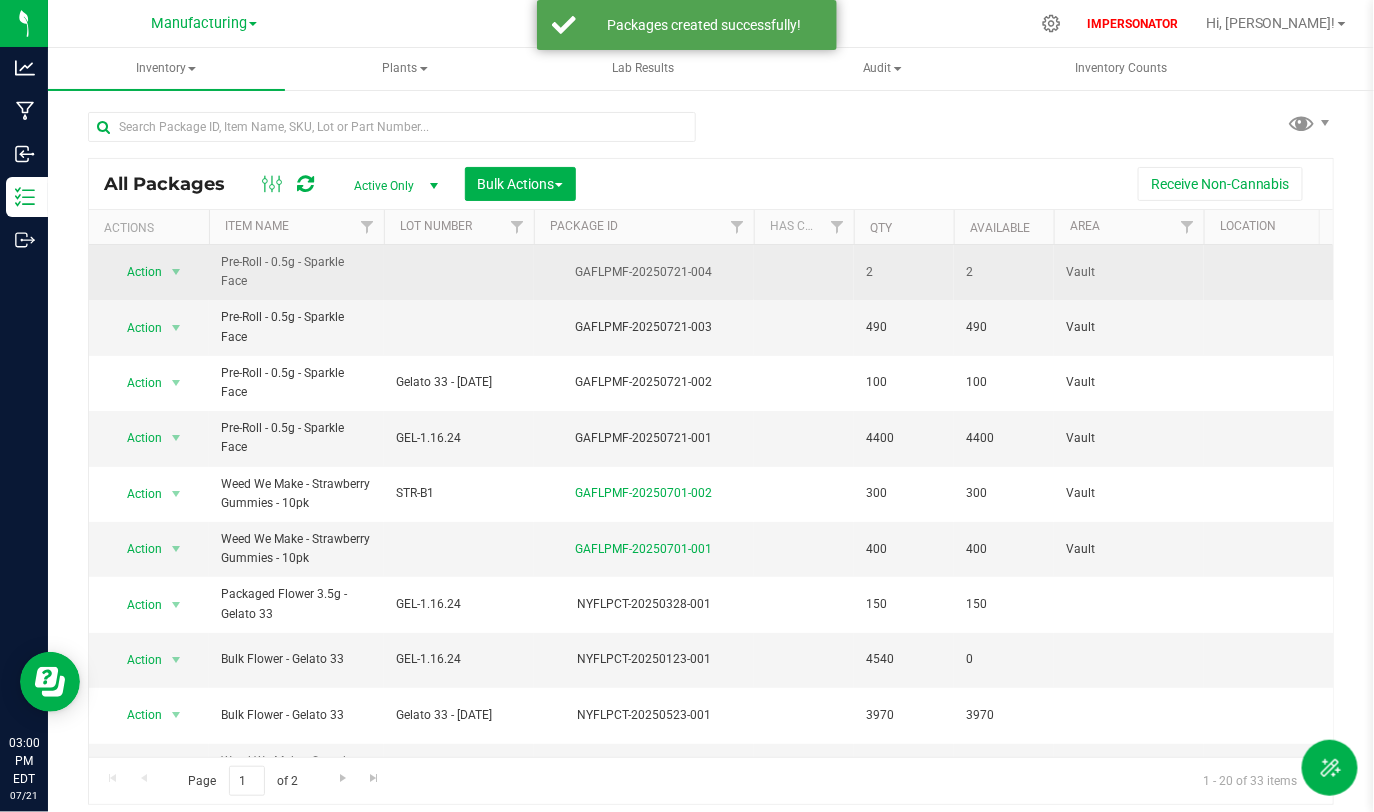 drag, startPoint x: 859, startPoint y: 271, endPoint x: 975, endPoint y: 271, distance: 116 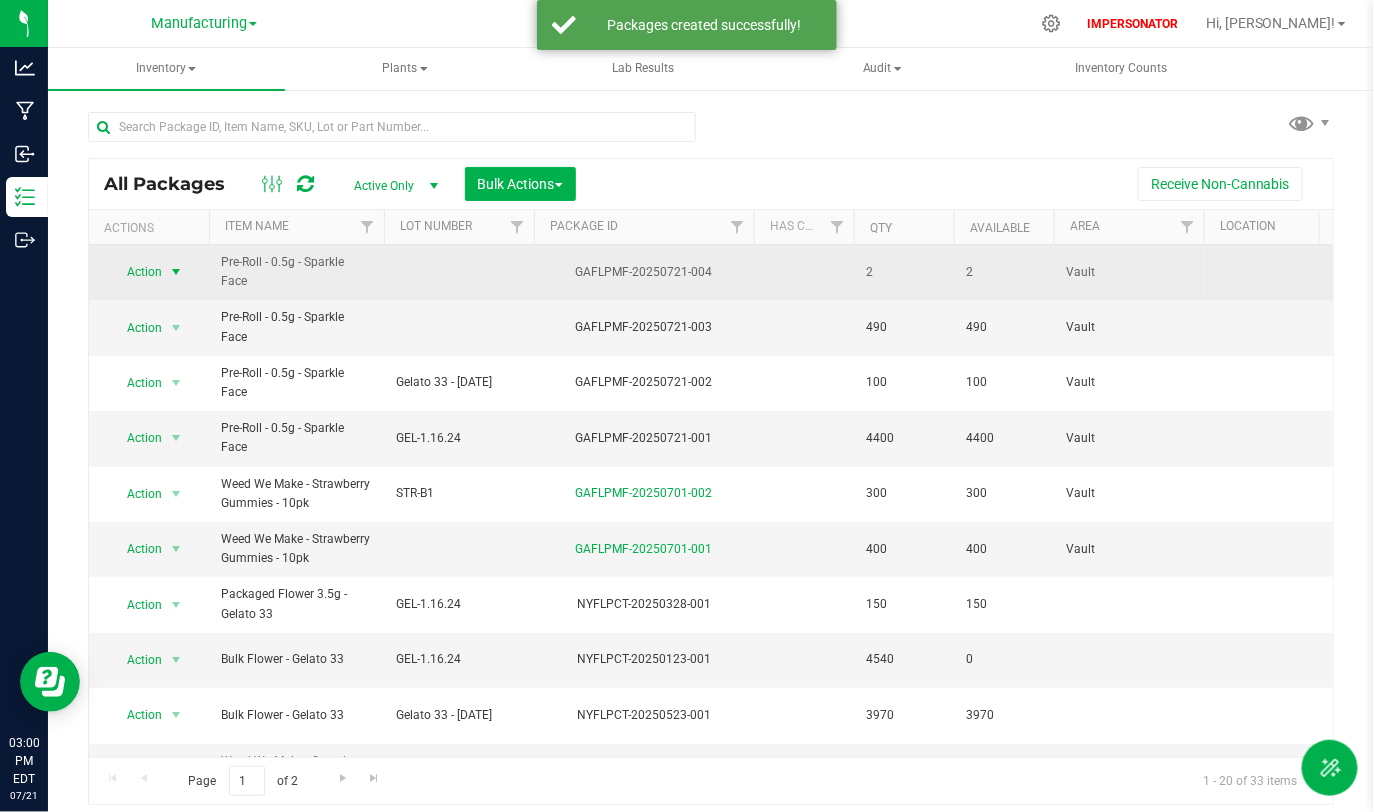 click on "Action" at bounding box center (136, 272) 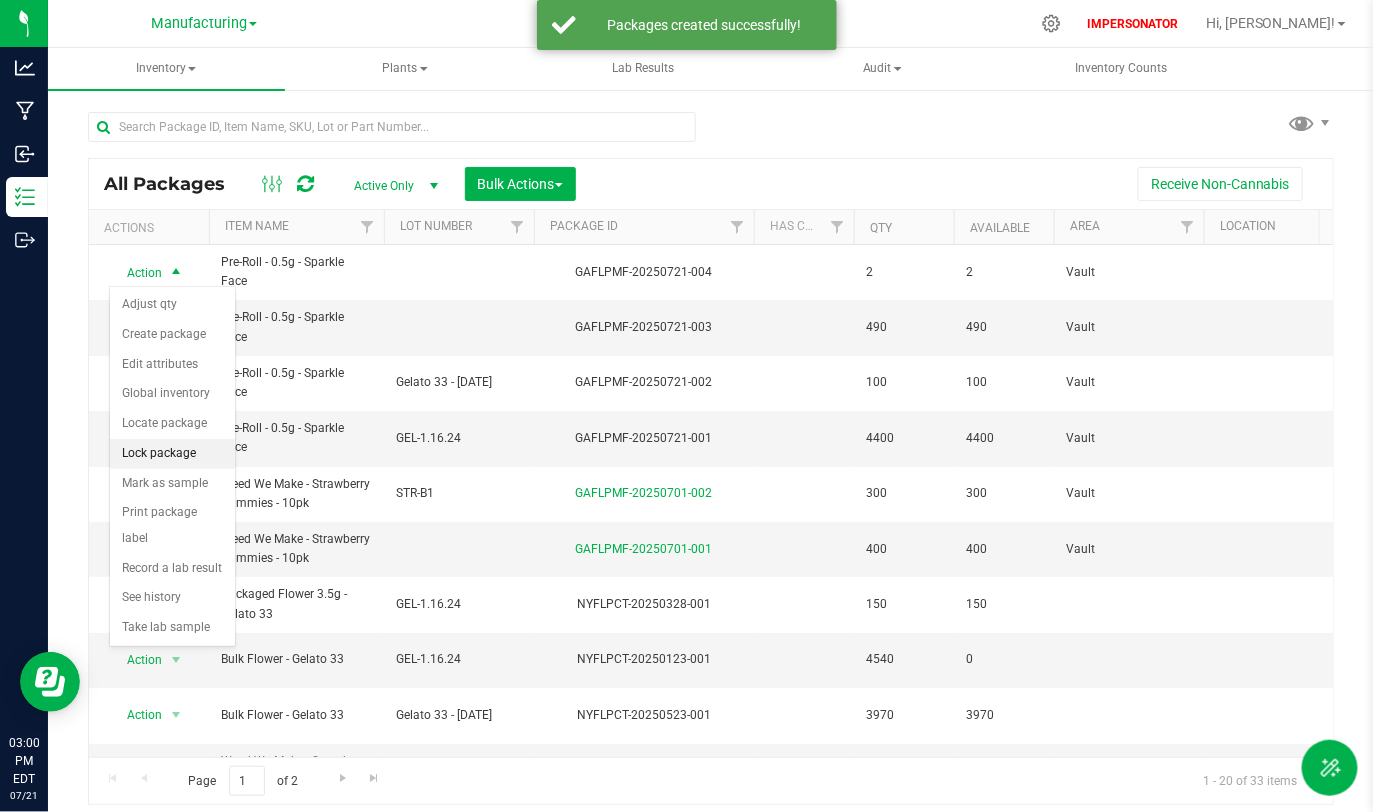 click on "Lock package" at bounding box center [172, 454] 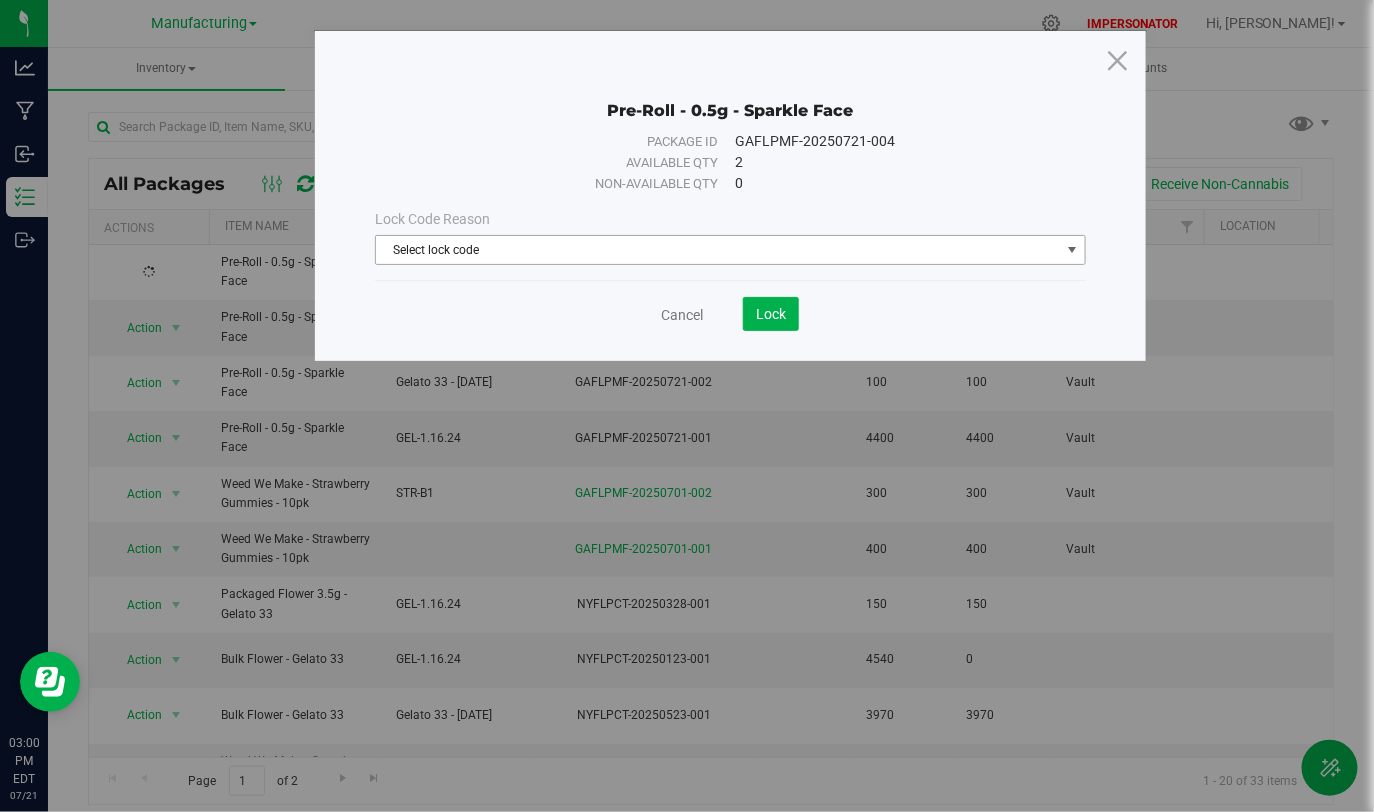 click on "Select lock code" at bounding box center (718, 250) 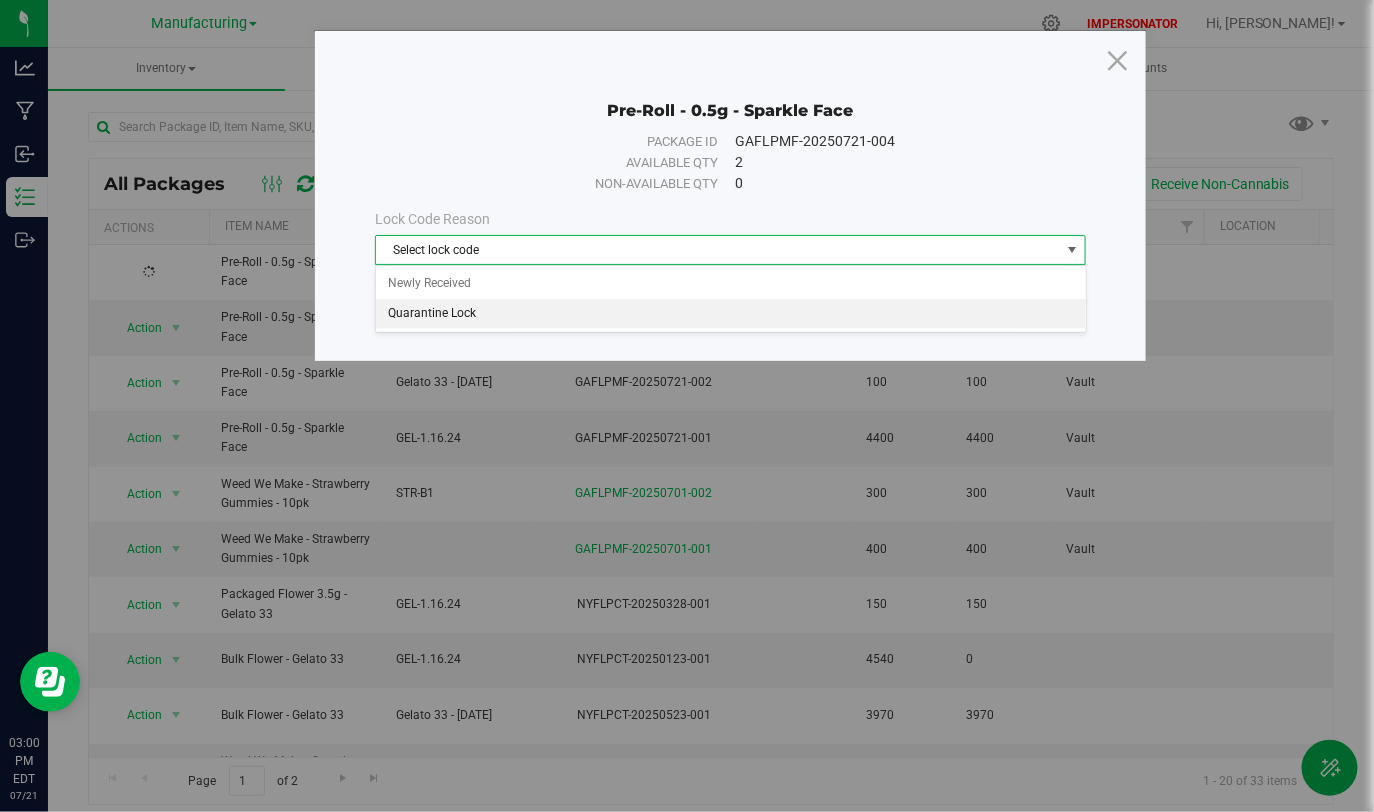 click on "Quarantine Lock" at bounding box center [731, 314] 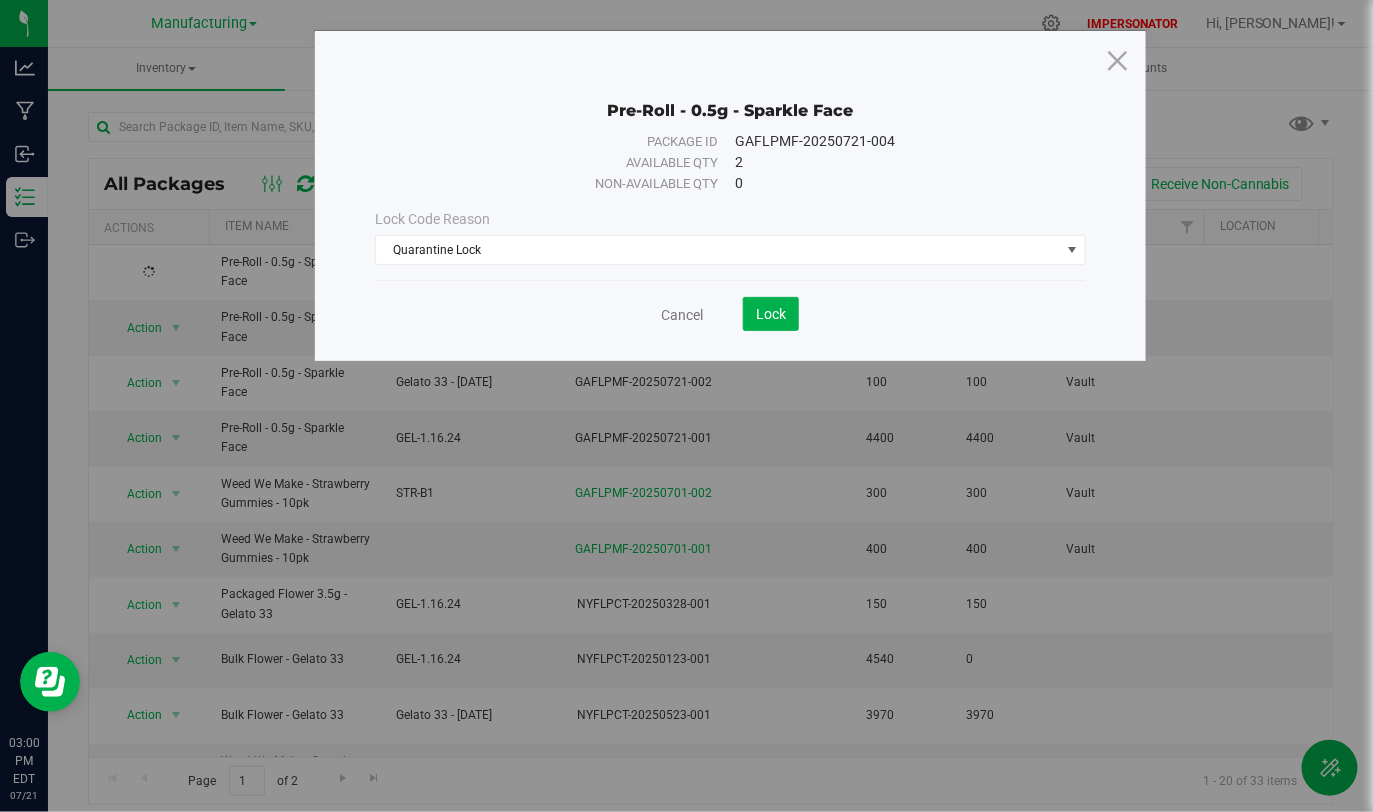 click on "Cancel
Lock" at bounding box center (730, 306) 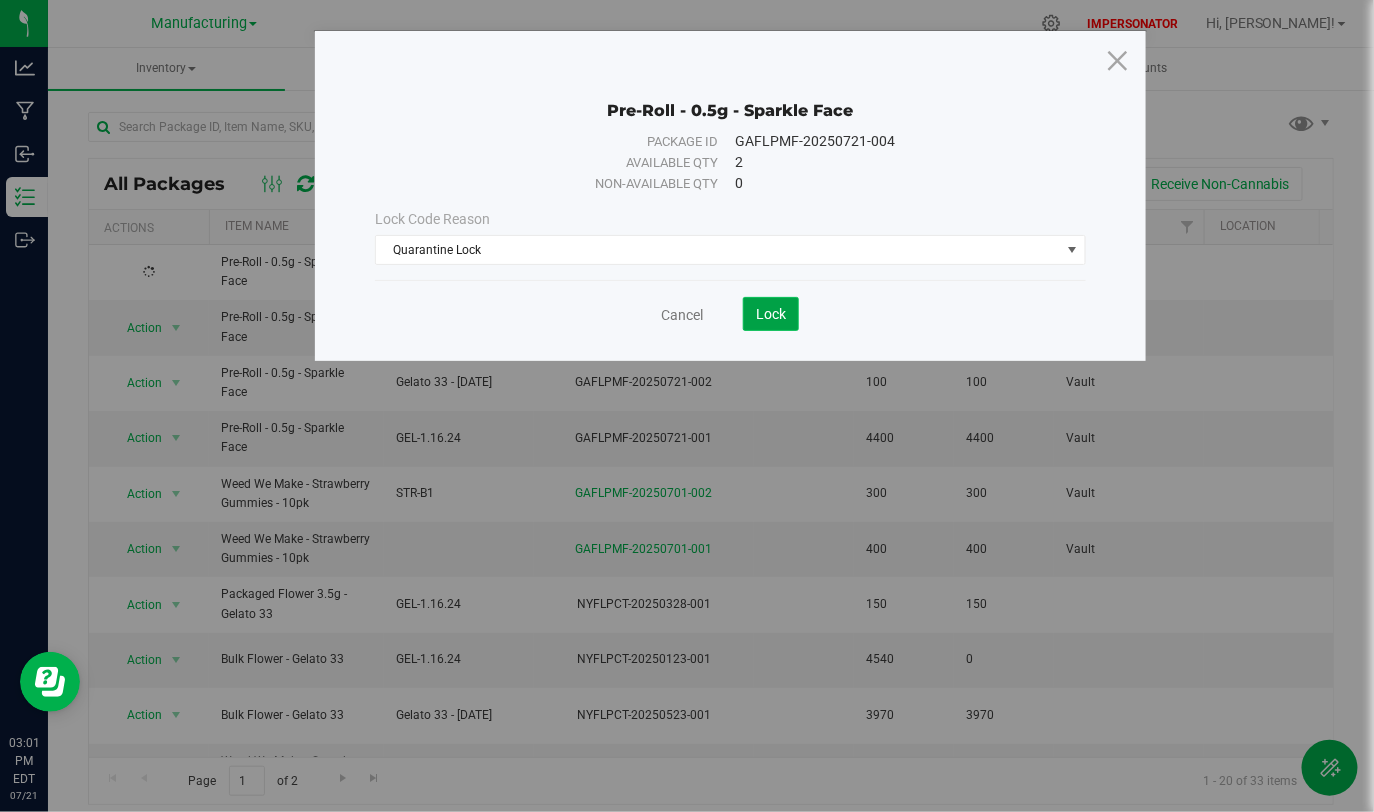 click on "Lock" 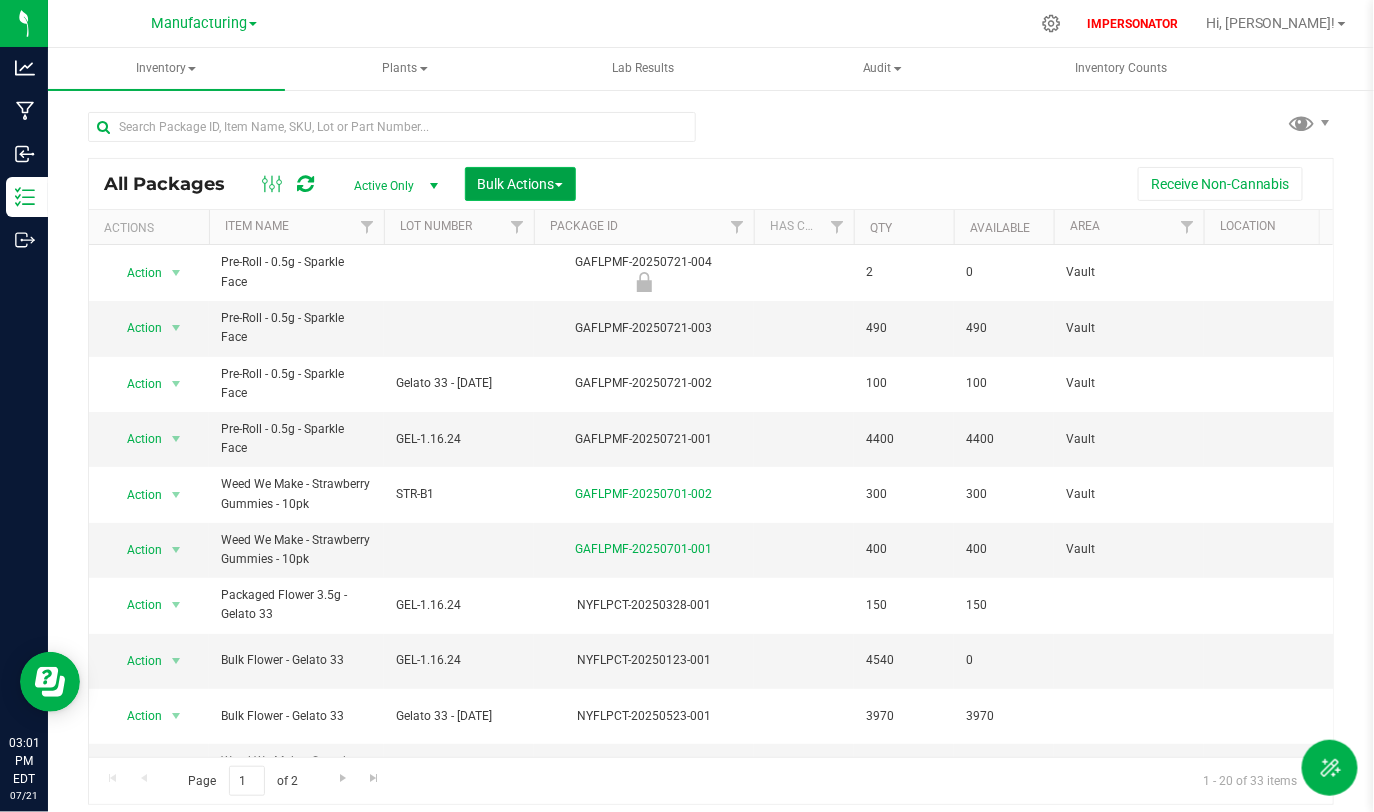 click on "Bulk Actions" at bounding box center (520, 184) 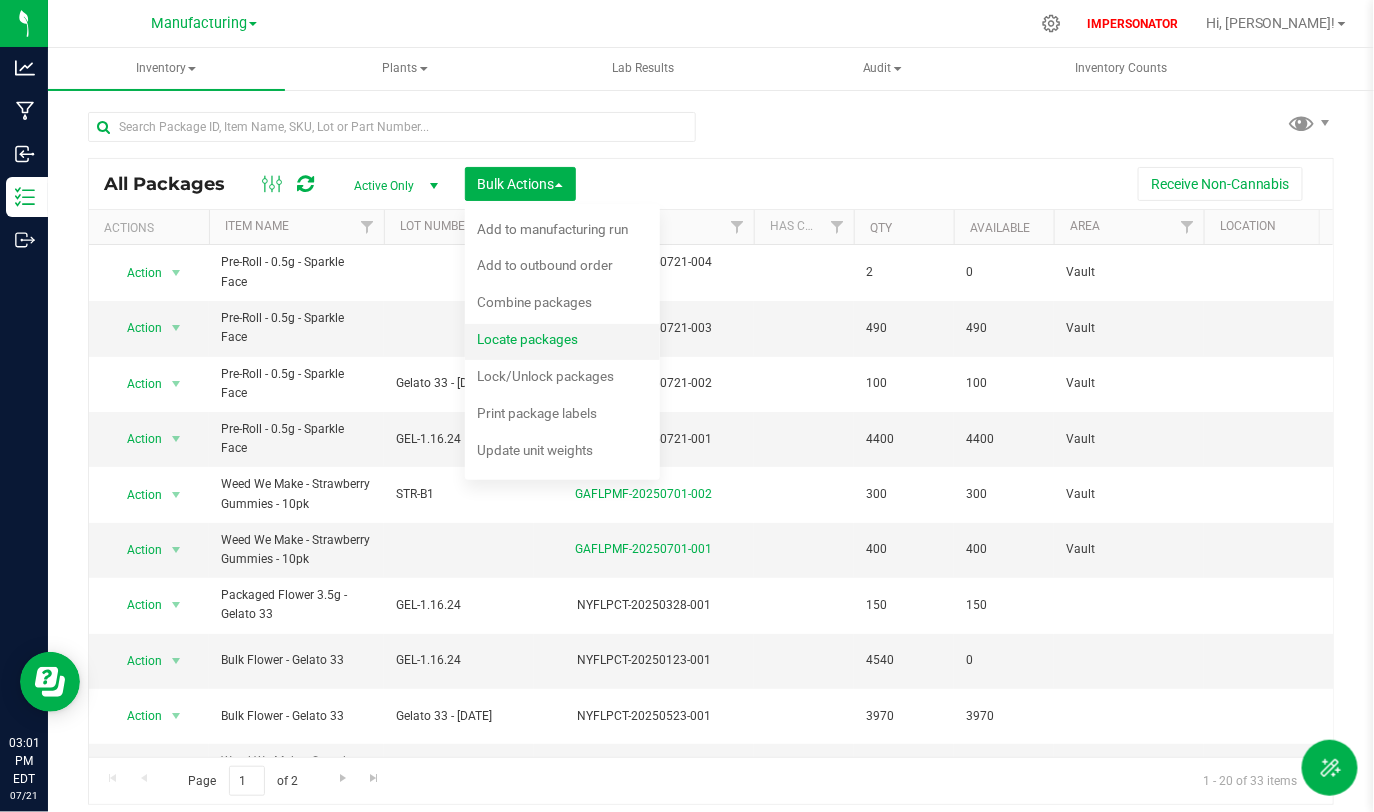 click on "Locate packages" at bounding box center (541, 342) 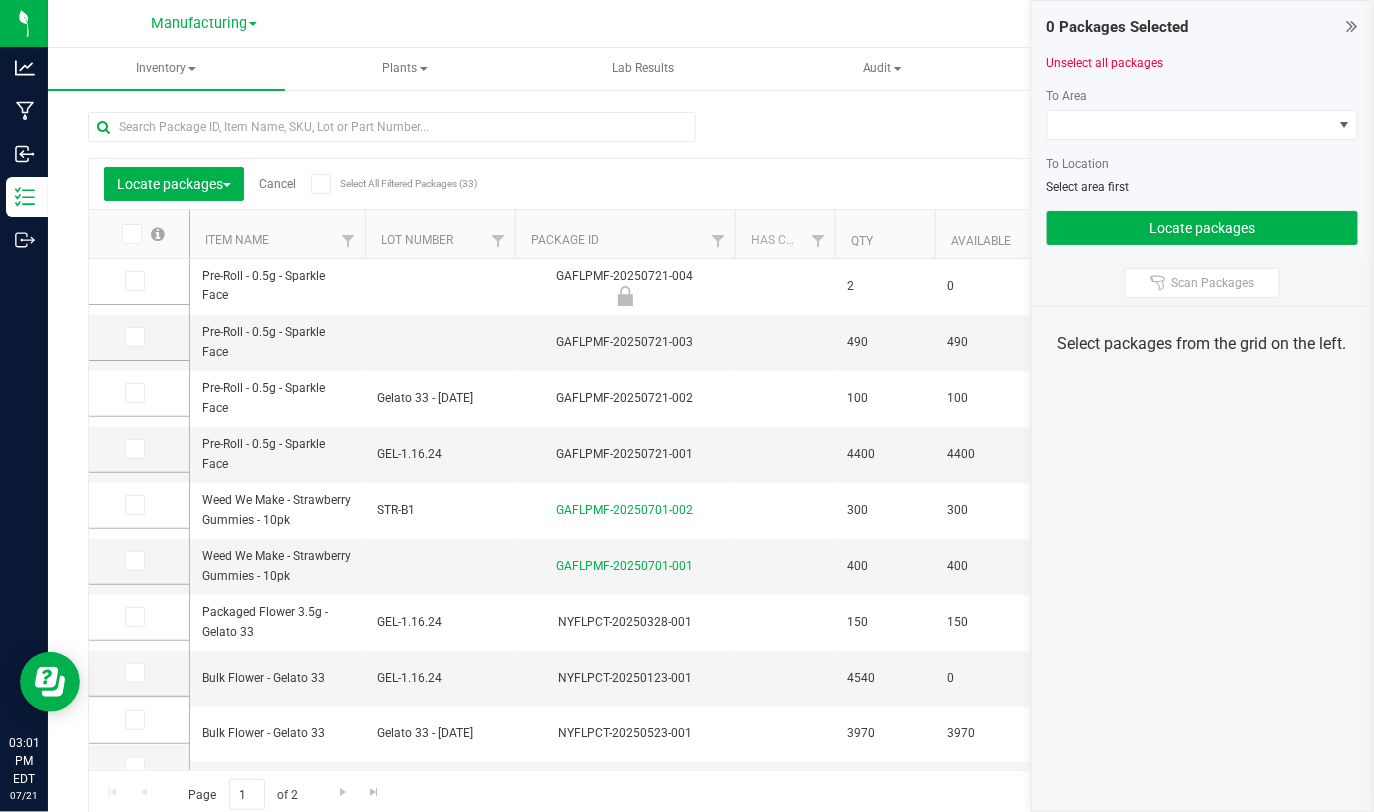 click at bounding box center [130, 234] 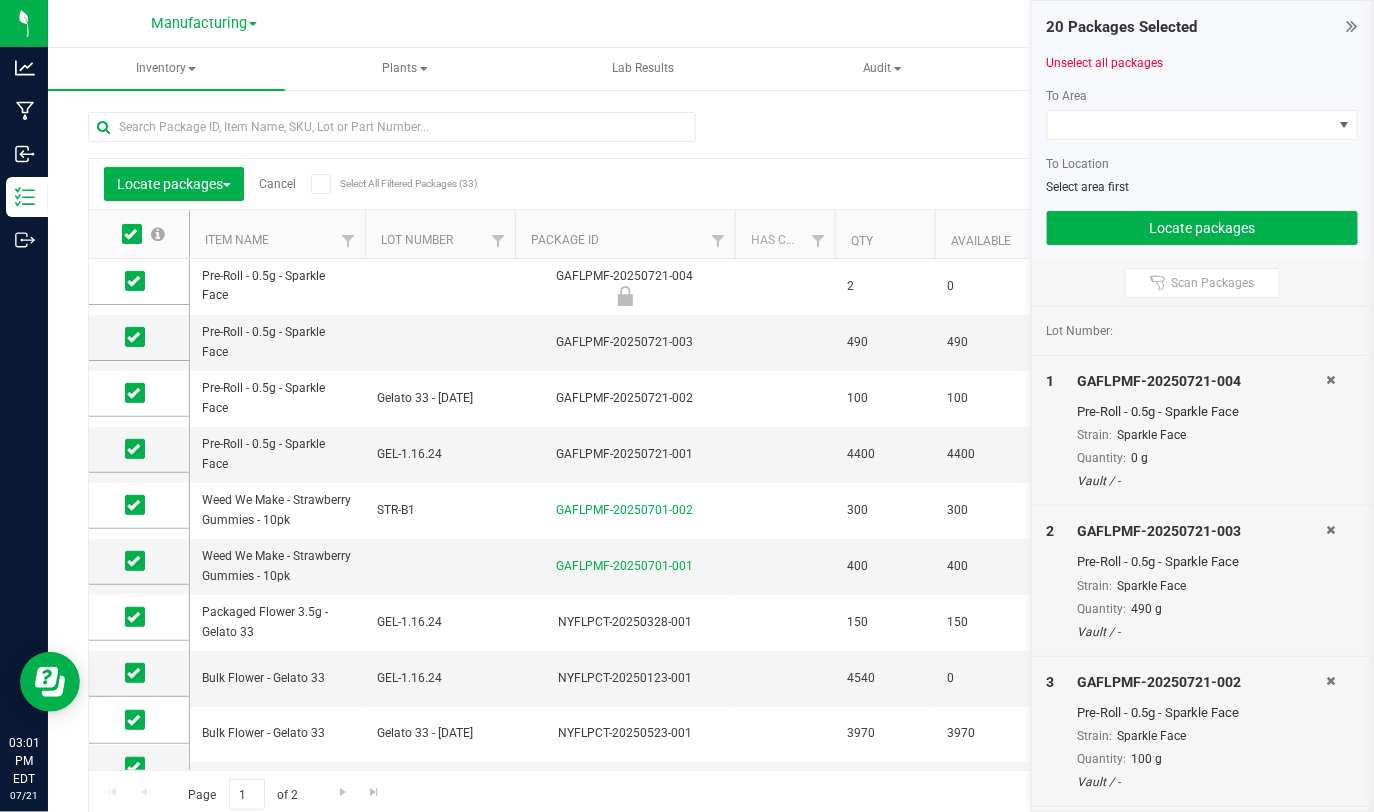 click on "Locate packages
Cancel
Select All Filtered Packages (33)
Add to manufacturing run
Add to outbound order
Combine packages" at bounding box center [711, 184] 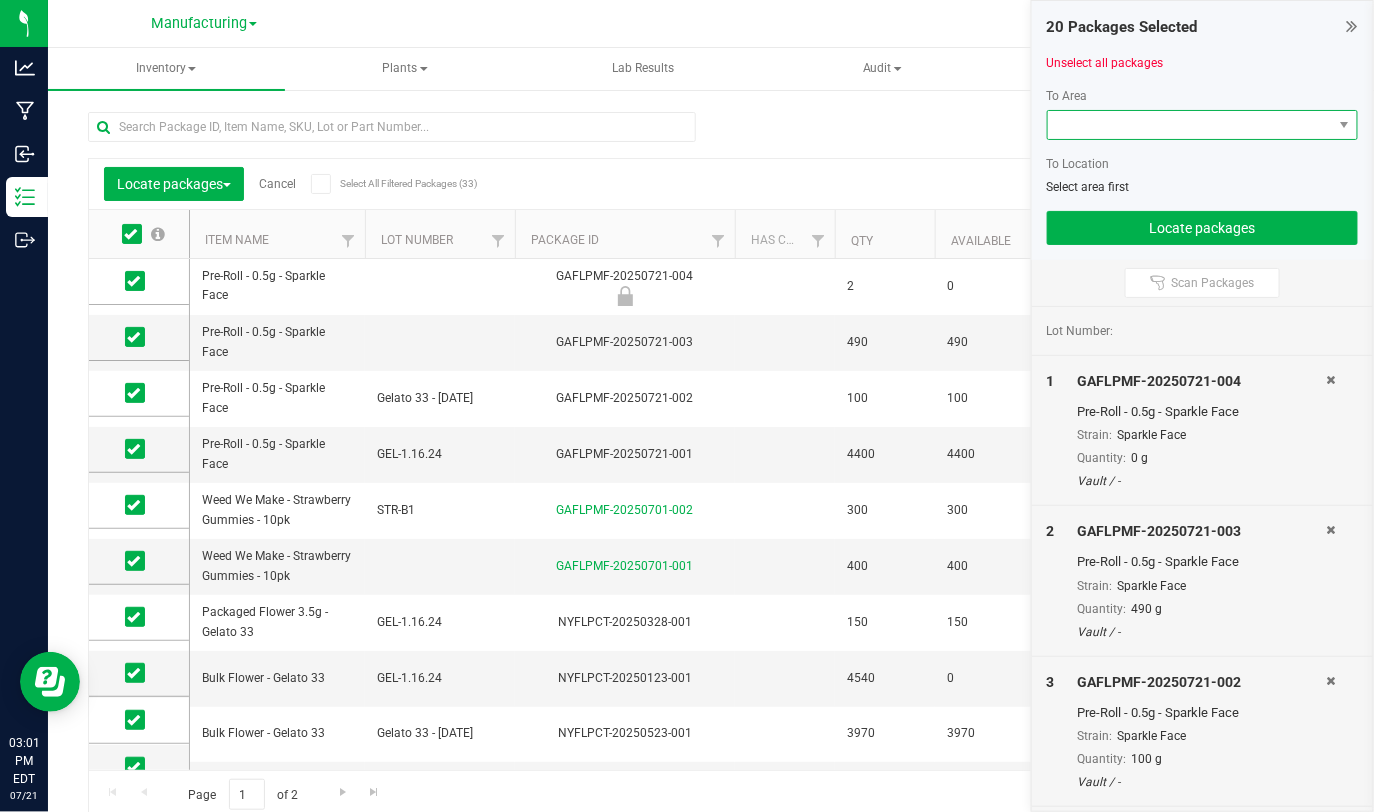 click at bounding box center (1190, 125) 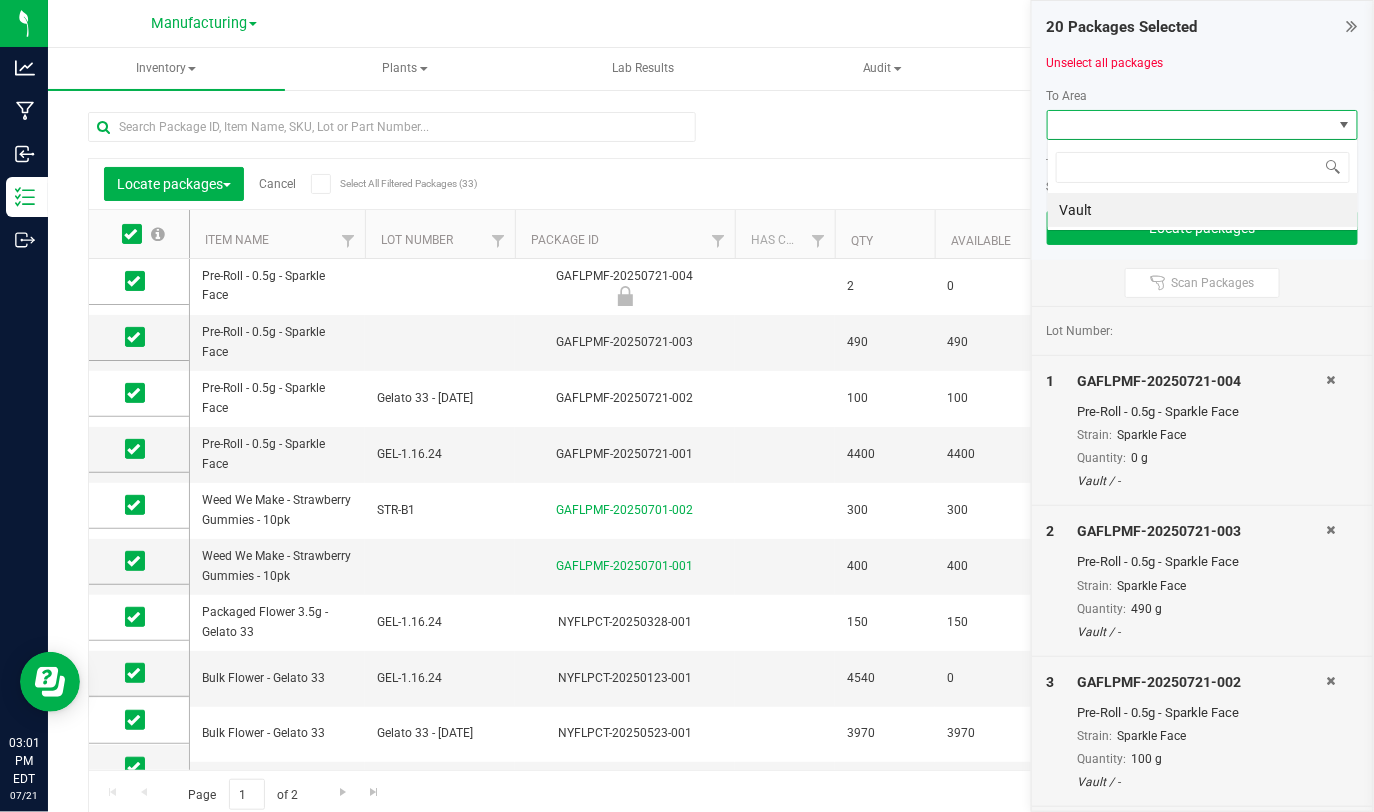 scroll, scrollTop: 99970, scrollLeft: 99688, axis: both 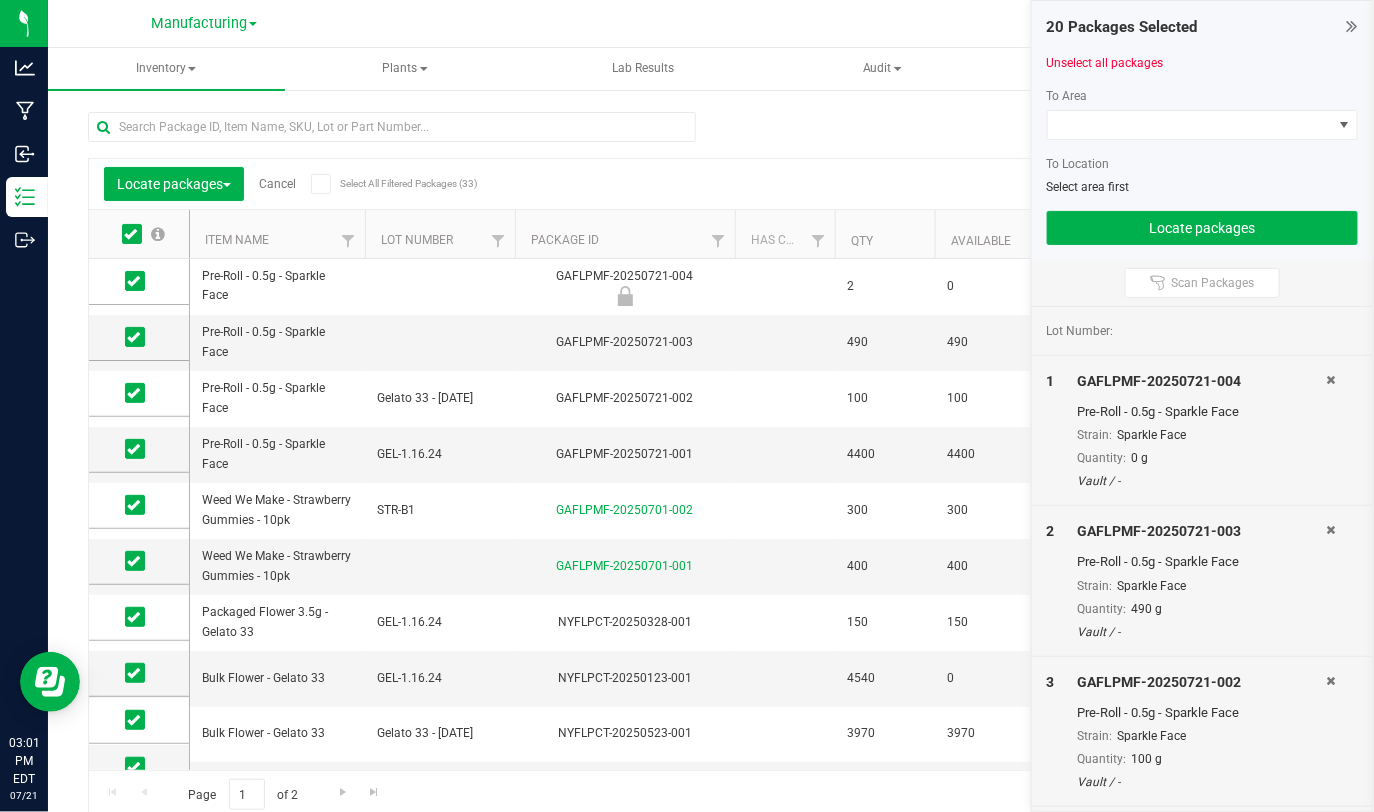 click on "Locate packages
Cancel
Select All Filtered Packages (33)
Add to manufacturing run
Add to outbound order" at bounding box center (711, 456) 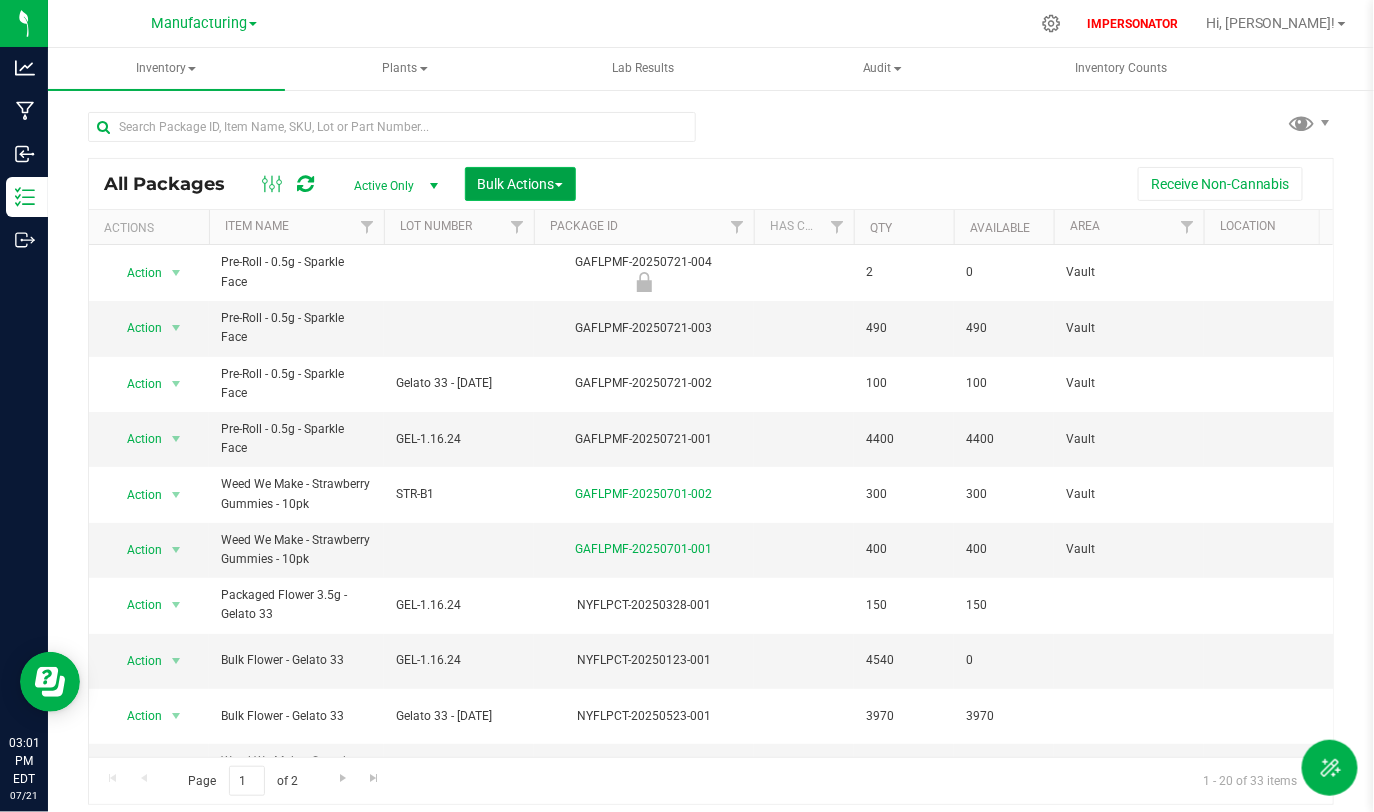 click on "Bulk Actions" at bounding box center [520, 184] 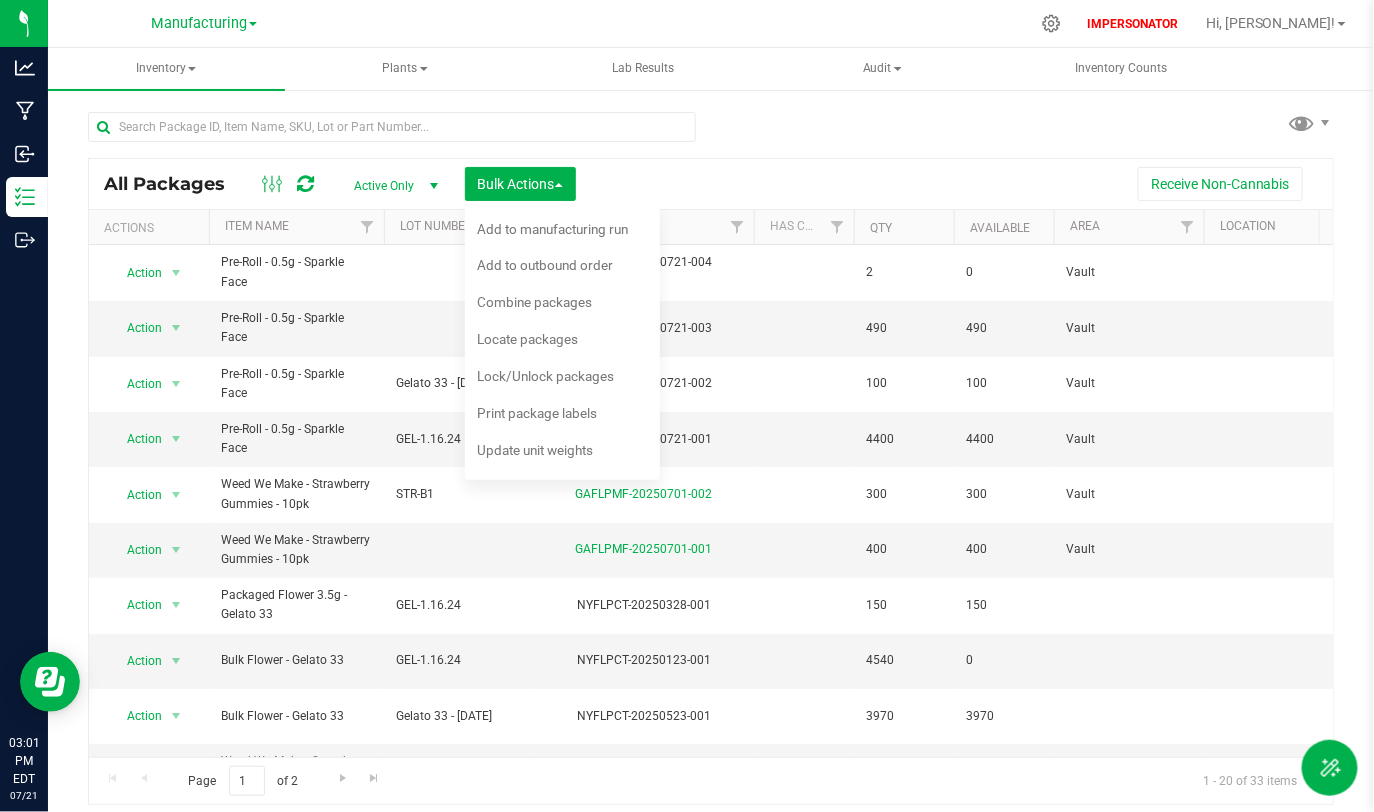 click on "All Packages
Active Only Active Only Lab Samples Locked All
Bulk Actions
Add to manufacturing run
Add to outbound order
Combine packages
Combine packages (lot)" at bounding box center (711, 184) 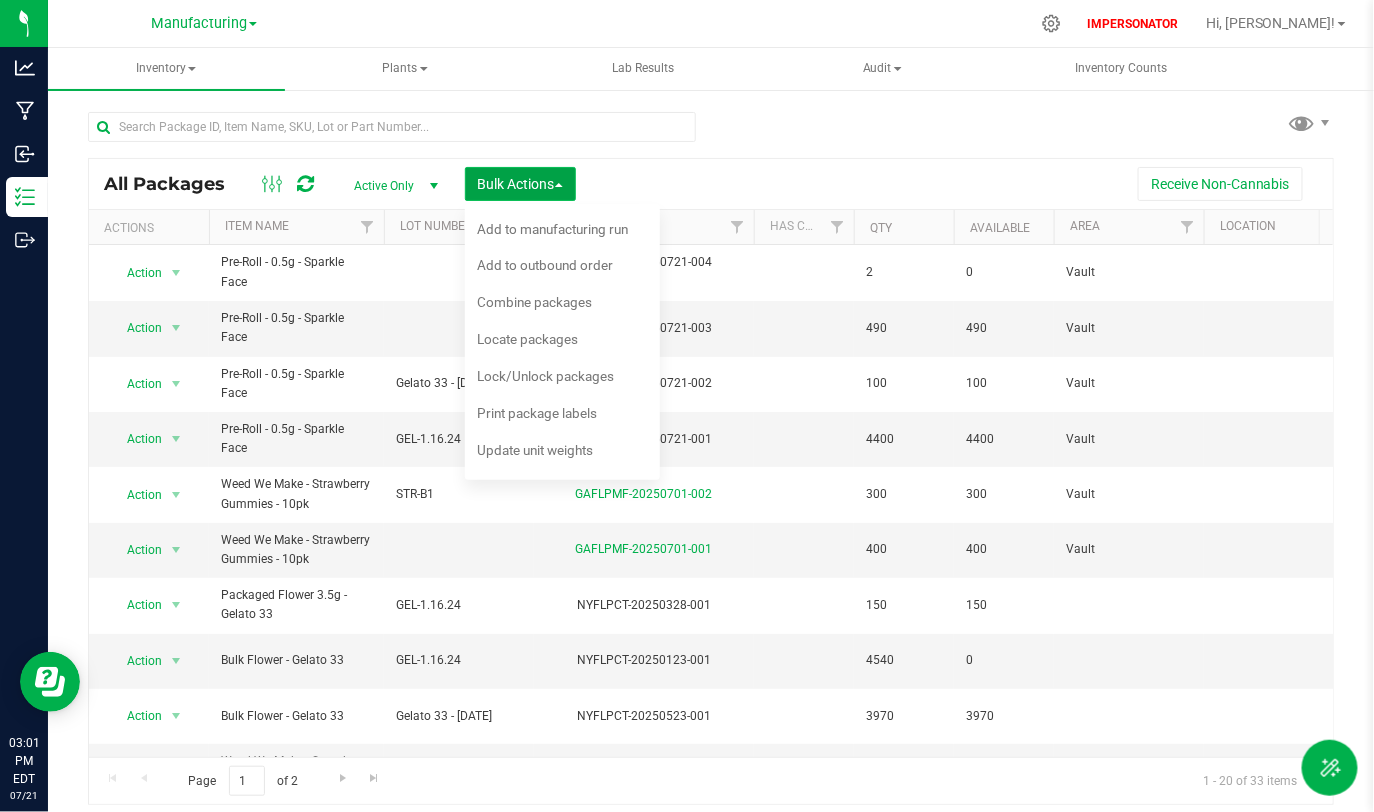 click on "Bulk Actions" at bounding box center [520, 184] 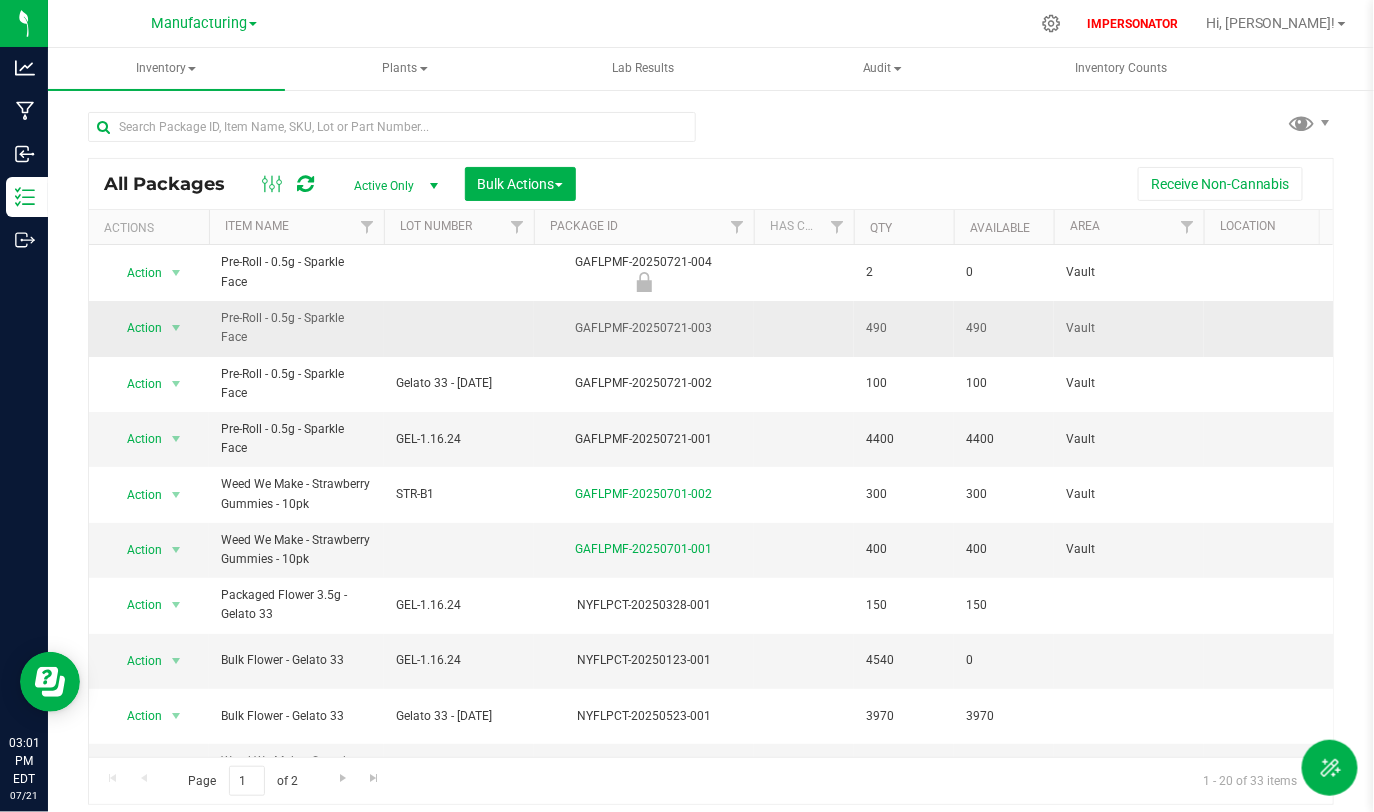 drag, startPoint x: 861, startPoint y: 333, endPoint x: 892, endPoint y: 333, distance: 31 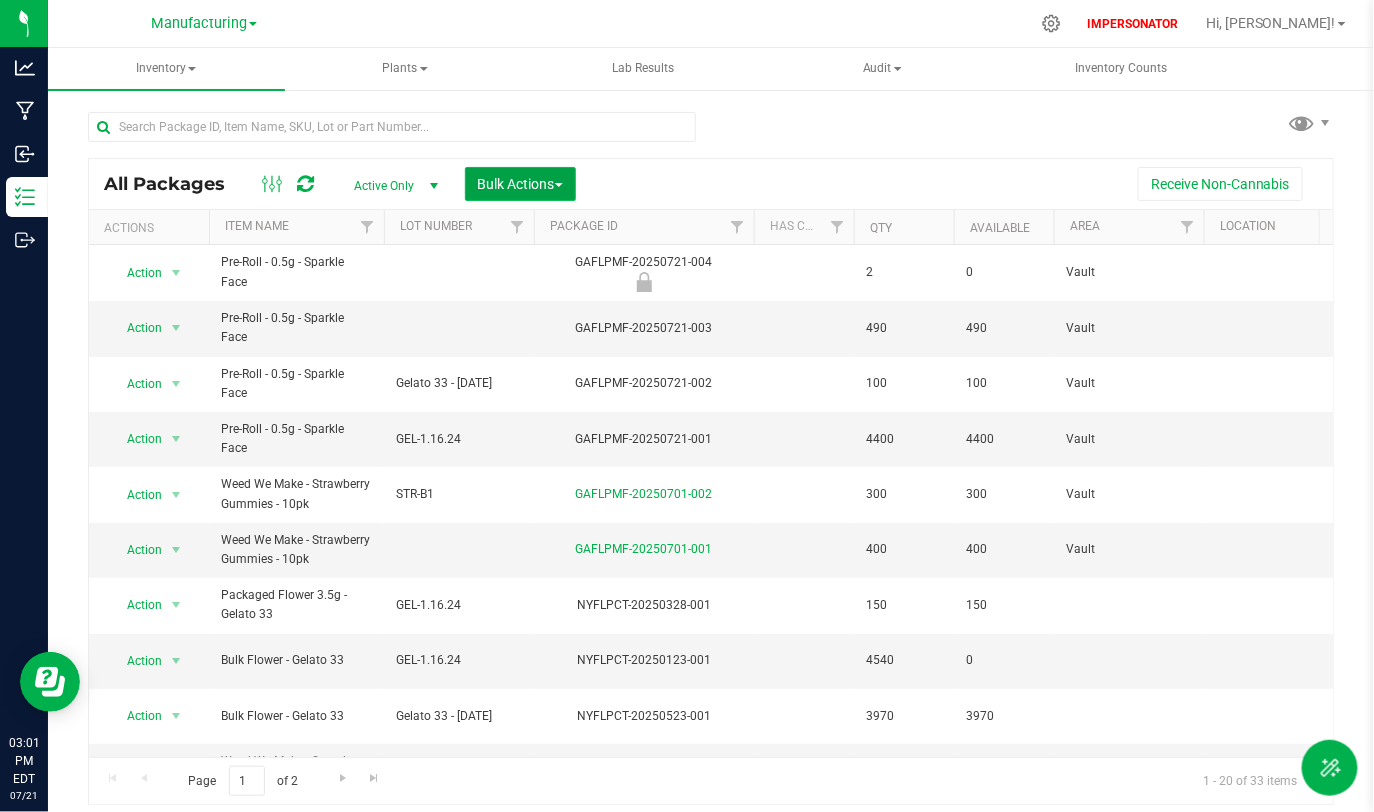 click on "Bulk Actions" at bounding box center [520, 184] 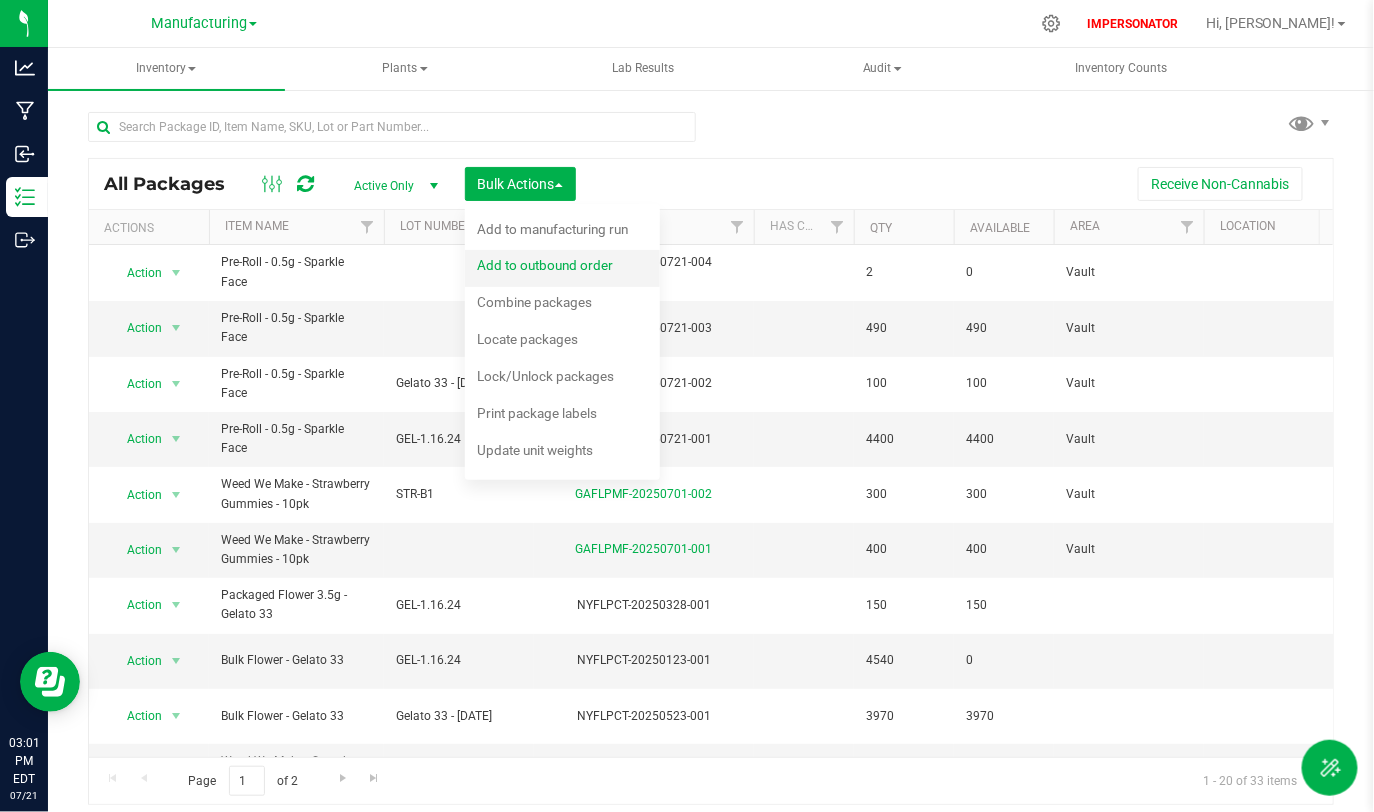 click on "Add to outbound order" at bounding box center (545, 265) 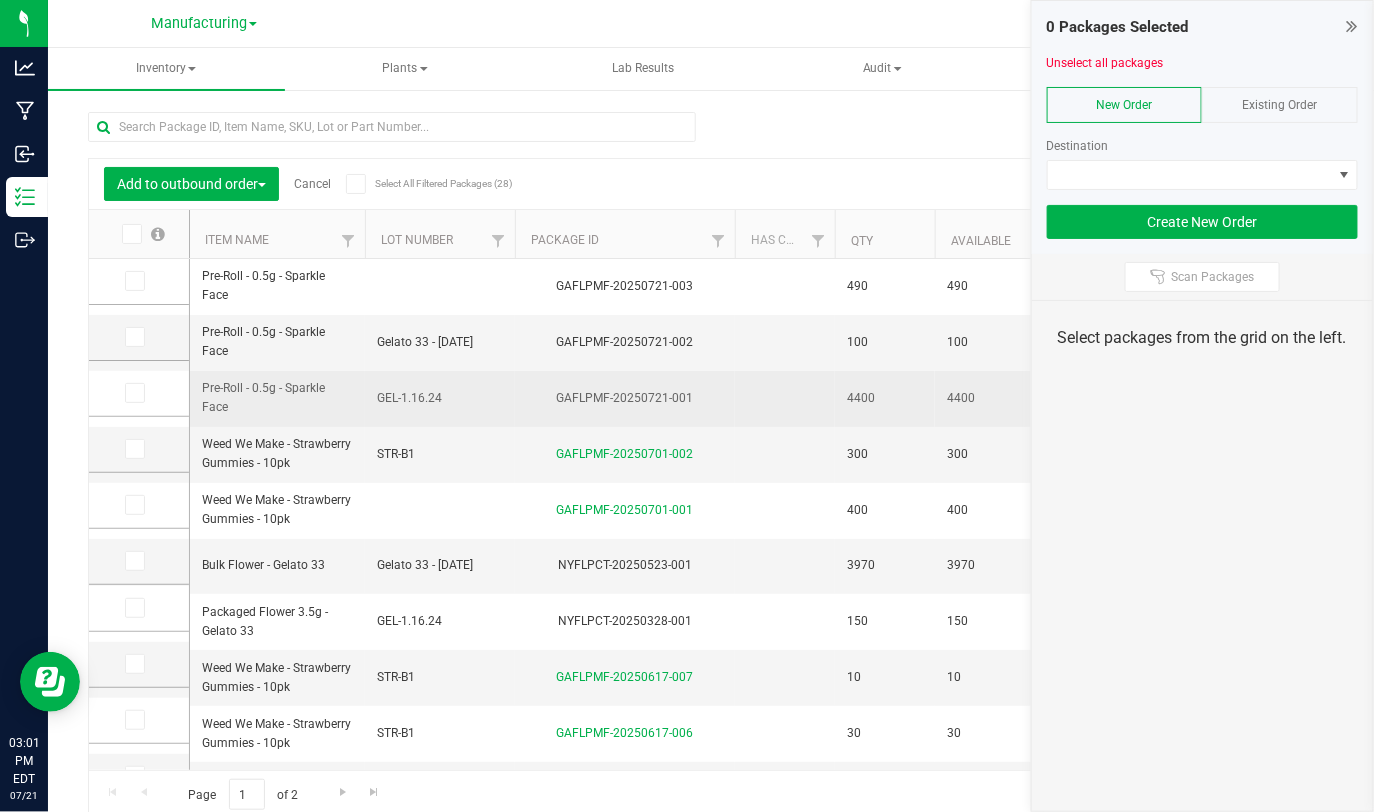 drag, startPoint x: 837, startPoint y: 395, endPoint x: 902, endPoint y: 395, distance: 65 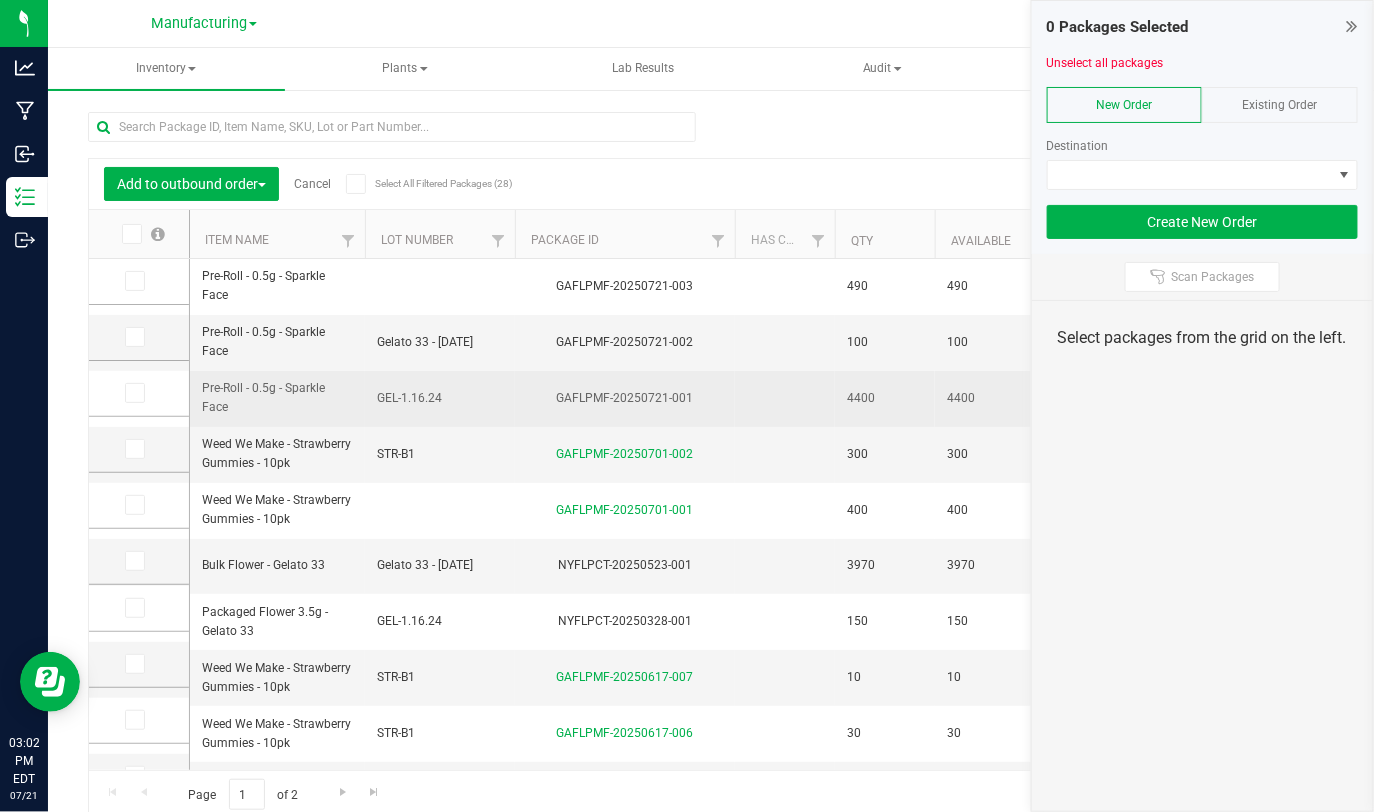 click on "4400" at bounding box center [885, 398] 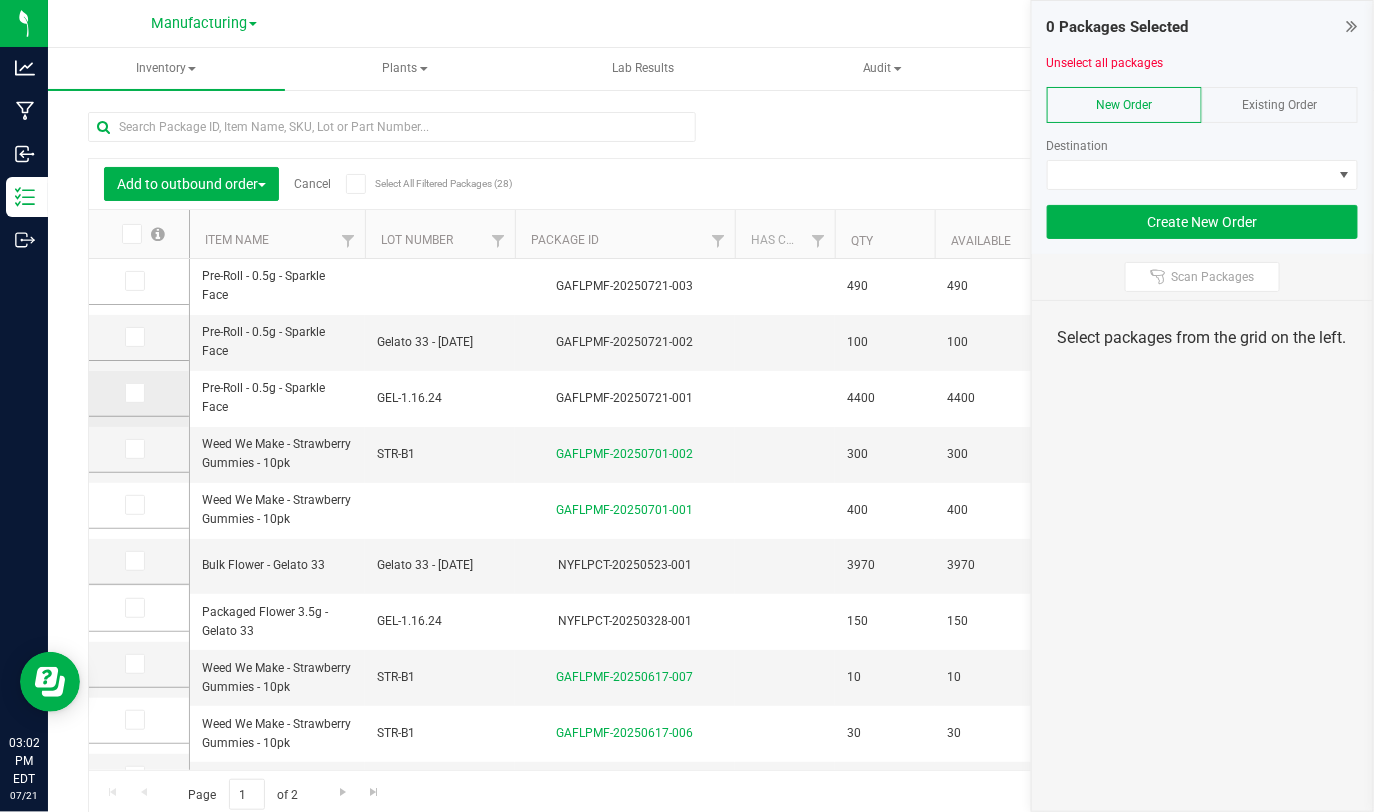click at bounding box center [133, 393] 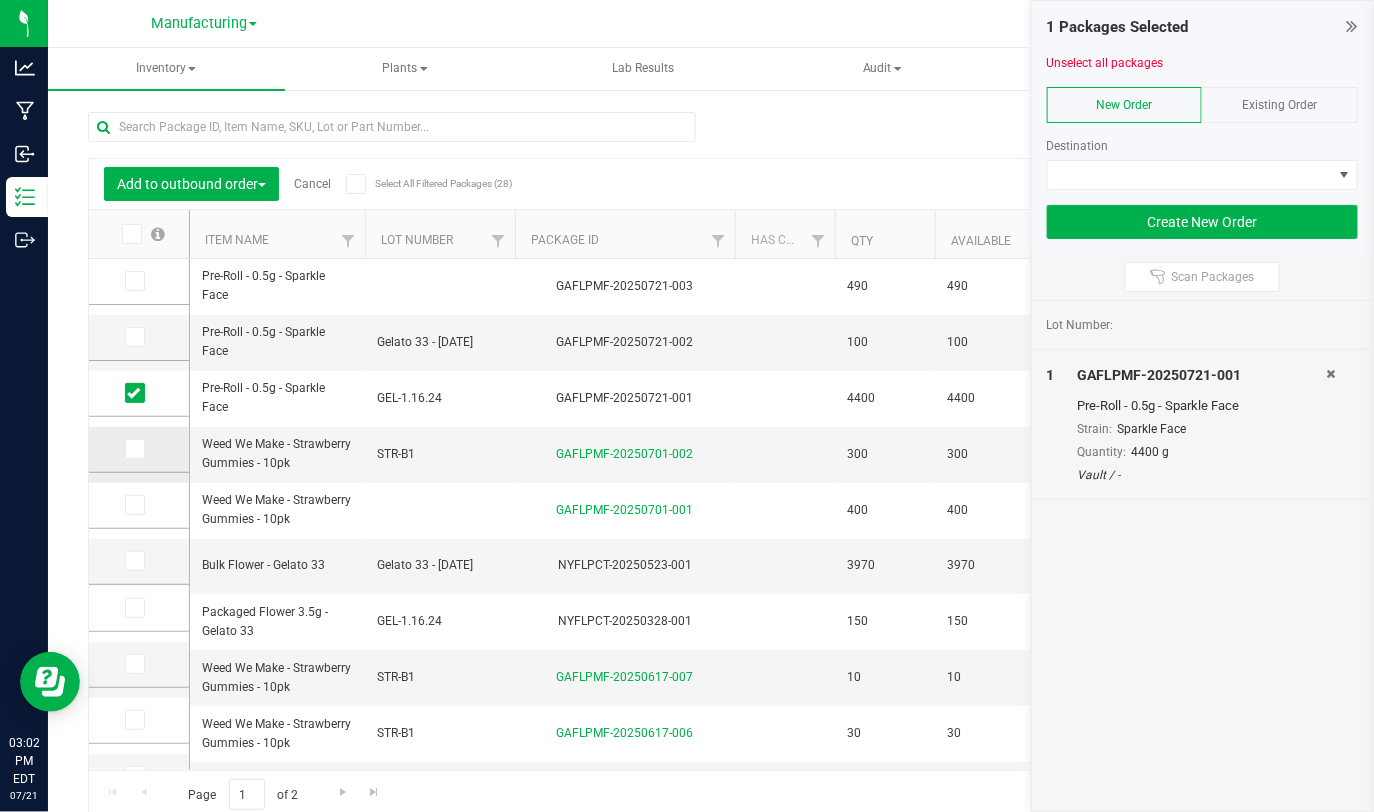 click at bounding box center (133, 449) 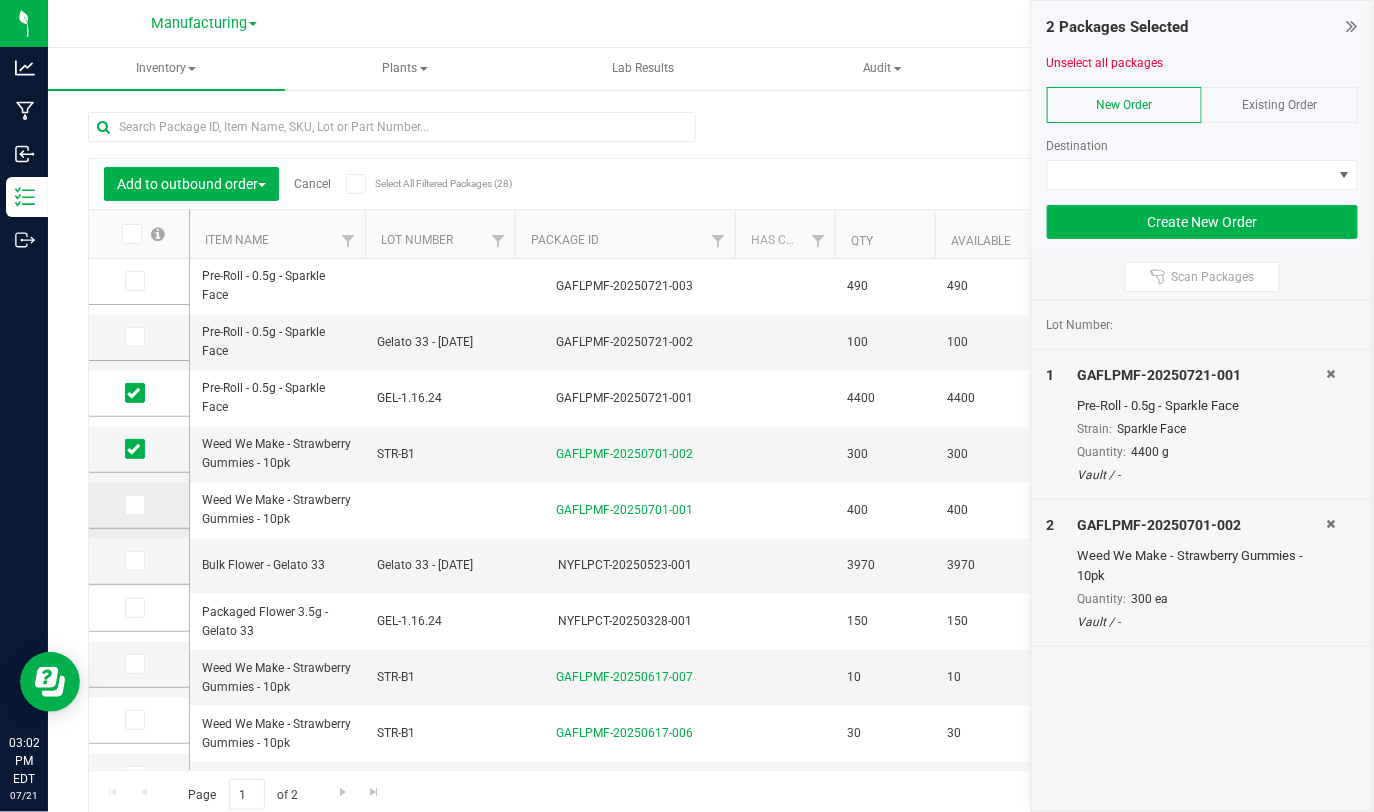 click at bounding box center (133, 505) 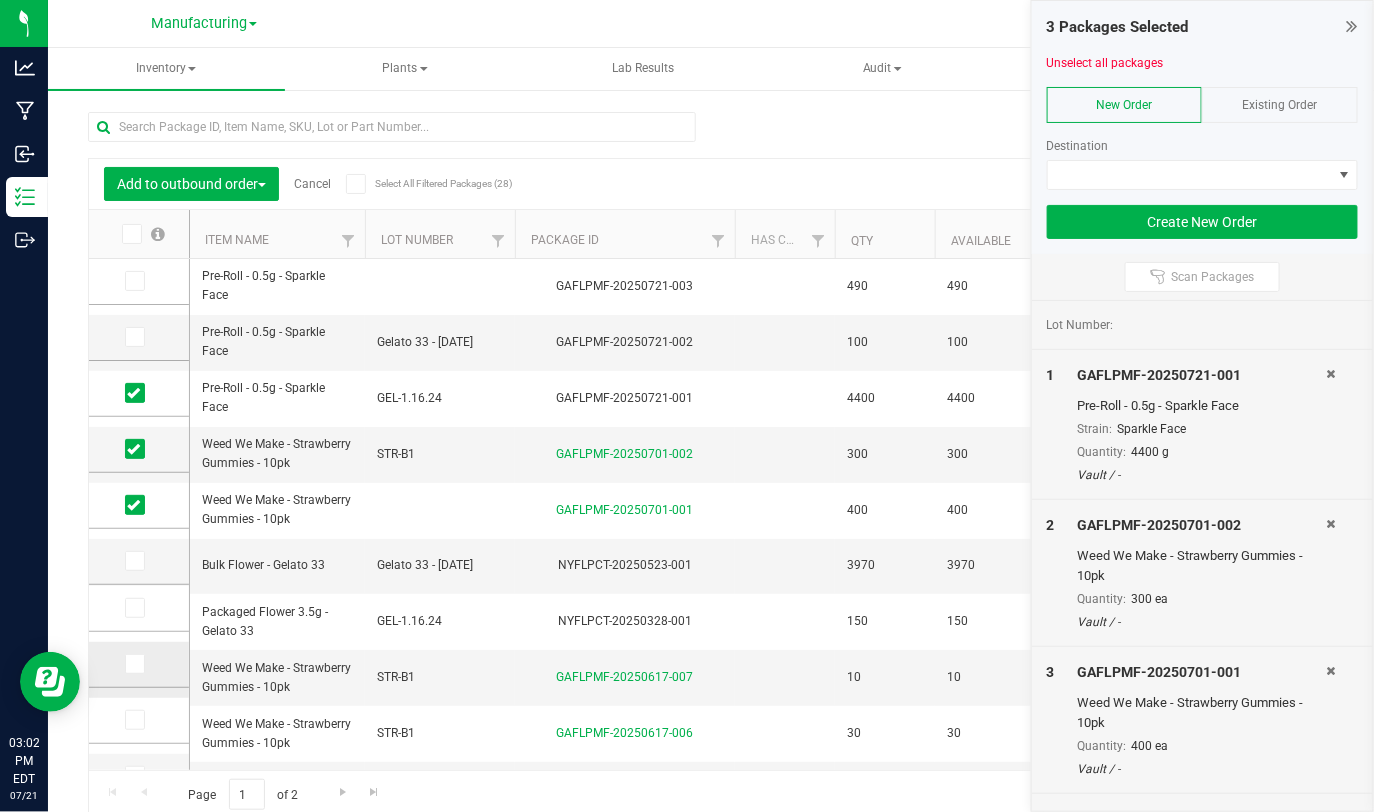 click at bounding box center (135, 664) 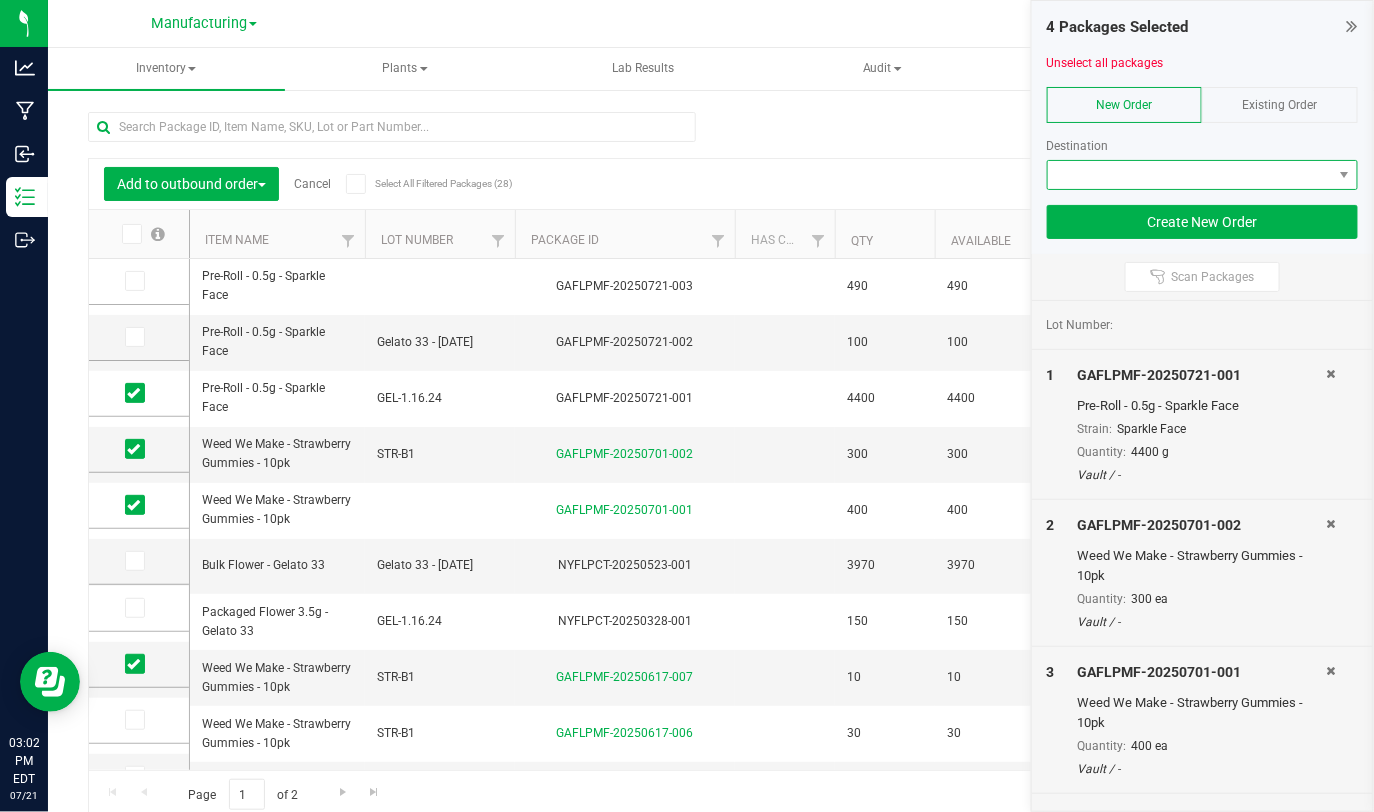 click at bounding box center [1190, 175] 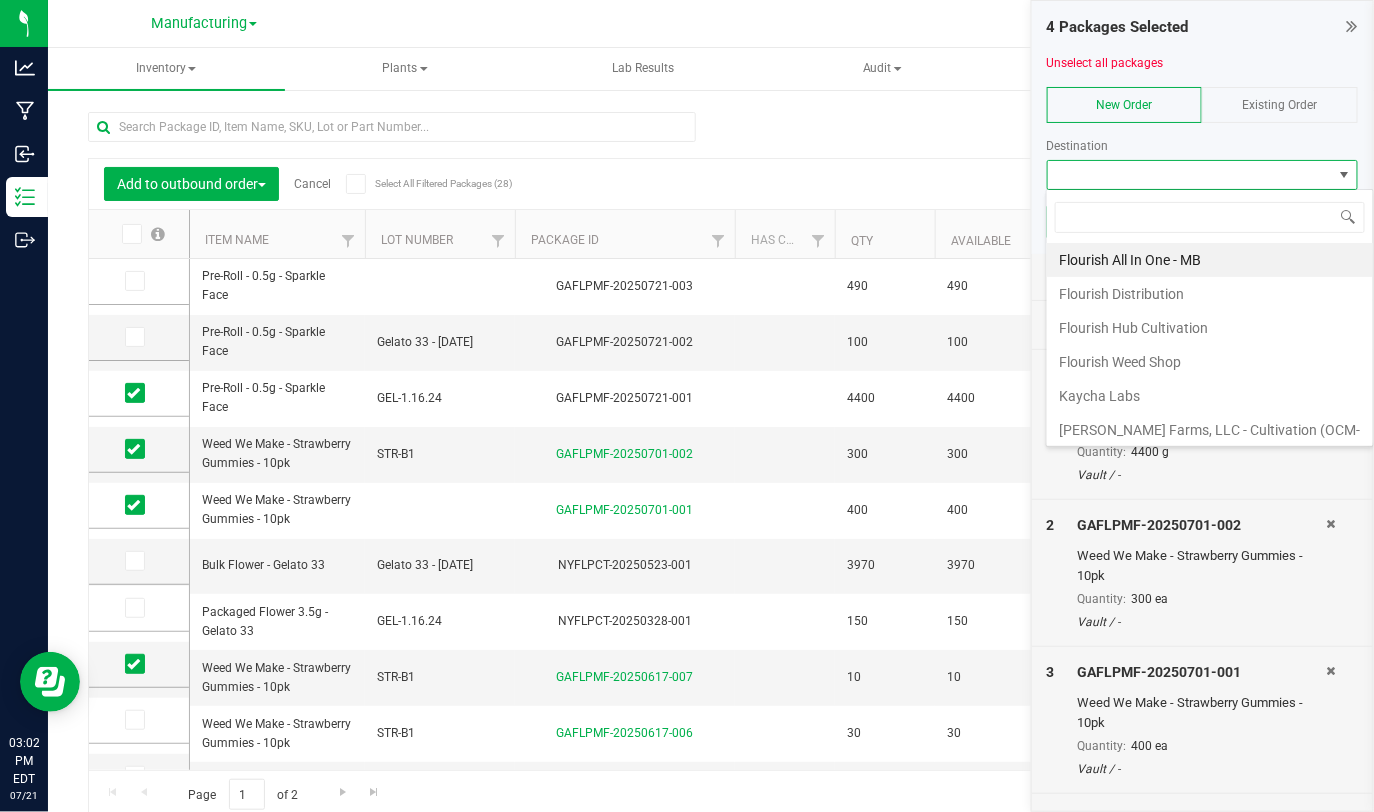 scroll, scrollTop: 99970, scrollLeft: 99688, axis: both 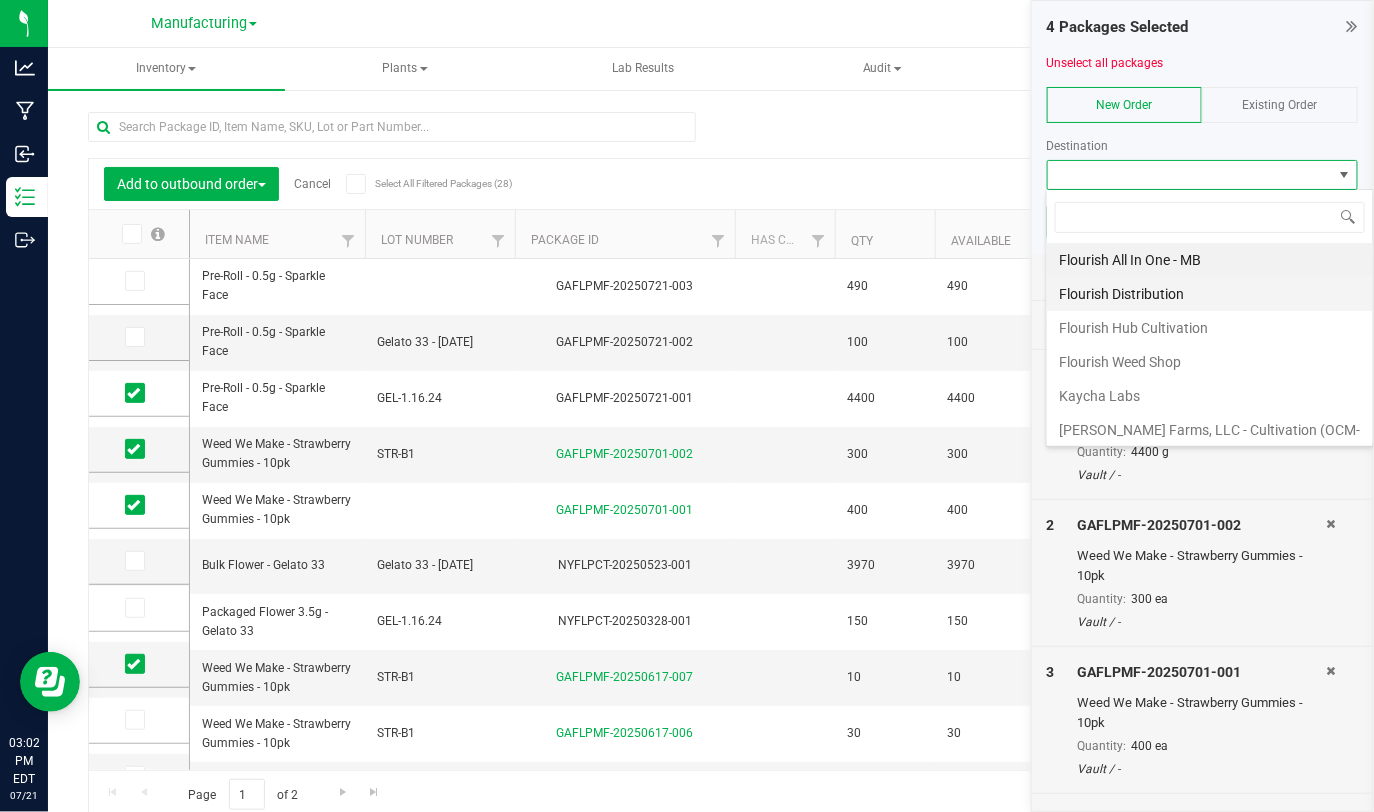click on "Flourish Distribution" at bounding box center [1210, 294] 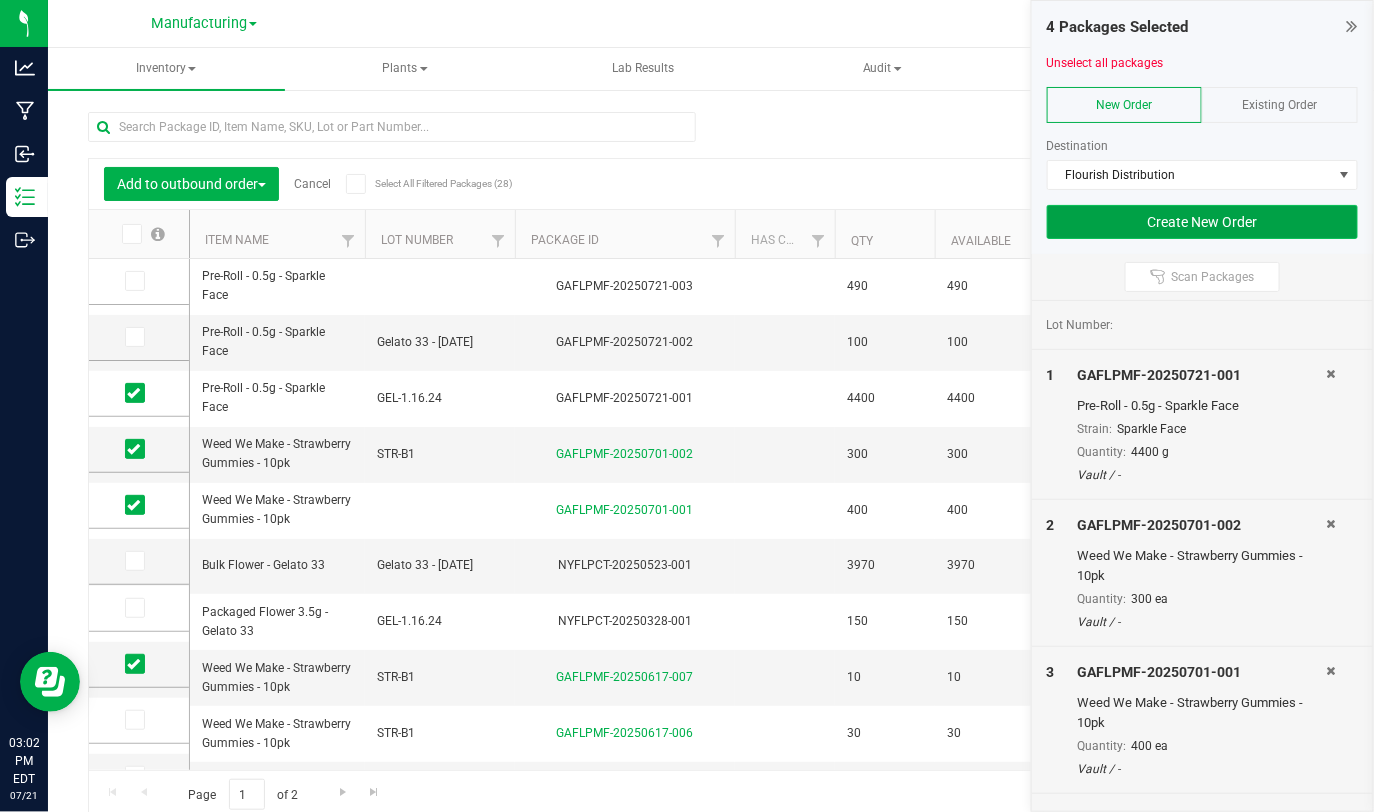 click on "Create New Order" at bounding box center (1203, 222) 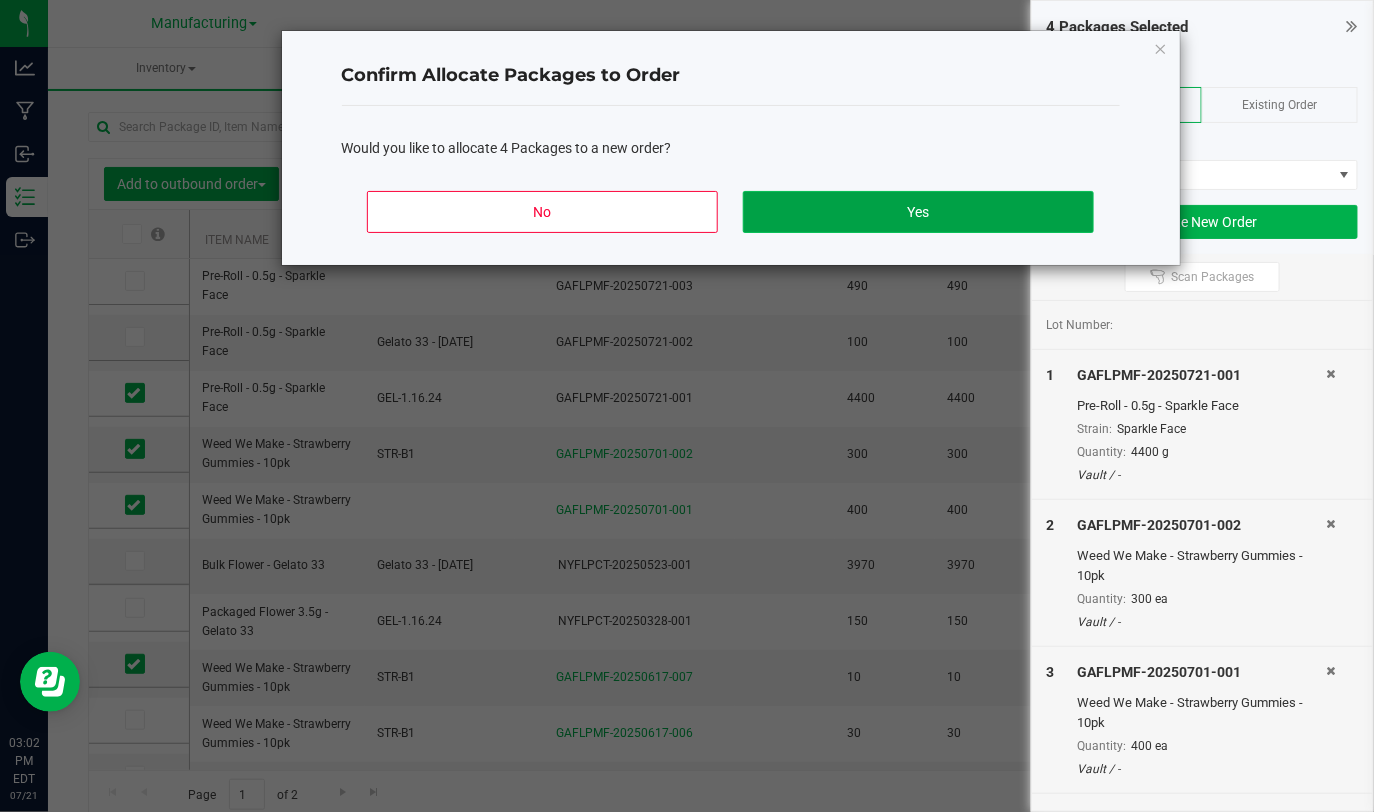click on "Yes" 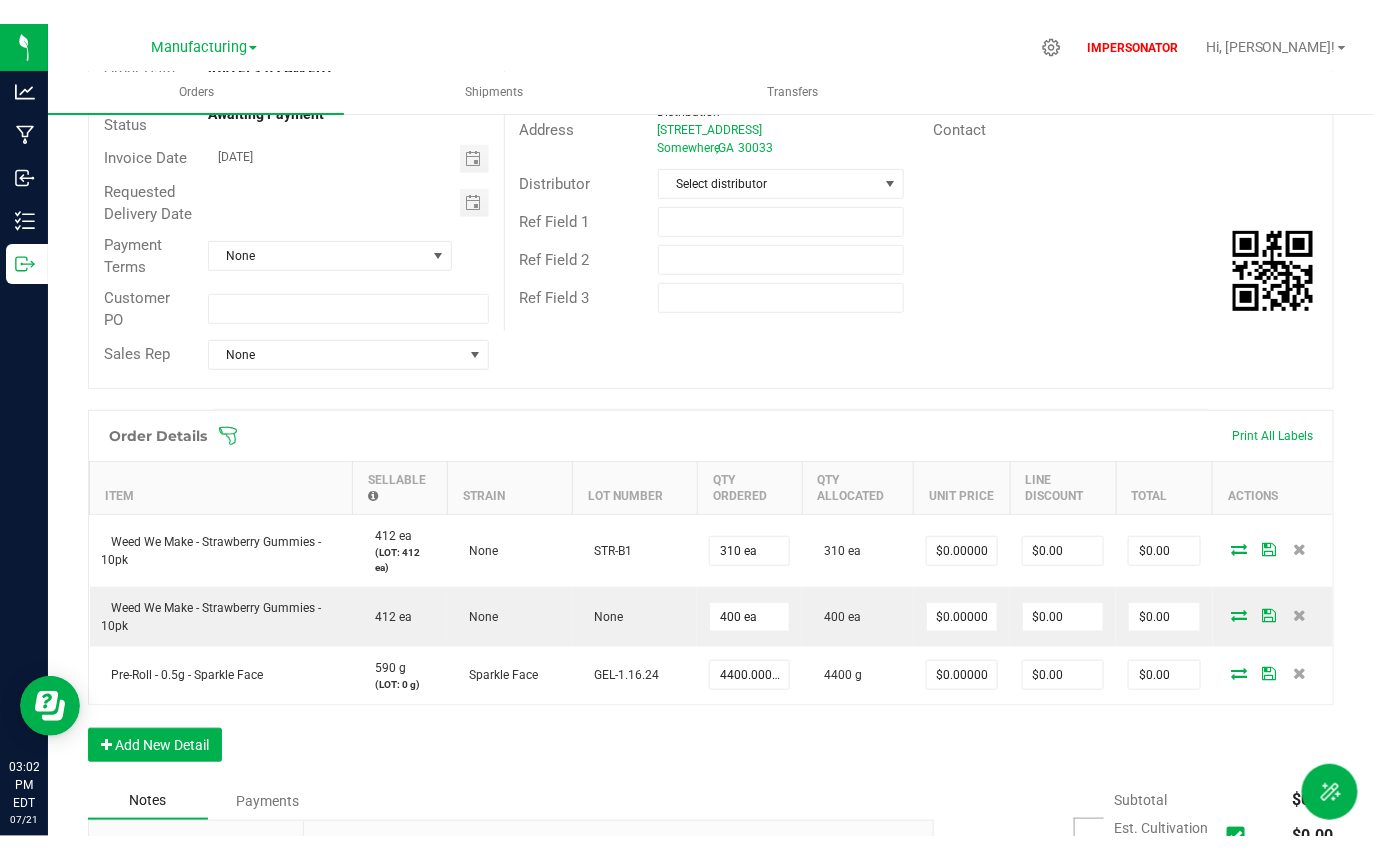 scroll, scrollTop: 0, scrollLeft: 0, axis: both 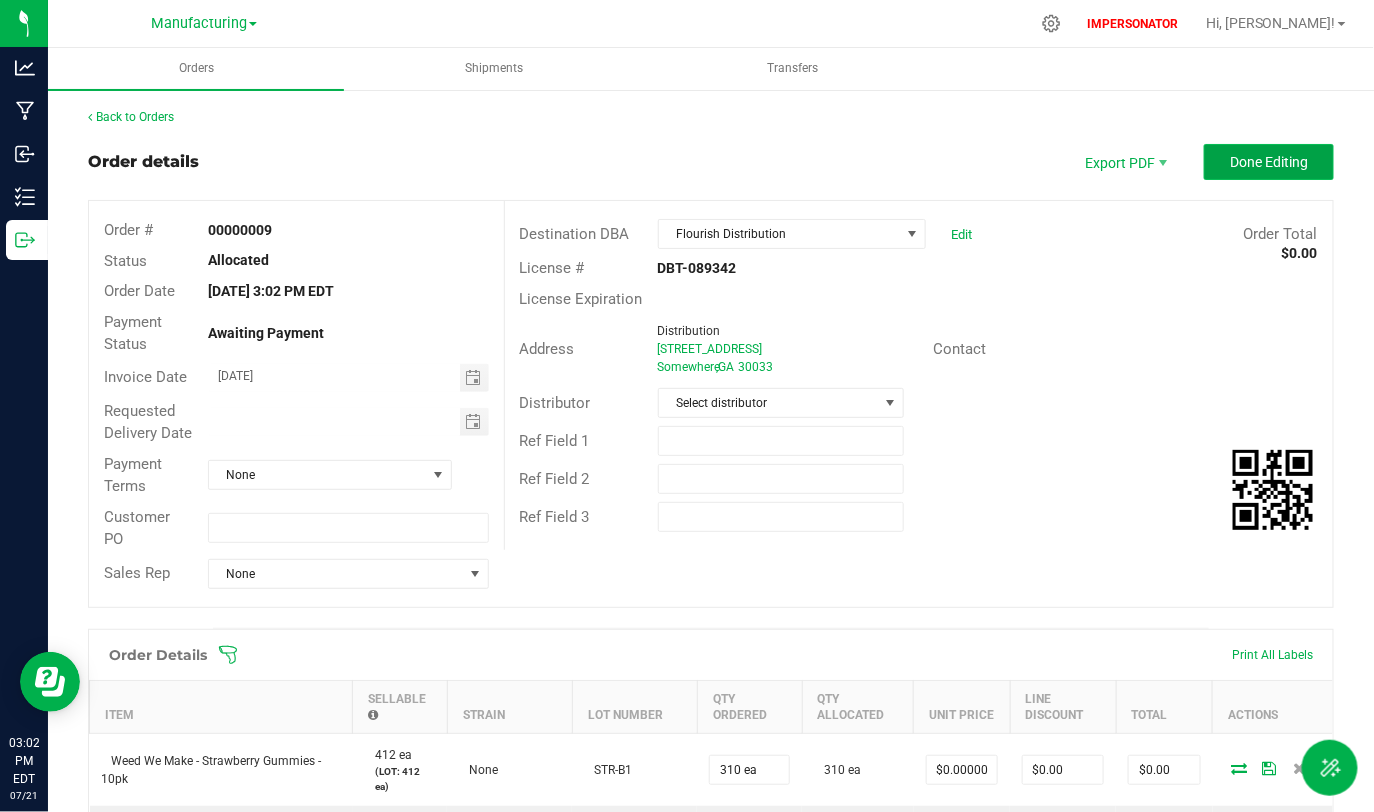 click on "Done Editing" at bounding box center (1269, 162) 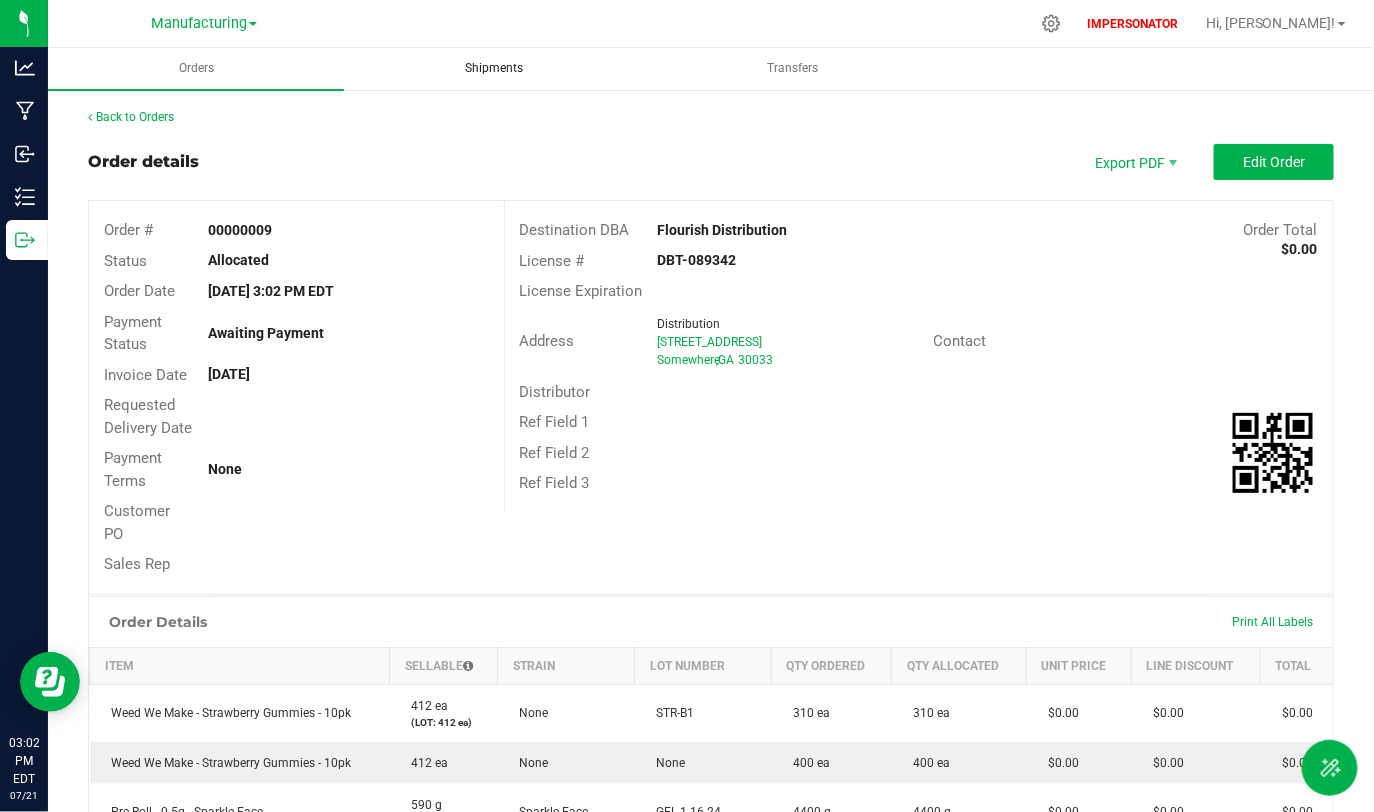 click on "Shipments" at bounding box center (495, 68) 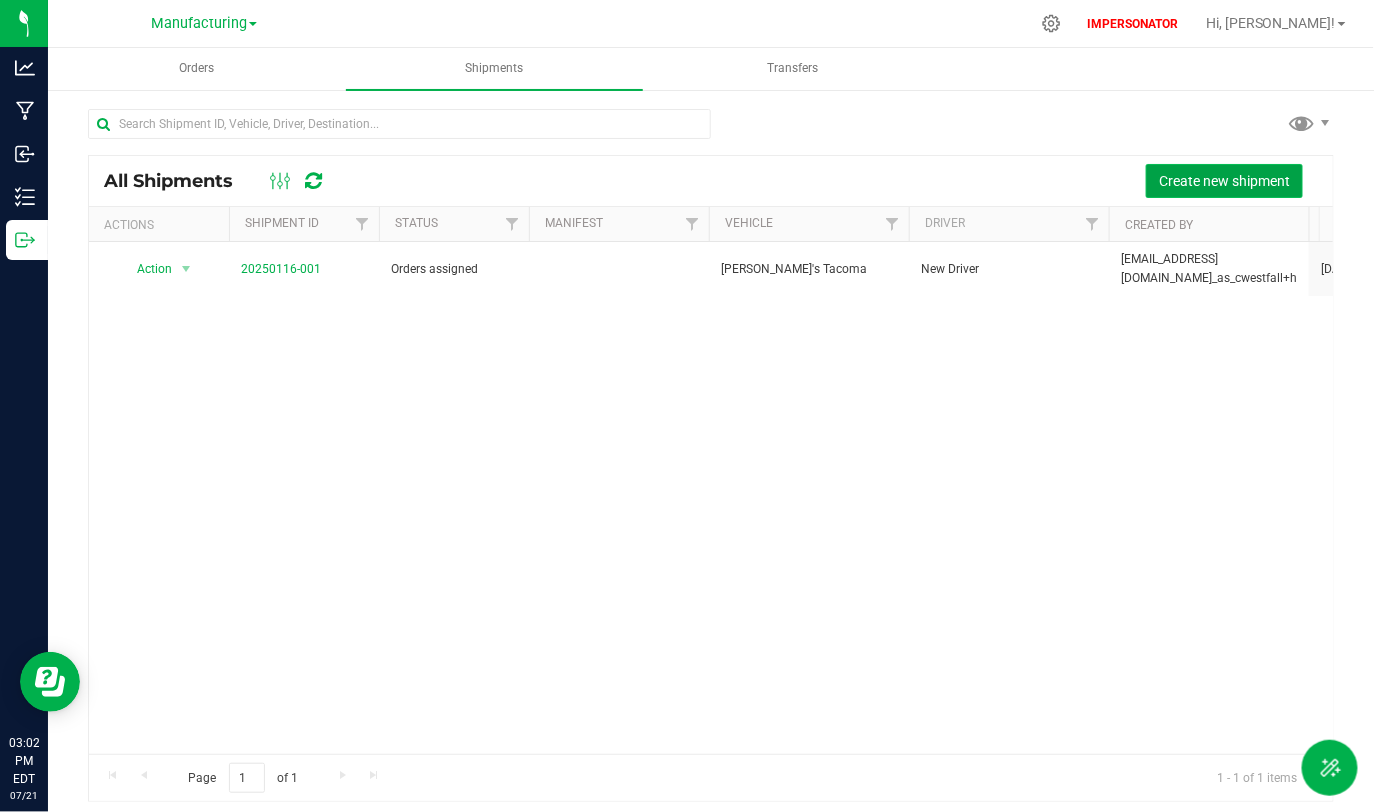 click on "Create new shipment" at bounding box center [1224, 181] 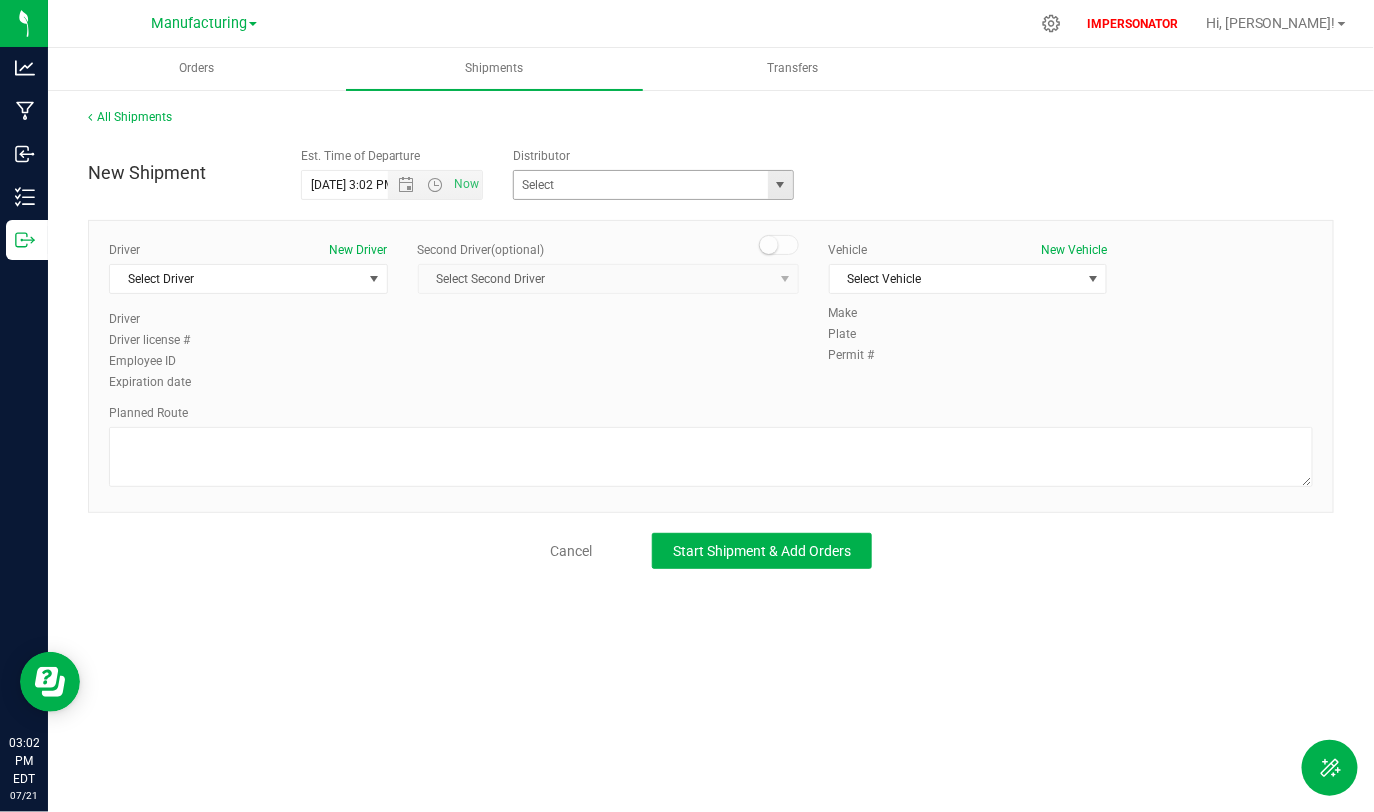 click at bounding box center [780, 185] 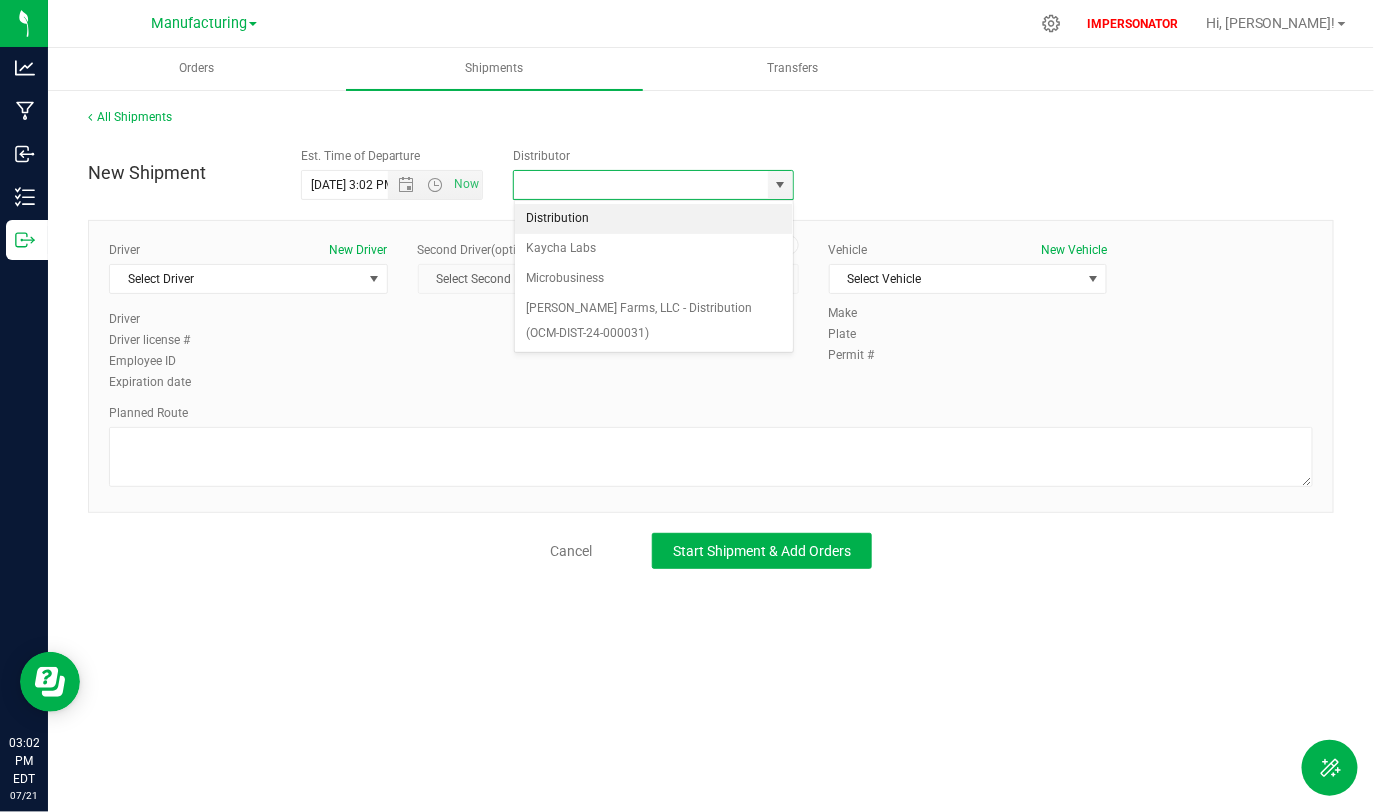 click on "Distribution" at bounding box center [654, 219] 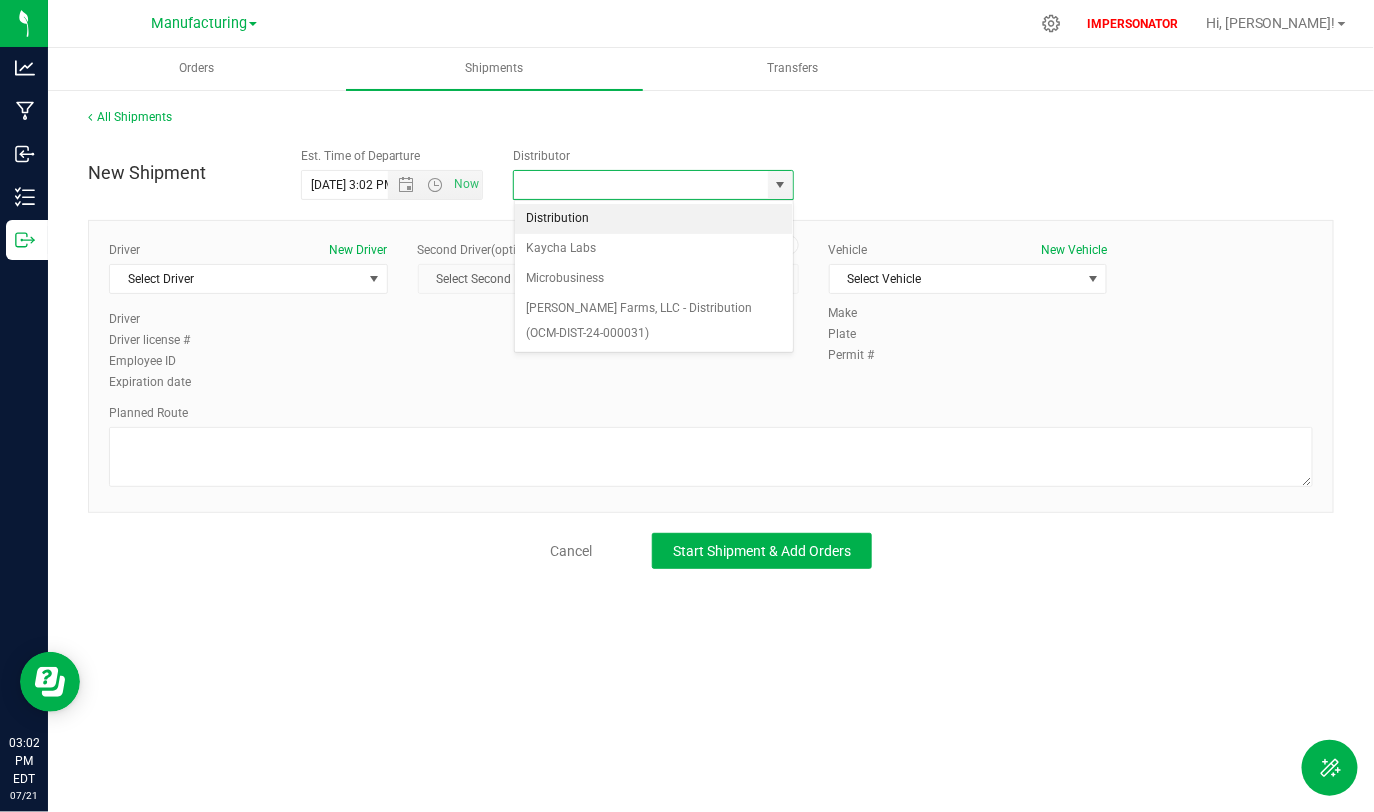 type on "Distribution" 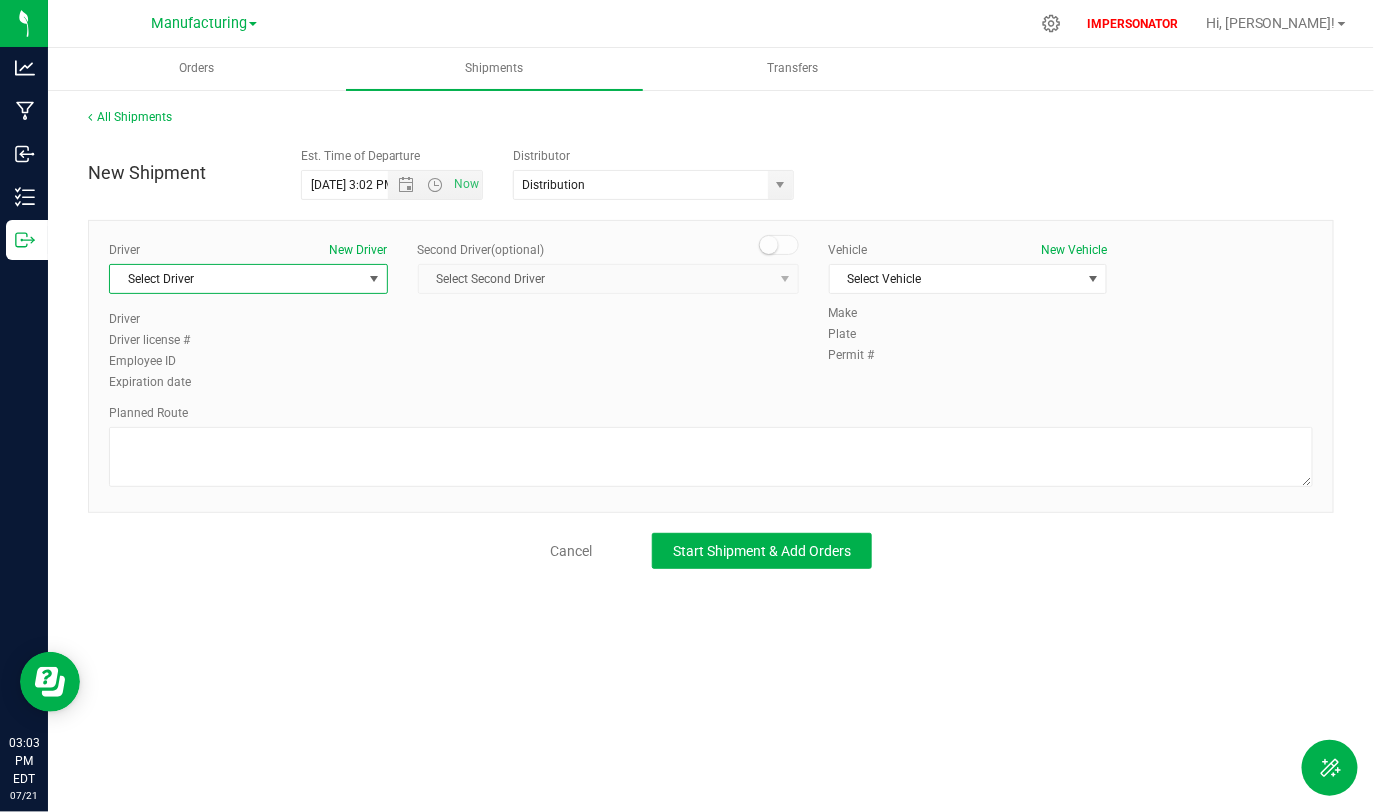click on "Select Driver" at bounding box center [236, 279] 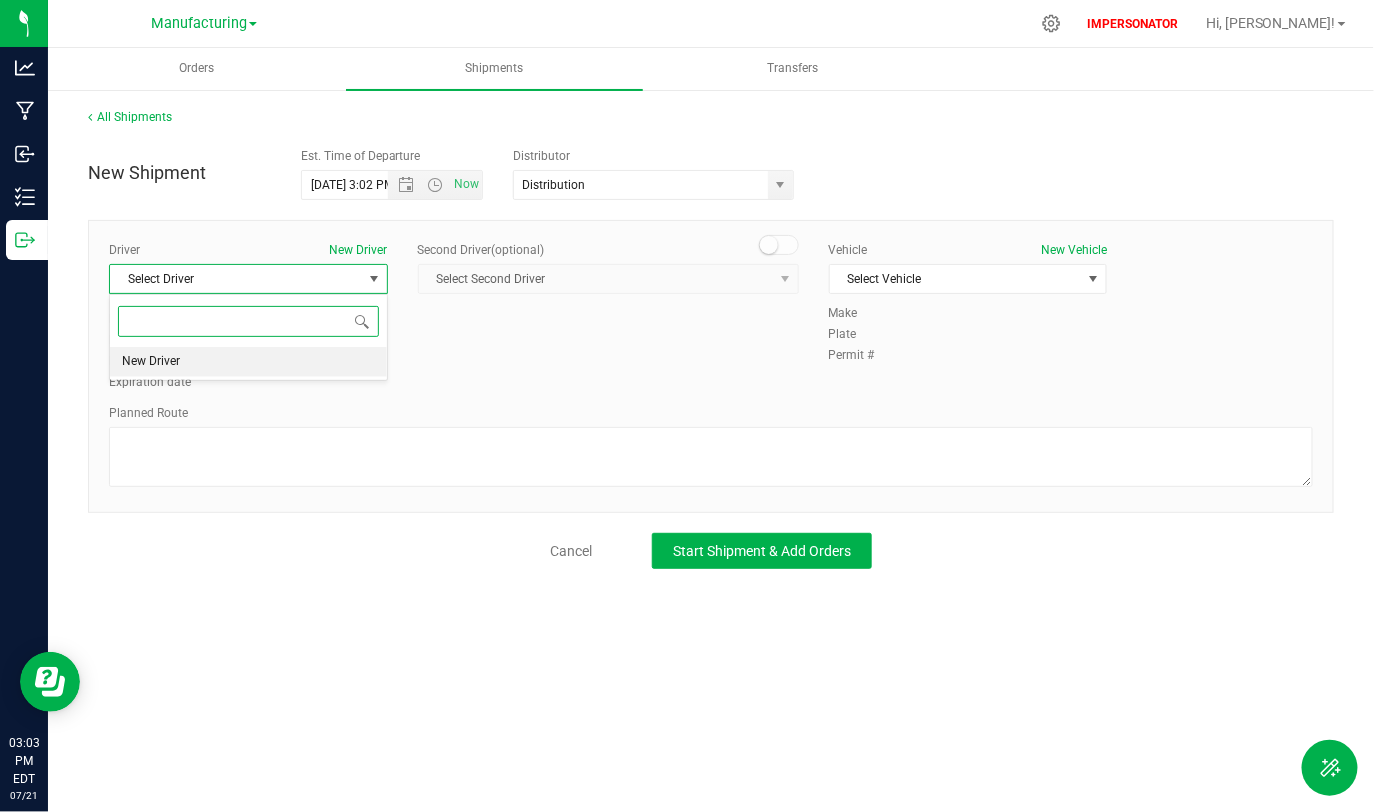 click on "New Driver" at bounding box center (248, 362) 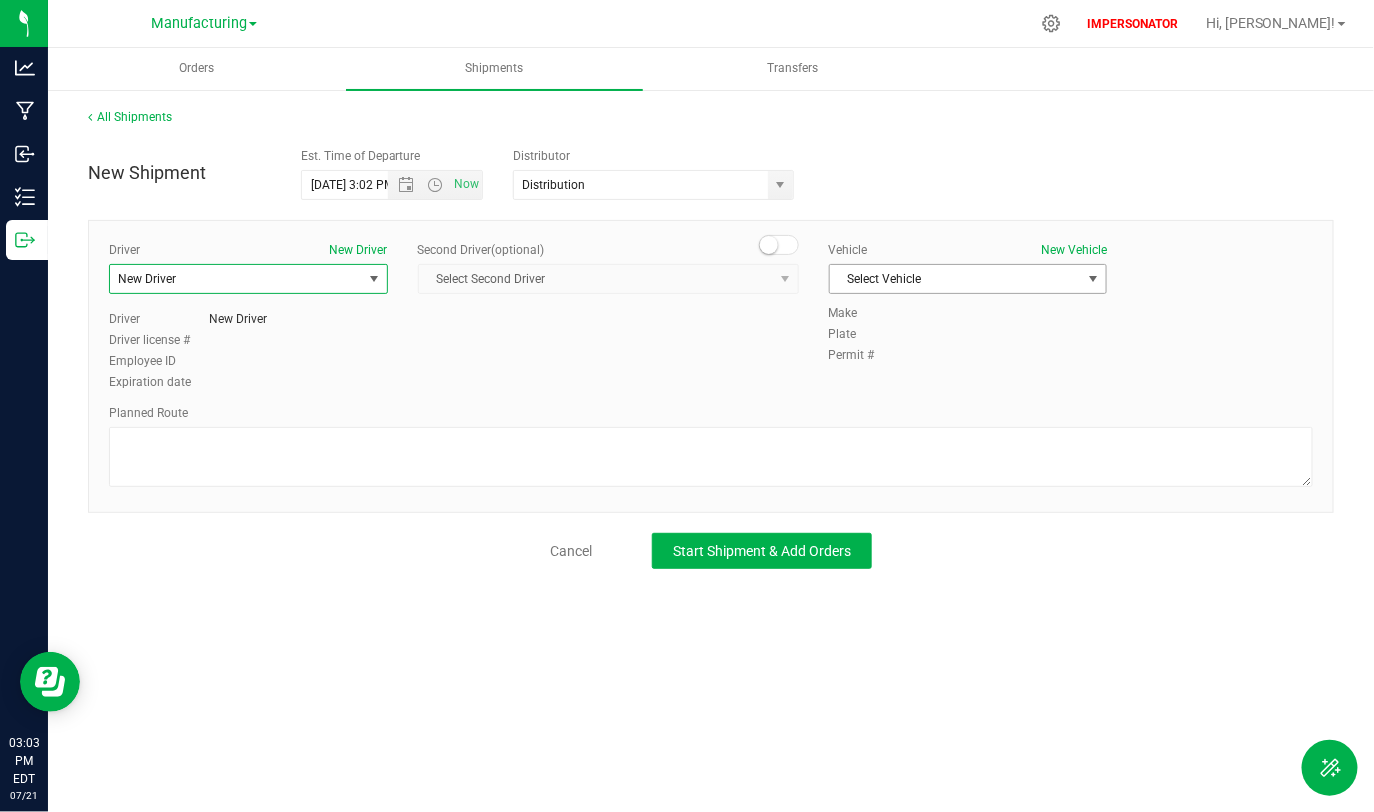 click on "Select Vehicle" at bounding box center (956, 279) 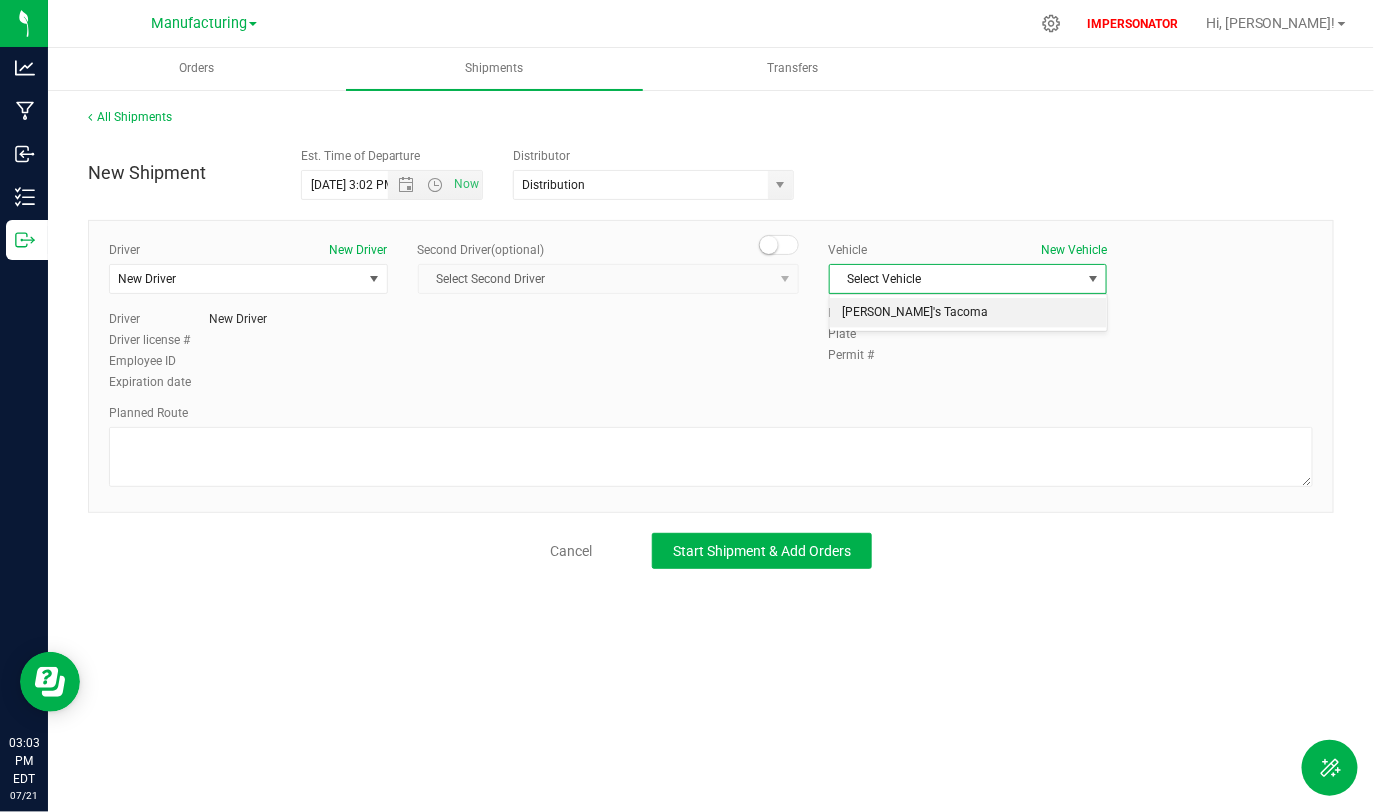 click on "[PERSON_NAME]'s Tacoma" at bounding box center [968, 313] 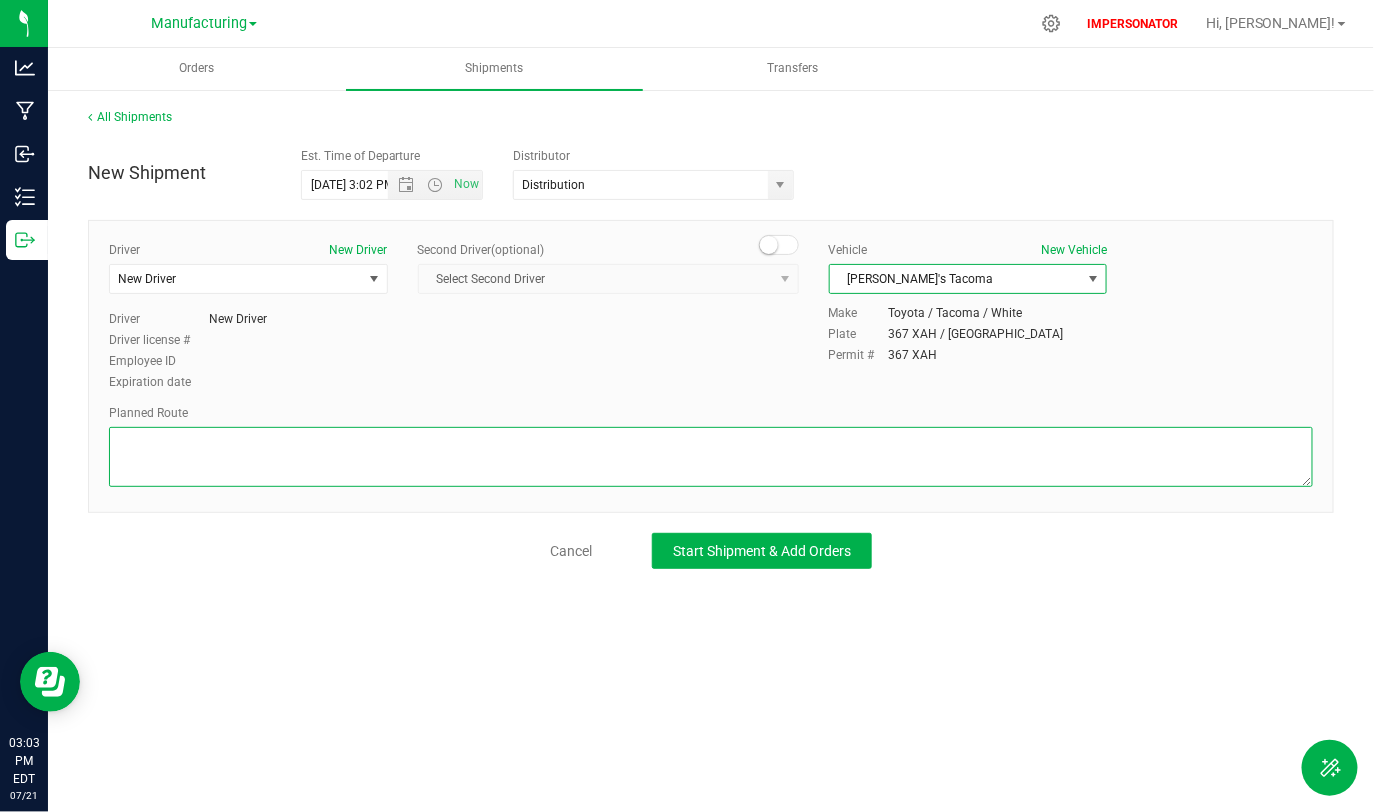 click at bounding box center (711, 457) 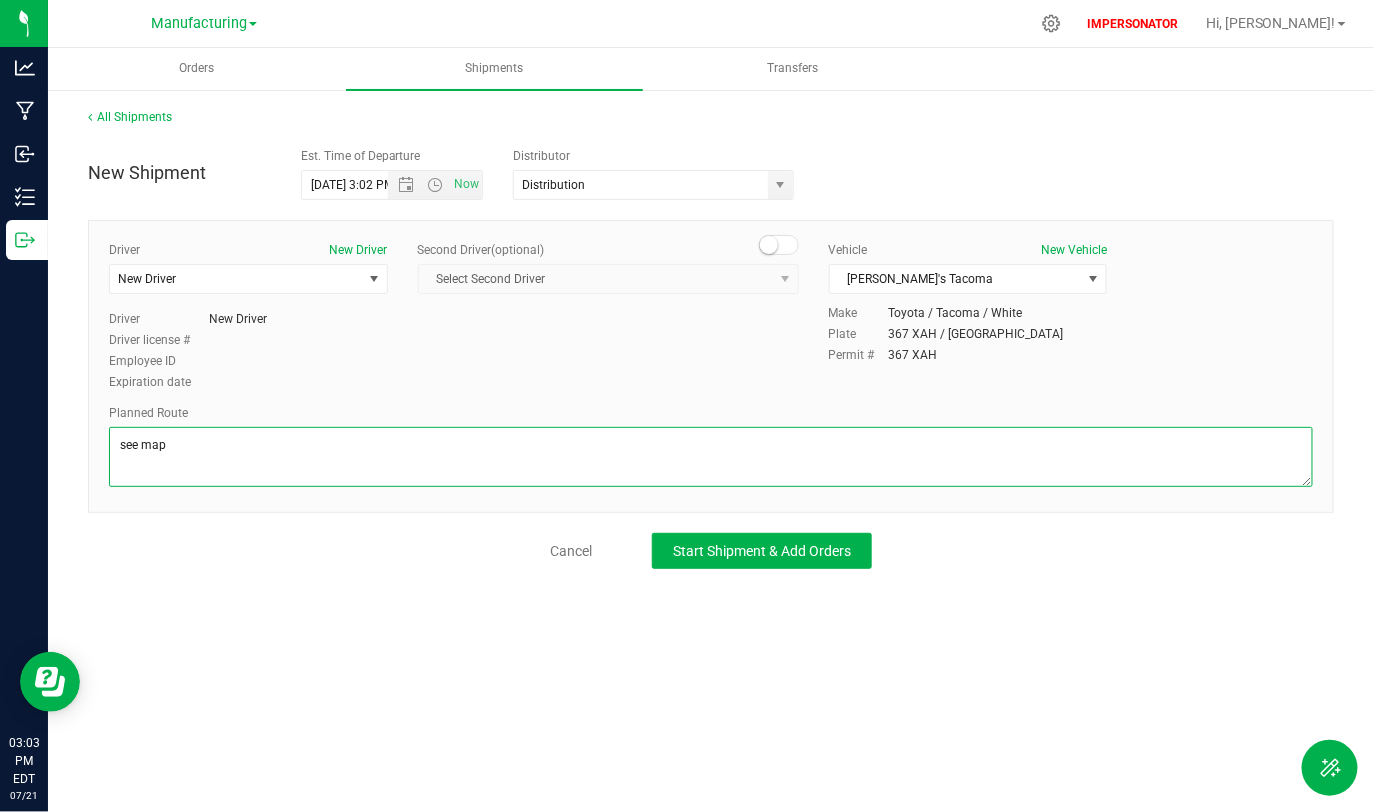 type on "see map" 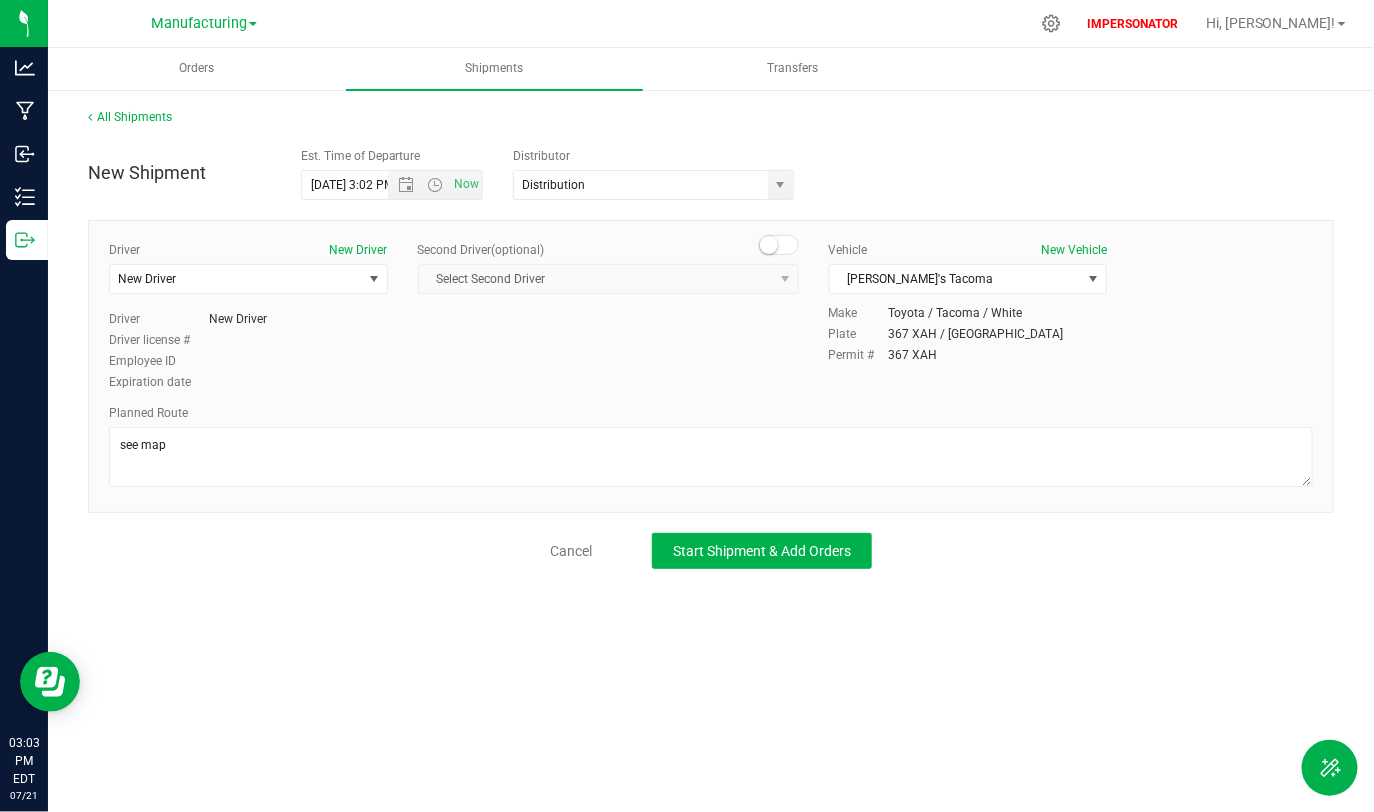 click on "Cancel
Start Shipment & Add Orders" at bounding box center (711, 551) 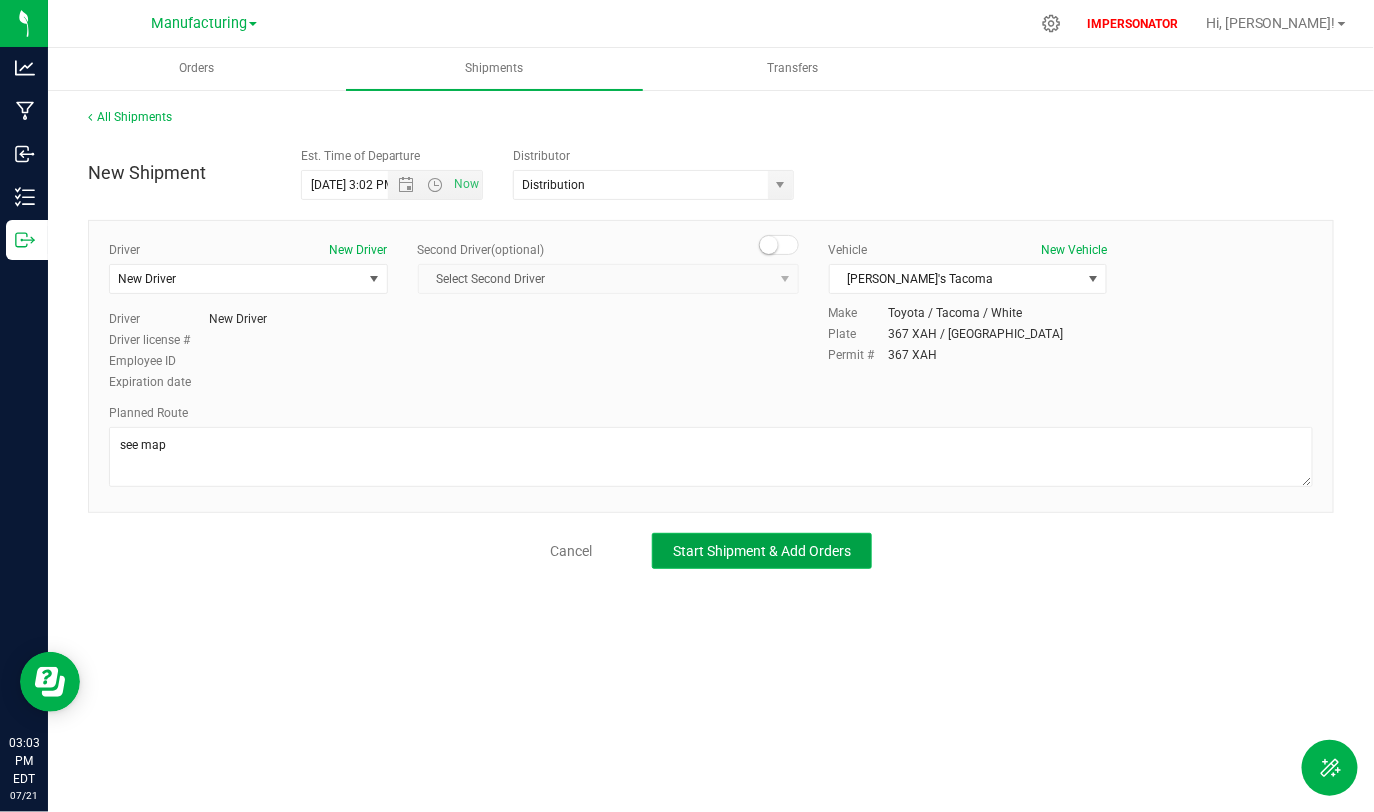 click on "Start Shipment & Add Orders" 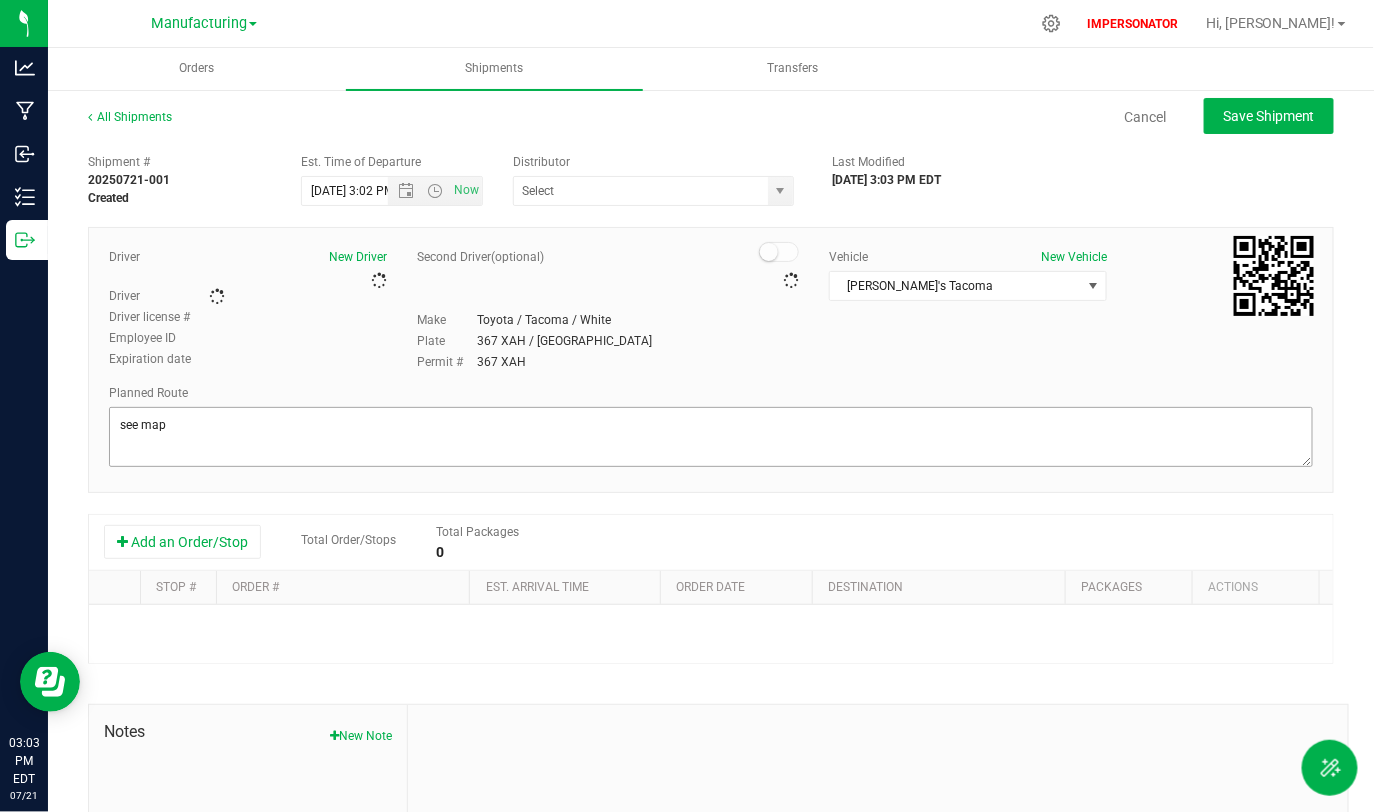 type on "Distribution" 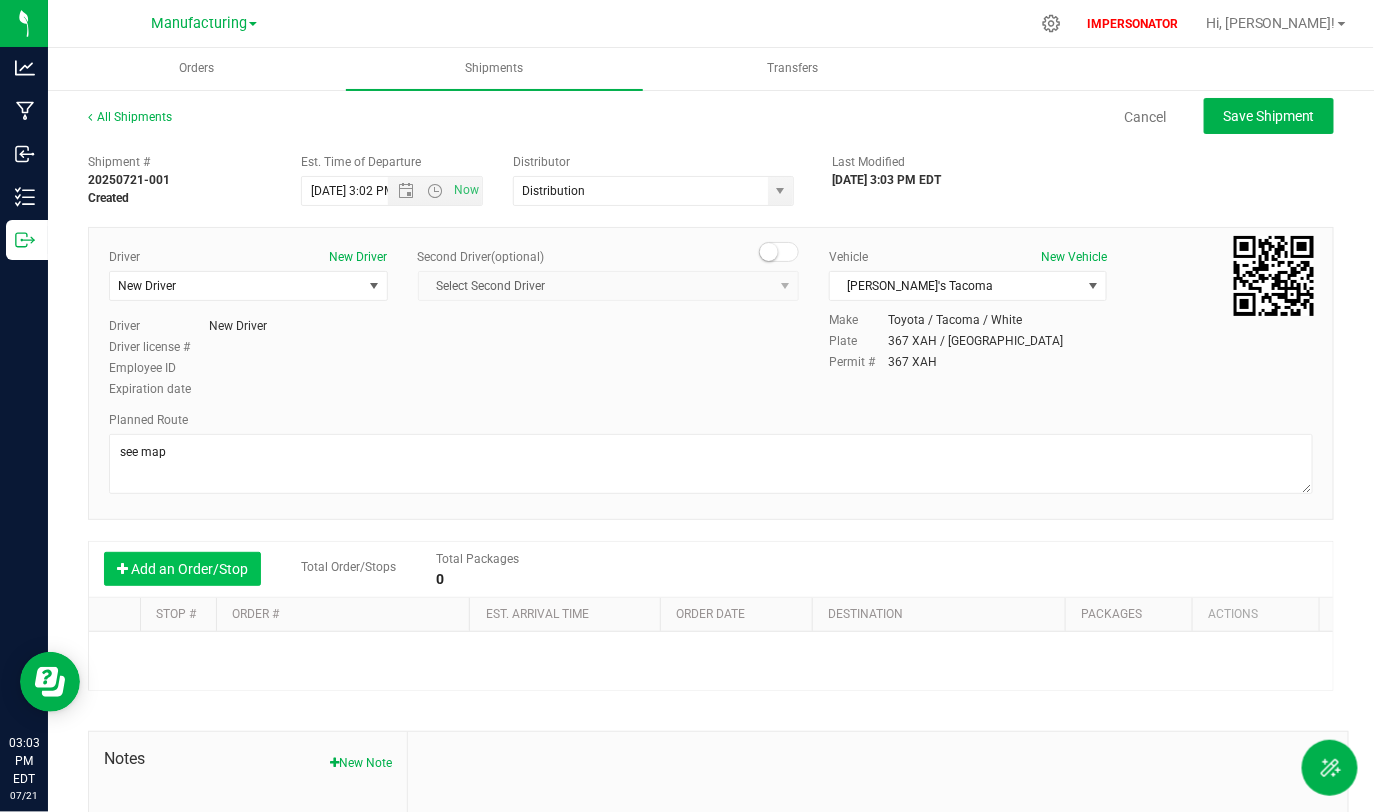 click on "Add an Order/Stop" at bounding box center [182, 569] 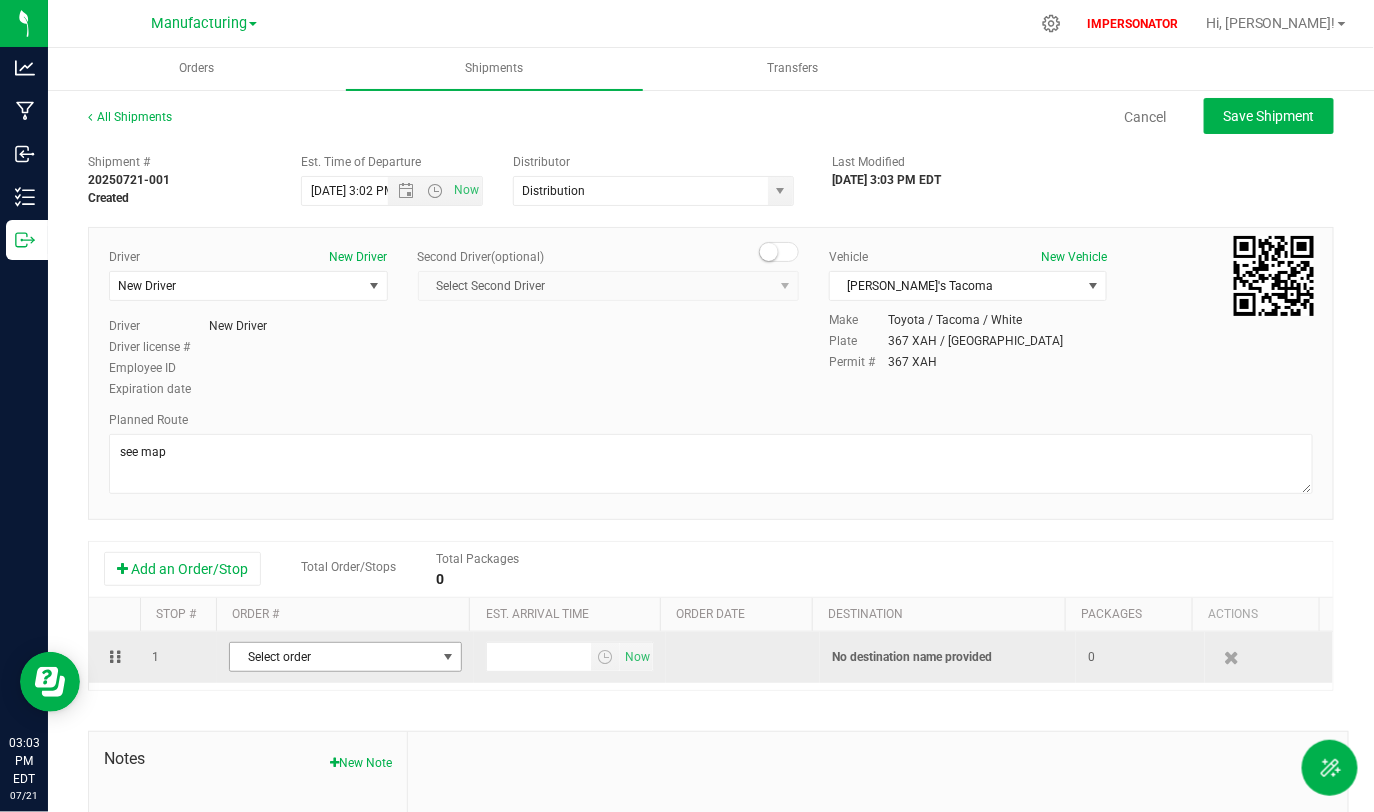 click on "Select order" at bounding box center (333, 657) 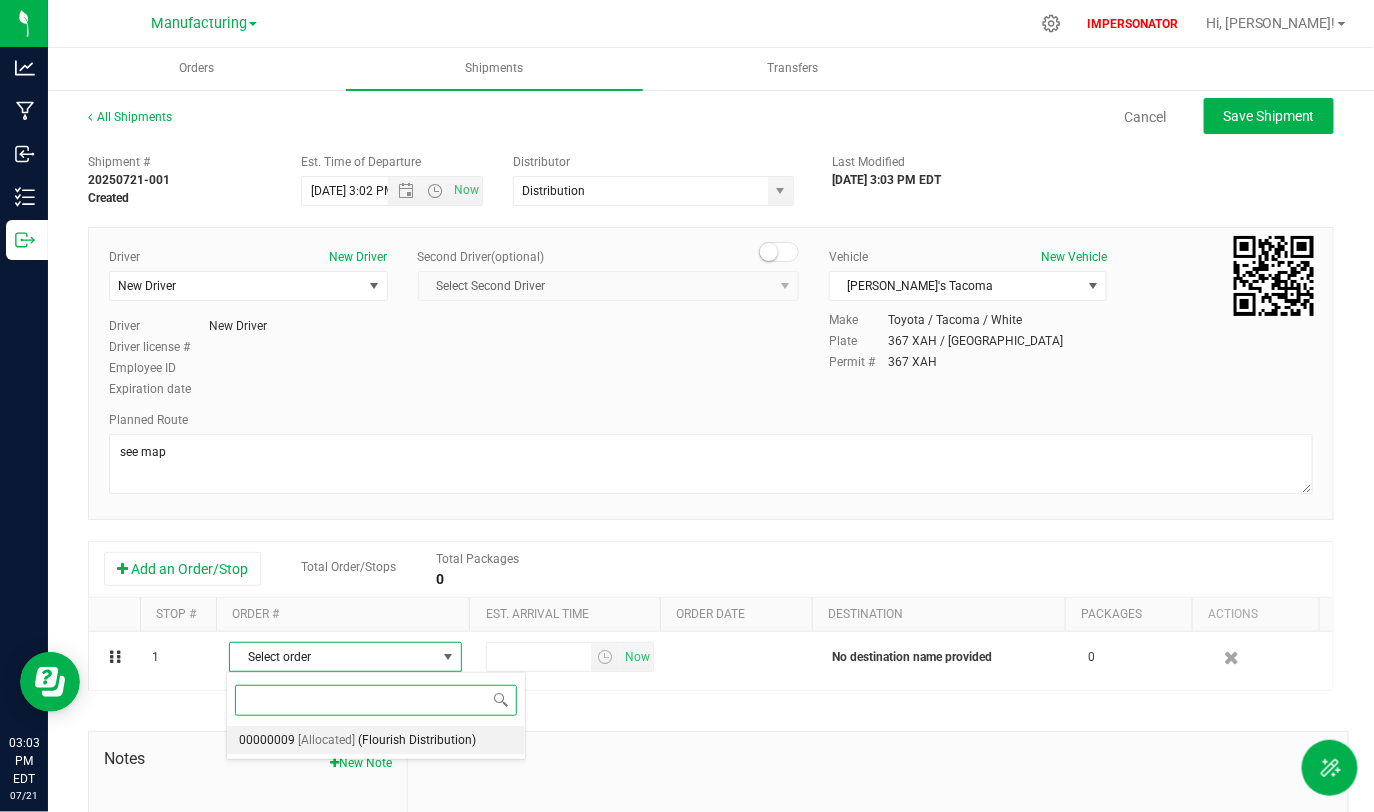click on "[Allocated]" at bounding box center [326, 741] 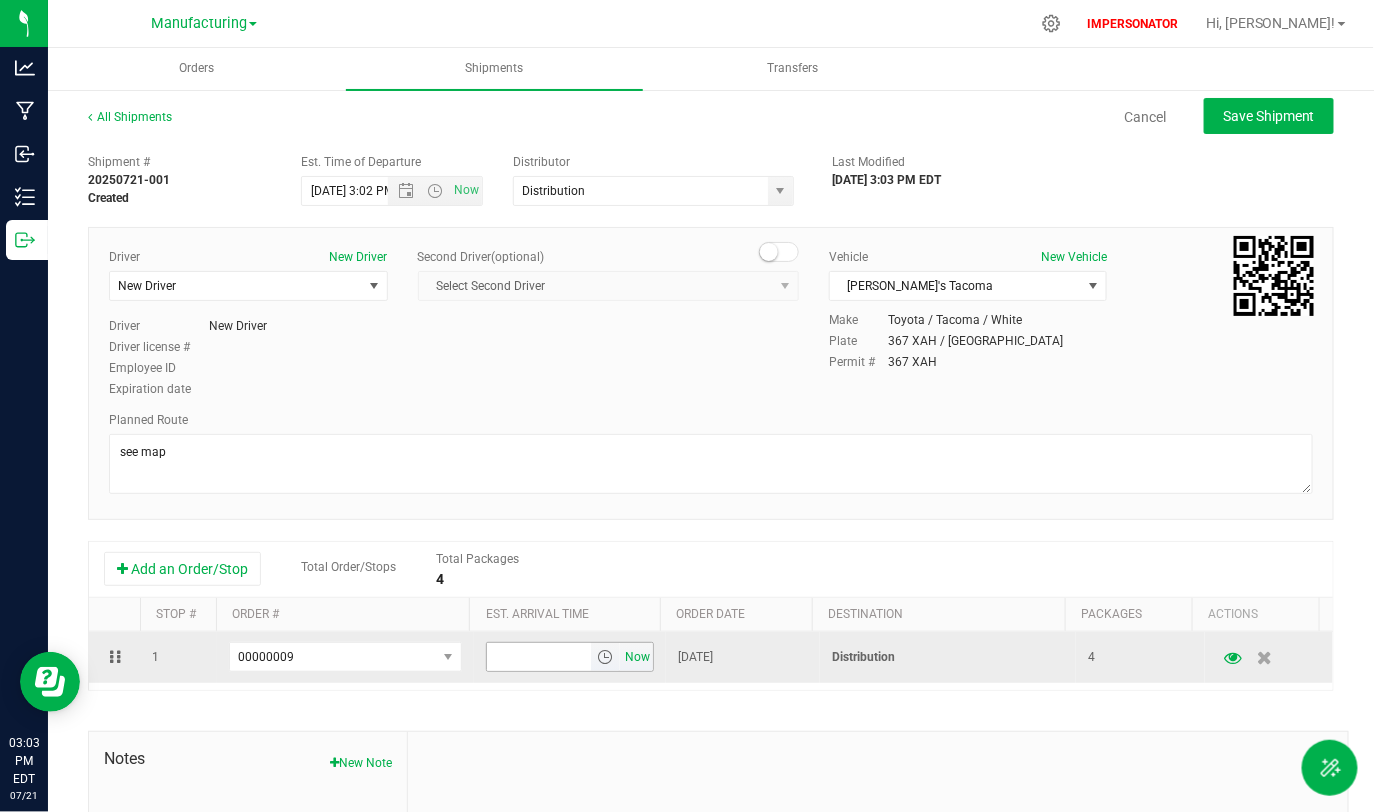 click on "Now" at bounding box center (638, 657) 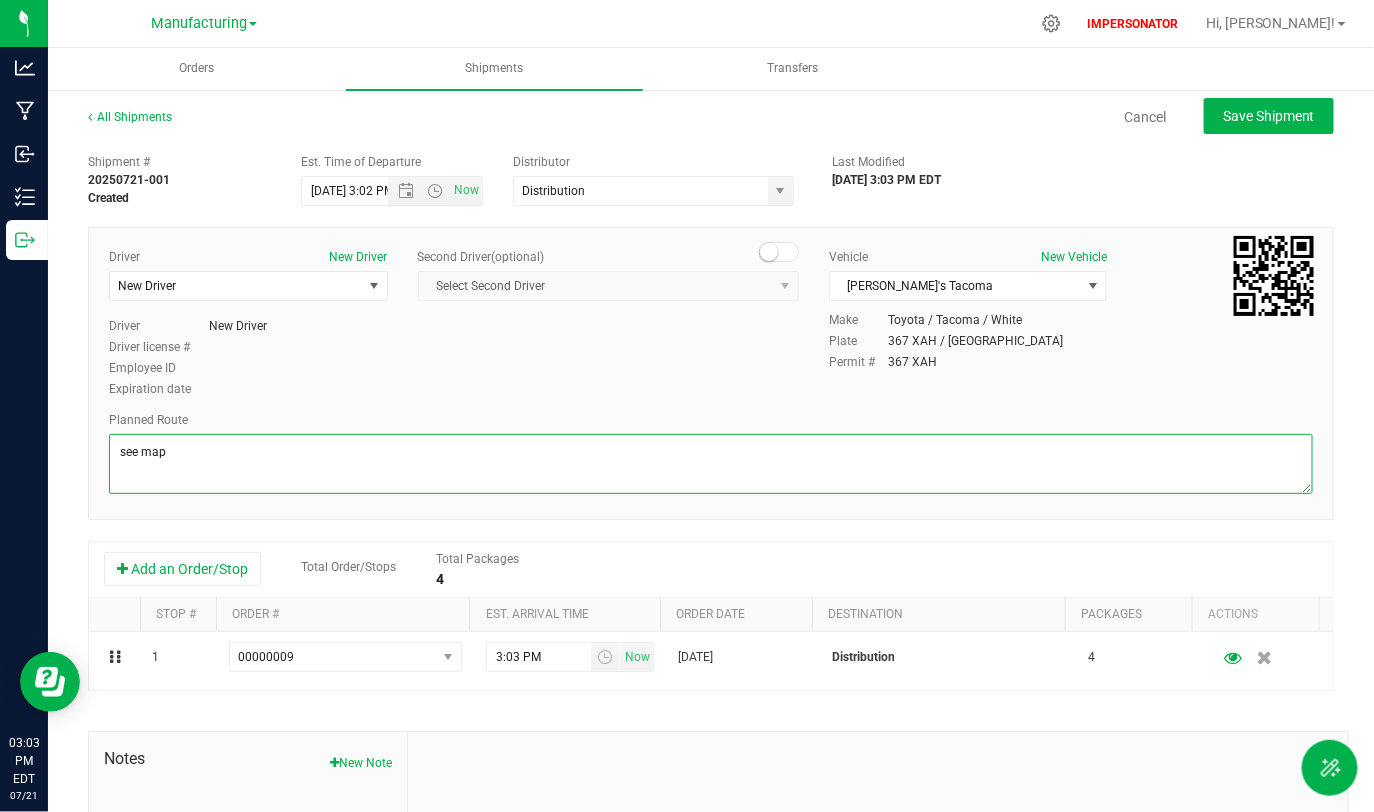 drag, startPoint x: 181, startPoint y: 455, endPoint x: 48, endPoint y: 456, distance: 133.00375 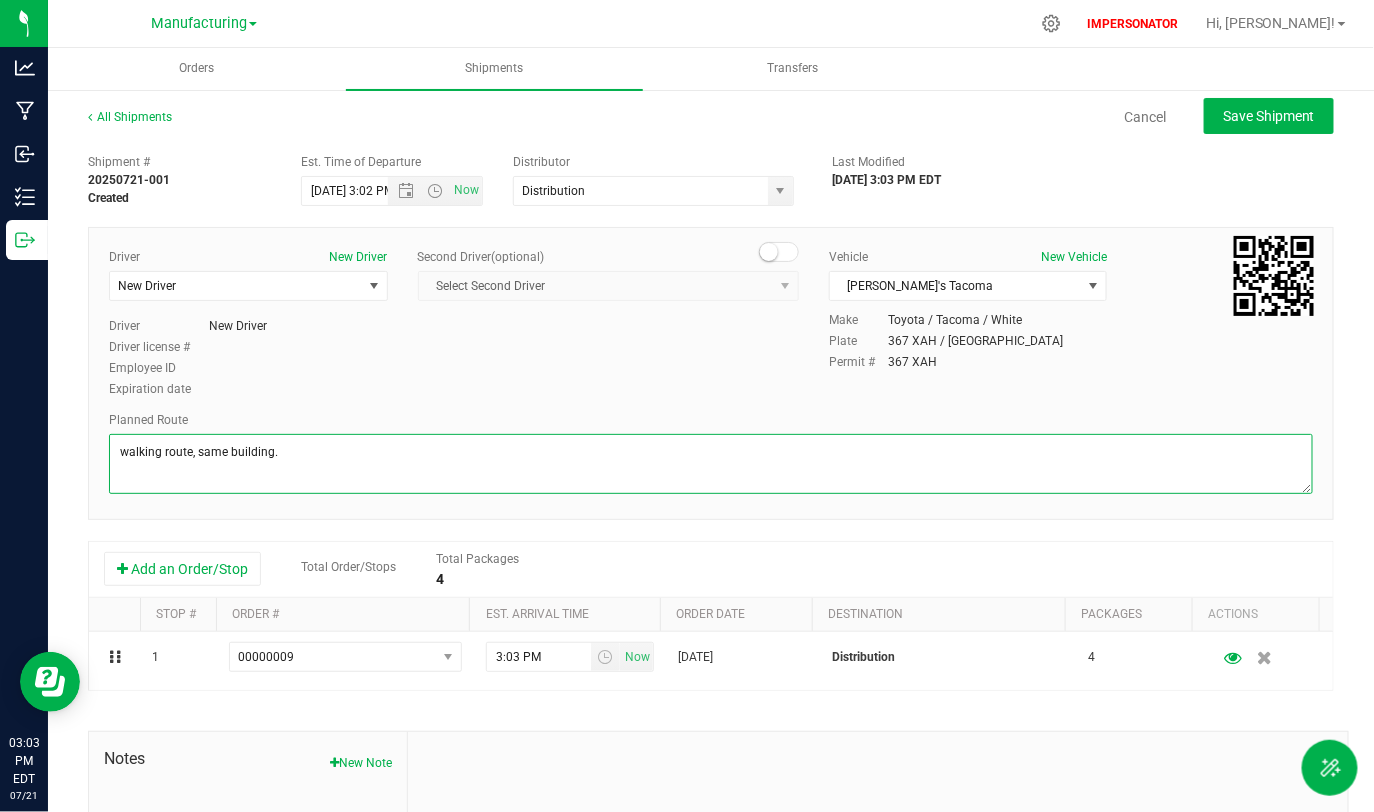 click at bounding box center [711, 464] 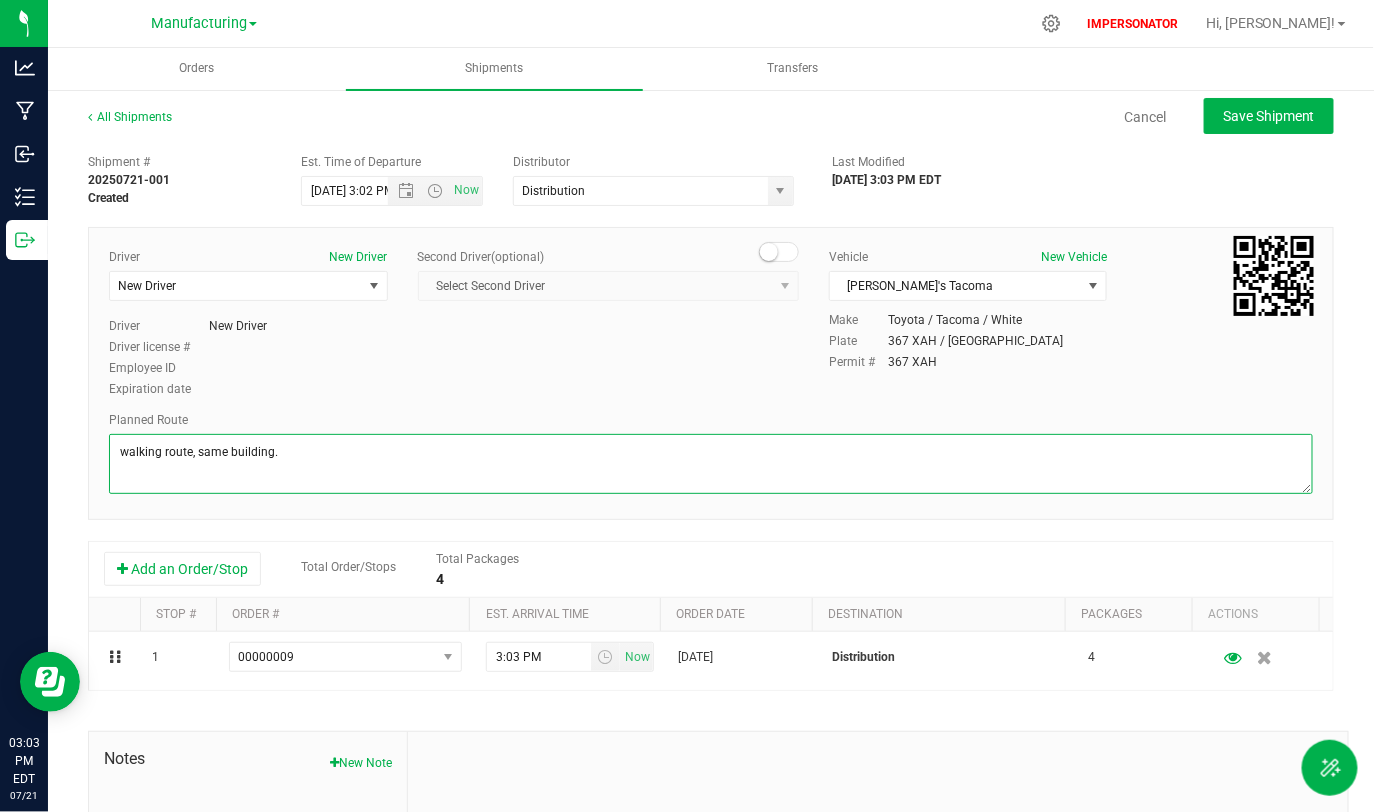 type on "walking route, same building." 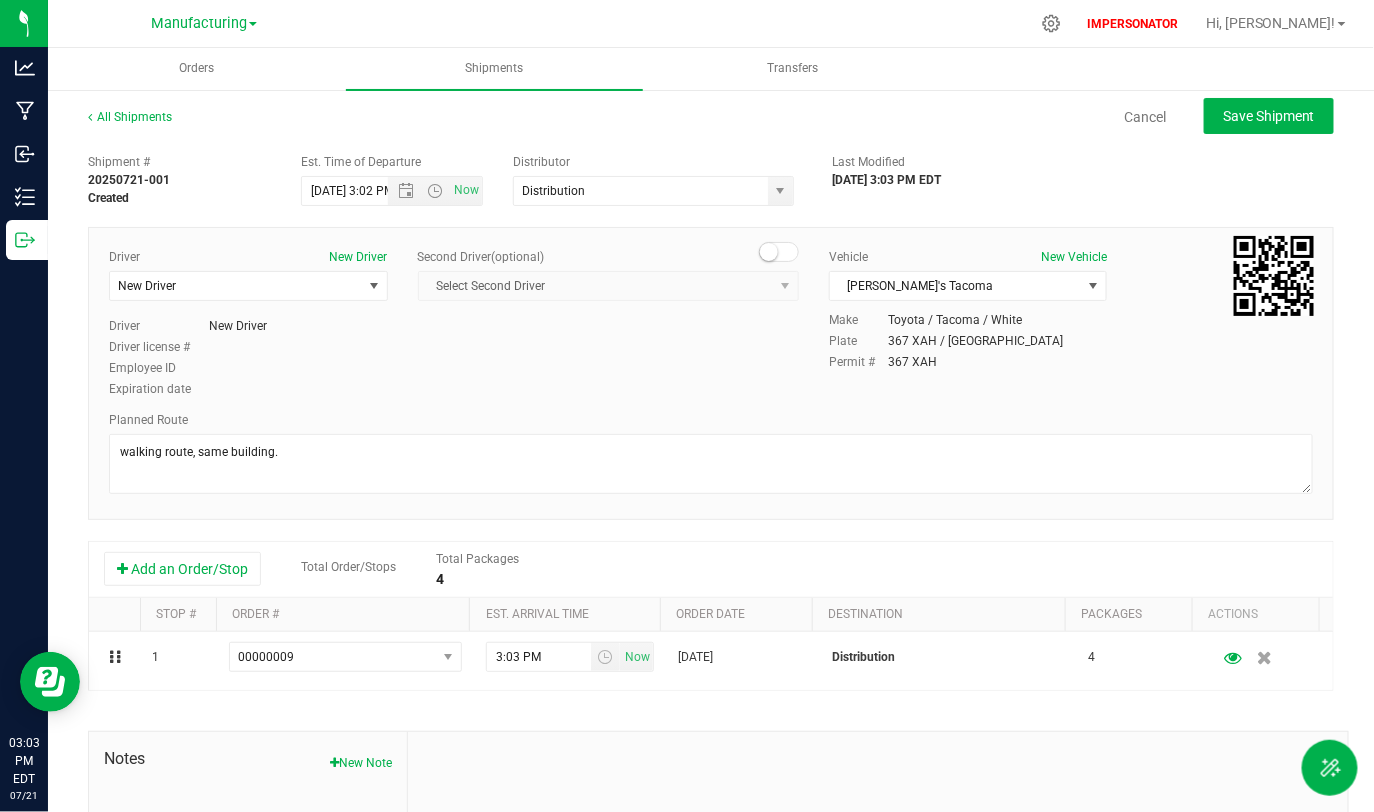 click on "Planned Route" at bounding box center (711, 420) 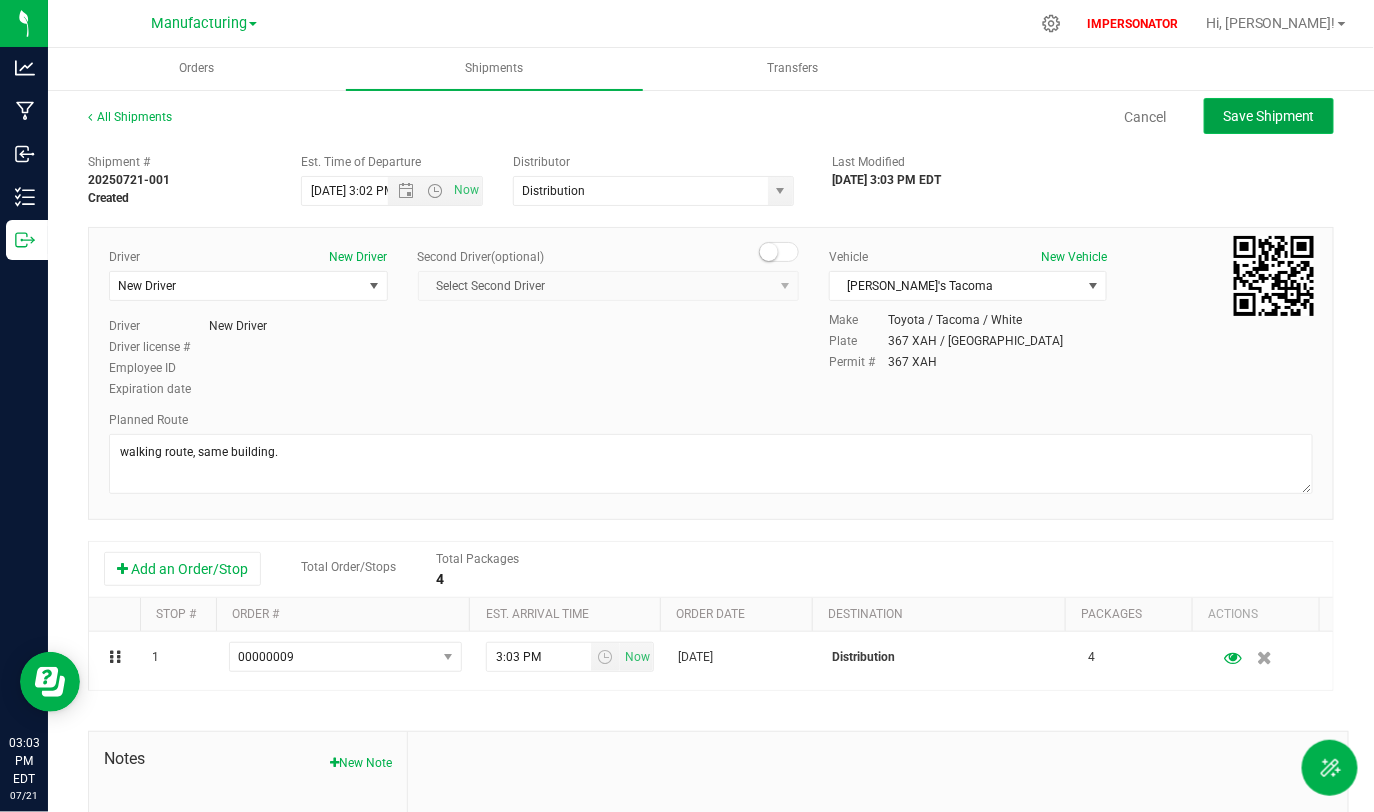 click on "Save Shipment" 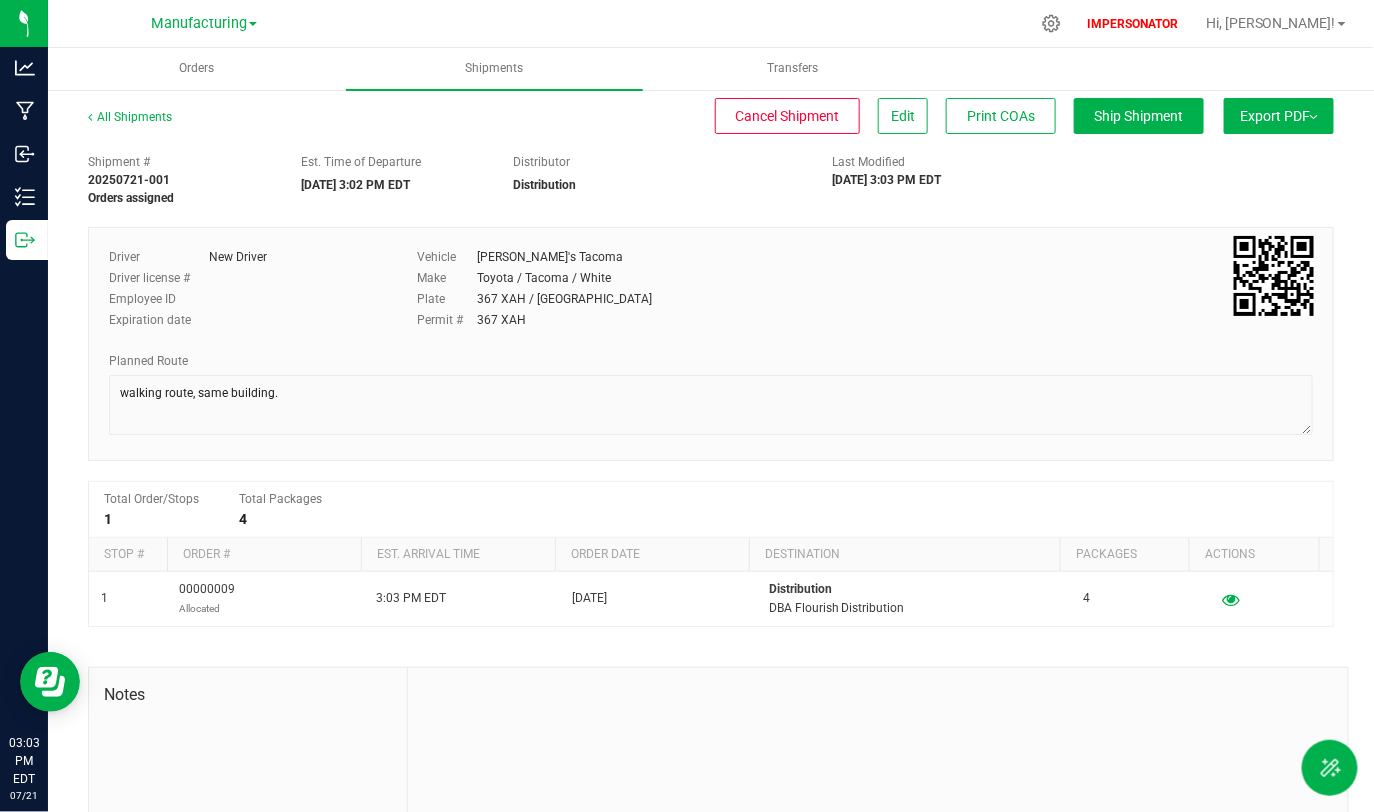 click on "Export PDF" at bounding box center (1279, 116) 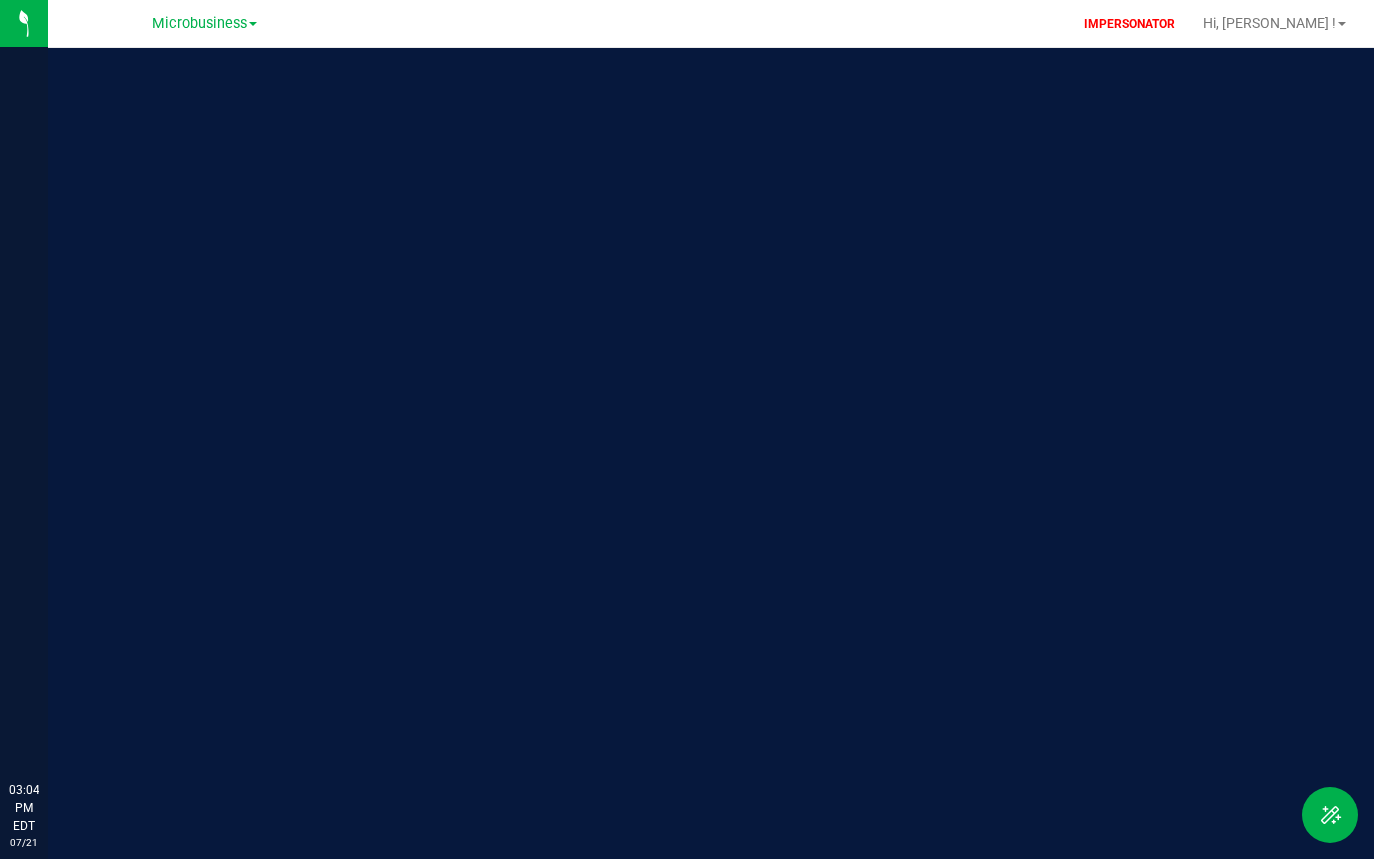 scroll, scrollTop: 0, scrollLeft: 0, axis: both 